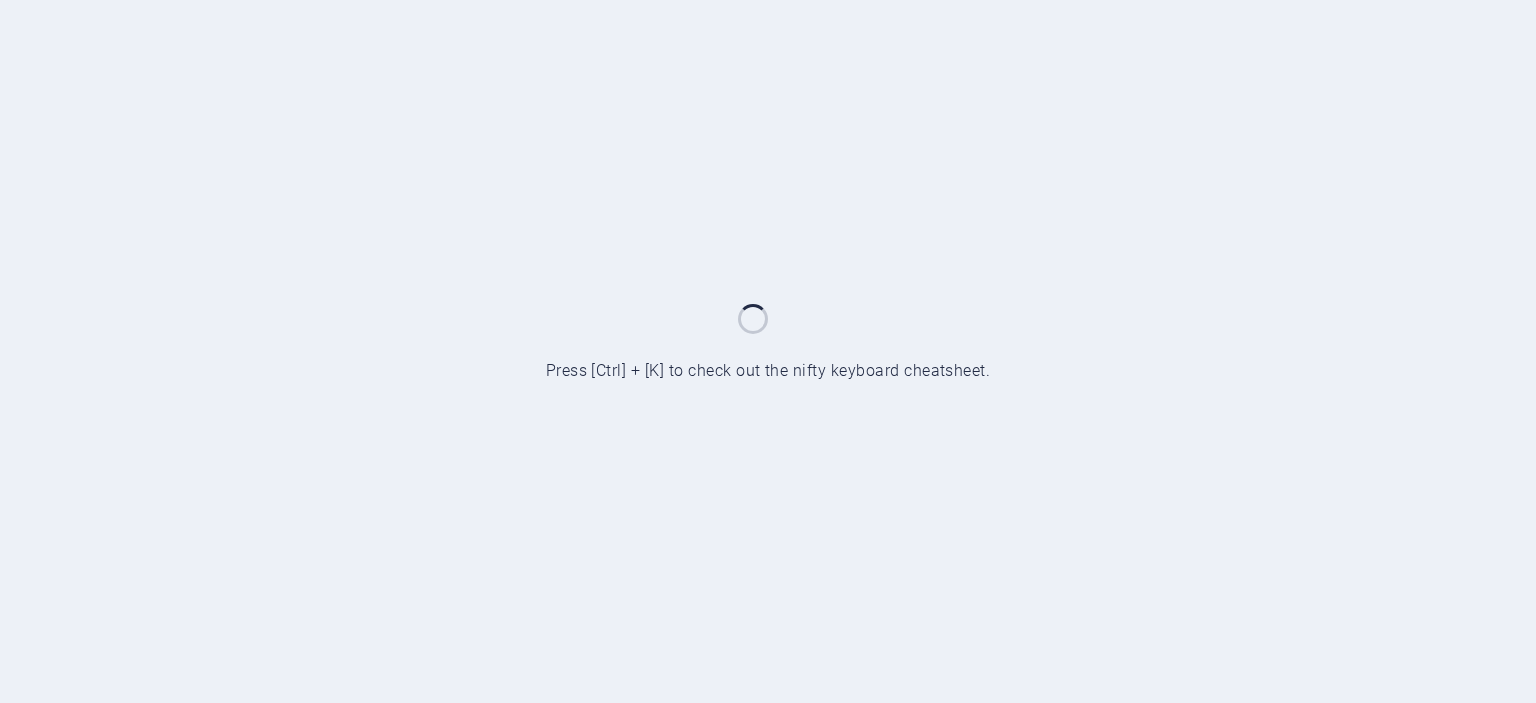 scroll, scrollTop: 0, scrollLeft: 0, axis: both 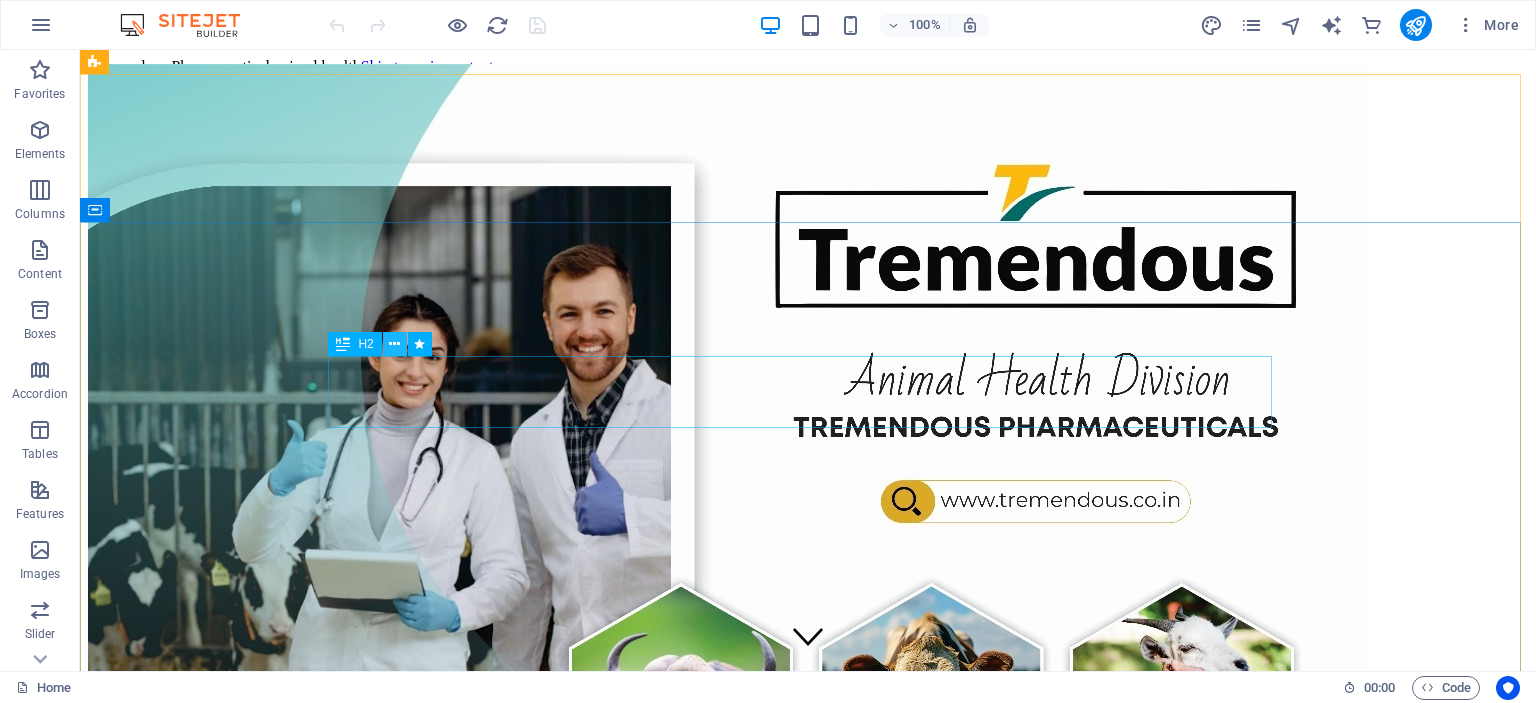 click at bounding box center [394, 344] 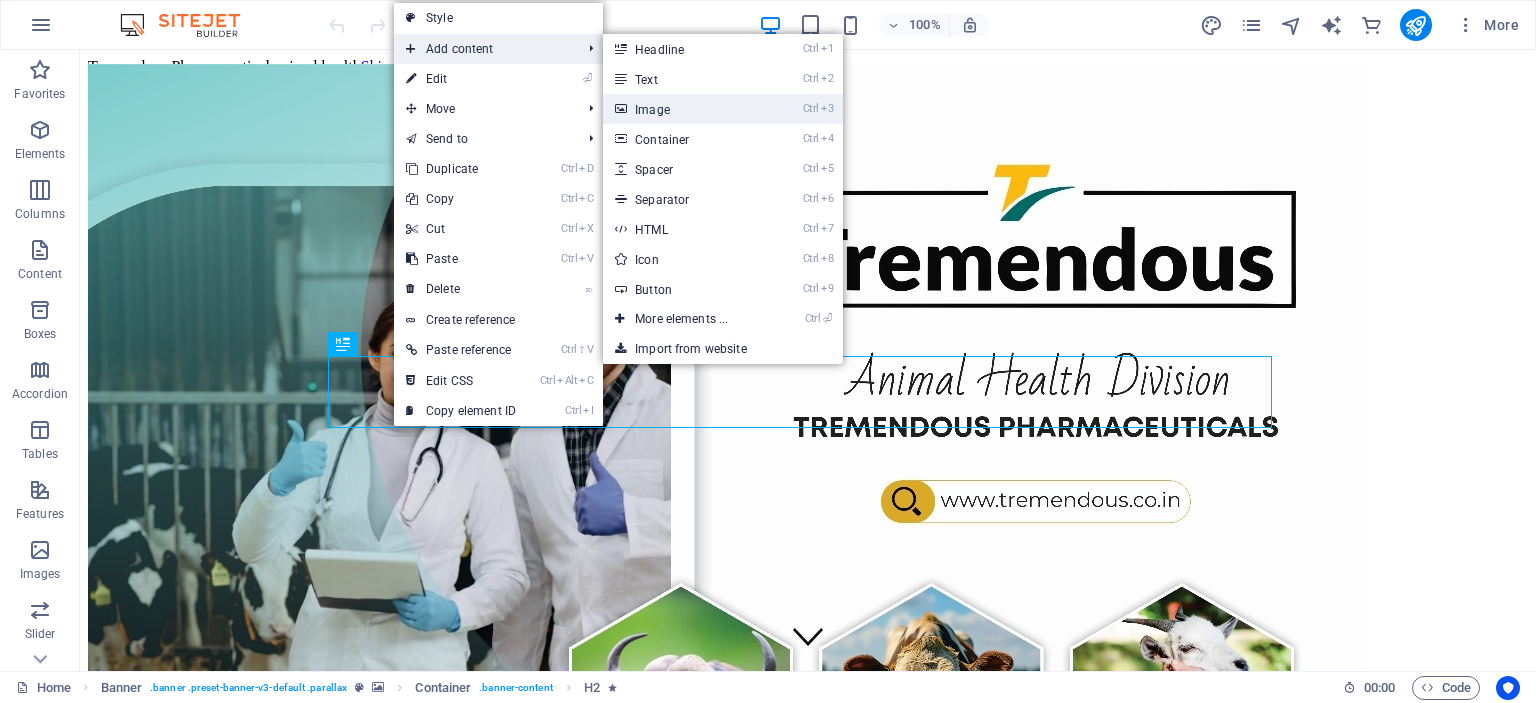 drag, startPoint x: 657, startPoint y: 107, endPoint x: 216, endPoint y: 94, distance: 441.19156 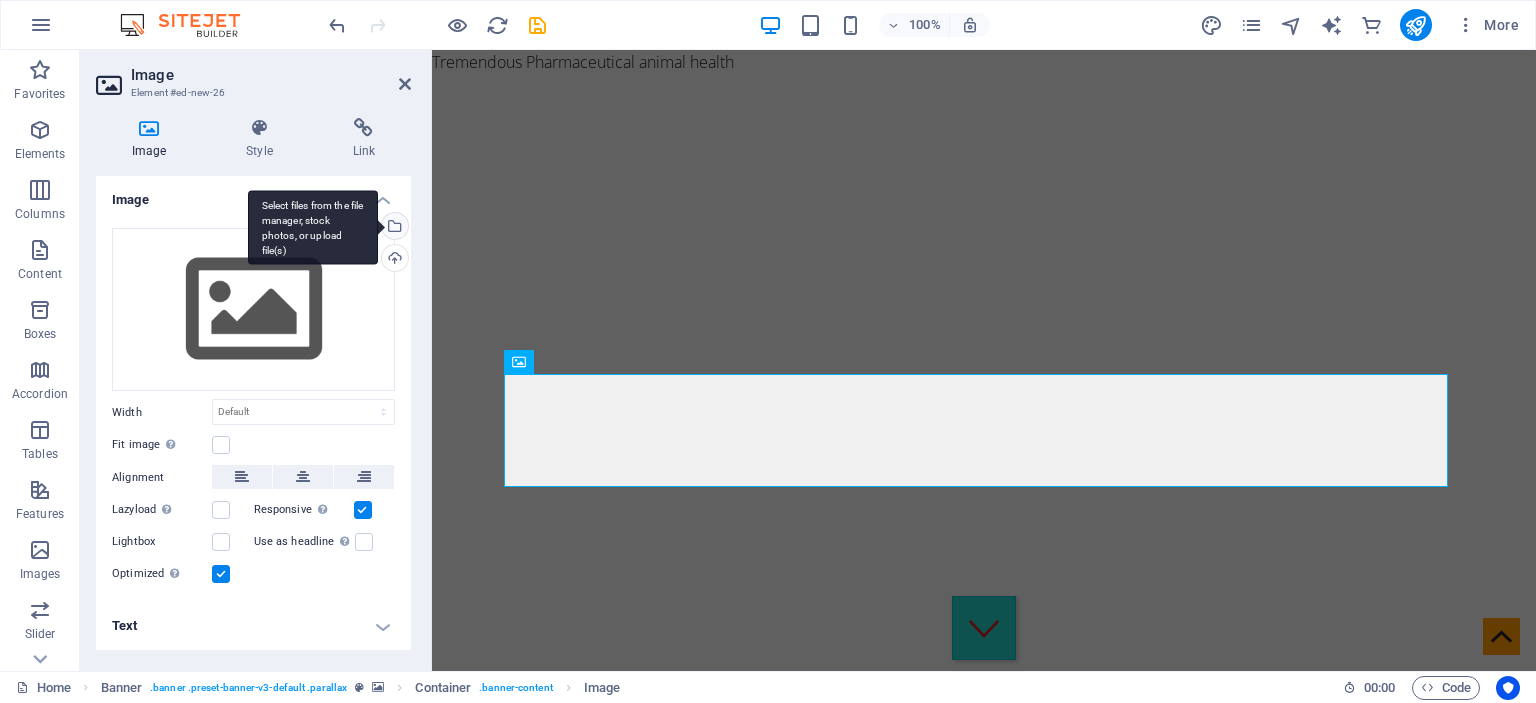 click on "Select files from the file manager, stock photos, or upload file(s)" at bounding box center (313, 227) 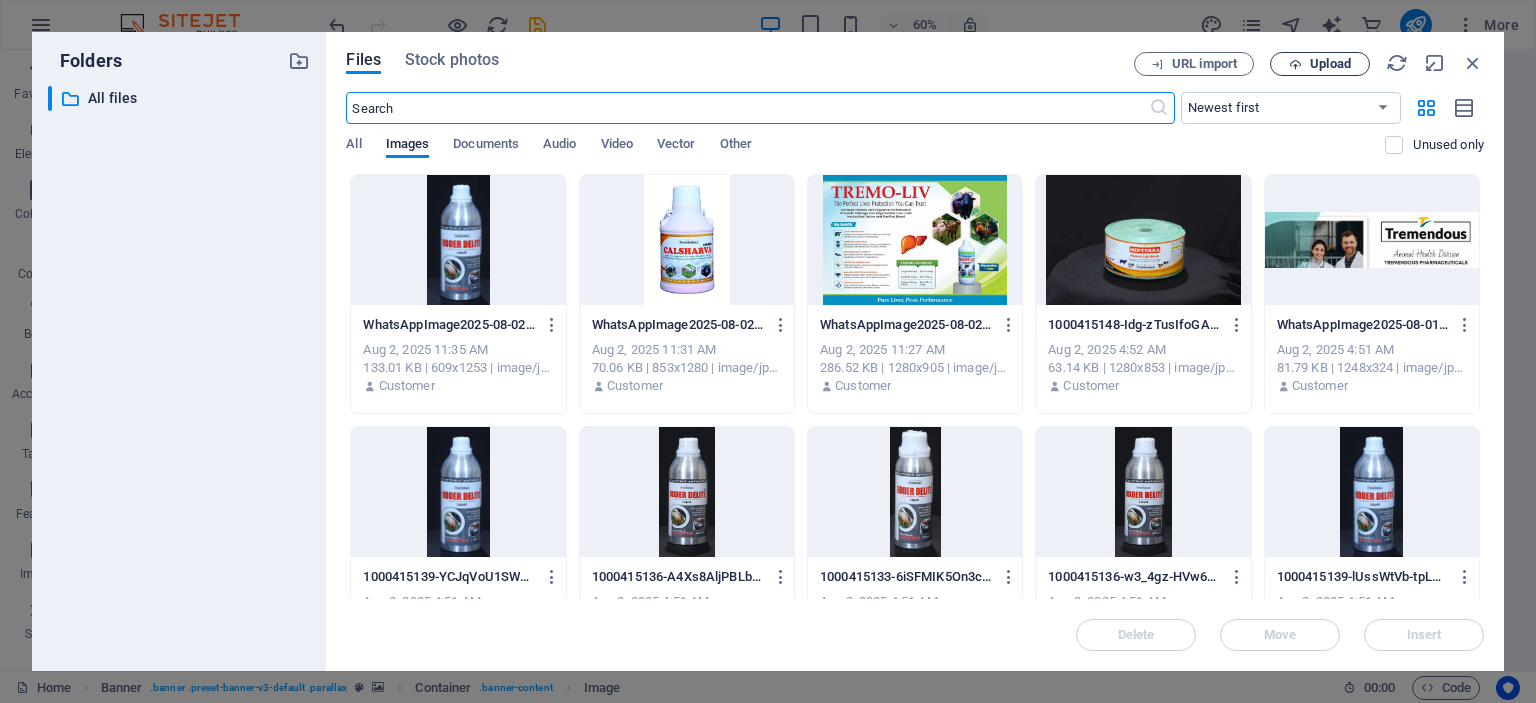 click on "Upload" at bounding box center [1330, 64] 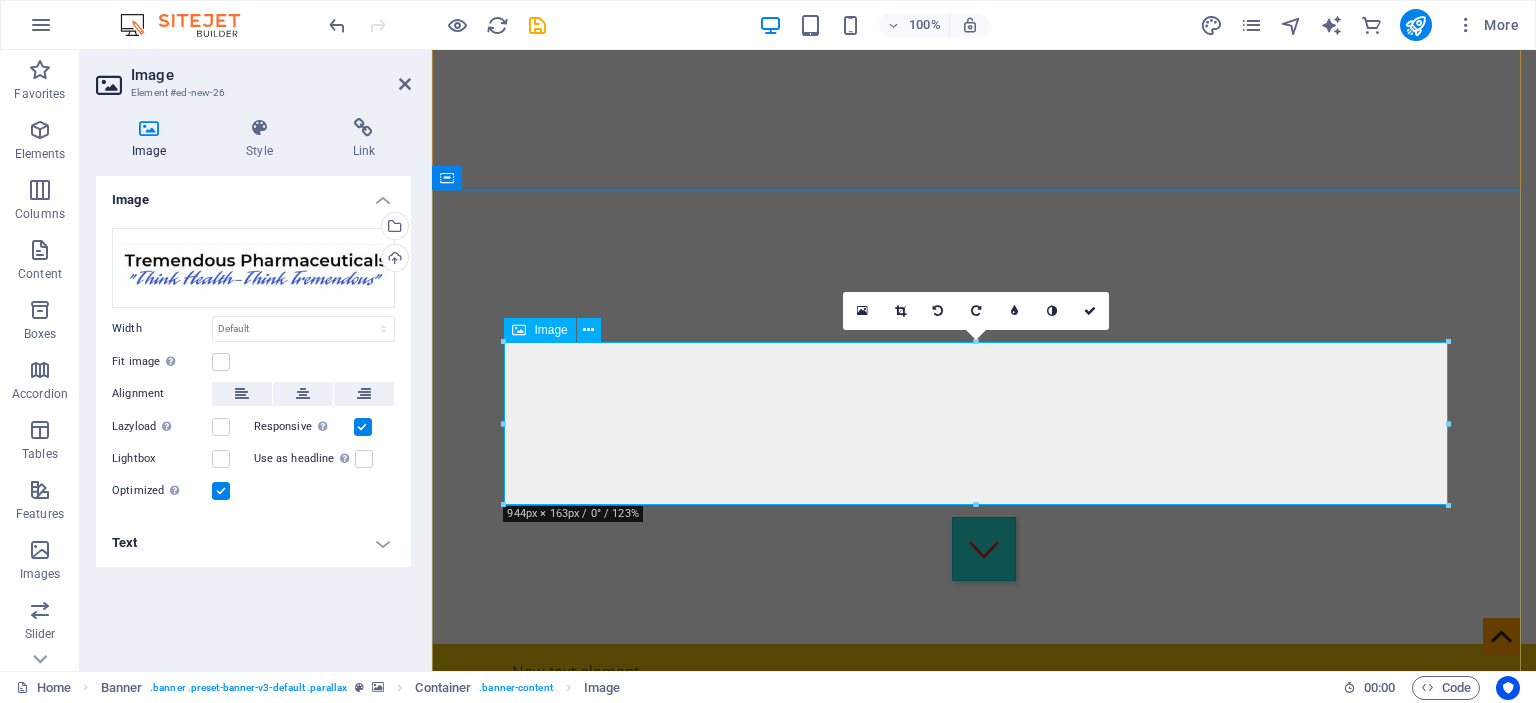 scroll, scrollTop: 100, scrollLeft: 0, axis: vertical 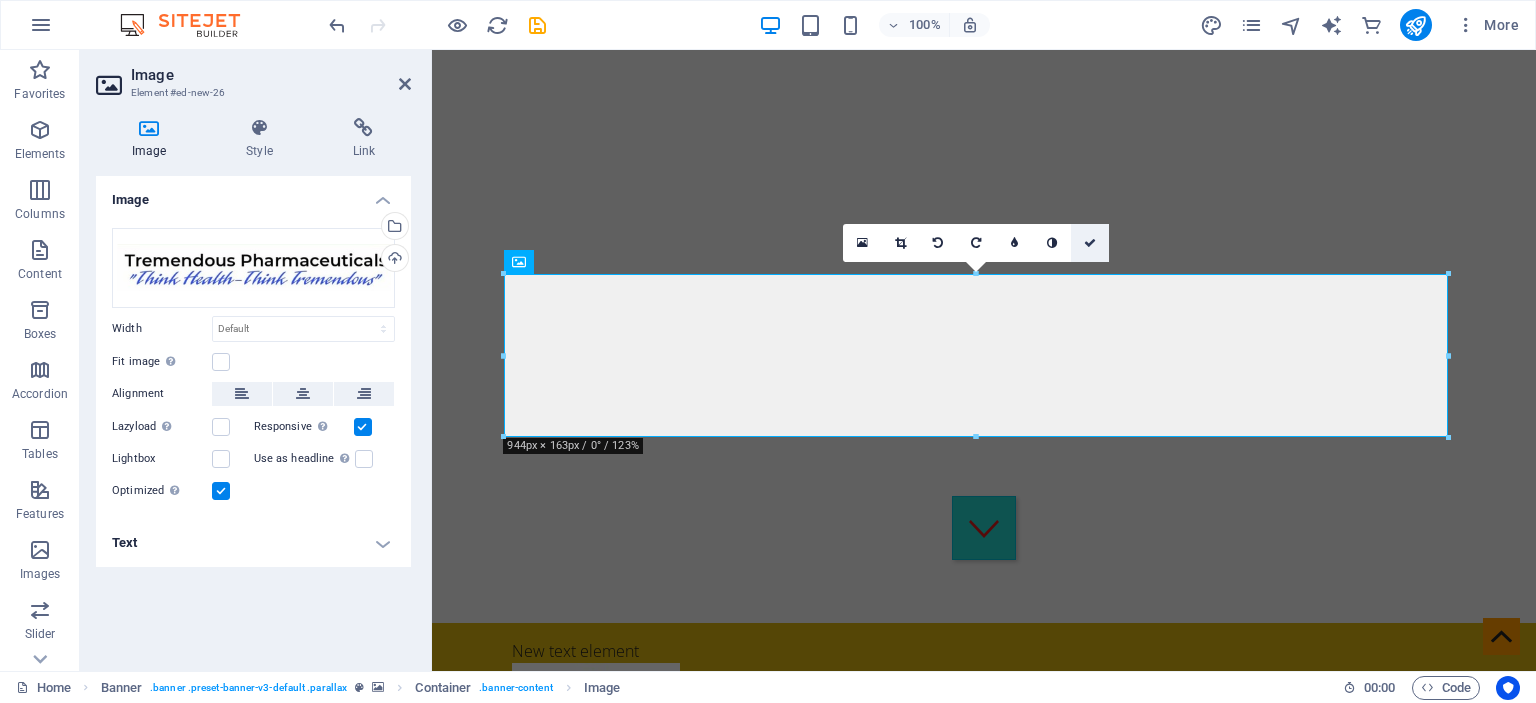 click at bounding box center [1090, 243] 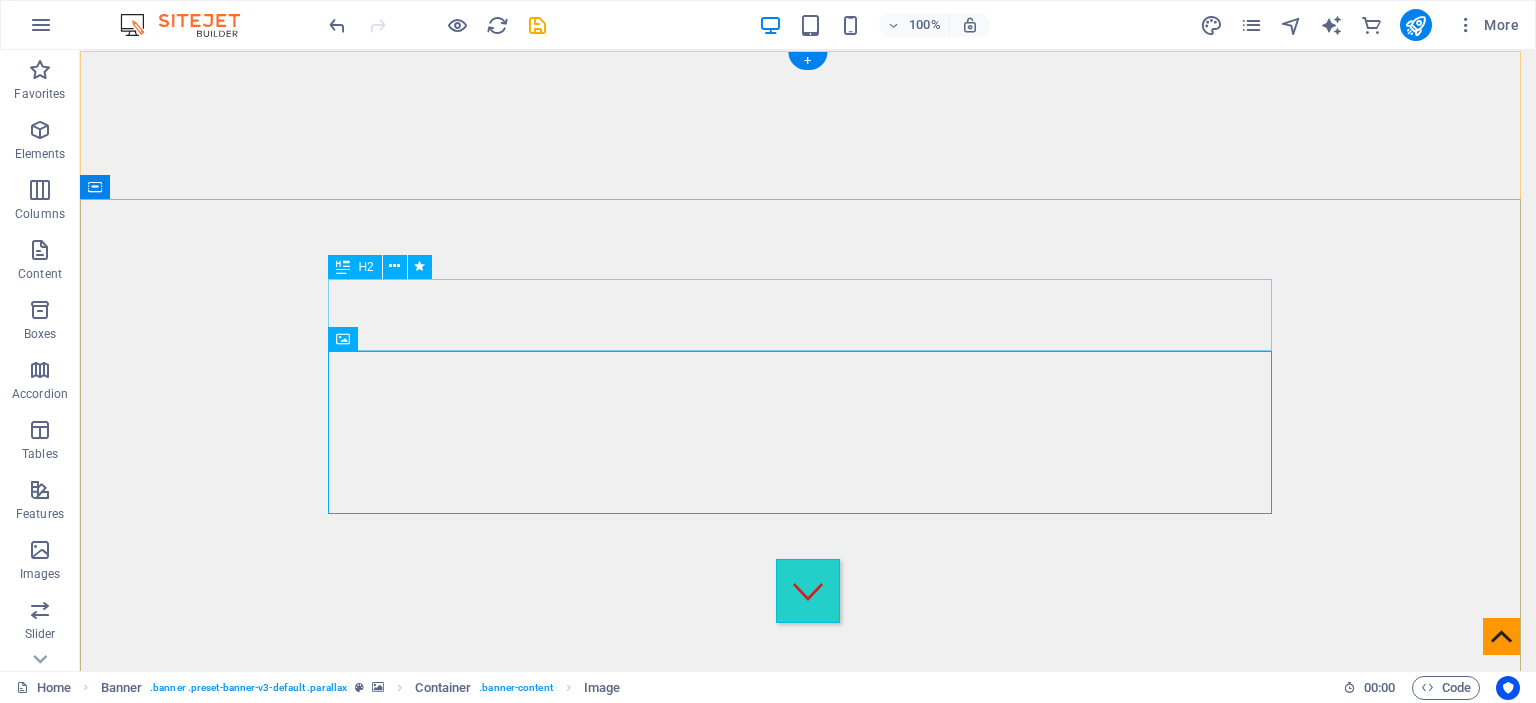 scroll, scrollTop: 0, scrollLeft: 0, axis: both 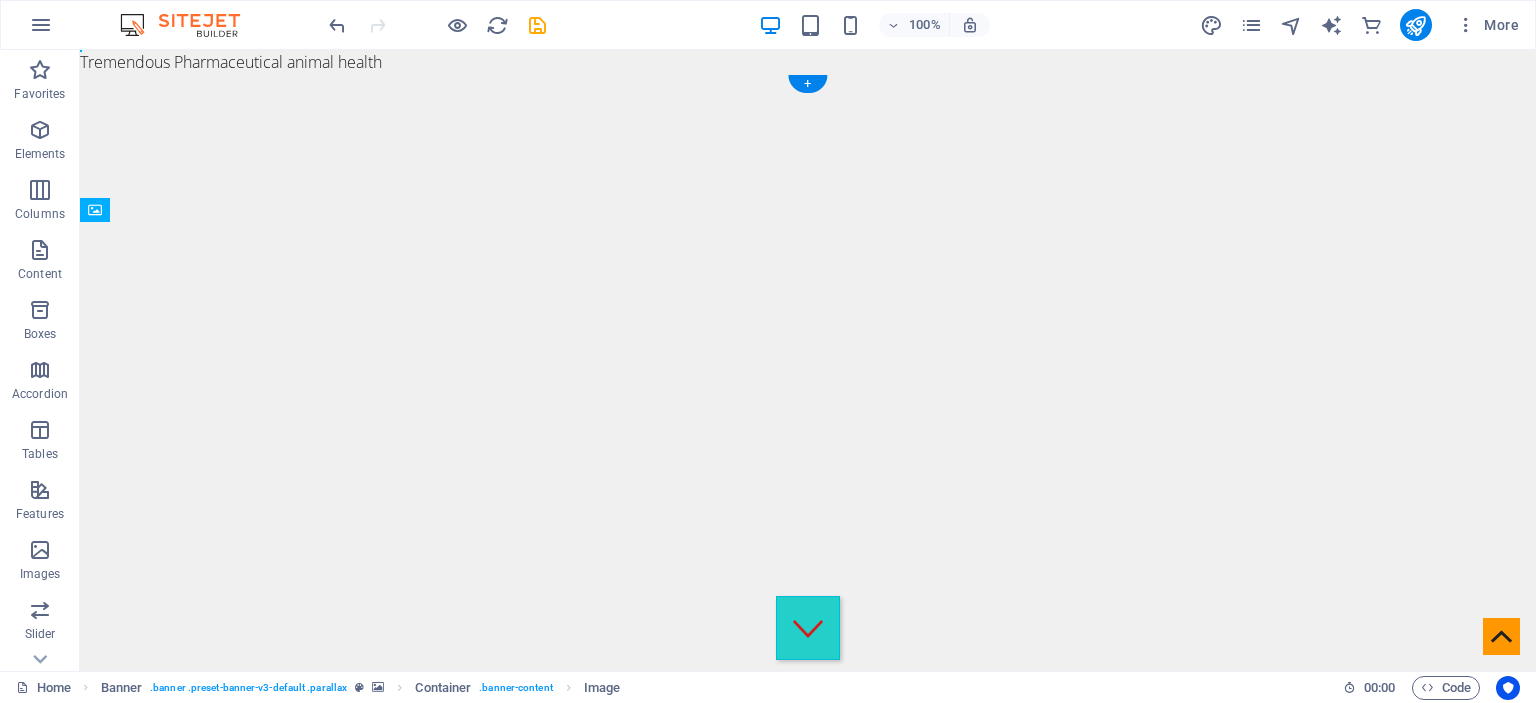 drag, startPoint x: 530, startPoint y: 393, endPoint x: 481, endPoint y: 347, distance: 67.20863 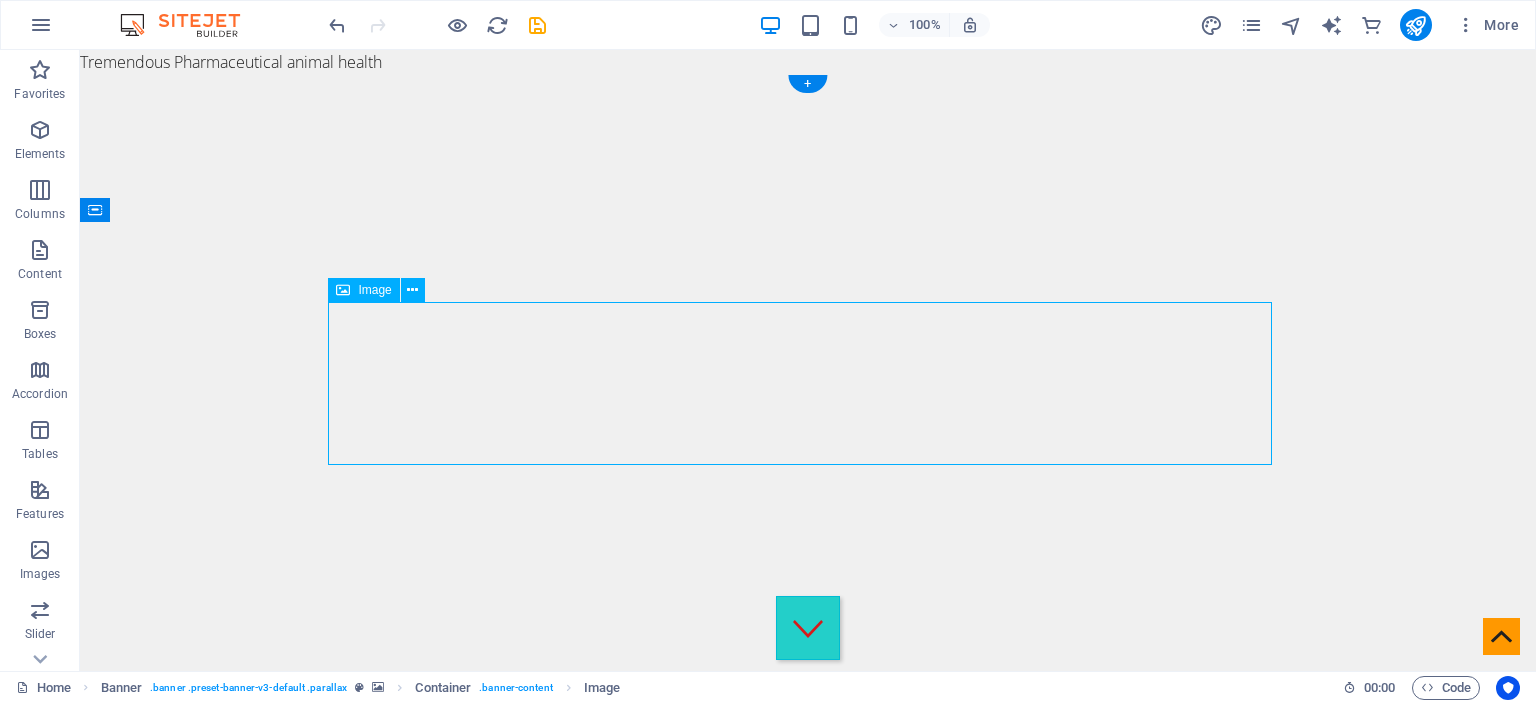 drag, startPoint x: 484, startPoint y: 315, endPoint x: 361, endPoint y: 411, distance: 156.02884 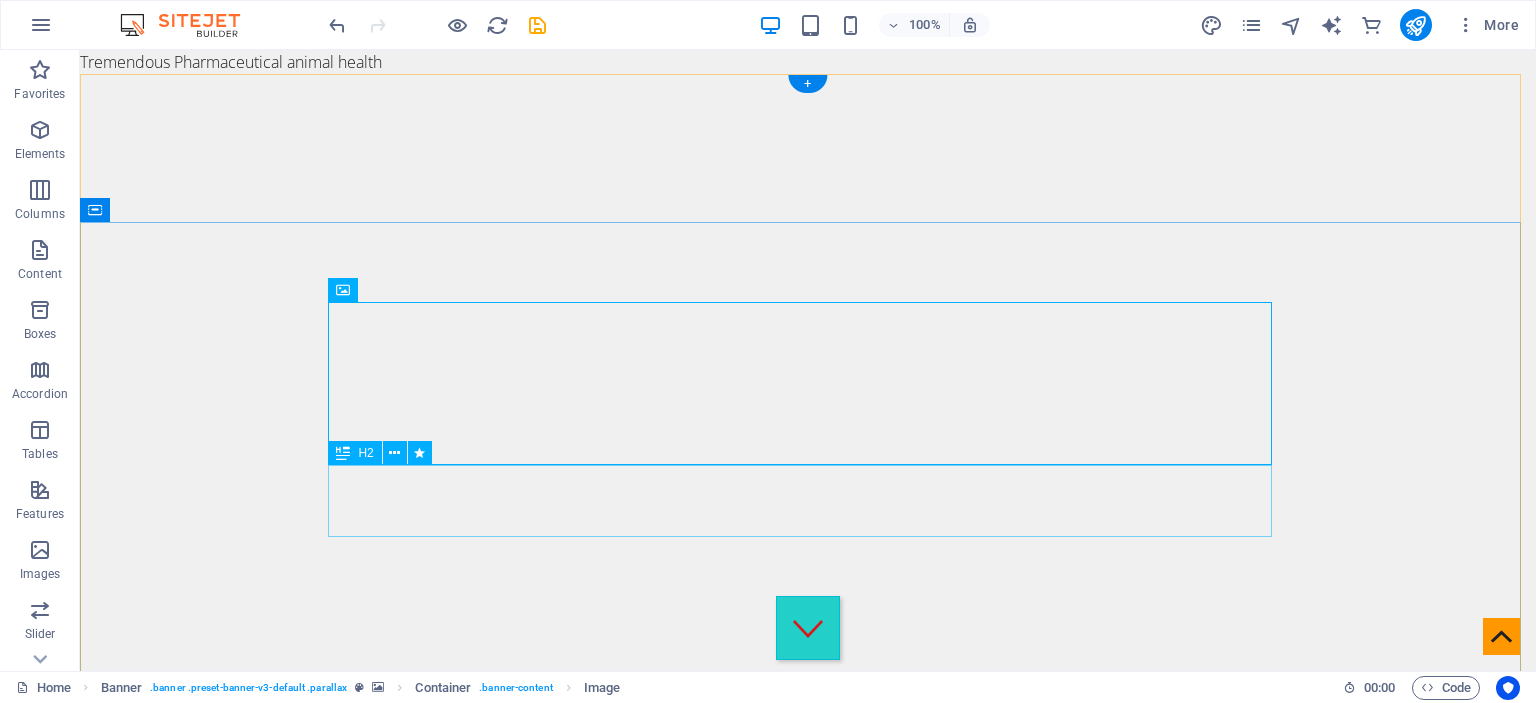 drag, startPoint x: 439, startPoint y: 350, endPoint x: 366, endPoint y: 489, distance: 157.00319 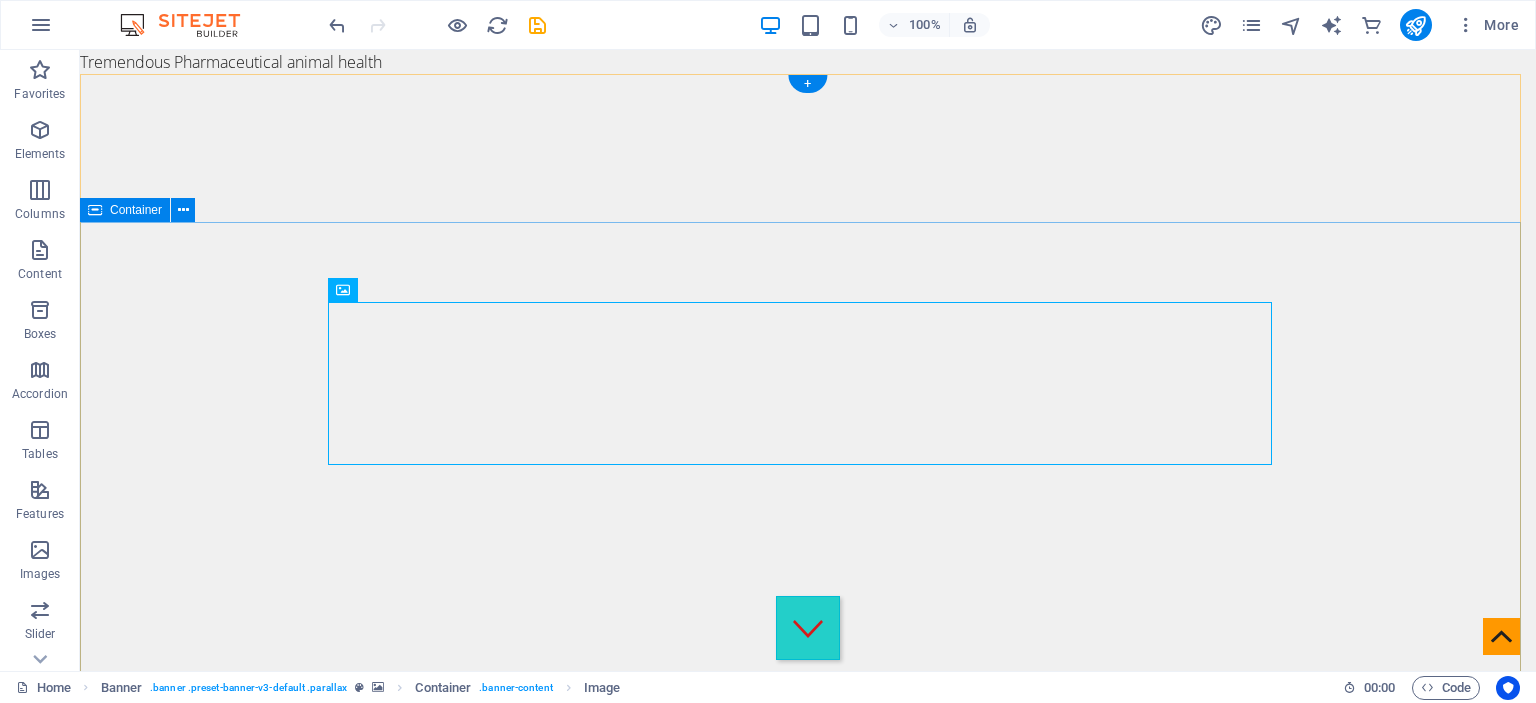 click on "Welcome to  Animal Health Division New text element Complete solution for your animal health......!" at bounding box center [808, 1312] 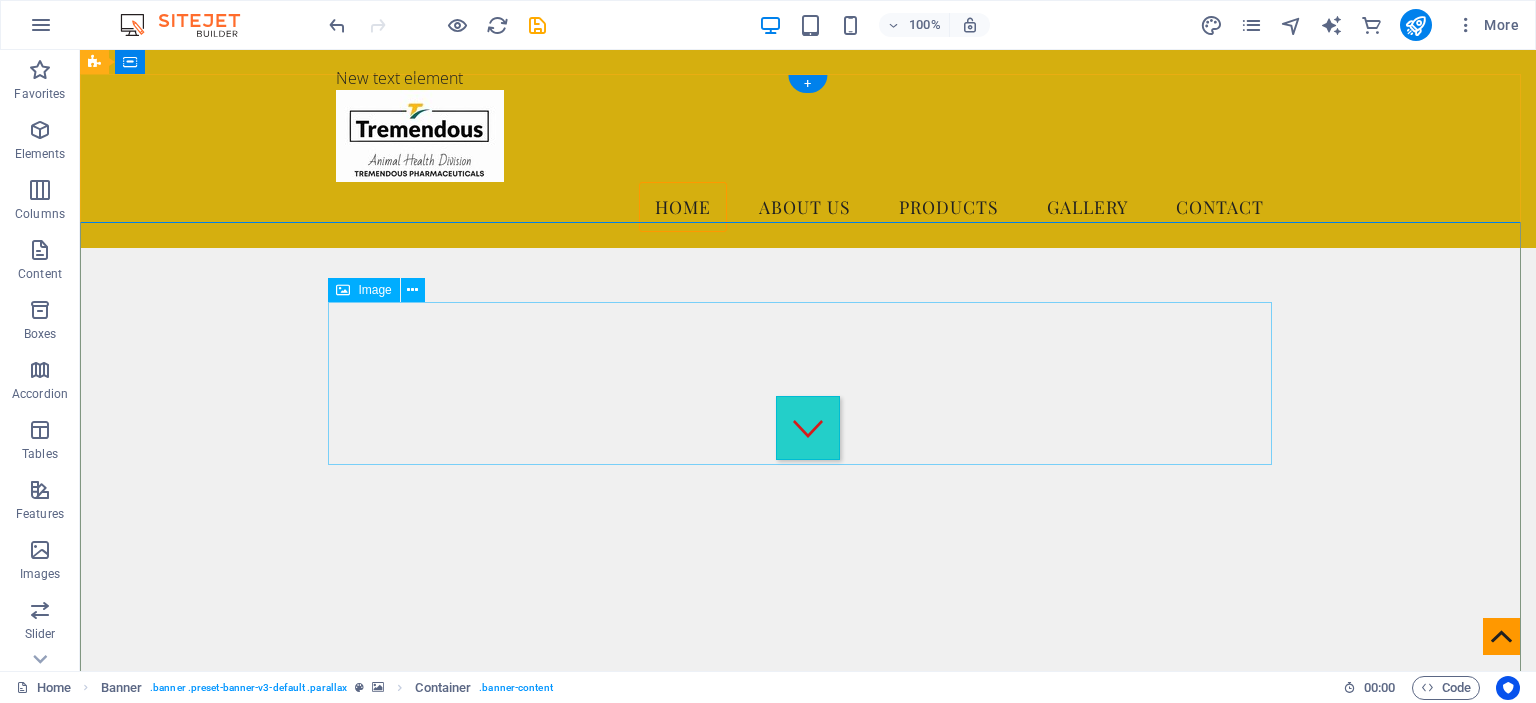 scroll, scrollTop: 0, scrollLeft: 0, axis: both 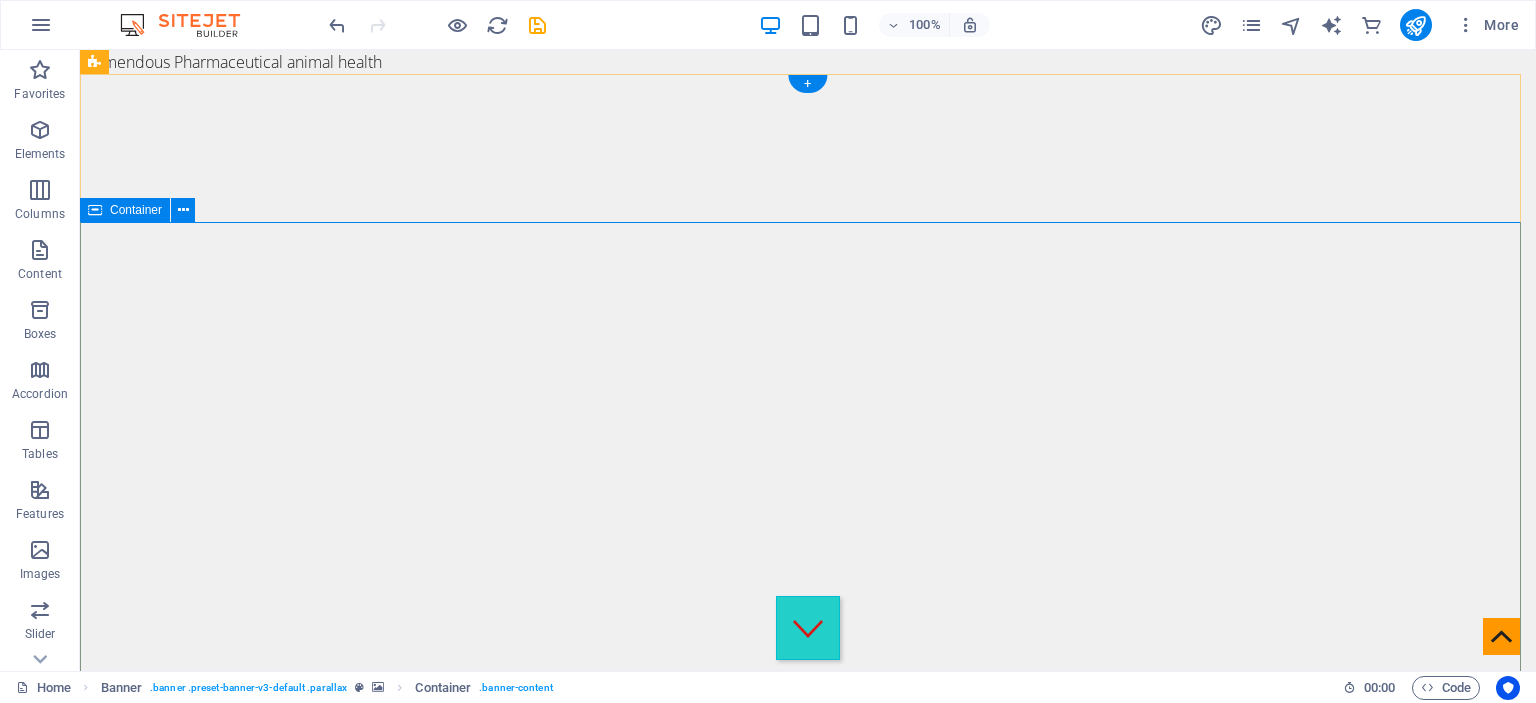 click on "Welcome to  Animal Health Division New text element Complete solution for your animal health......!" at bounding box center (808, 1230) 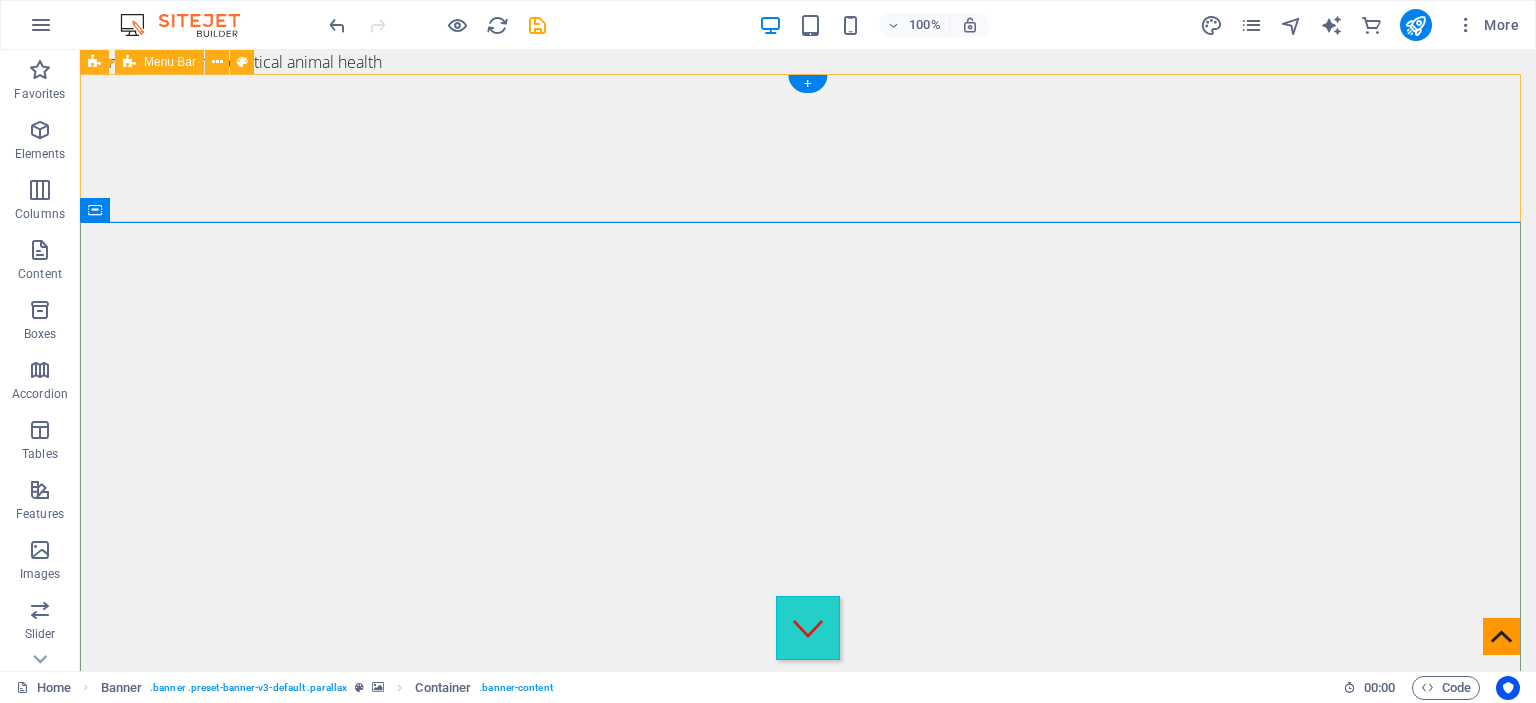 click on "New text element Home About us Products Gallery Contact" at bounding box center (808, 822) 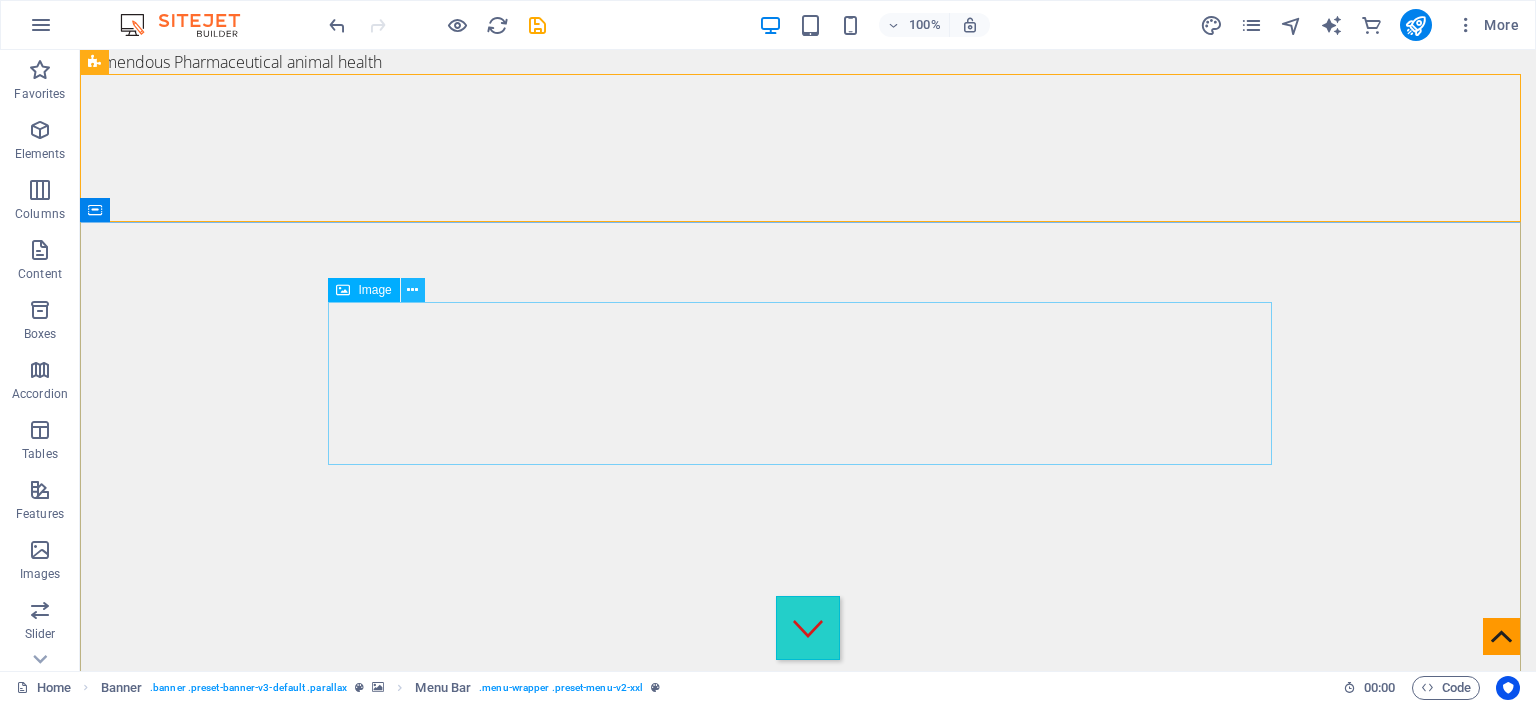 click at bounding box center (412, 290) 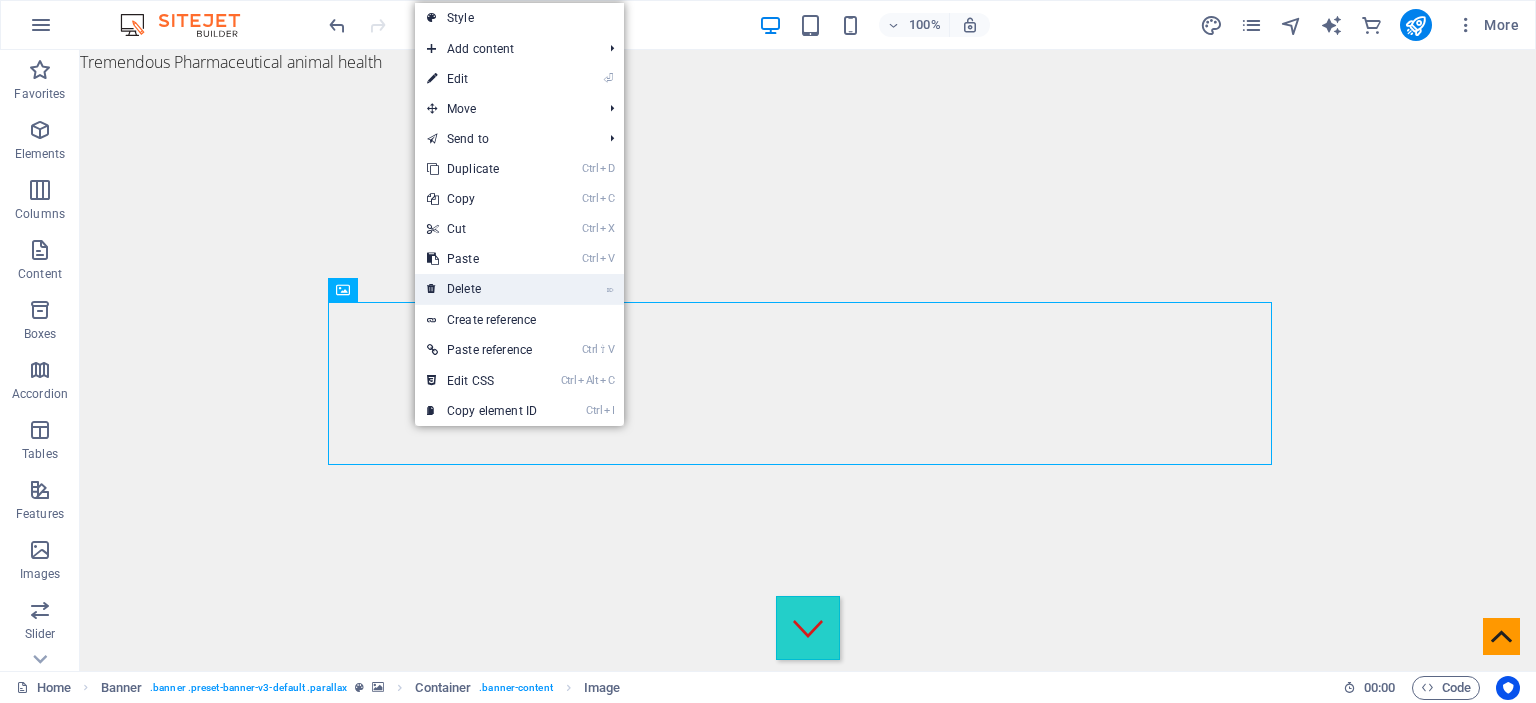 click on "⌦  Delete" at bounding box center [482, 289] 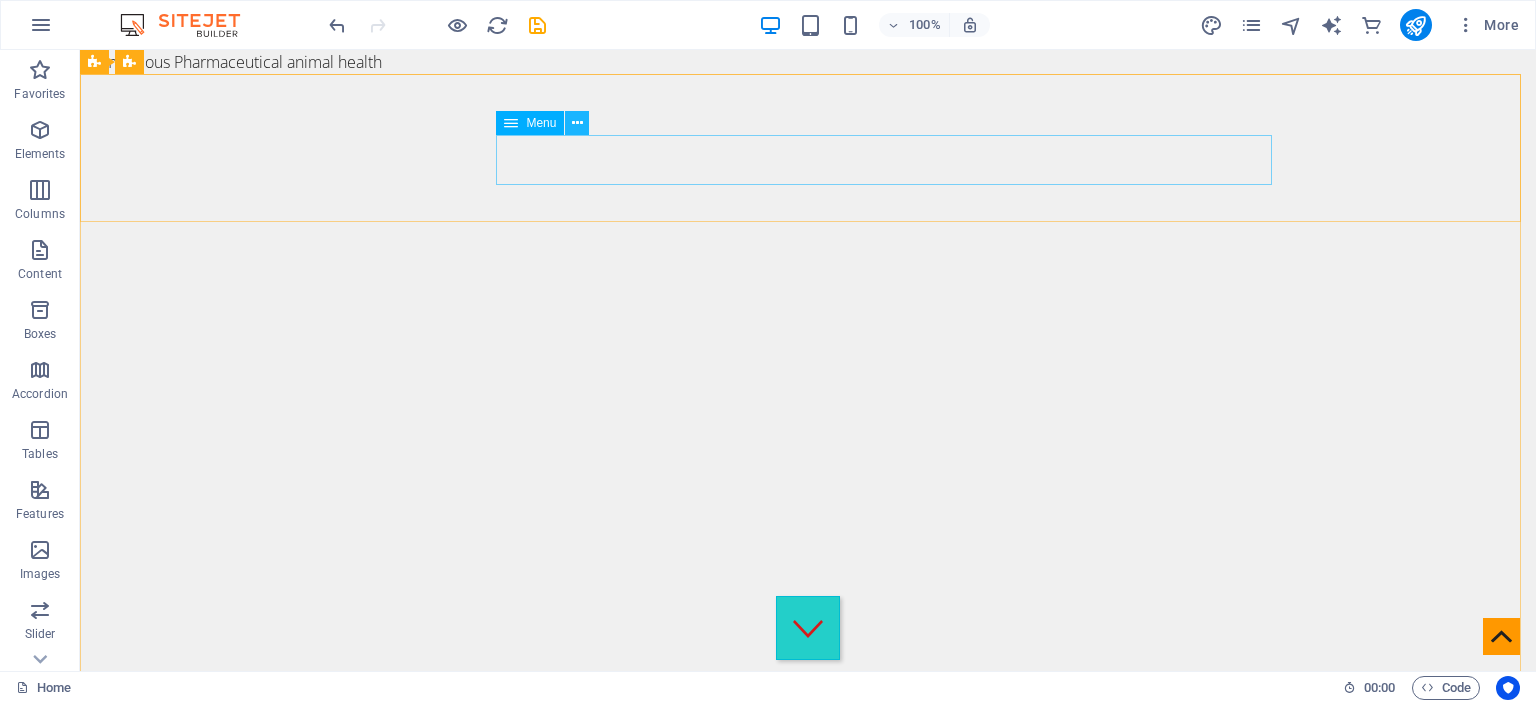 click at bounding box center (577, 123) 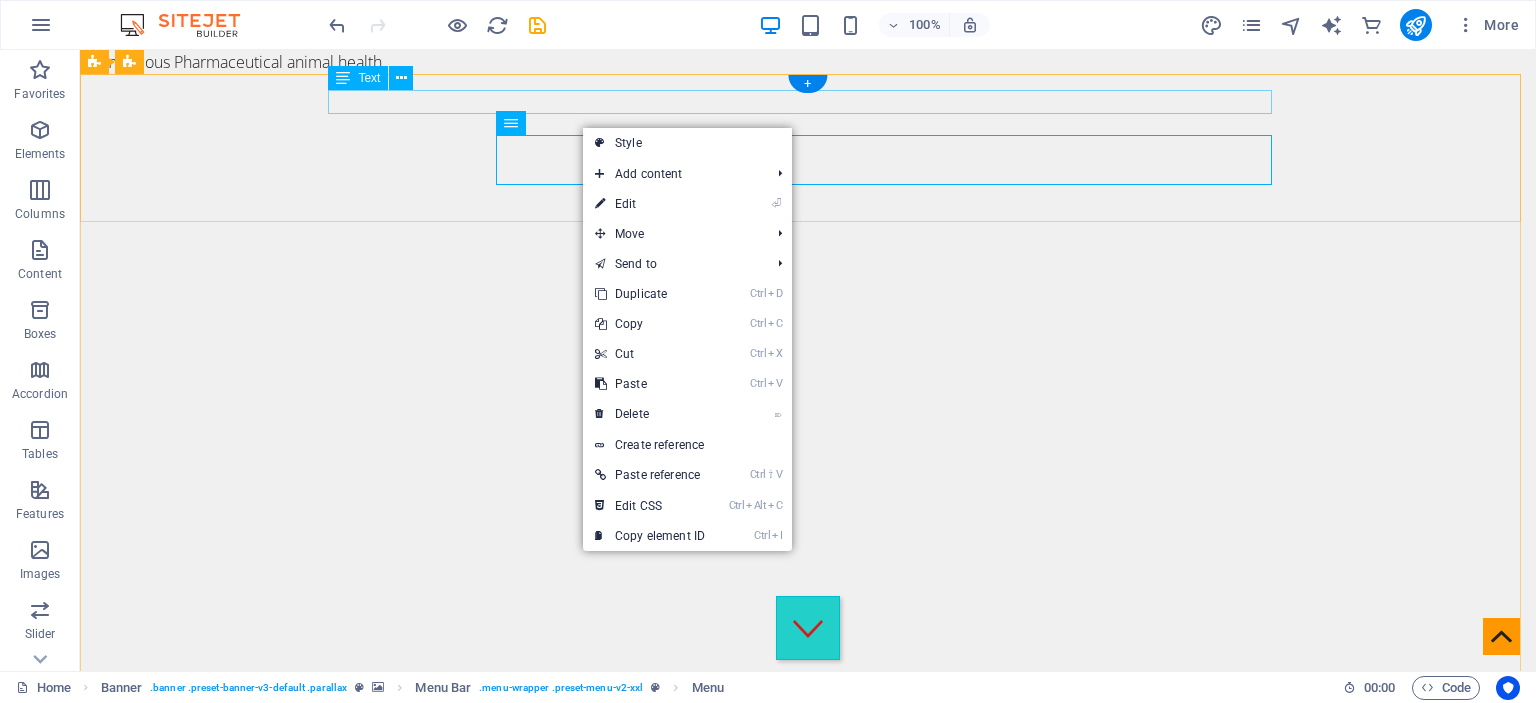 click on "New text element" at bounding box center [808, 724] 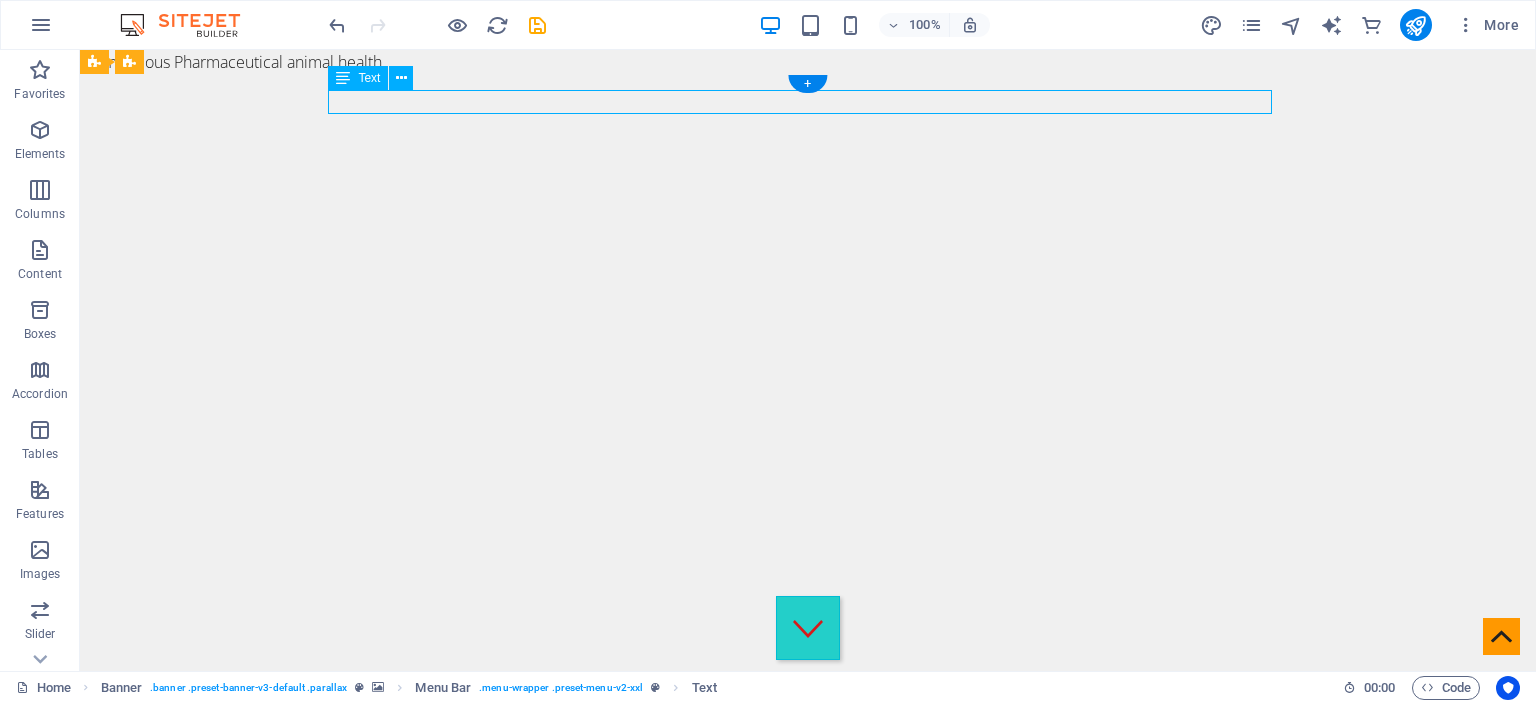 click on "New text element" at bounding box center [808, 724] 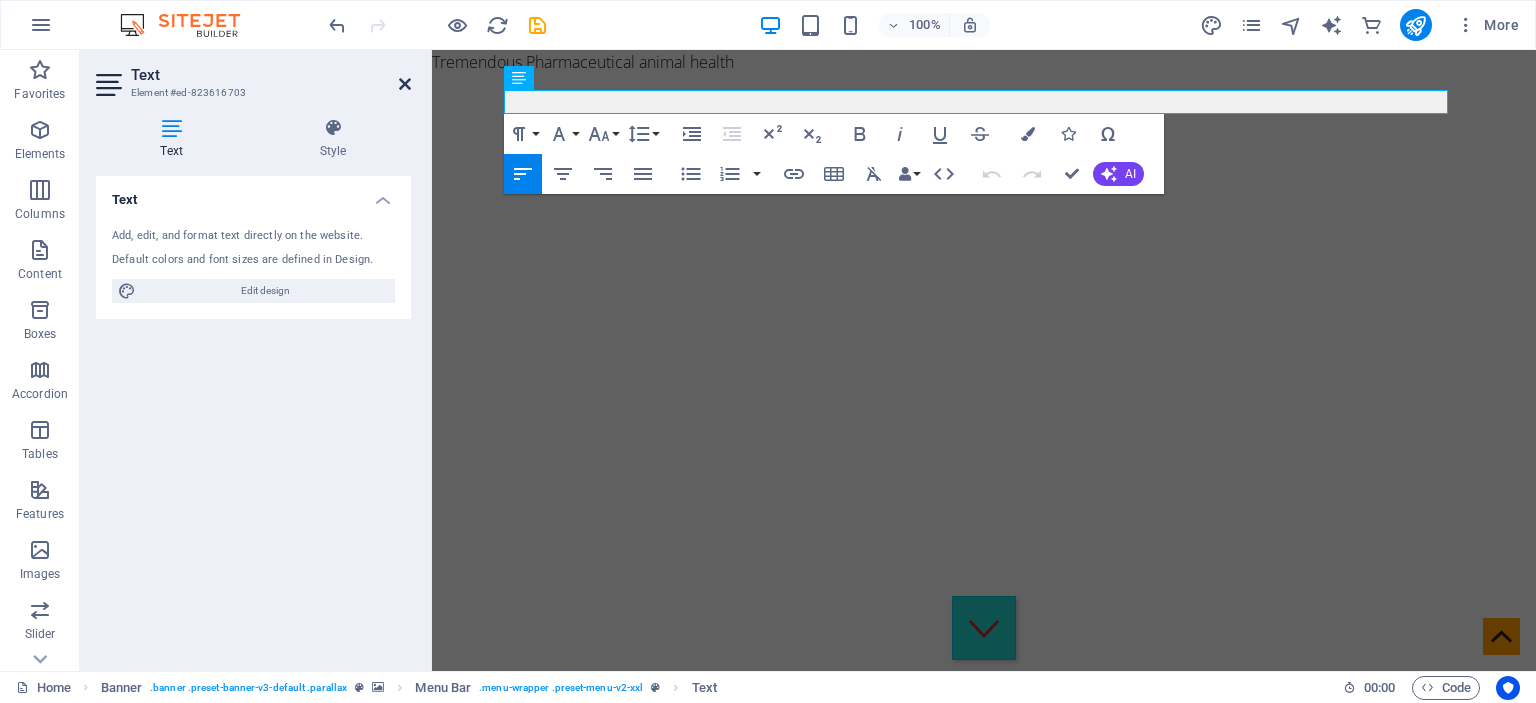 click at bounding box center (405, 84) 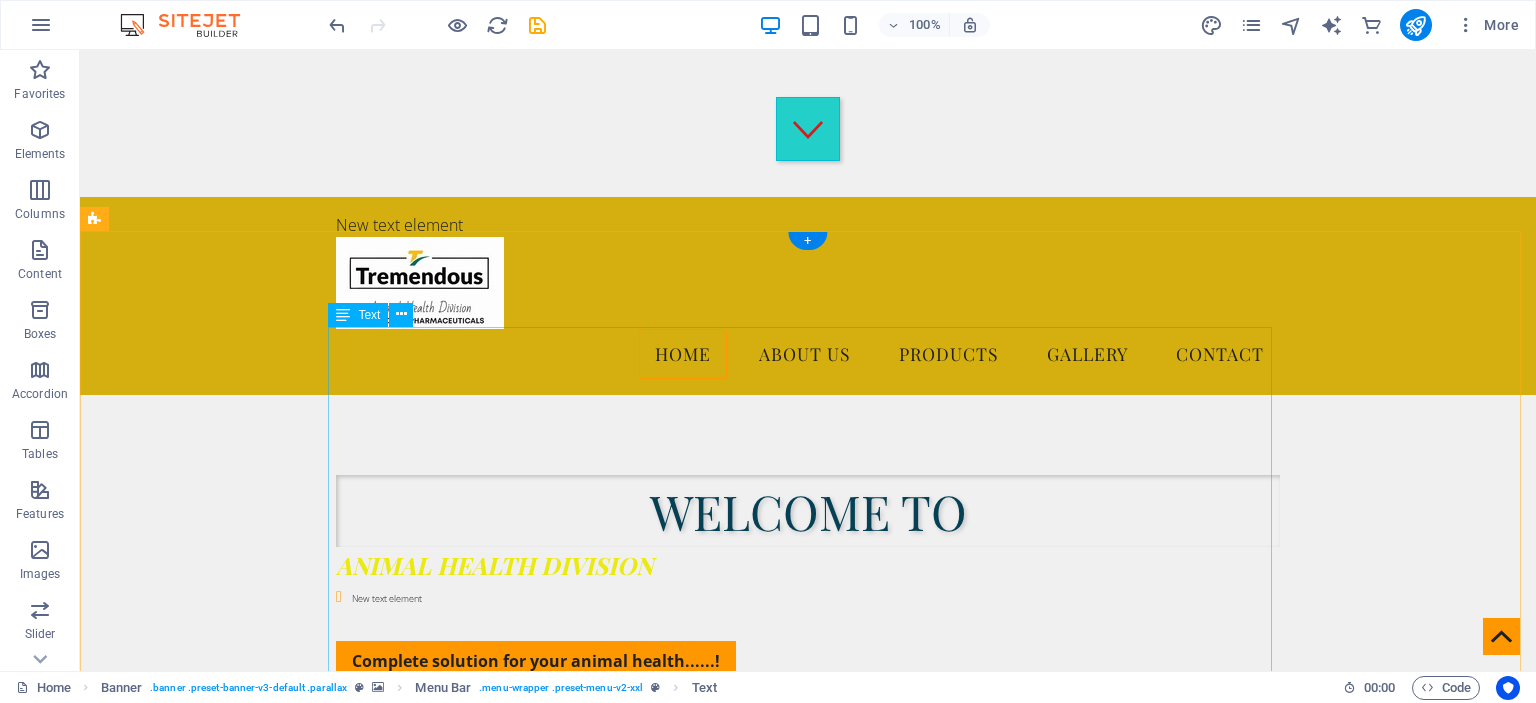 scroll, scrollTop: 500, scrollLeft: 0, axis: vertical 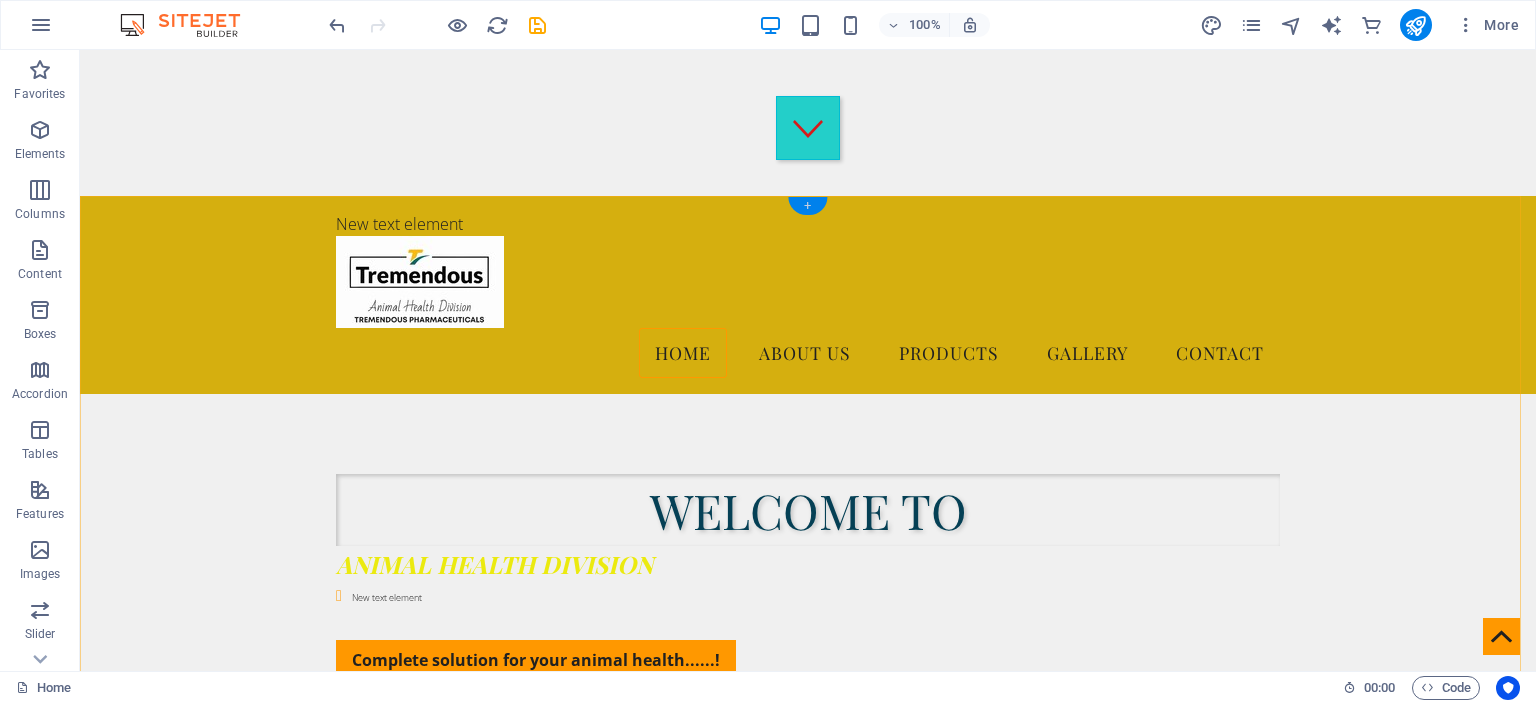 click on "+" at bounding box center [807, 206] 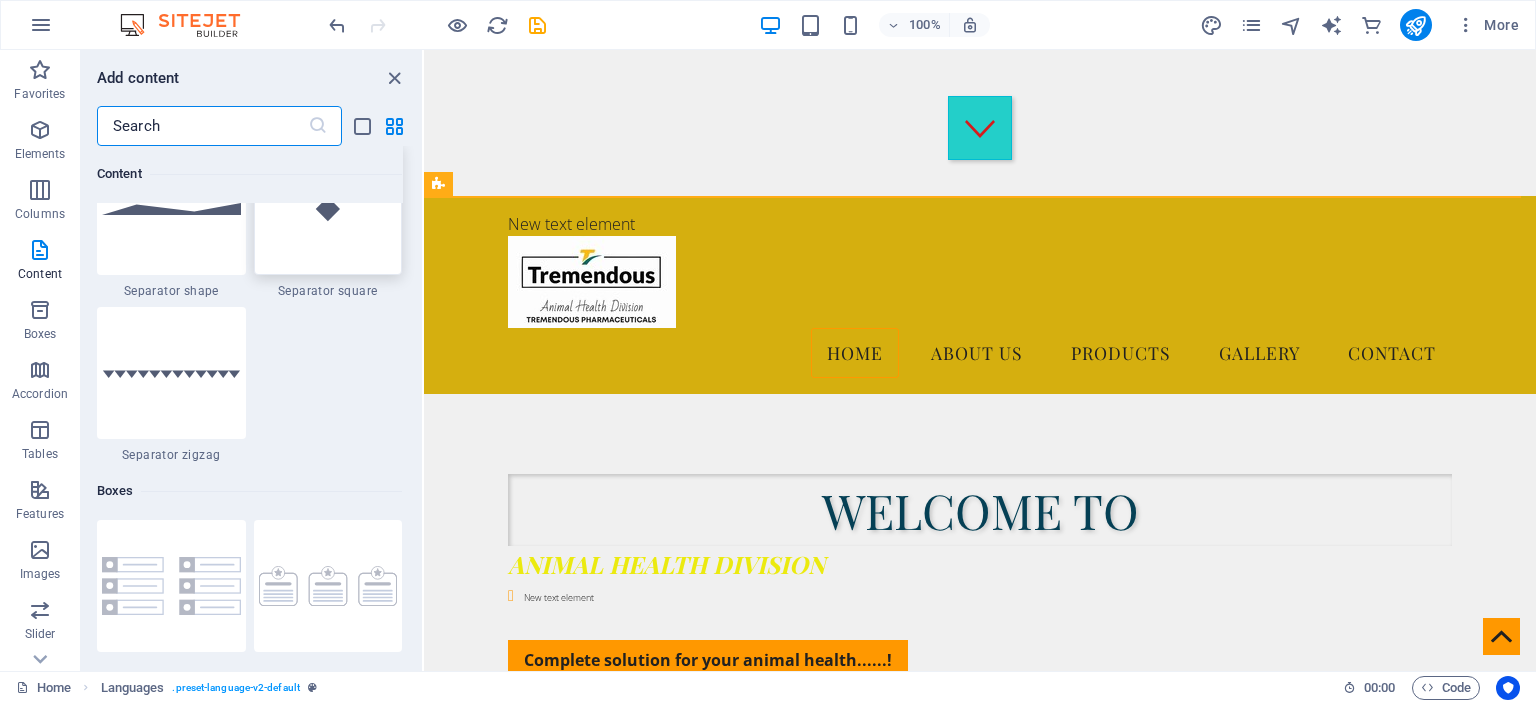 scroll, scrollTop: 5099, scrollLeft: 0, axis: vertical 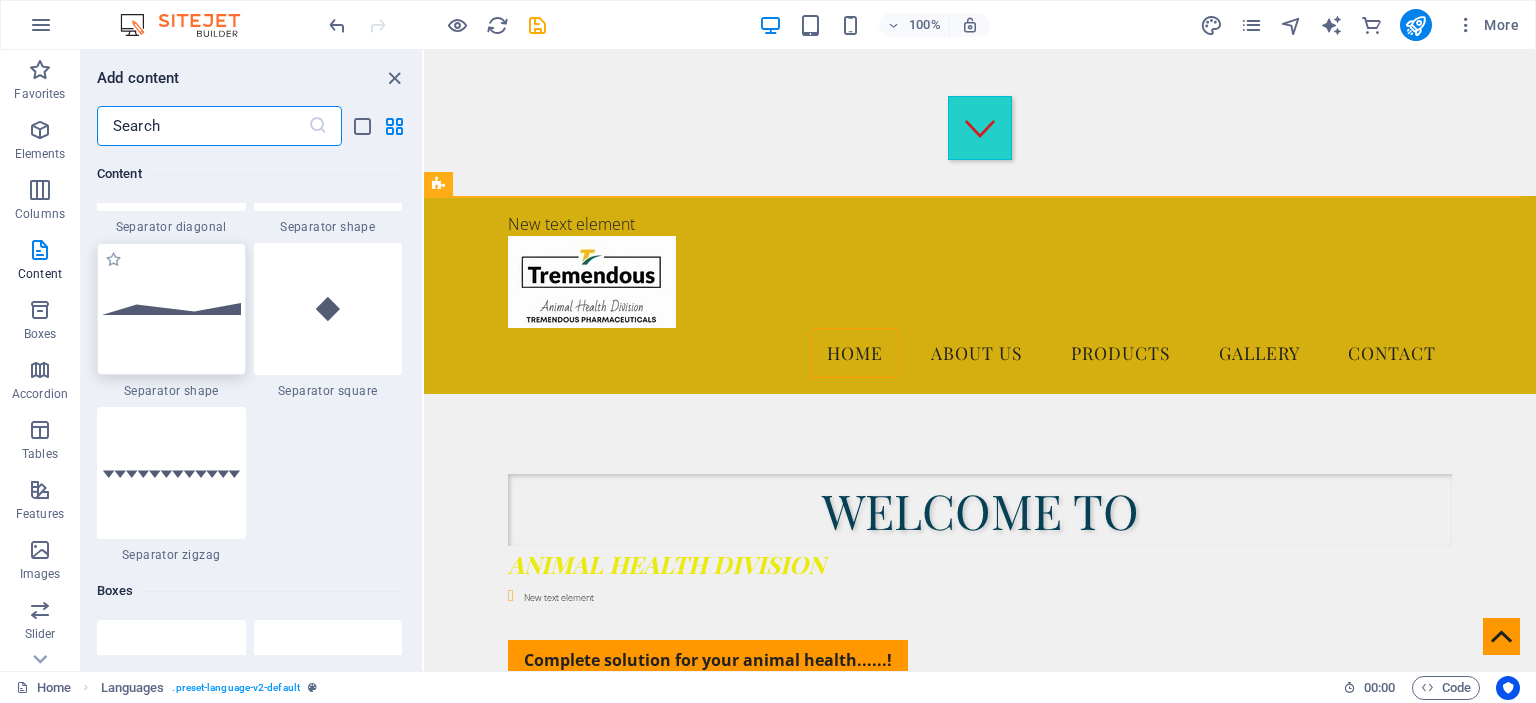 click at bounding box center (171, 309) 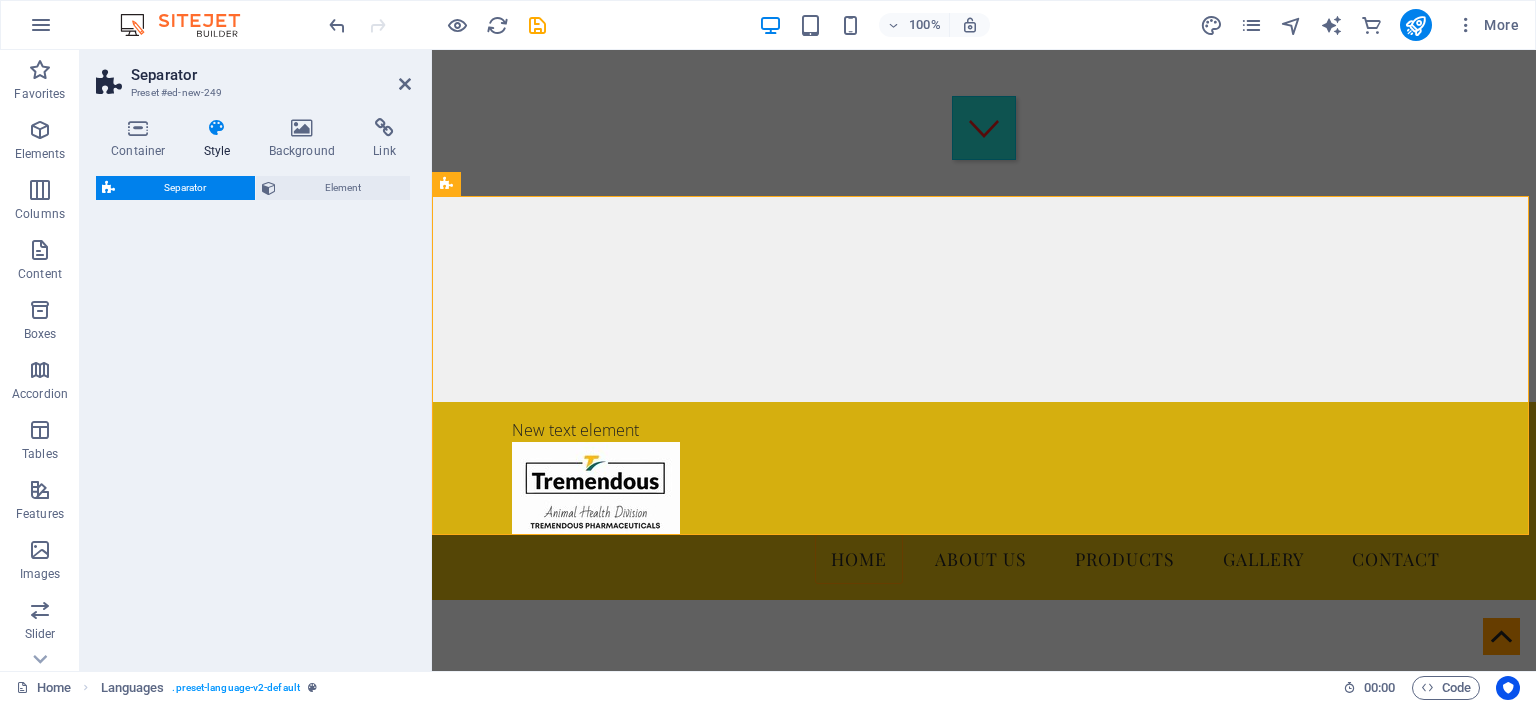 select on "polygon2" 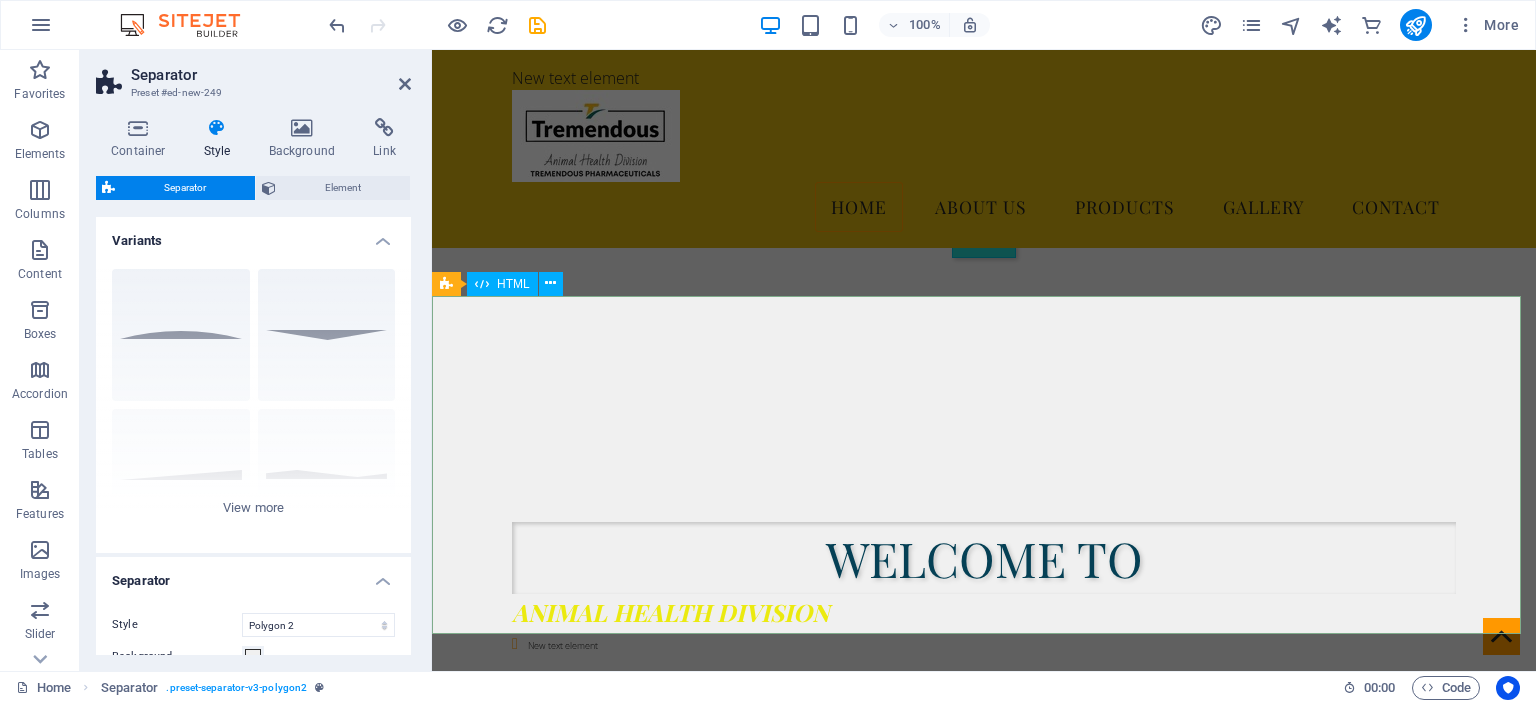 scroll, scrollTop: 400, scrollLeft: 0, axis: vertical 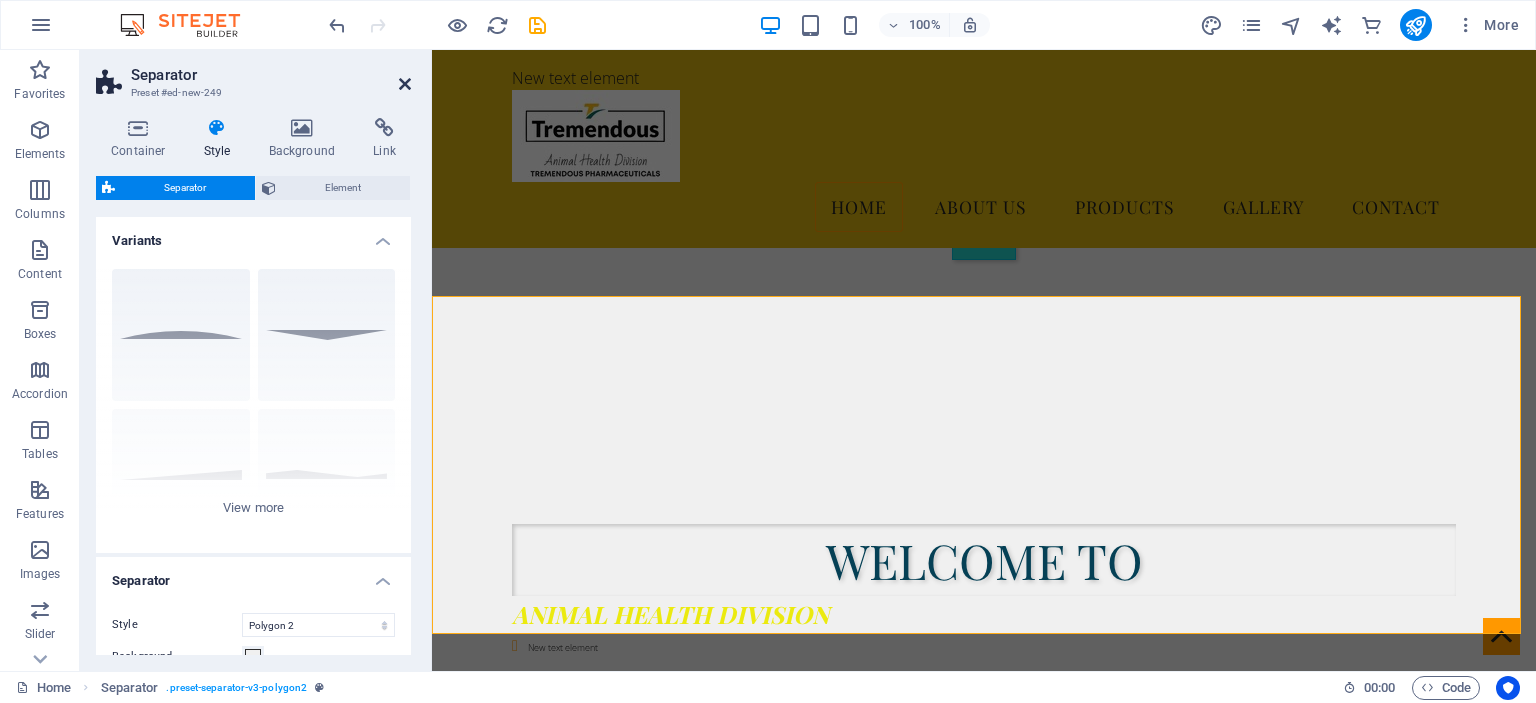 click at bounding box center [405, 84] 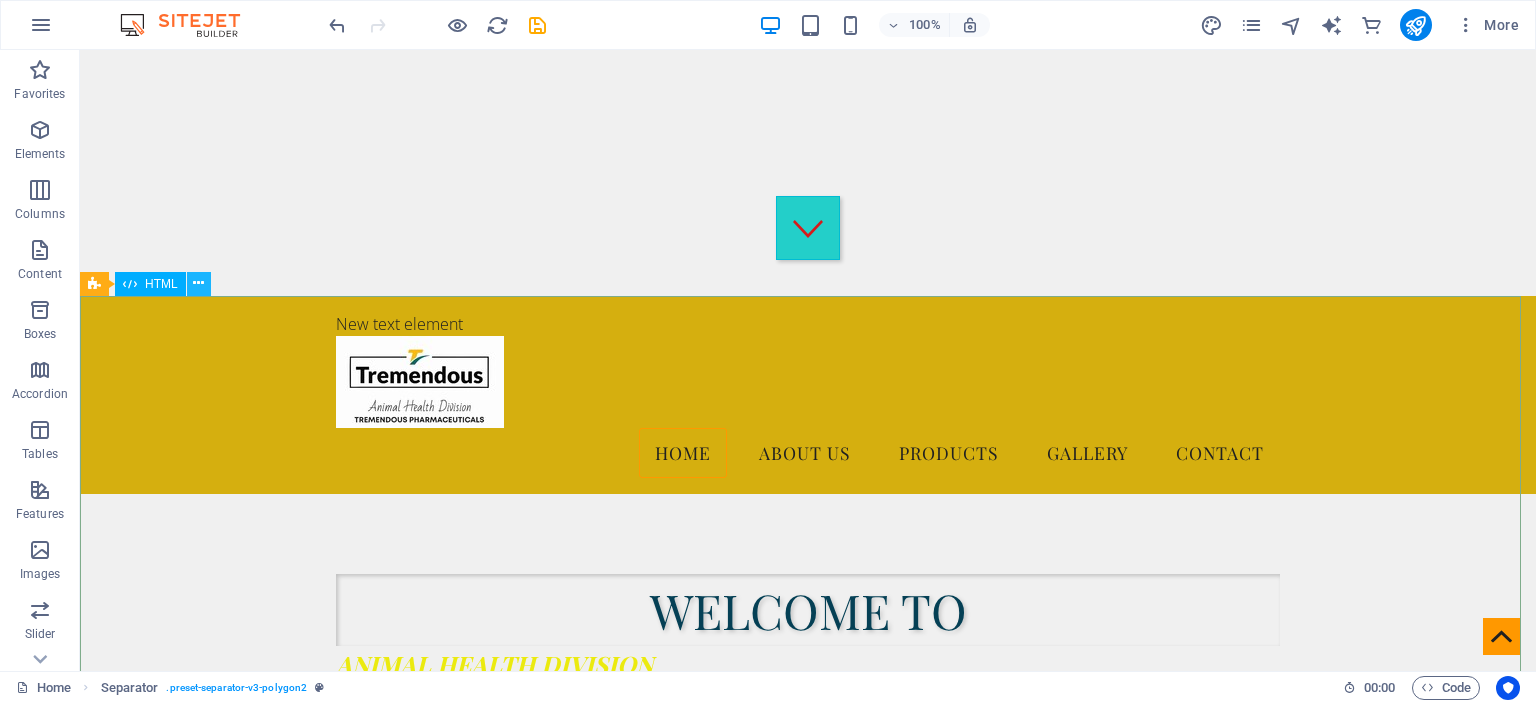 click at bounding box center (198, 283) 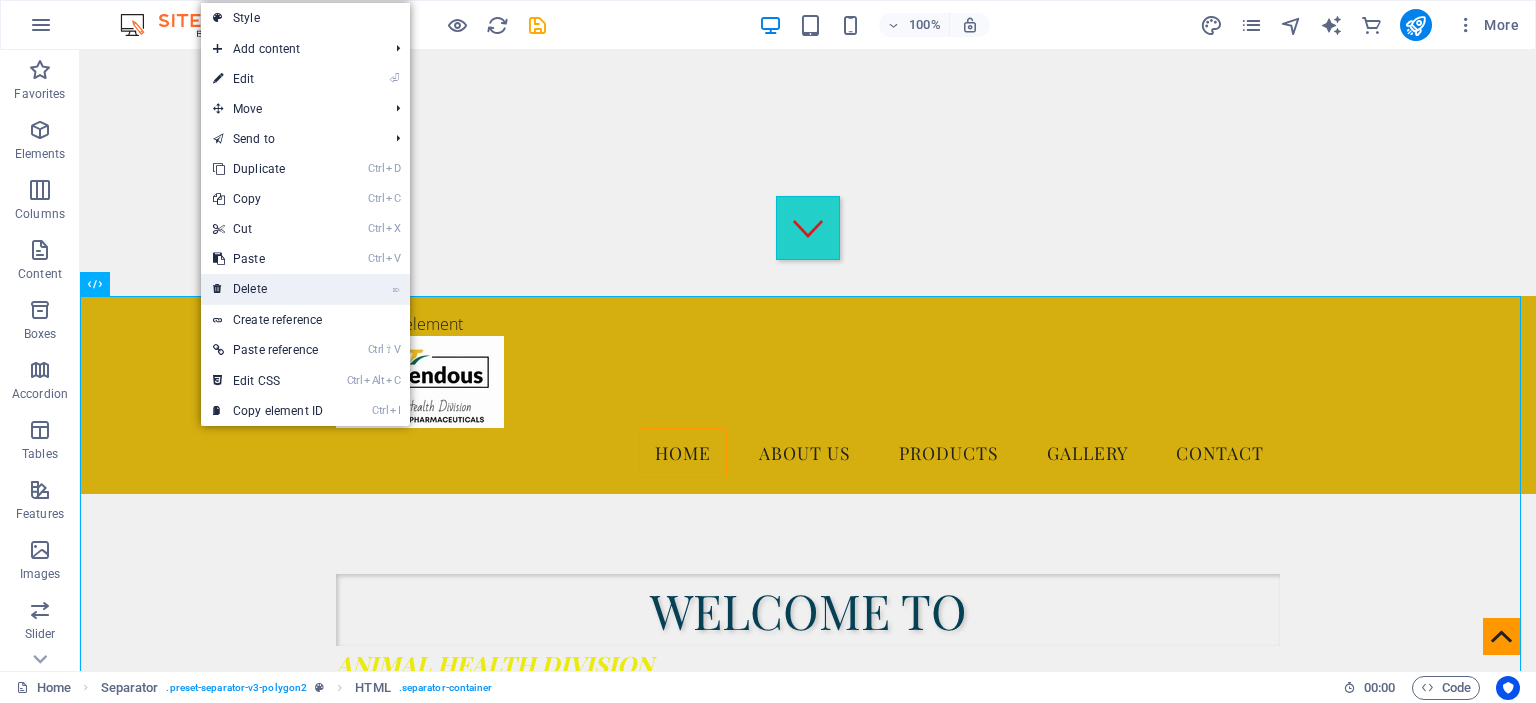 click on "⌦  Delete" at bounding box center (268, 289) 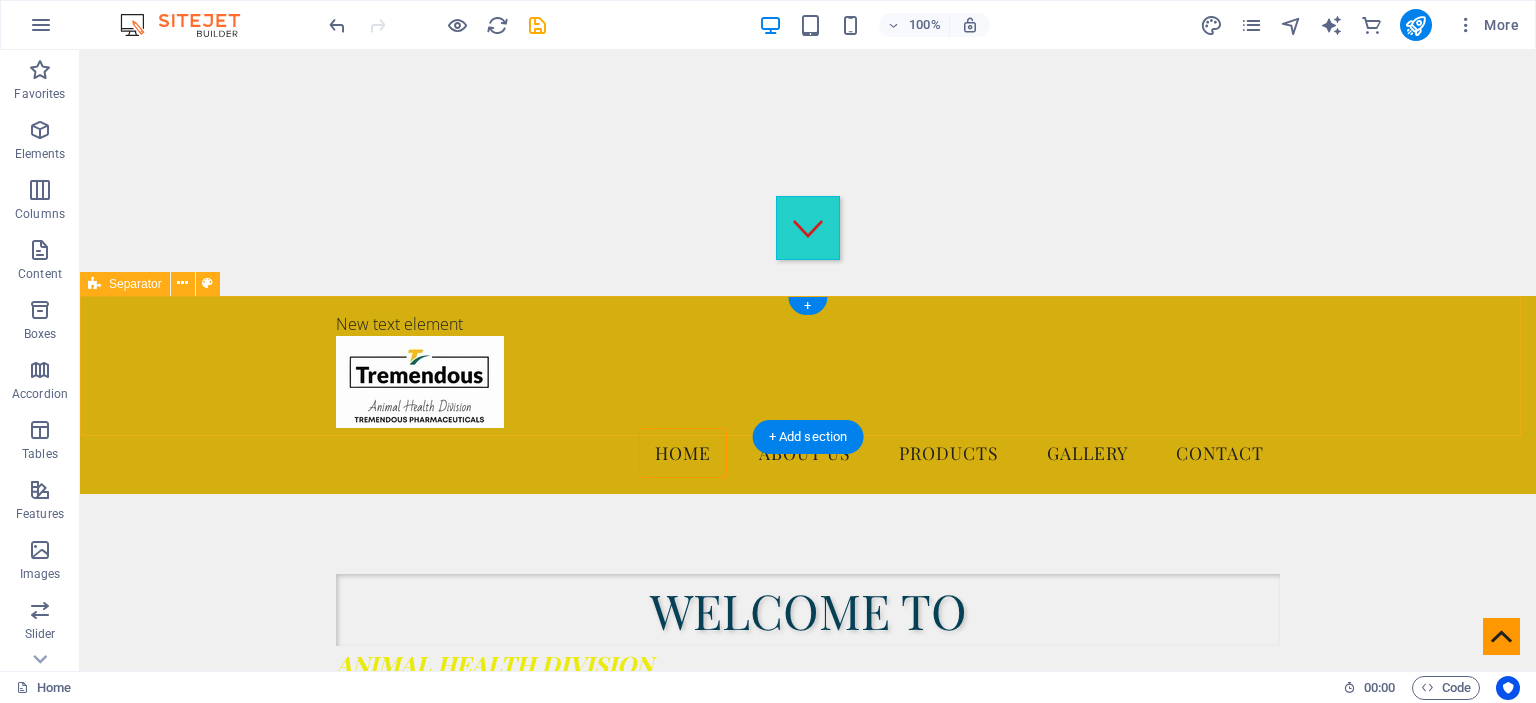 click on "Add elements" at bounding box center (749, 961) 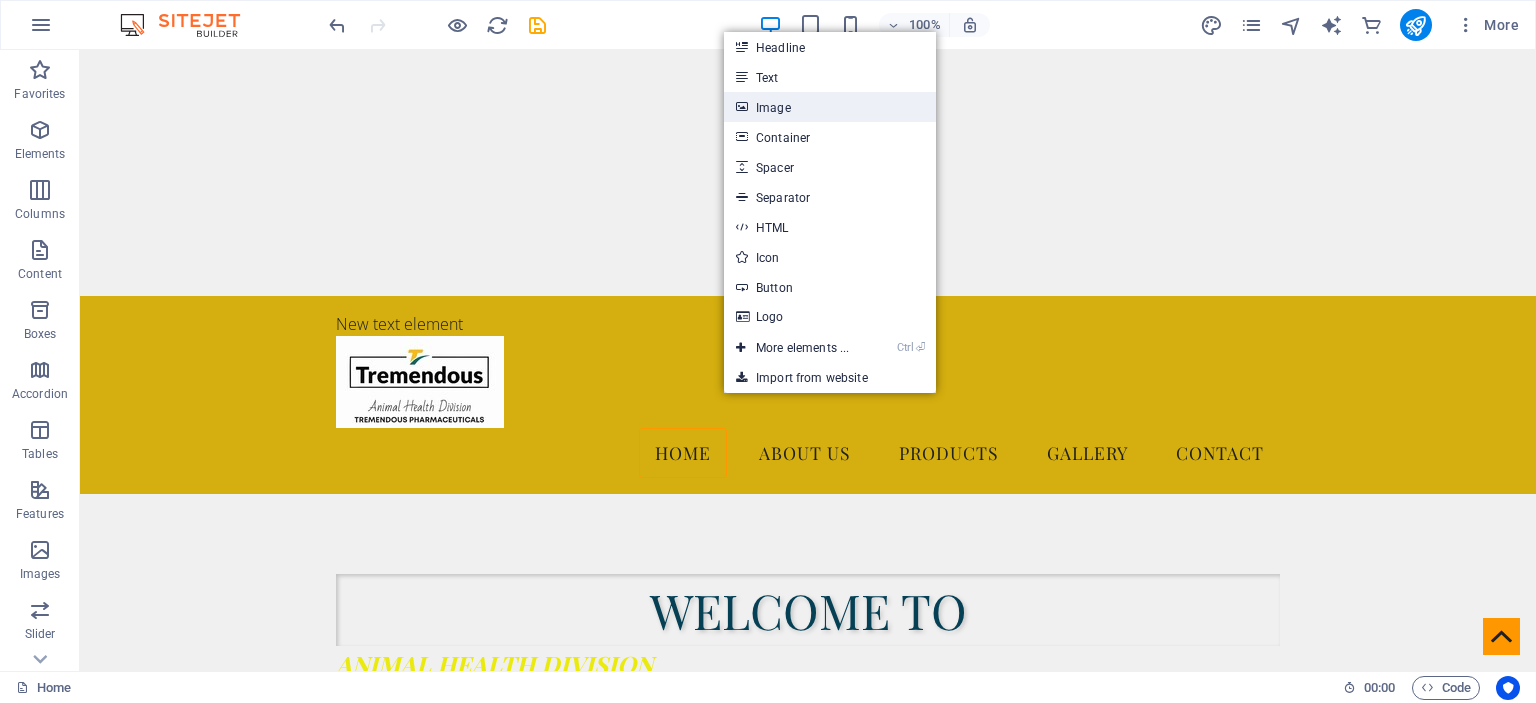 click on "Image" at bounding box center (830, 107) 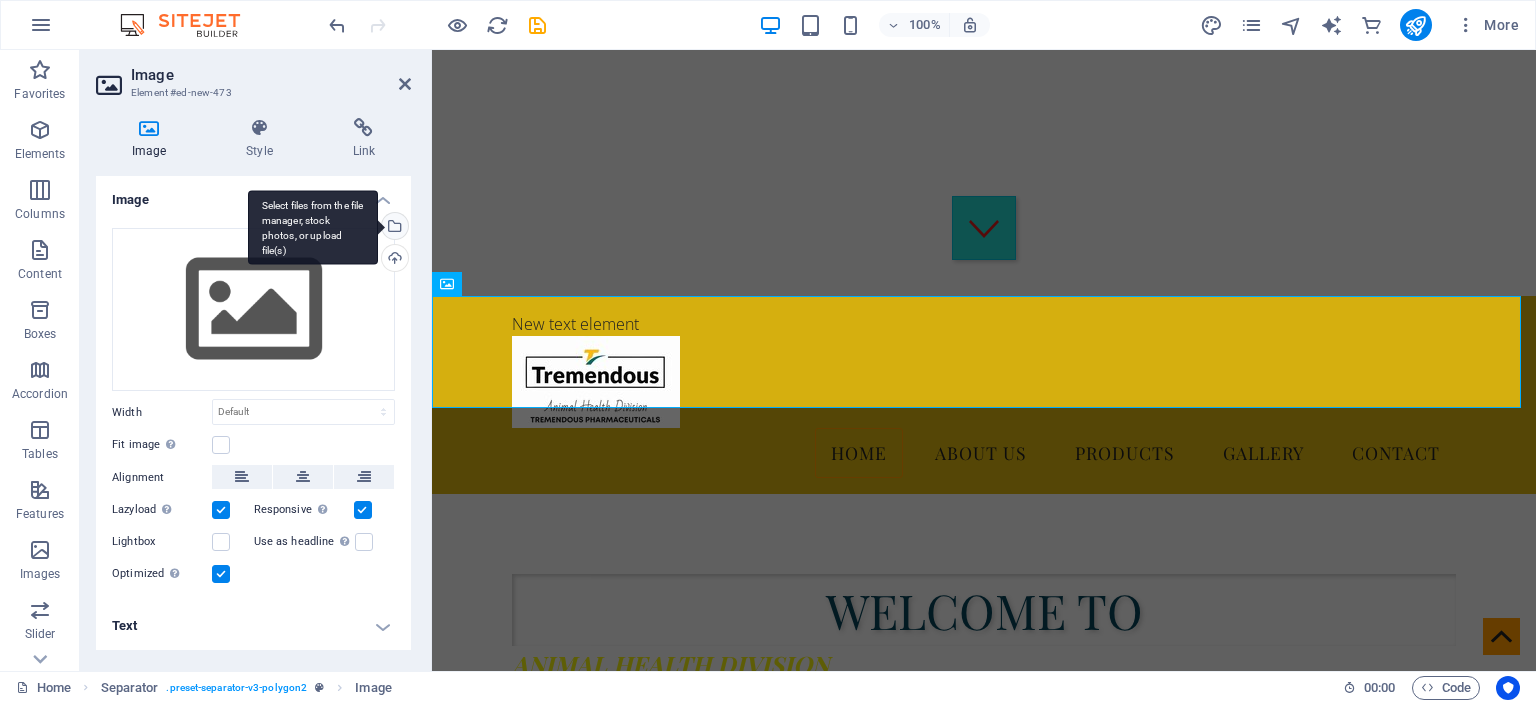 click on "Select files from the file manager, stock photos, or upload file(s)" at bounding box center (313, 227) 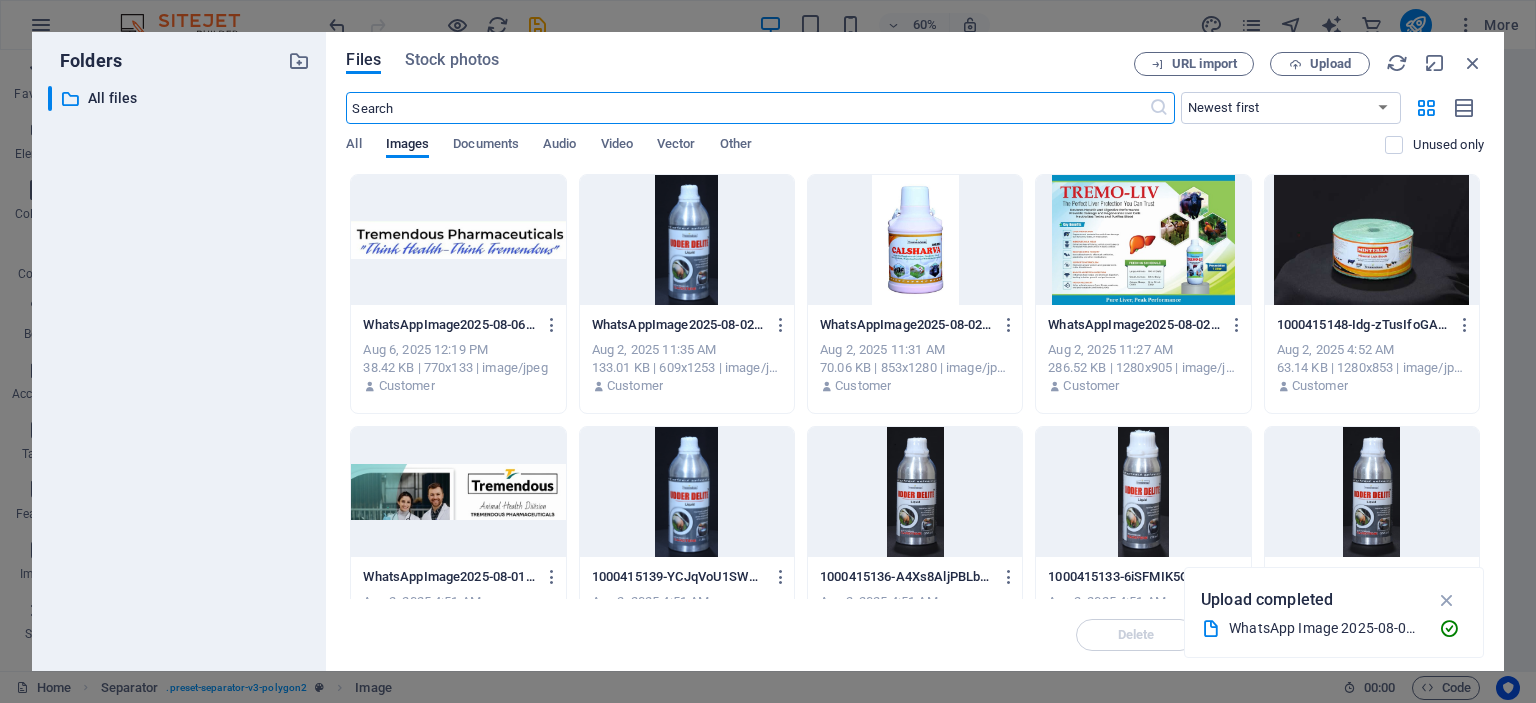 click at bounding box center (458, 240) 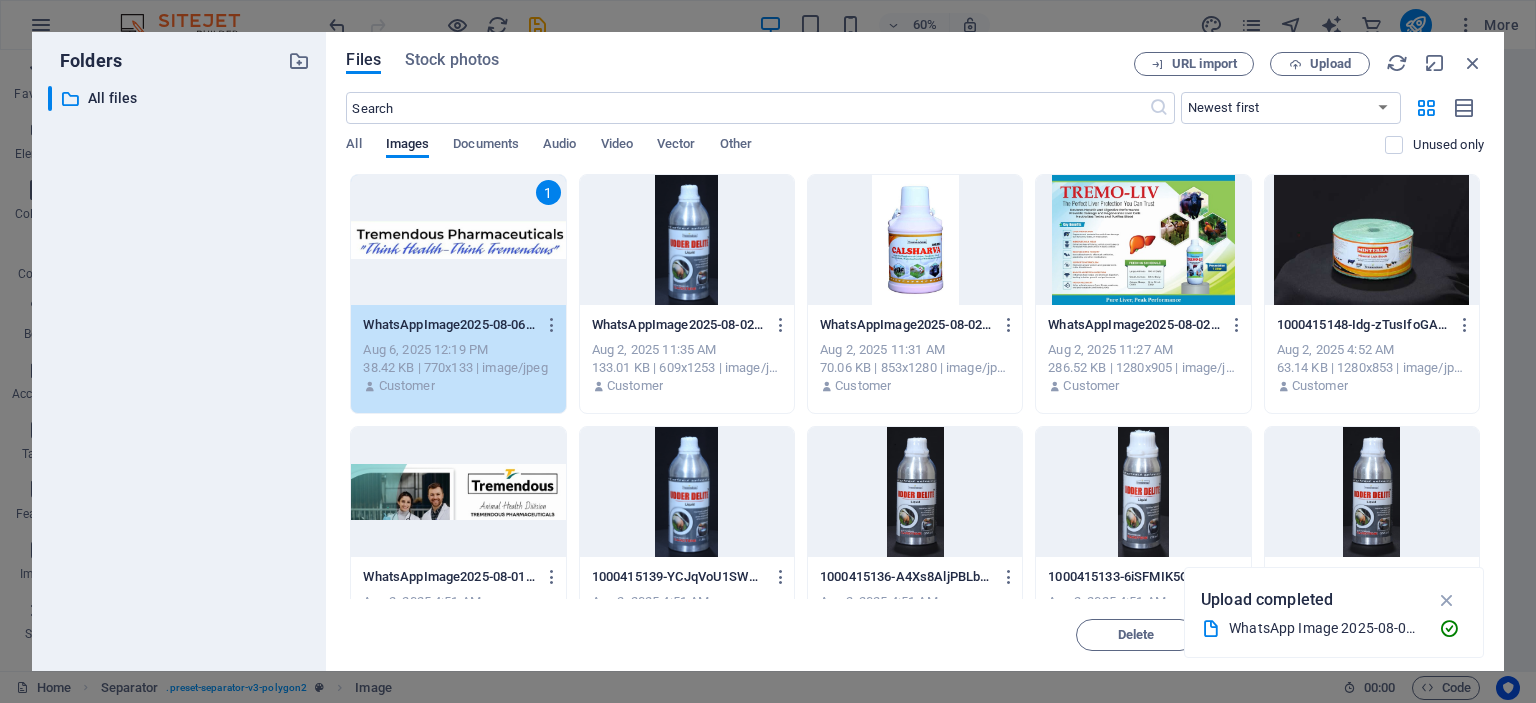 click on "1" at bounding box center [458, 240] 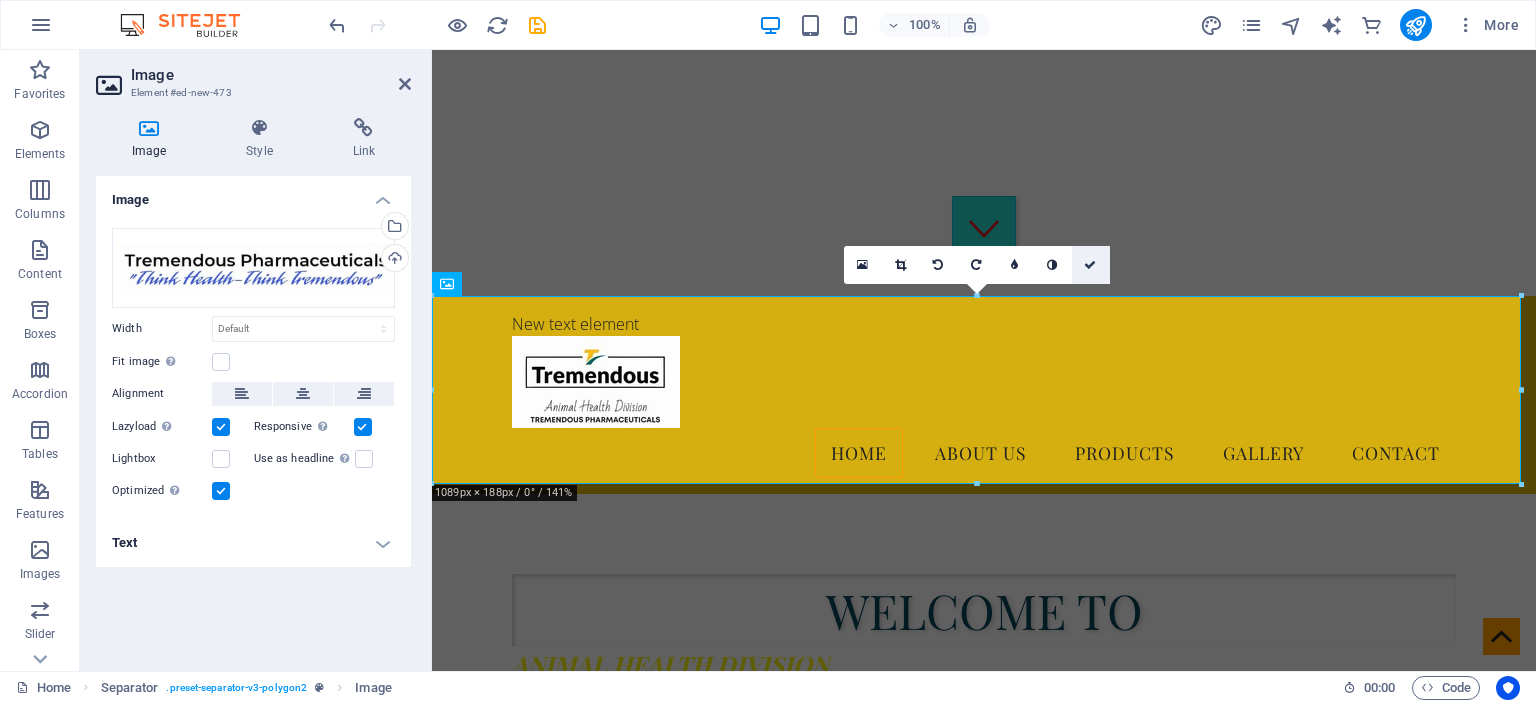 click at bounding box center (1090, 265) 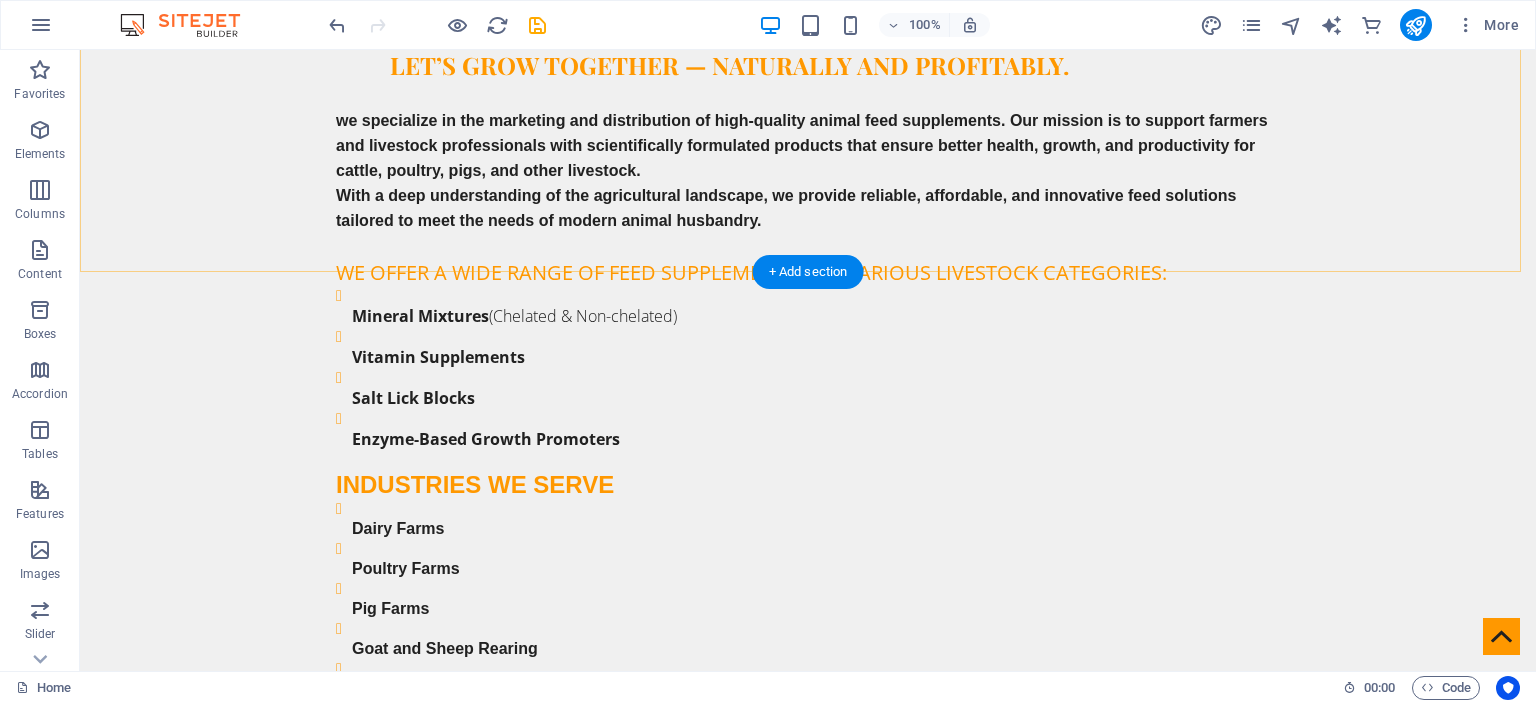 scroll, scrollTop: 1600, scrollLeft: 0, axis: vertical 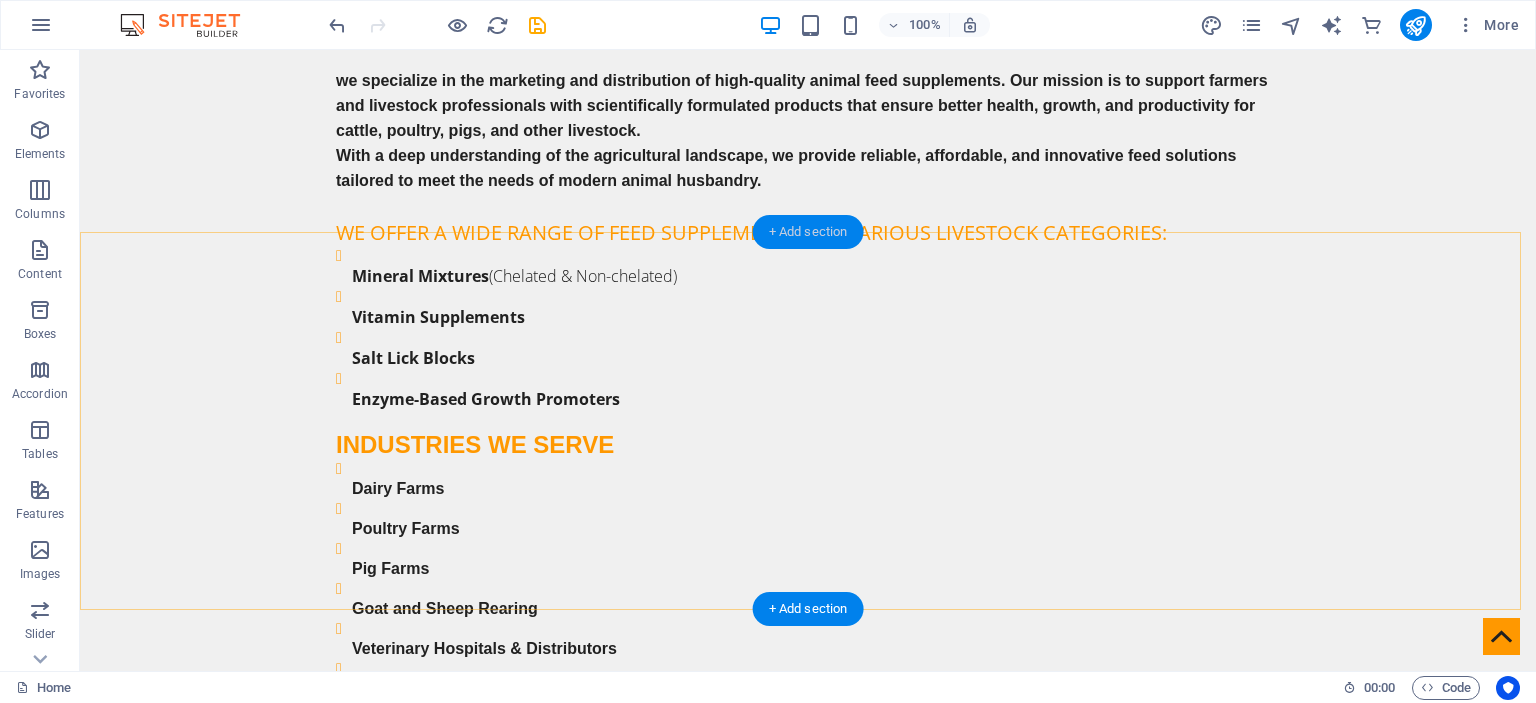 click on "+ Add section" at bounding box center [808, 232] 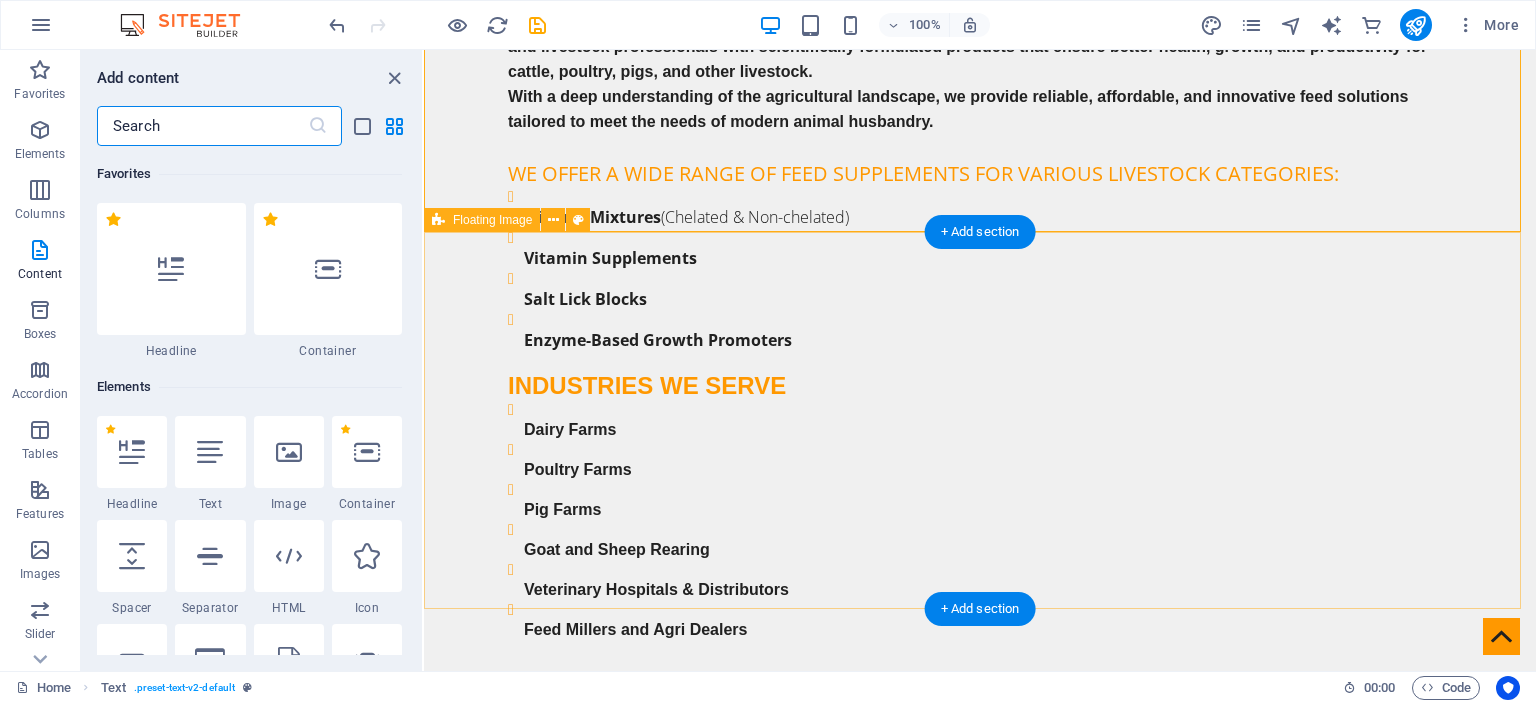 scroll, scrollTop: 1540, scrollLeft: 0, axis: vertical 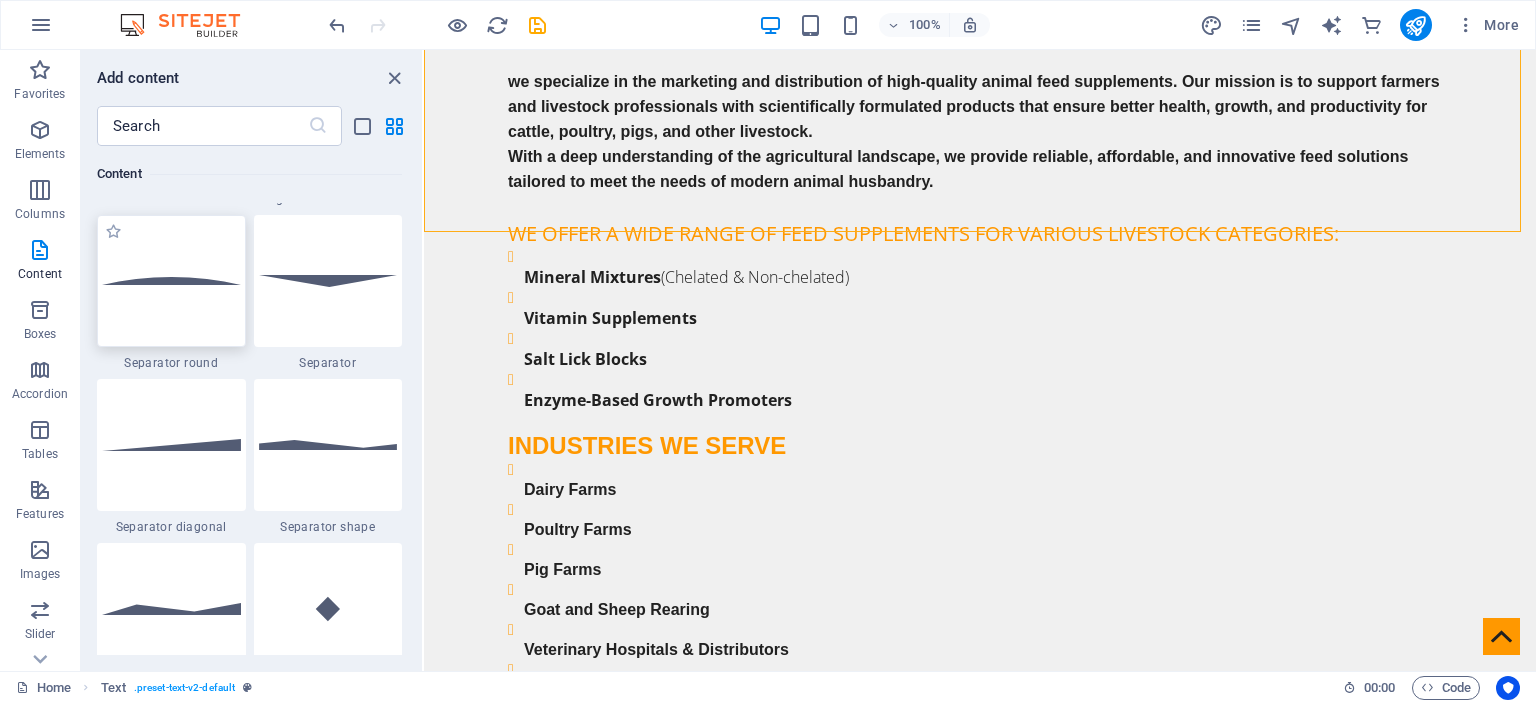 click at bounding box center (171, 281) 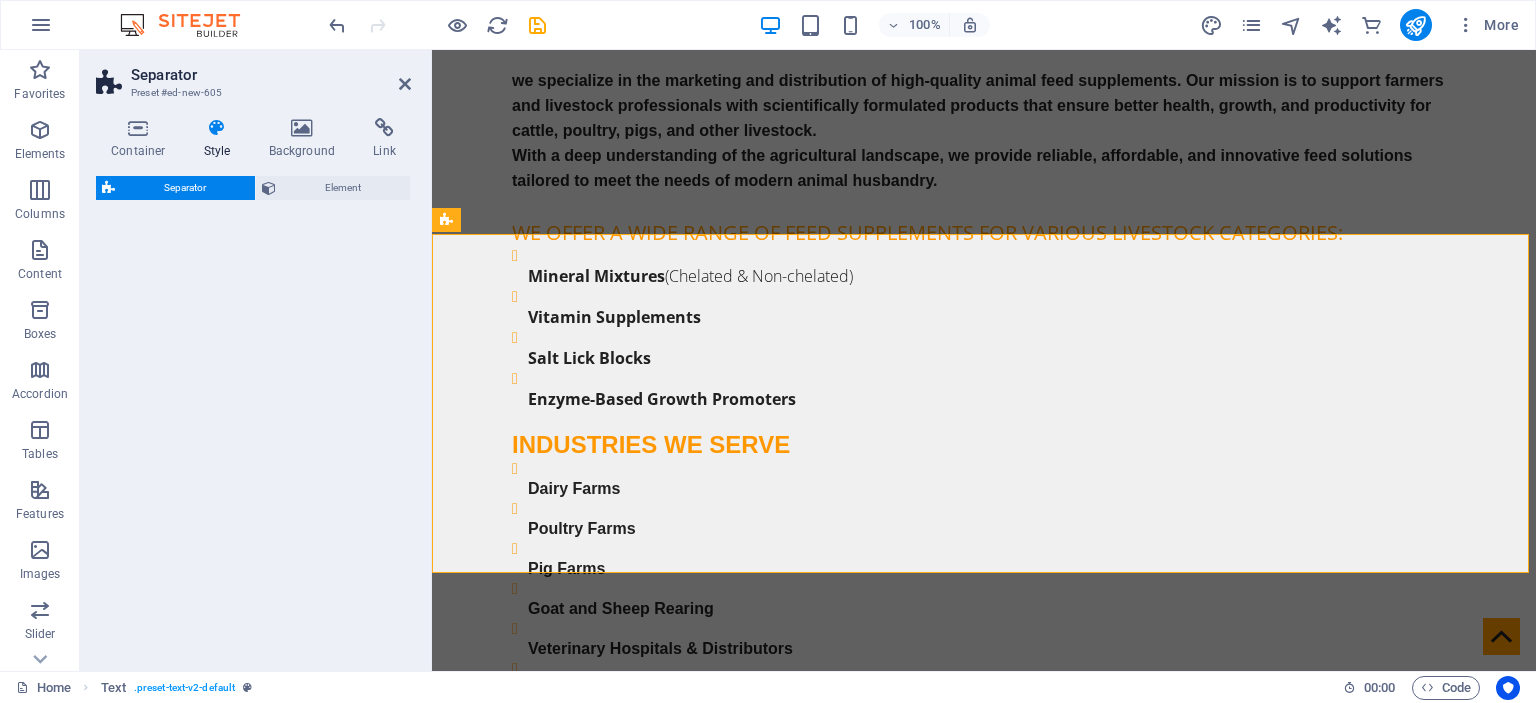 select on "circle" 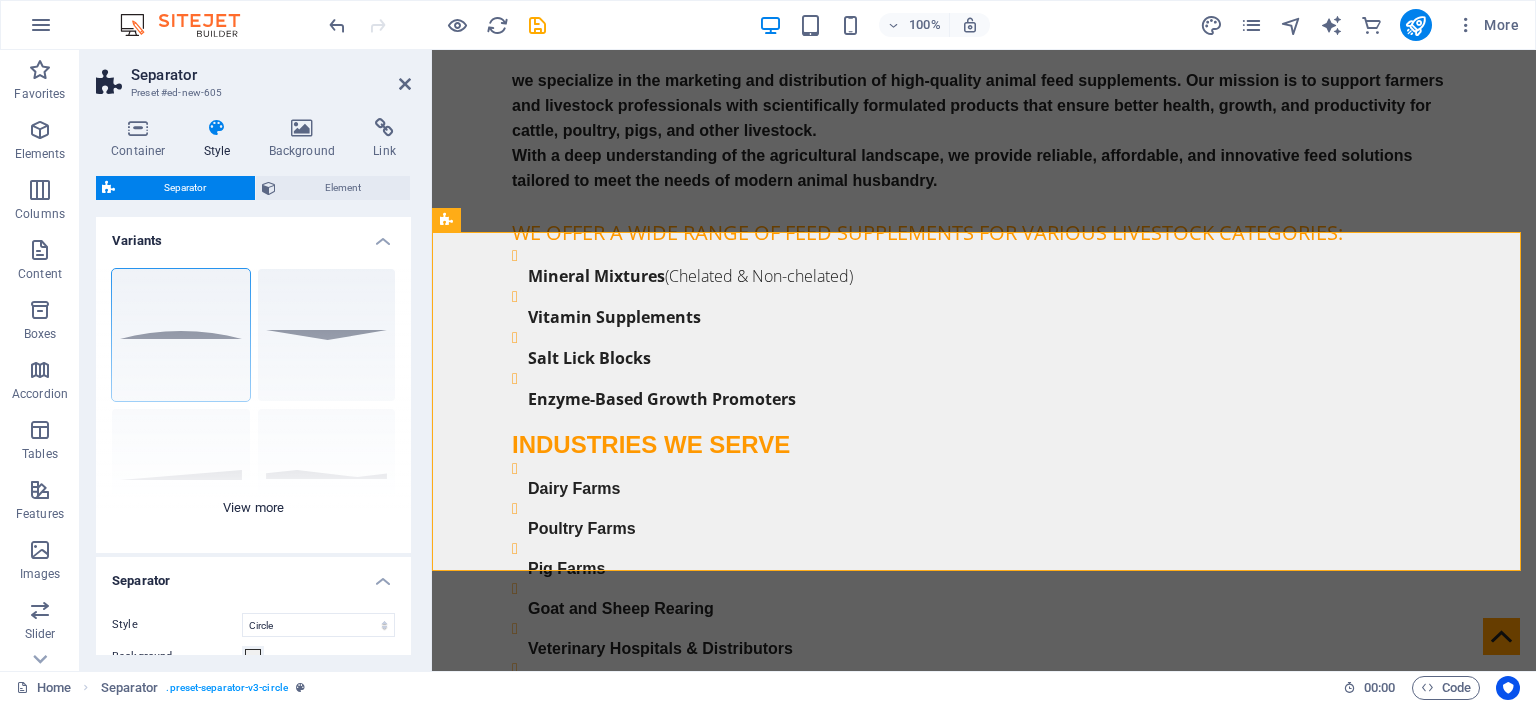 scroll, scrollTop: 1539, scrollLeft: 0, axis: vertical 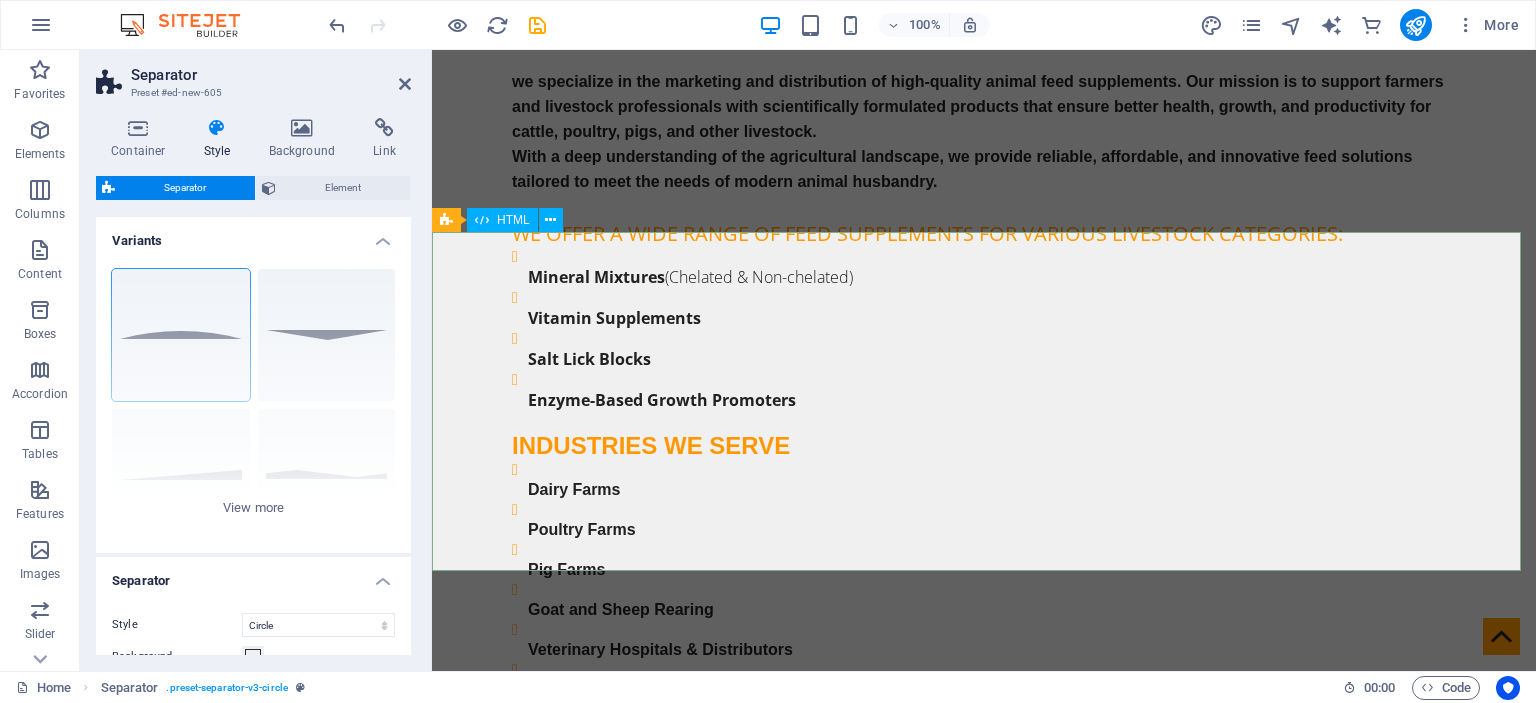 click at bounding box center [984, 971] 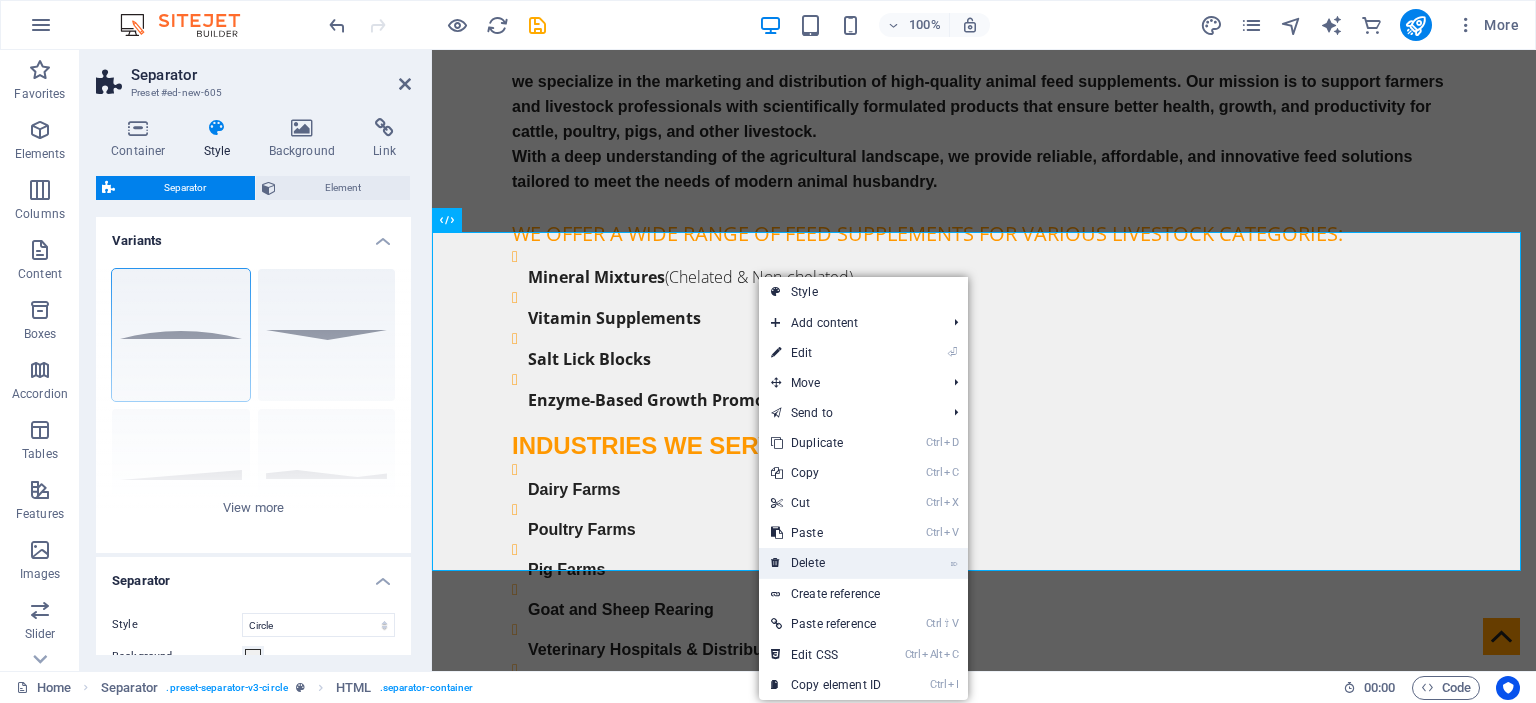 click on "⌦  Delete" at bounding box center (826, 563) 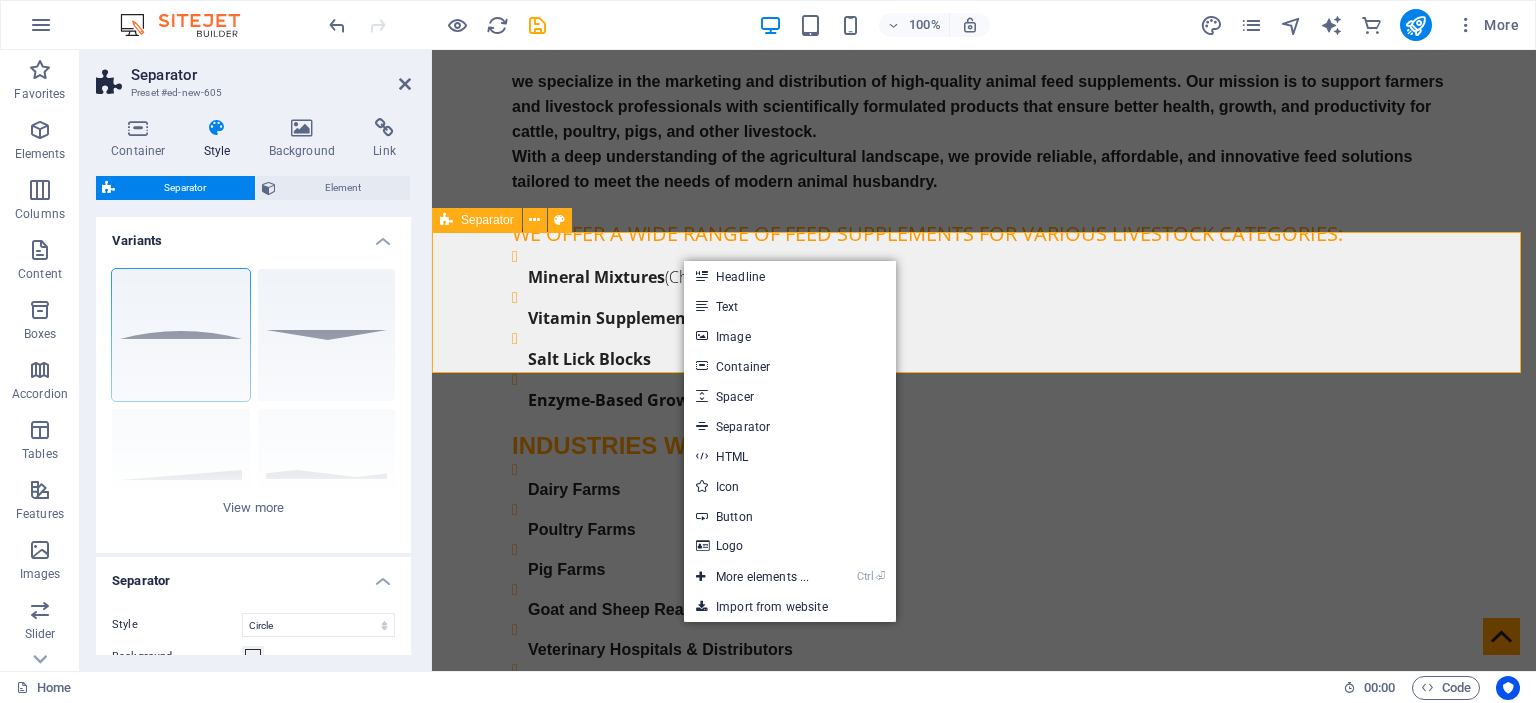 click on "Drop content here or  Add elements  Paste clipboard" at bounding box center (984, 873) 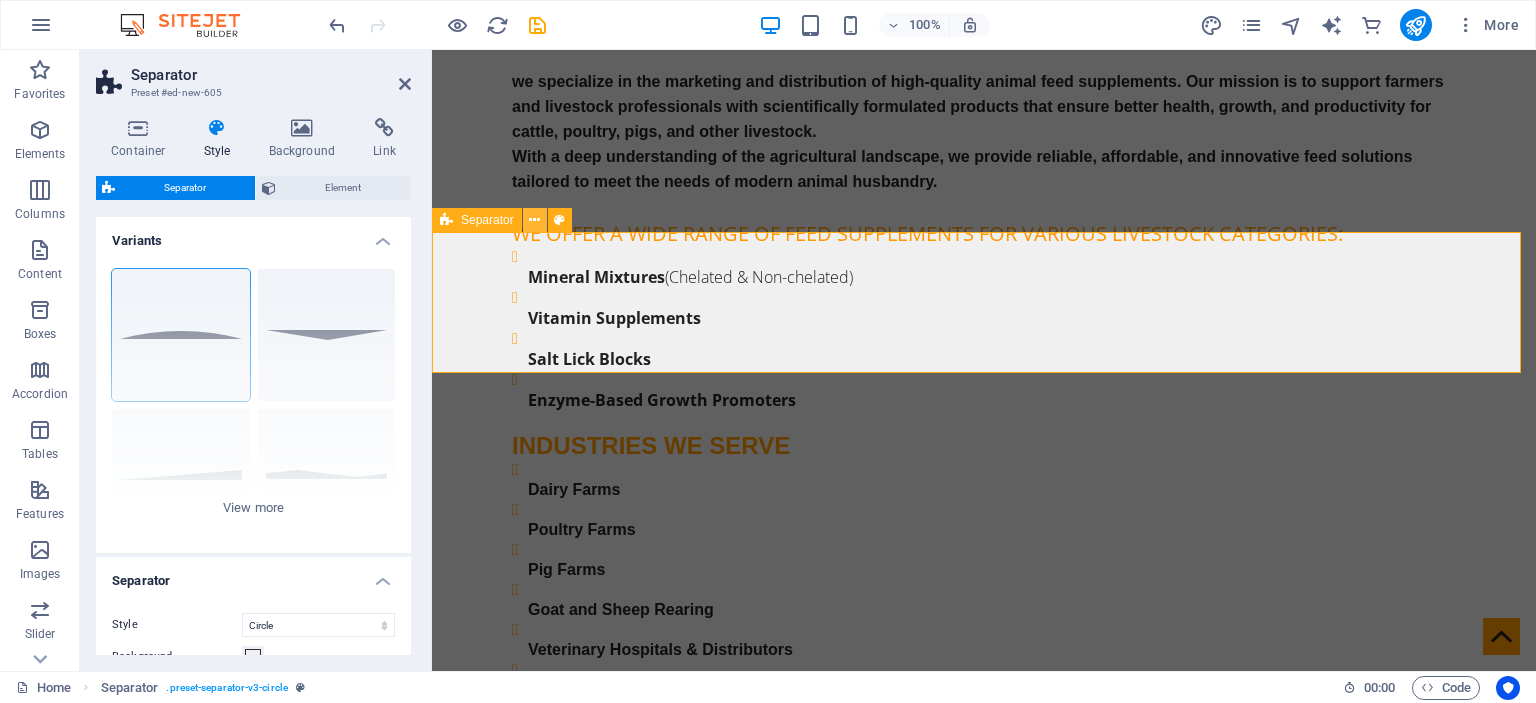 click at bounding box center (534, 220) 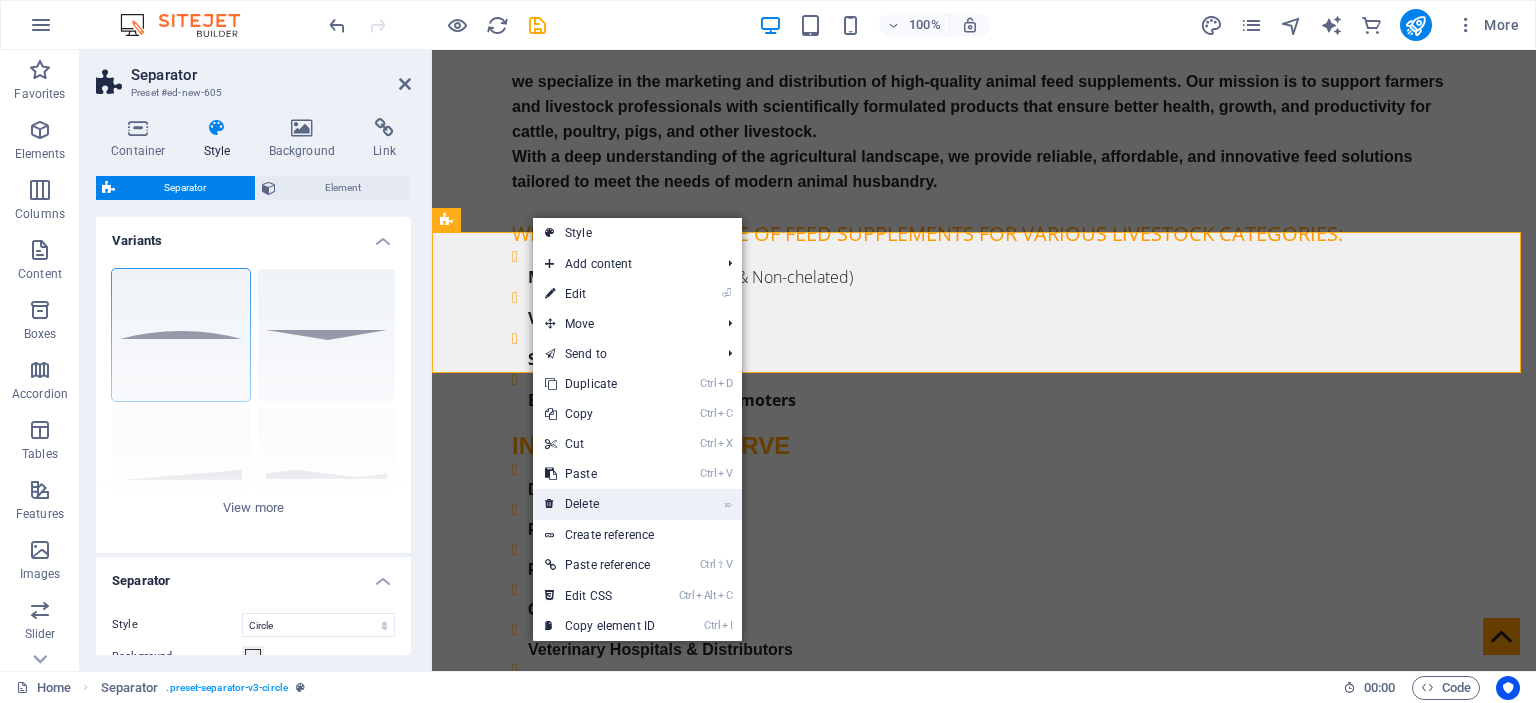 click on "⌦  Delete" at bounding box center (600, 504) 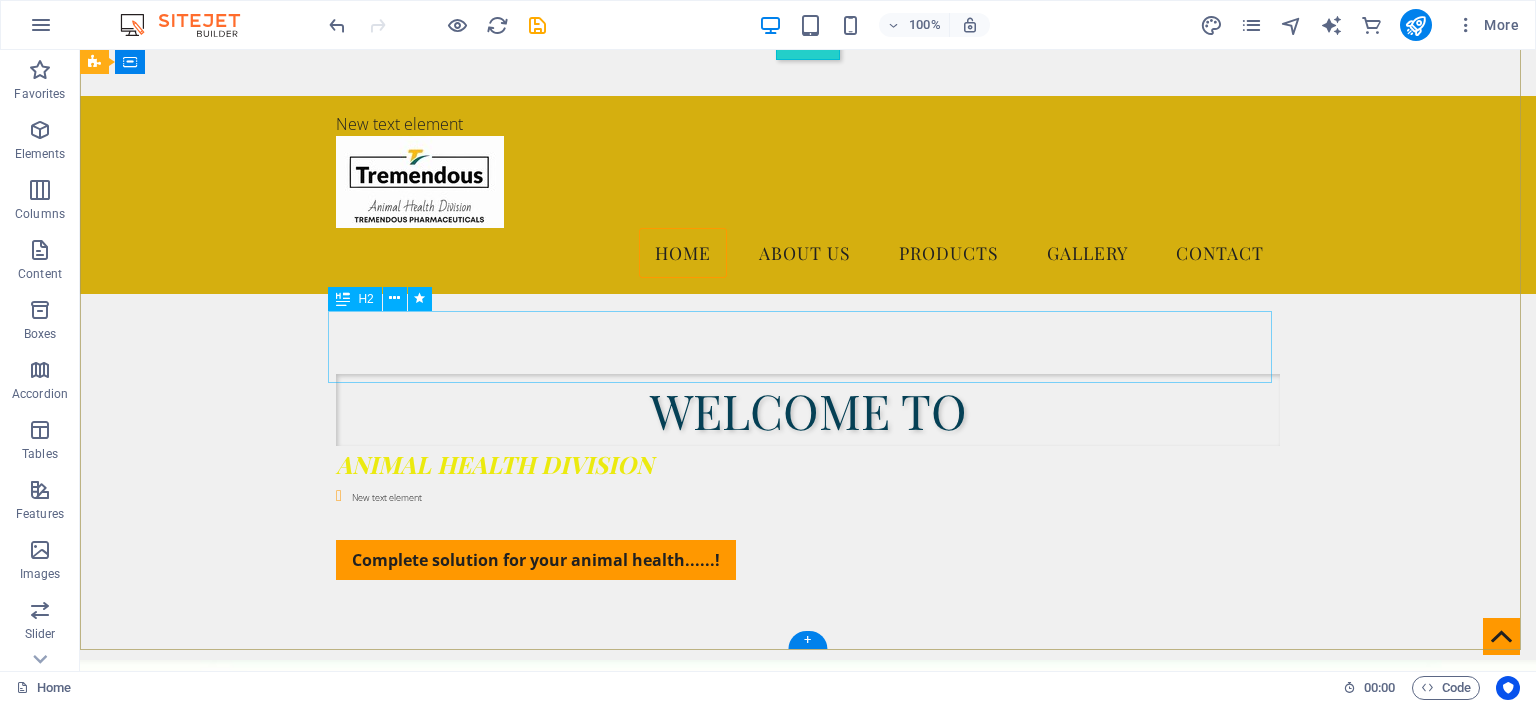 scroll, scrollTop: 0, scrollLeft: 0, axis: both 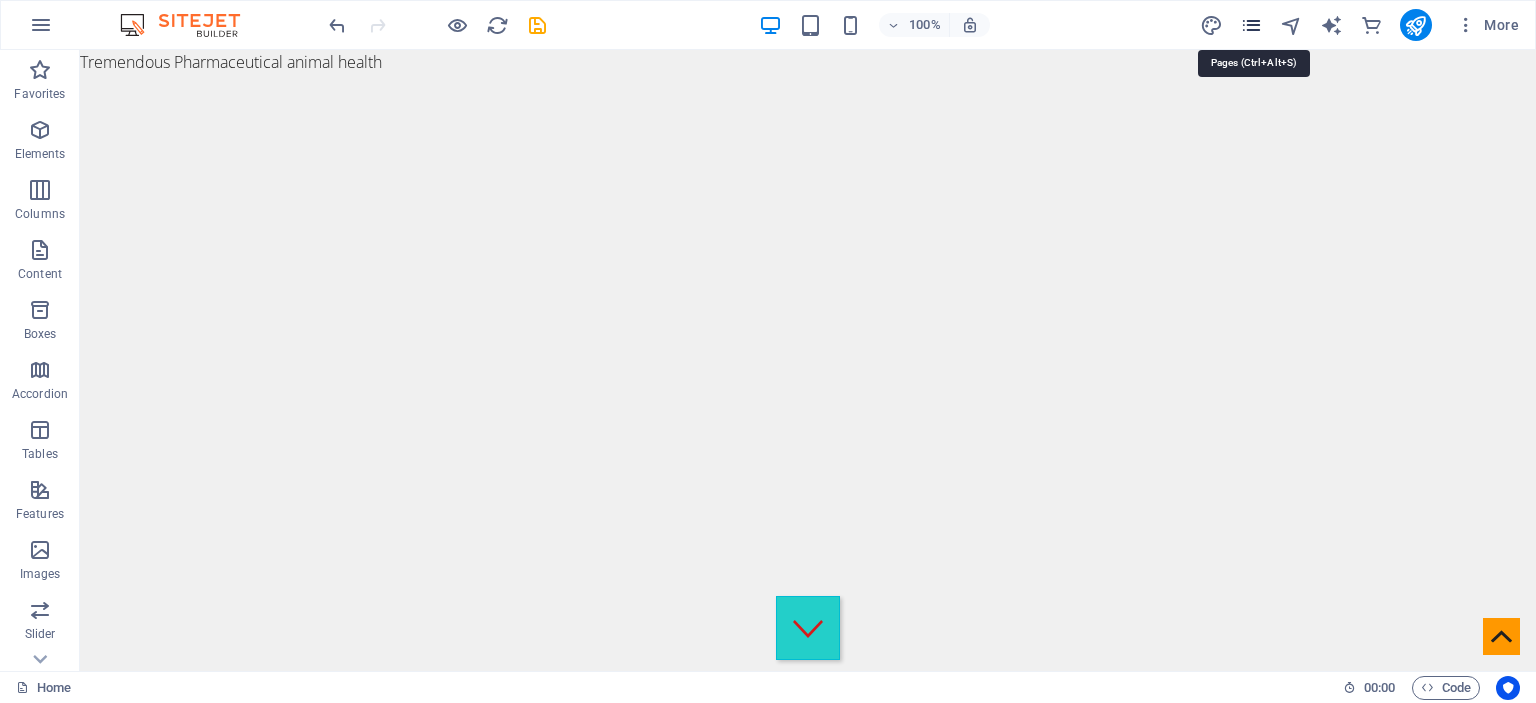 click at bounding box center [1251, 25] 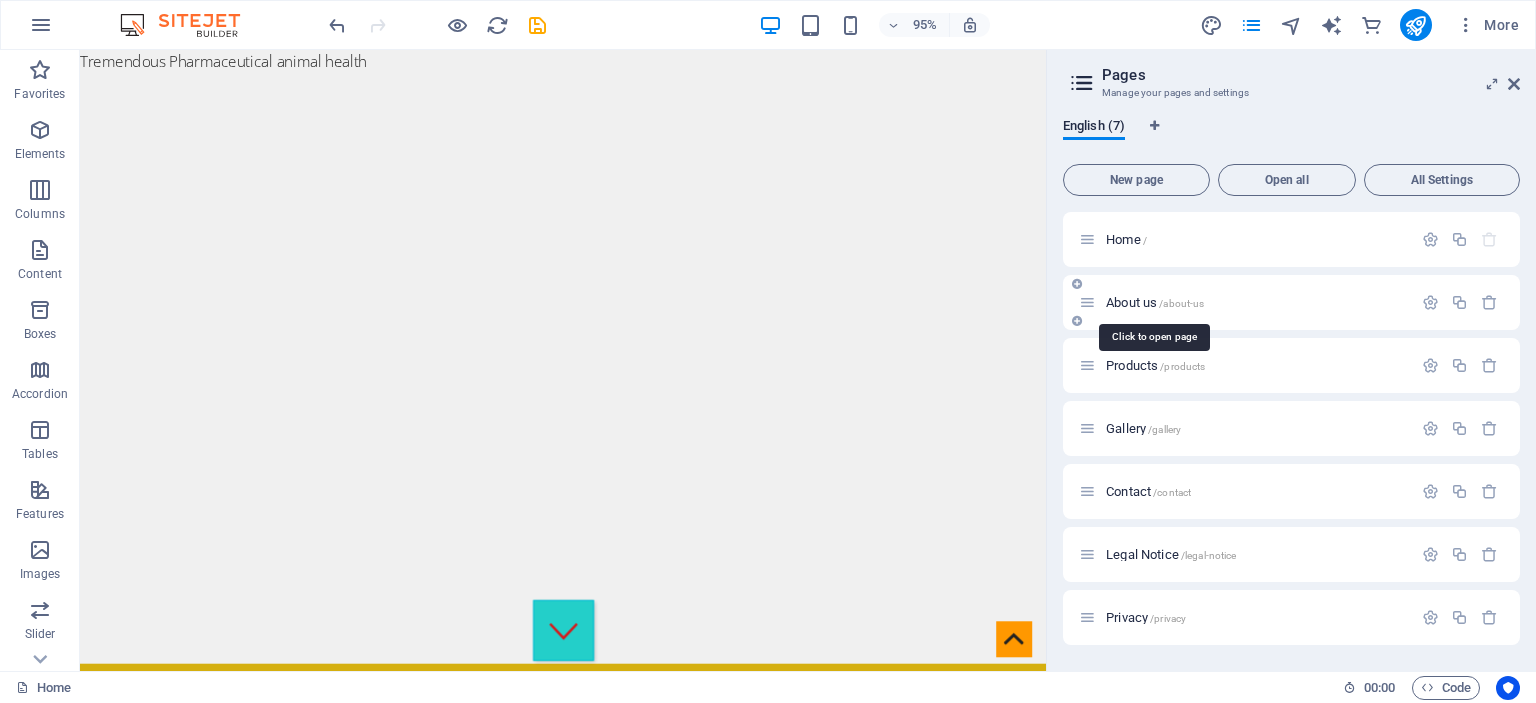 click on "About us /about-us" at bounding box center (1155, 302) 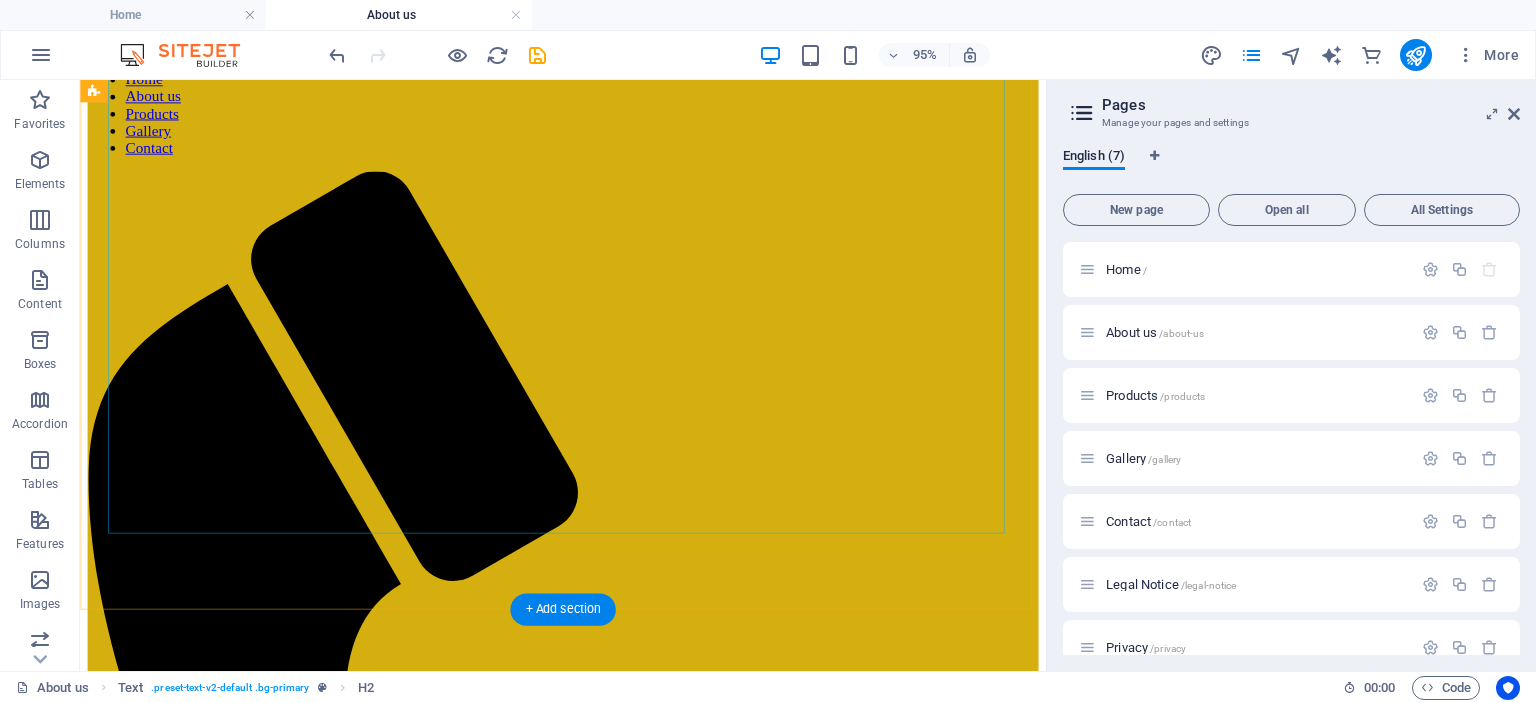 scroll, scrollTop: 835, scrollLeft: 0, axis: vertical 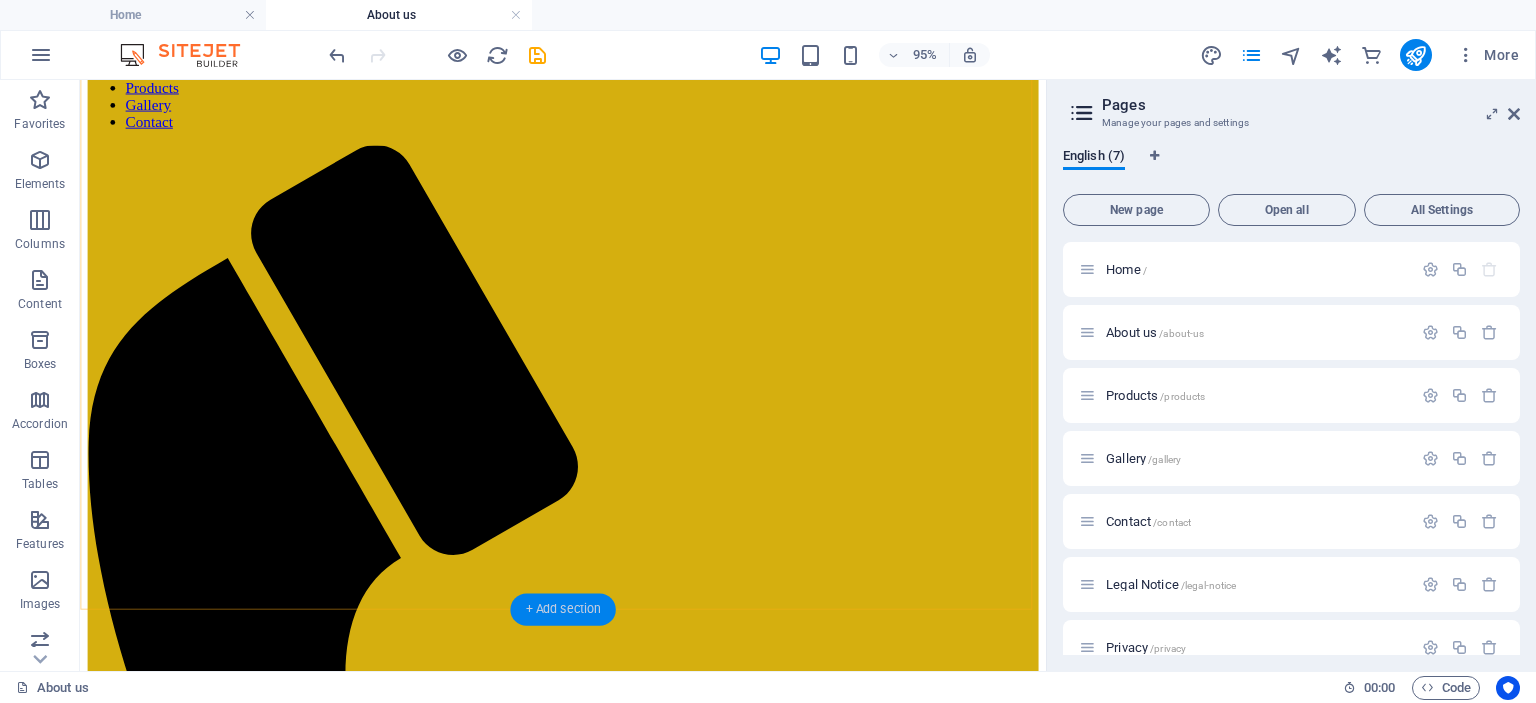 click on "+ Add section" at bounding box center (562, 610) 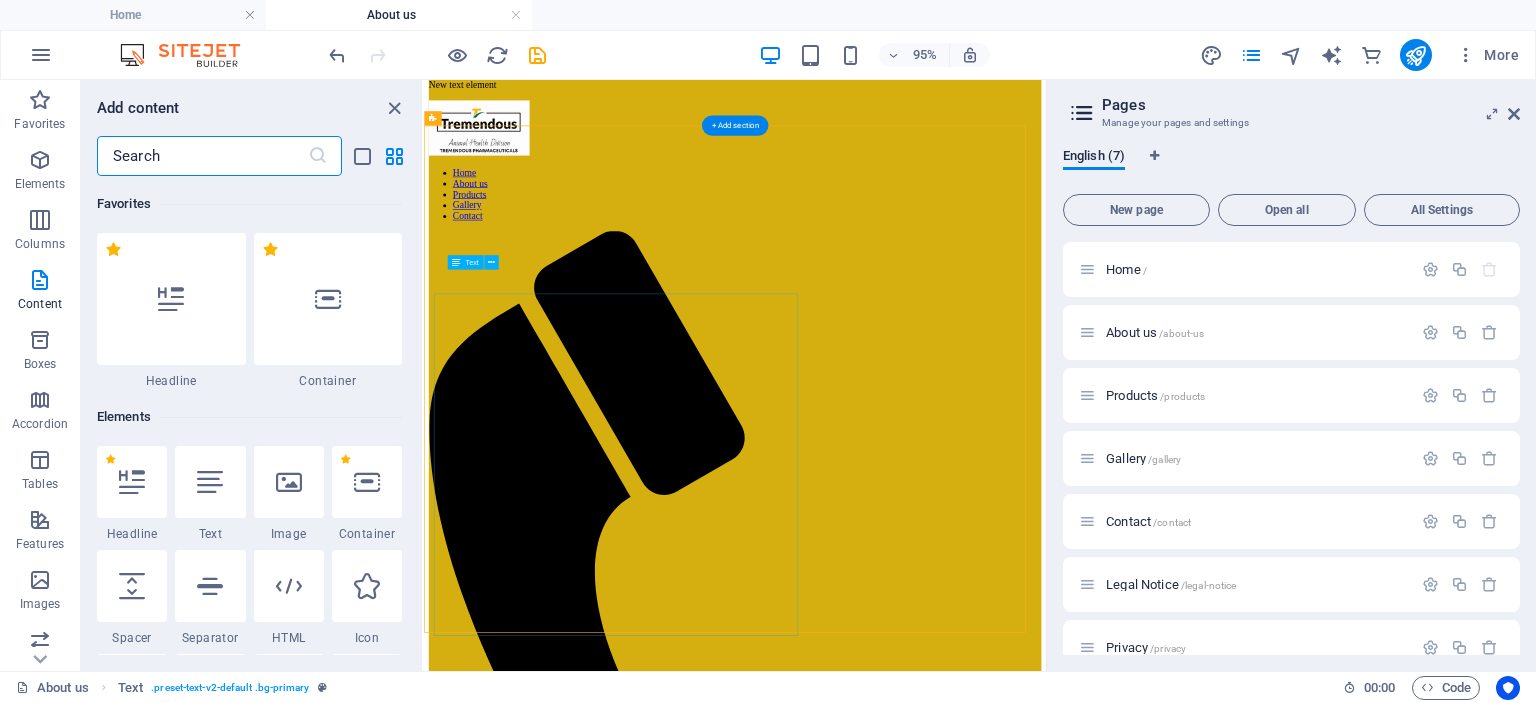 scroll, scrollTop: 472, scrollLeft: 0, axis: vertical 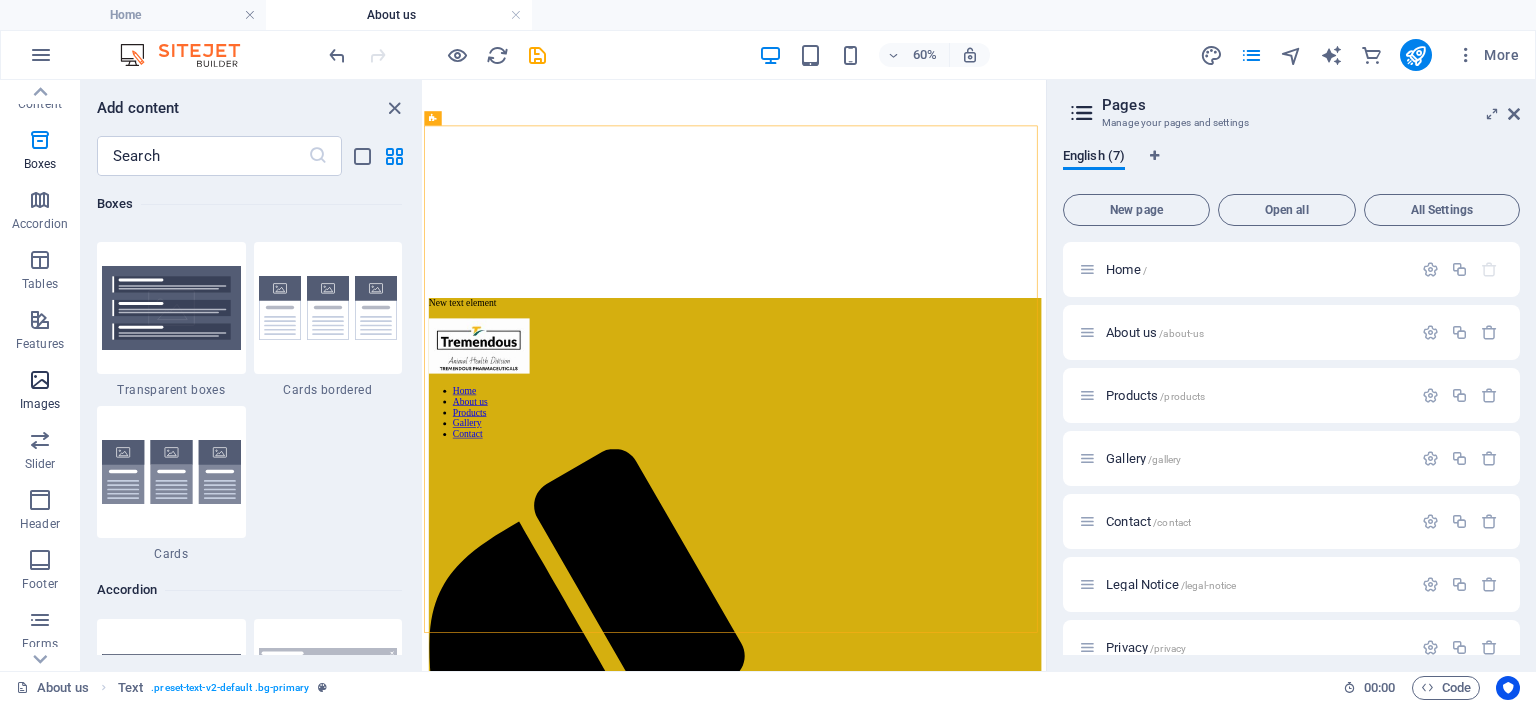 click at bounding box center [40, 380] 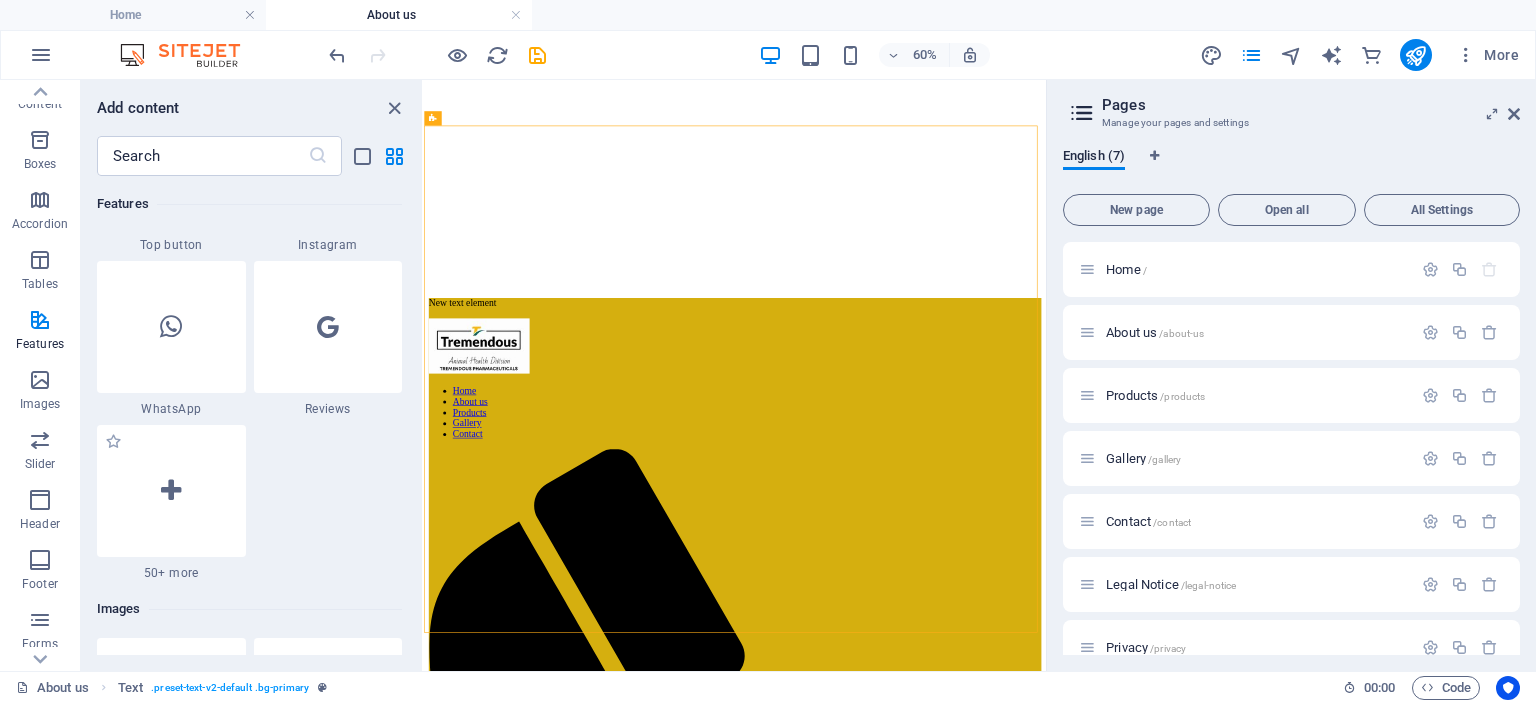 scroll, scrollTop: 9740, scrollLeft: 0, axis: vertical 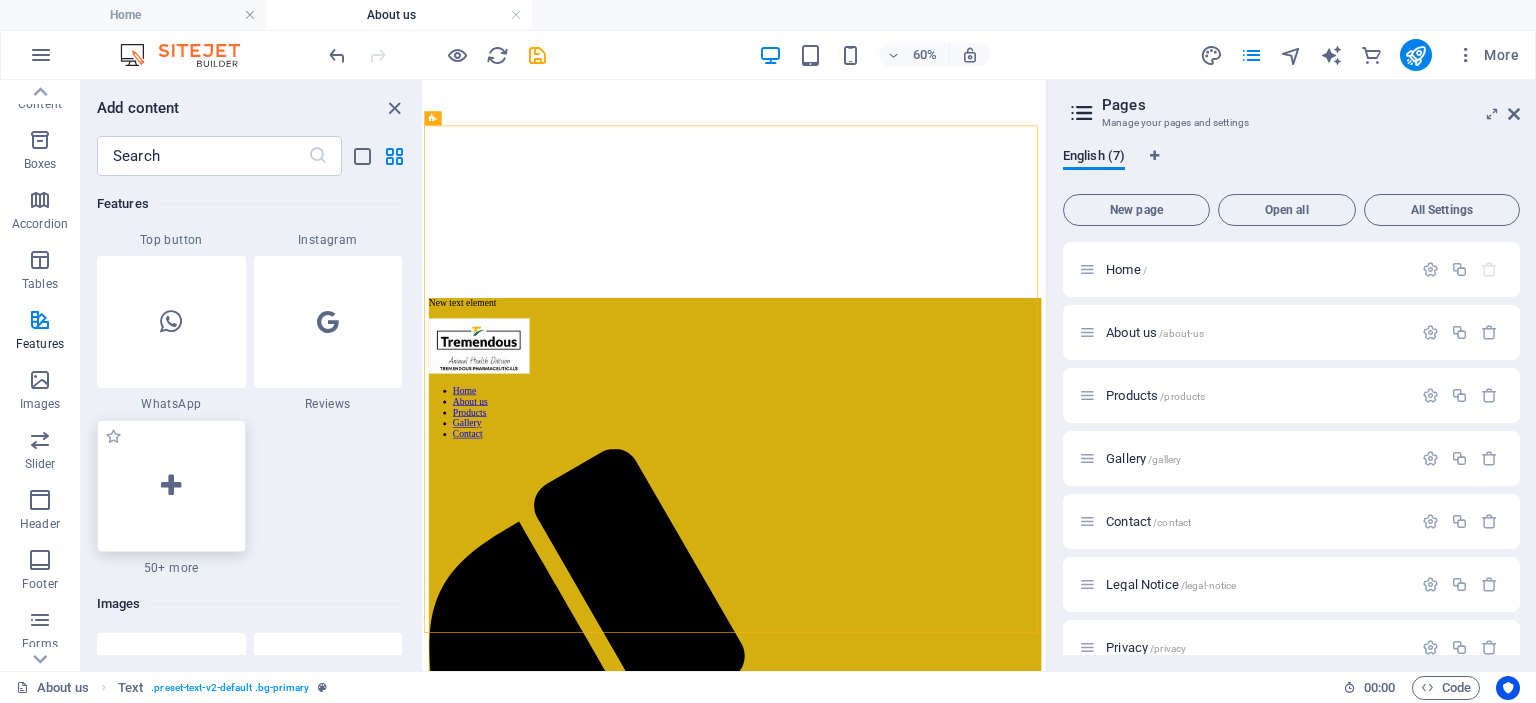 click at bounding box center (171, 486) 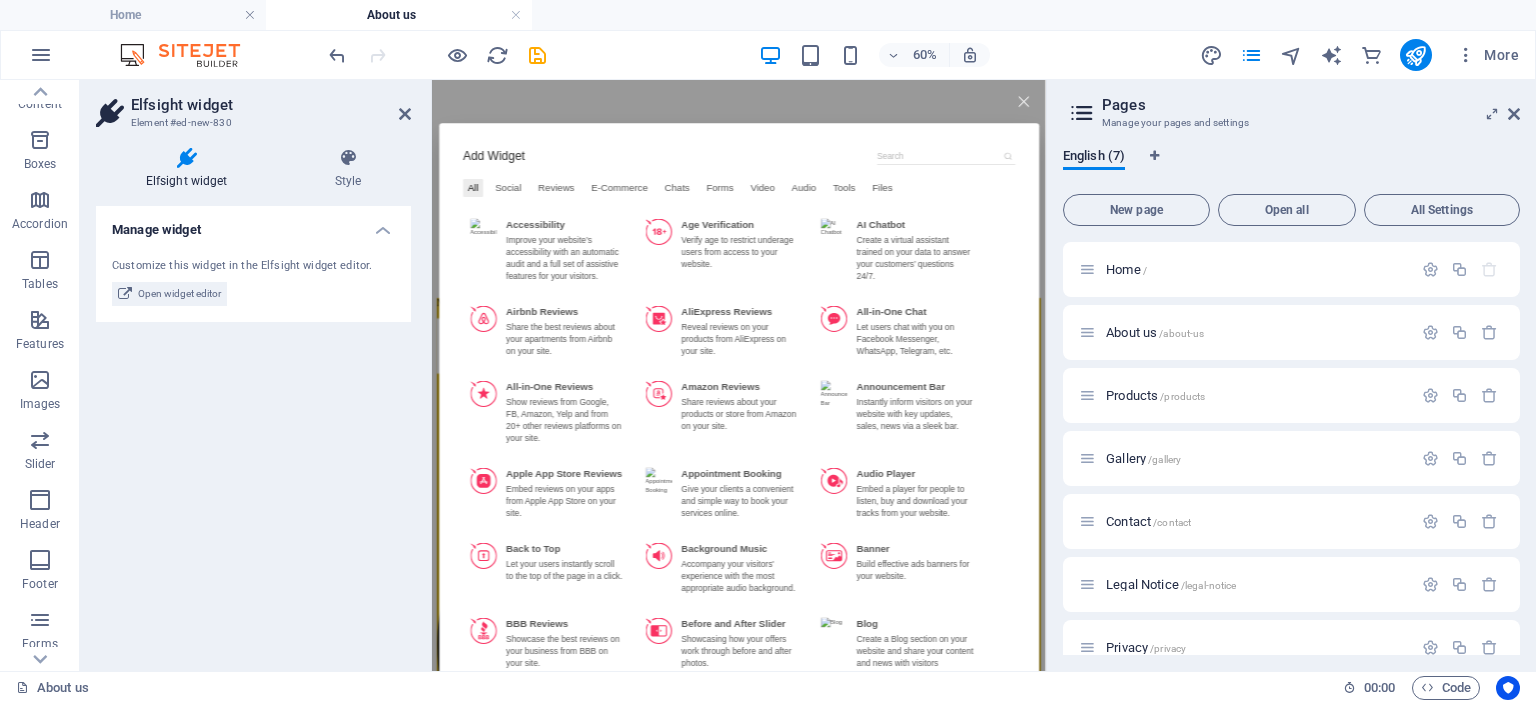 scroll, scrollTop: 448, scrollLeft: 0, axis: vertical 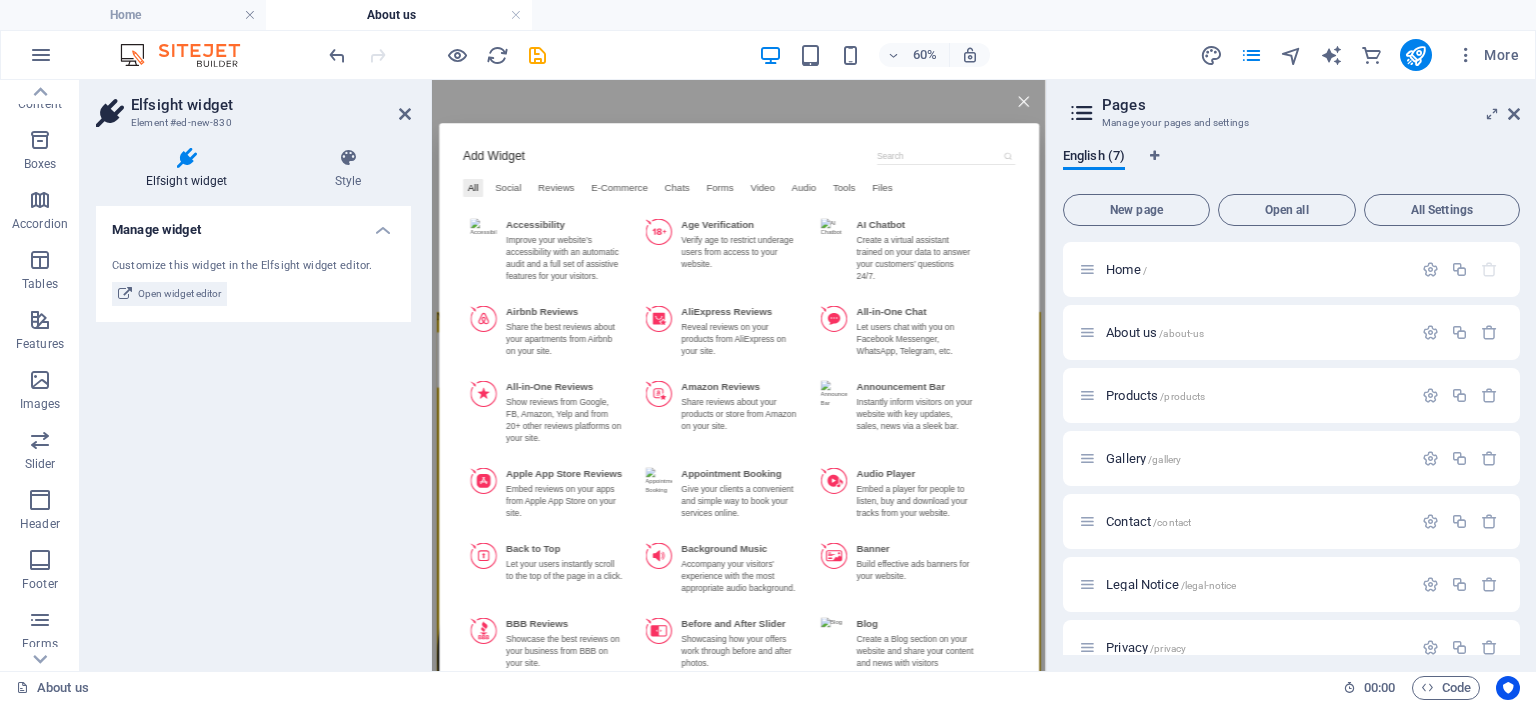 click at bounding box center [1418, 115] 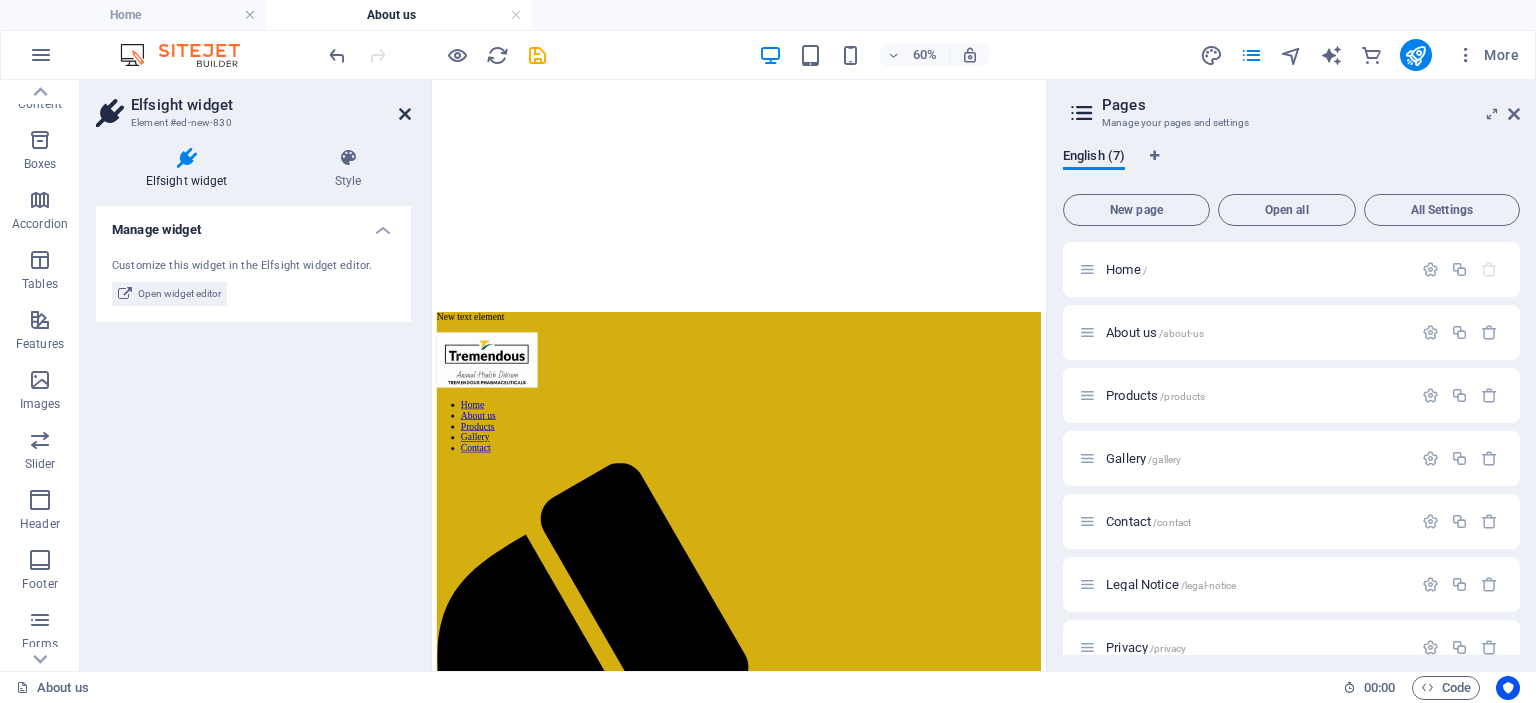 drag, startPoint x: 404, startPoint y: 115, endPoint x: 346, endPoint y: 63, distance: 77.89737 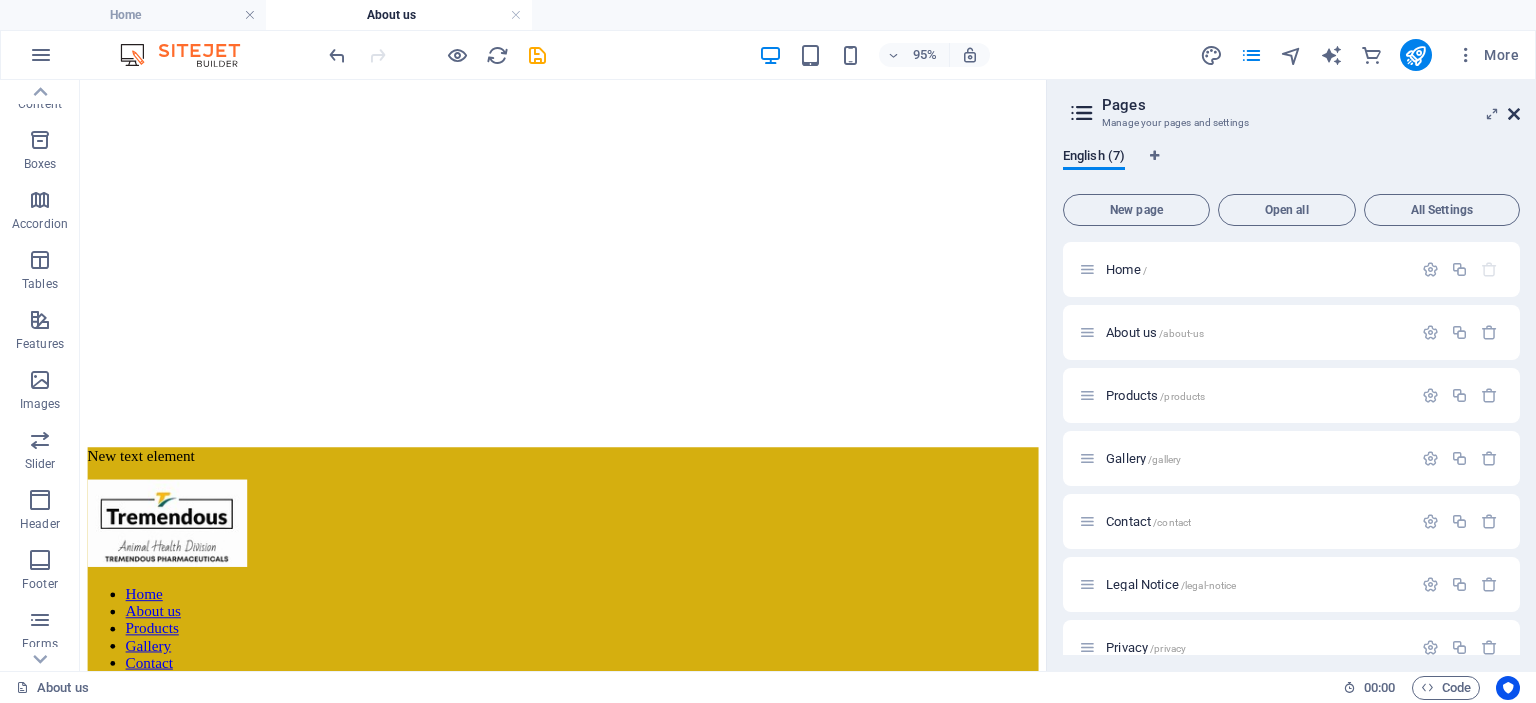 click at bounding box center [1514, 114] 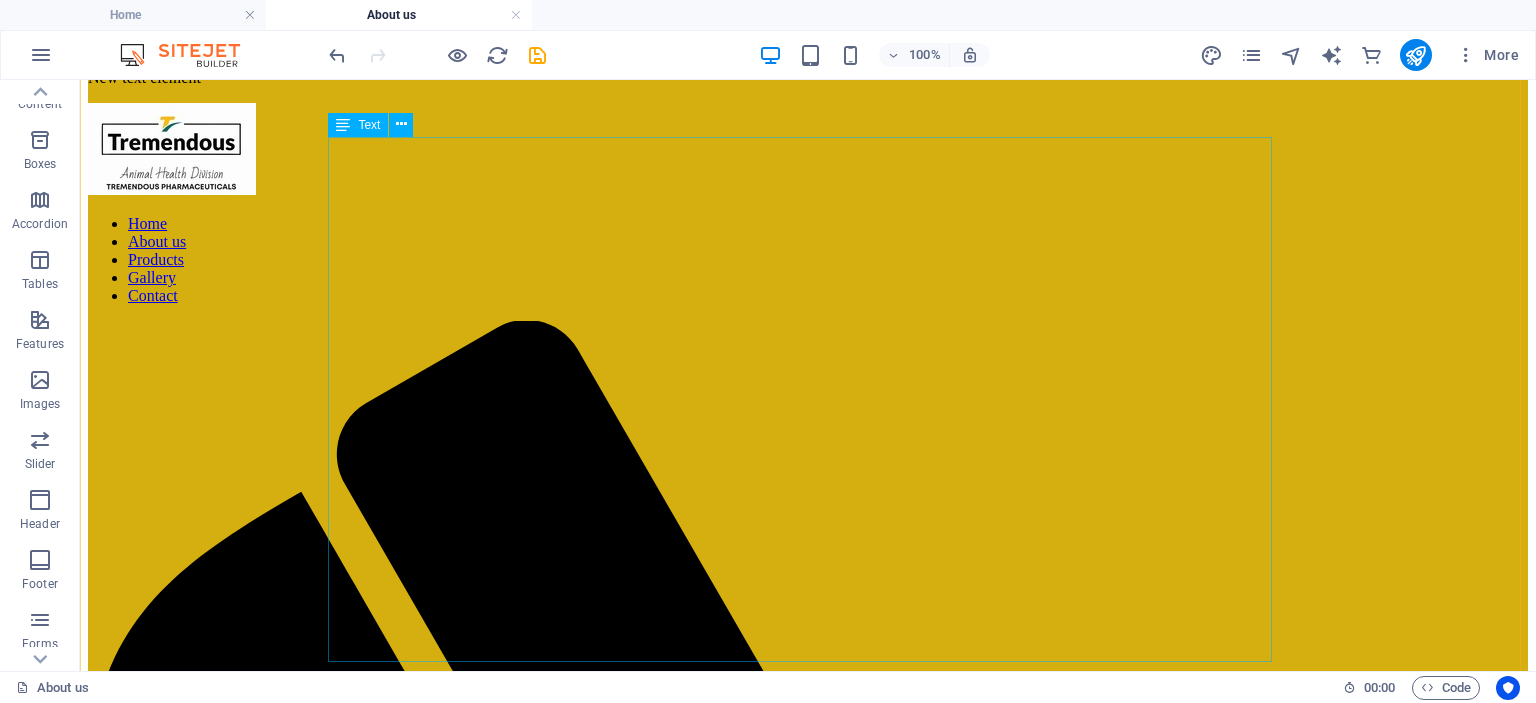 scroll, scrollTop: 842, scrollLeft: 0, axis: vertical 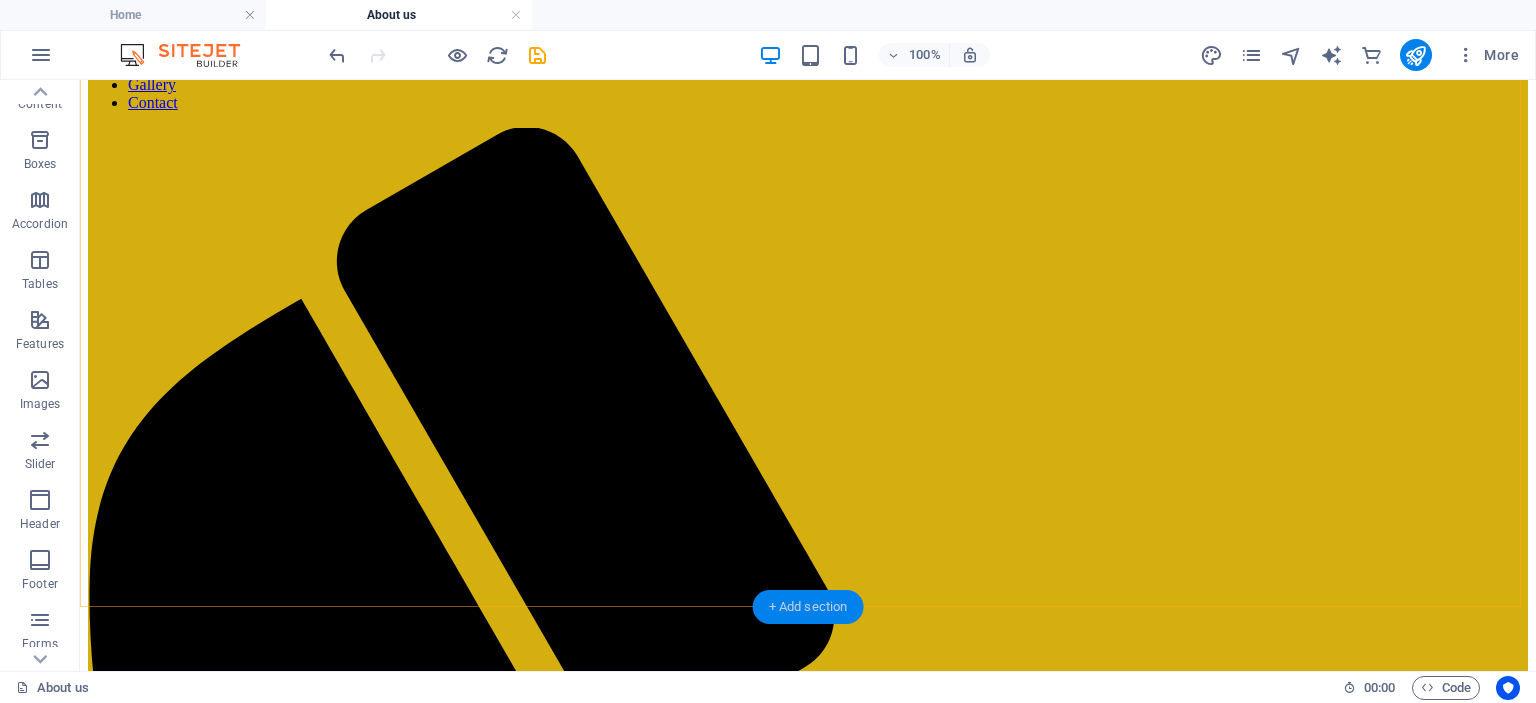 drag, startPoint x: 794, startPoint y: 605, endPoint x: 360, endPoint y: 519, distance: 442.4387 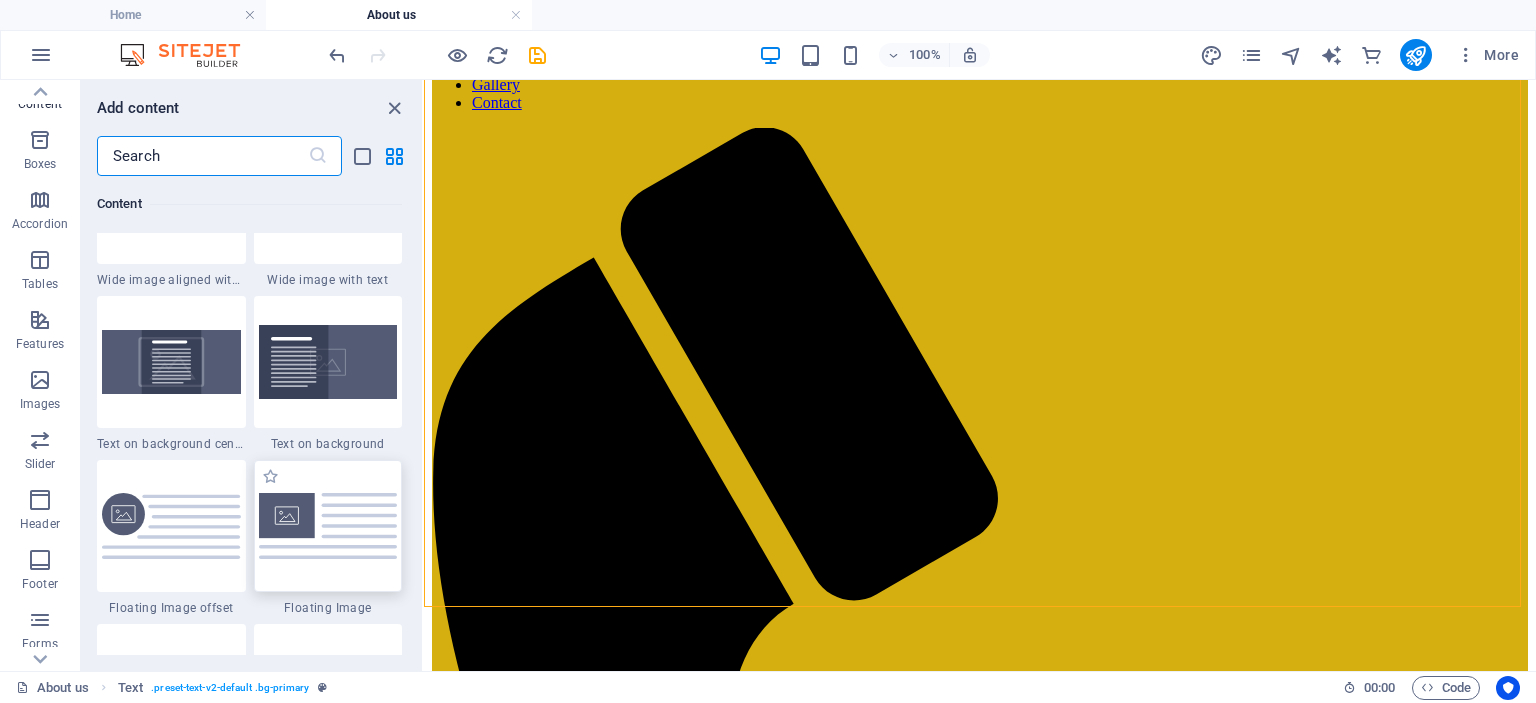 scroll, scrollTop: 4099, scrollLeft: 0, axis: vertical 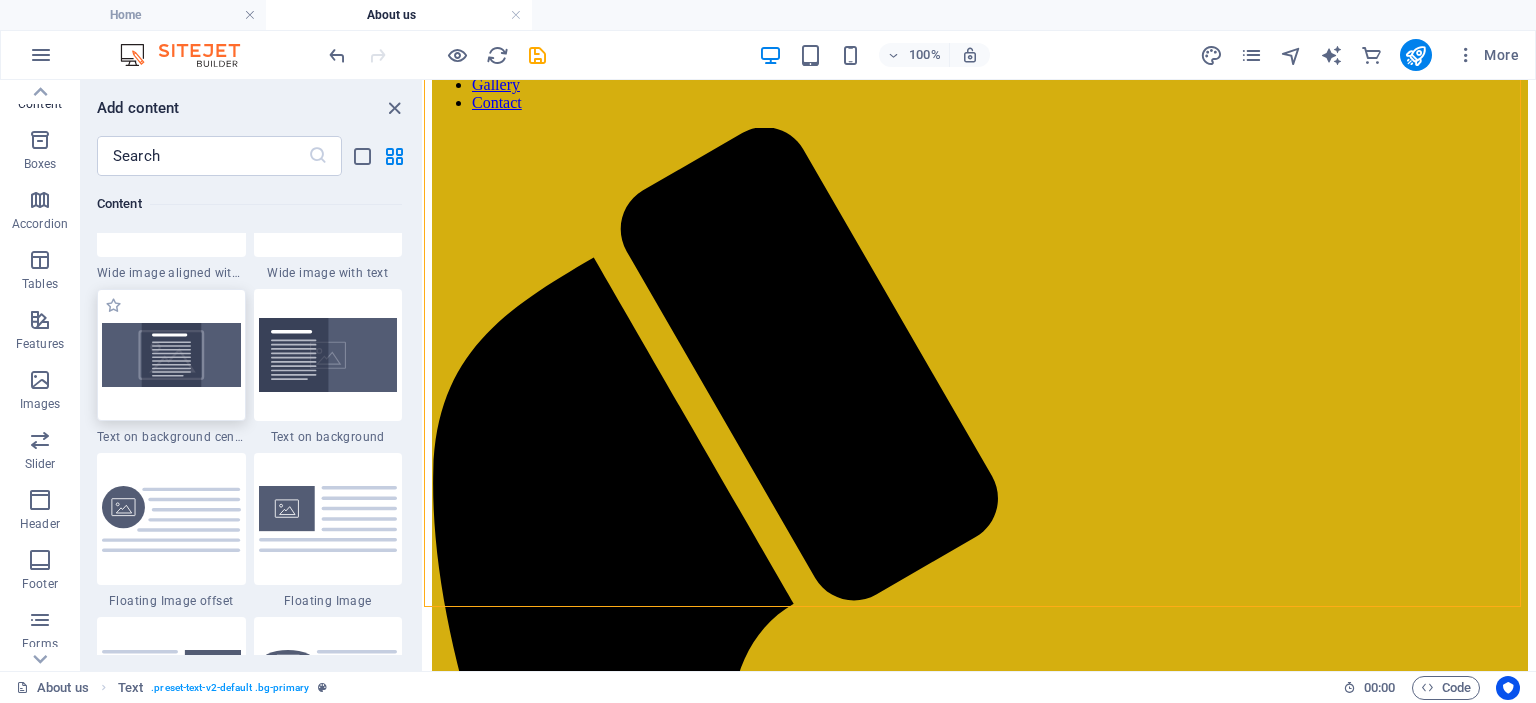 click at bounding box center [171, 354] 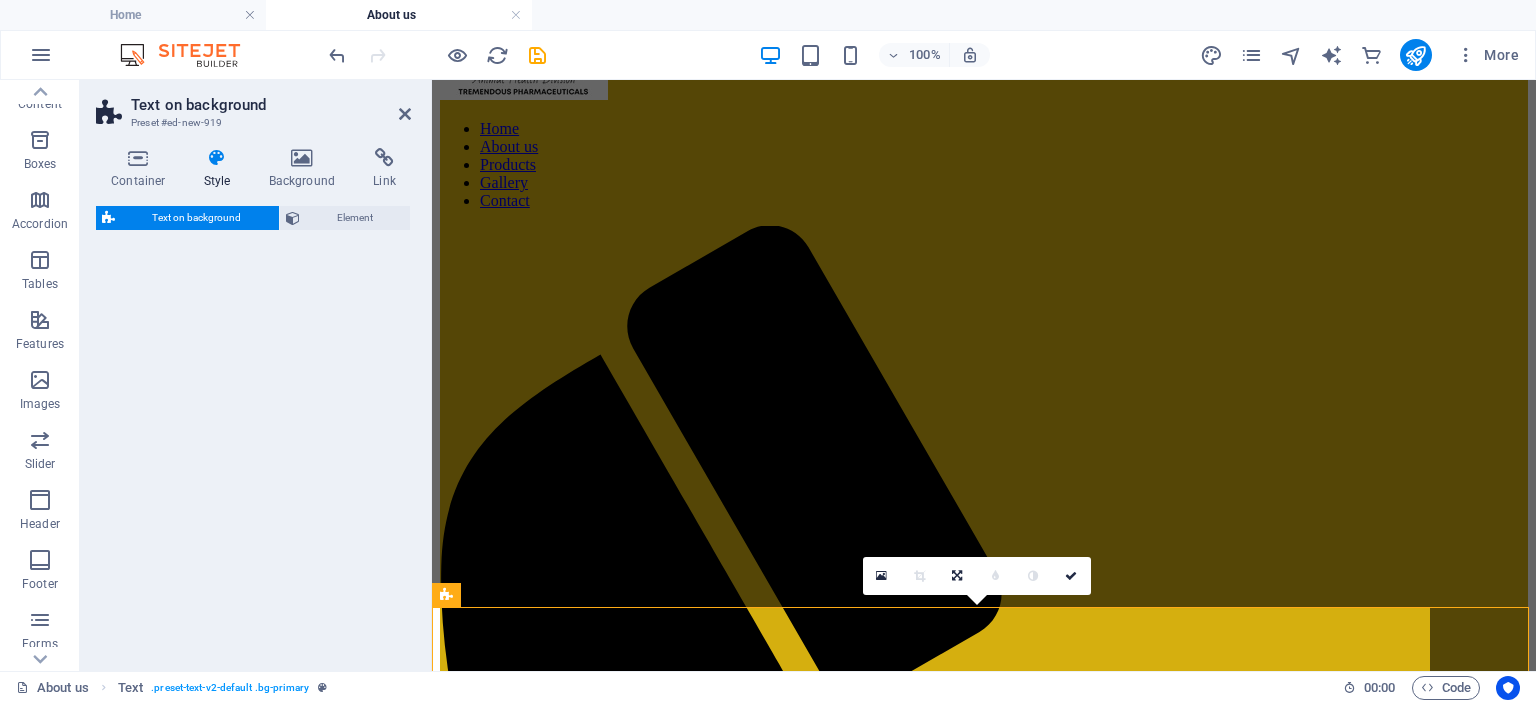 select on "%" 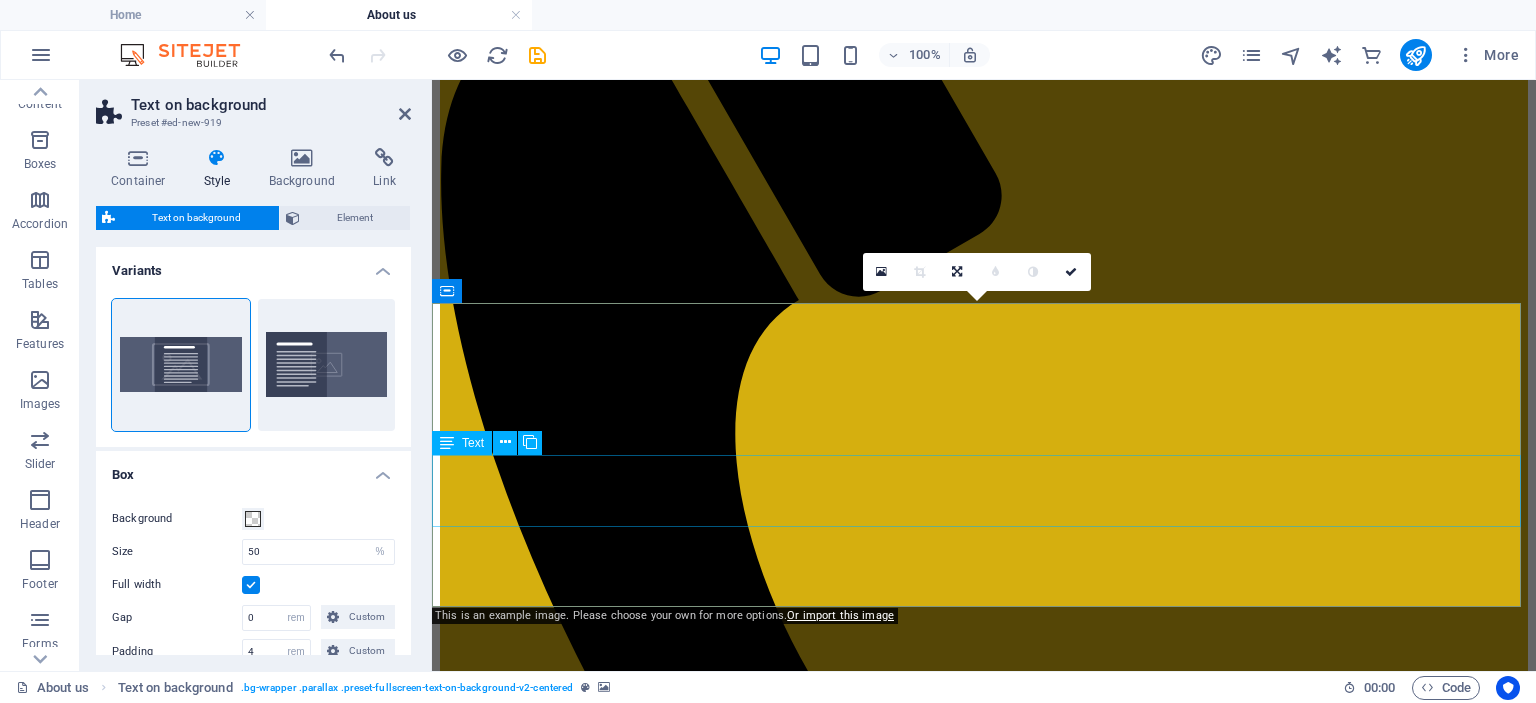scroll, scrollTop: 1146, scrollLeft: 0, axis: vertical 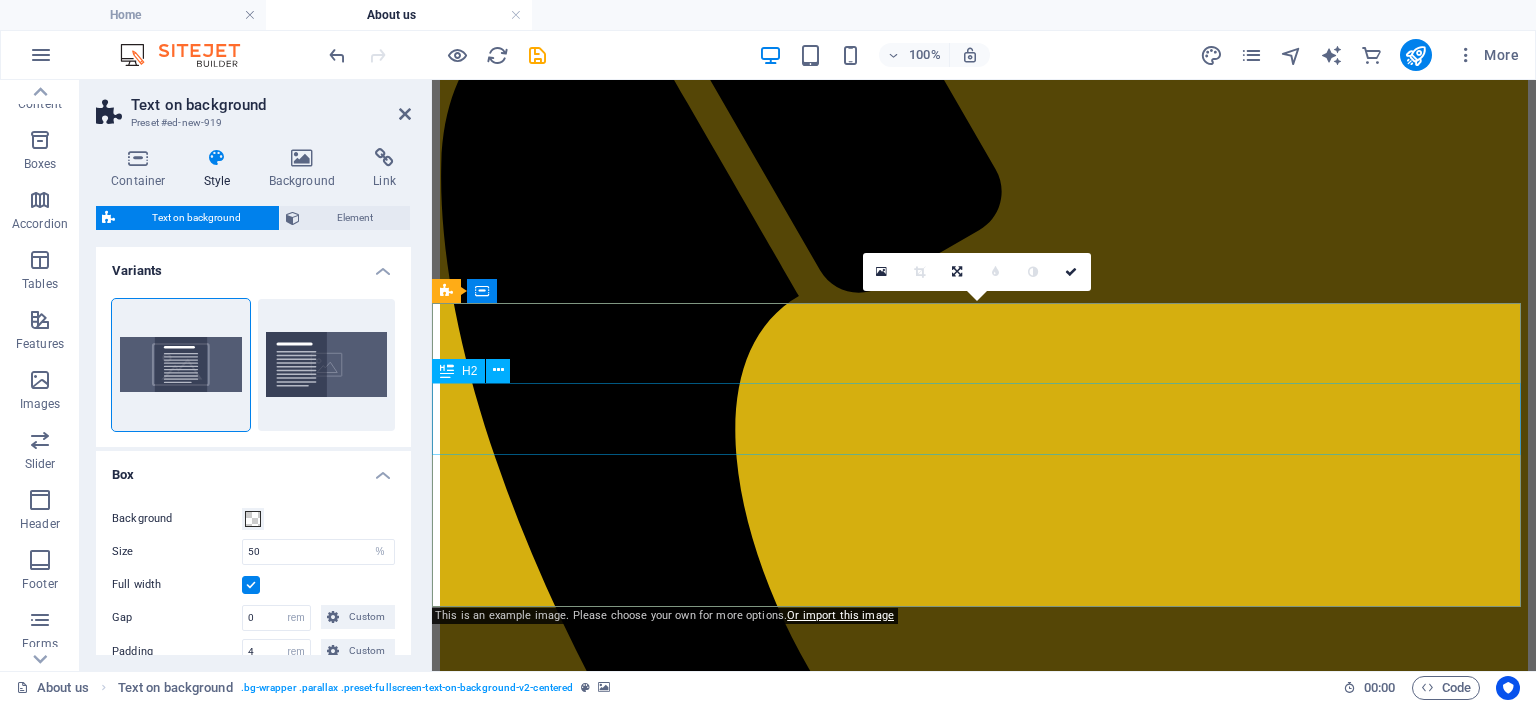 click on "Headline" at bounding box center (984, 2467) 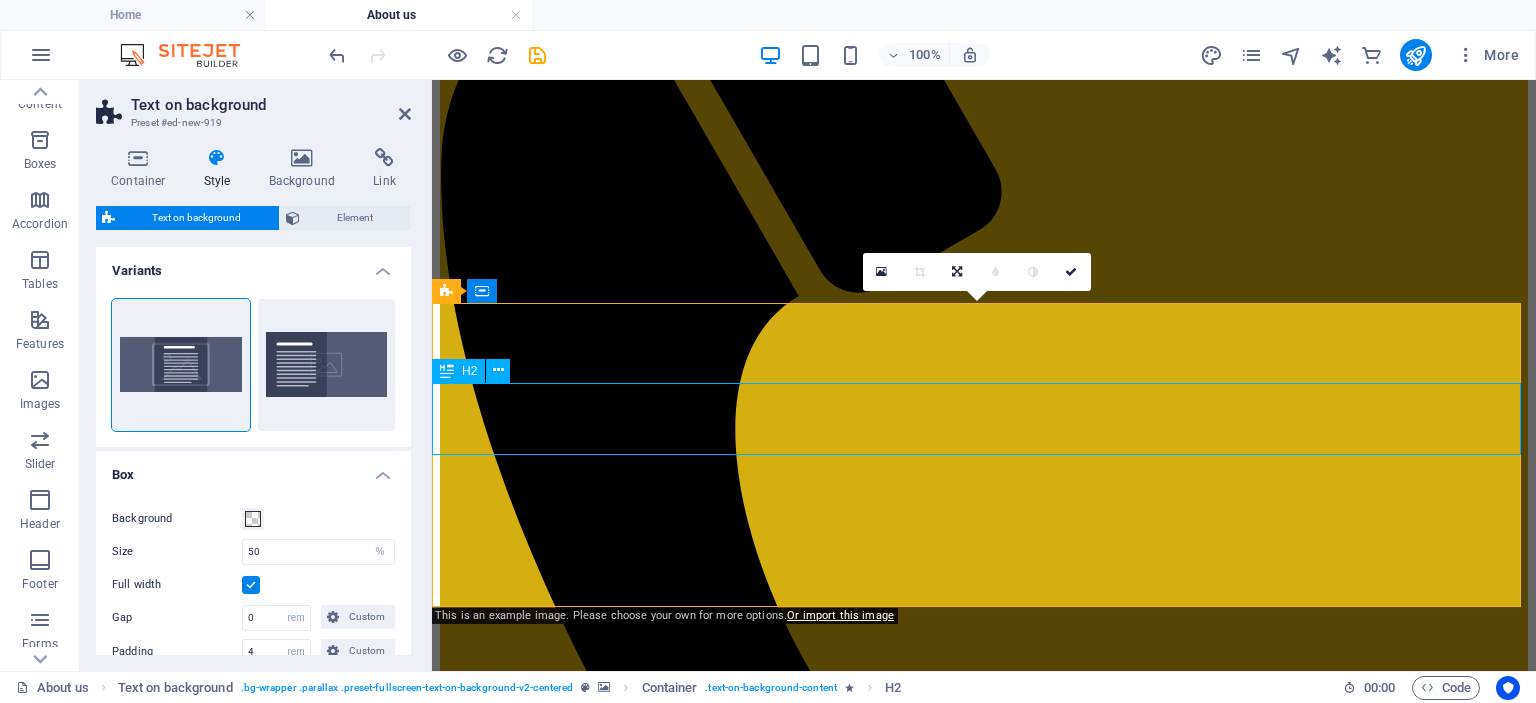 click on "Headline" at bounding box center (984, 2467) 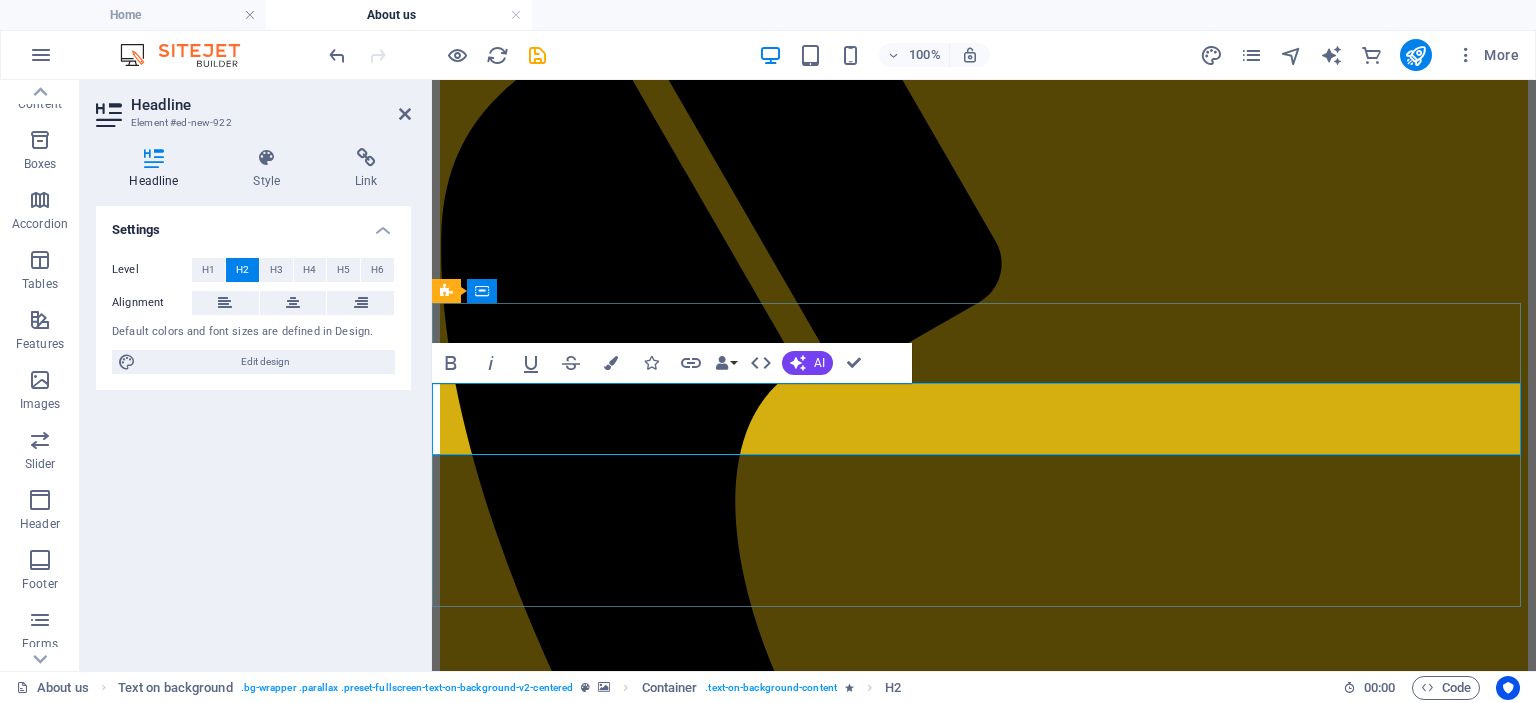 scroll, scrollTop: 1146, scrollLeft: 0, axis: vertical 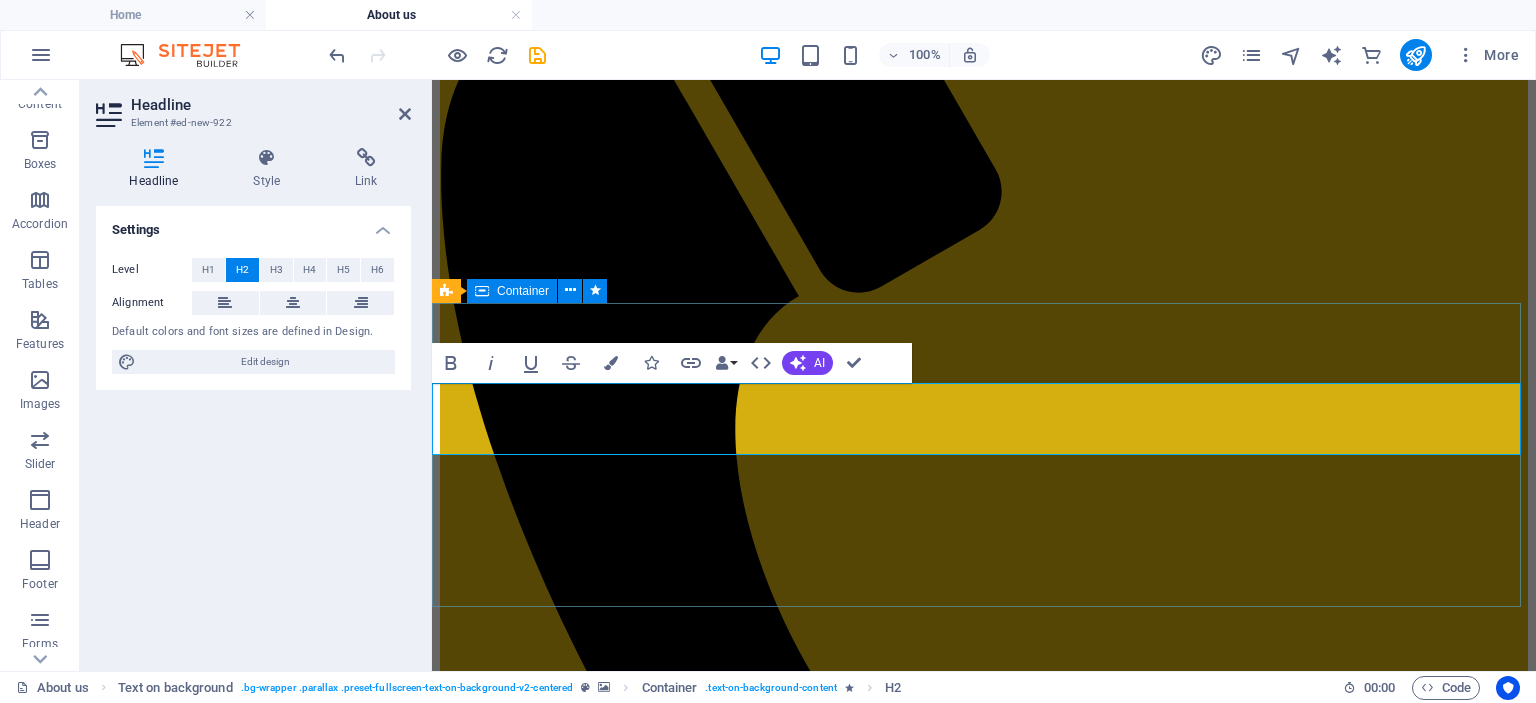 click on "Lorem ipsum dolor sit amet, consectetuer adipiscing elit. Aenean commodo ligula eget dolor. Lorem ipsum dolor sit amet, consectetuer adipiscing elit leget dolor. Lorem ipsum dolor sit amet, consectetuer adipiscing elit. Aenean commodo ligula eget dolor. Lorem ipsum dolor sit amet, consectetuer adipiscing elit dolor." at bounding box center (984, 2495) 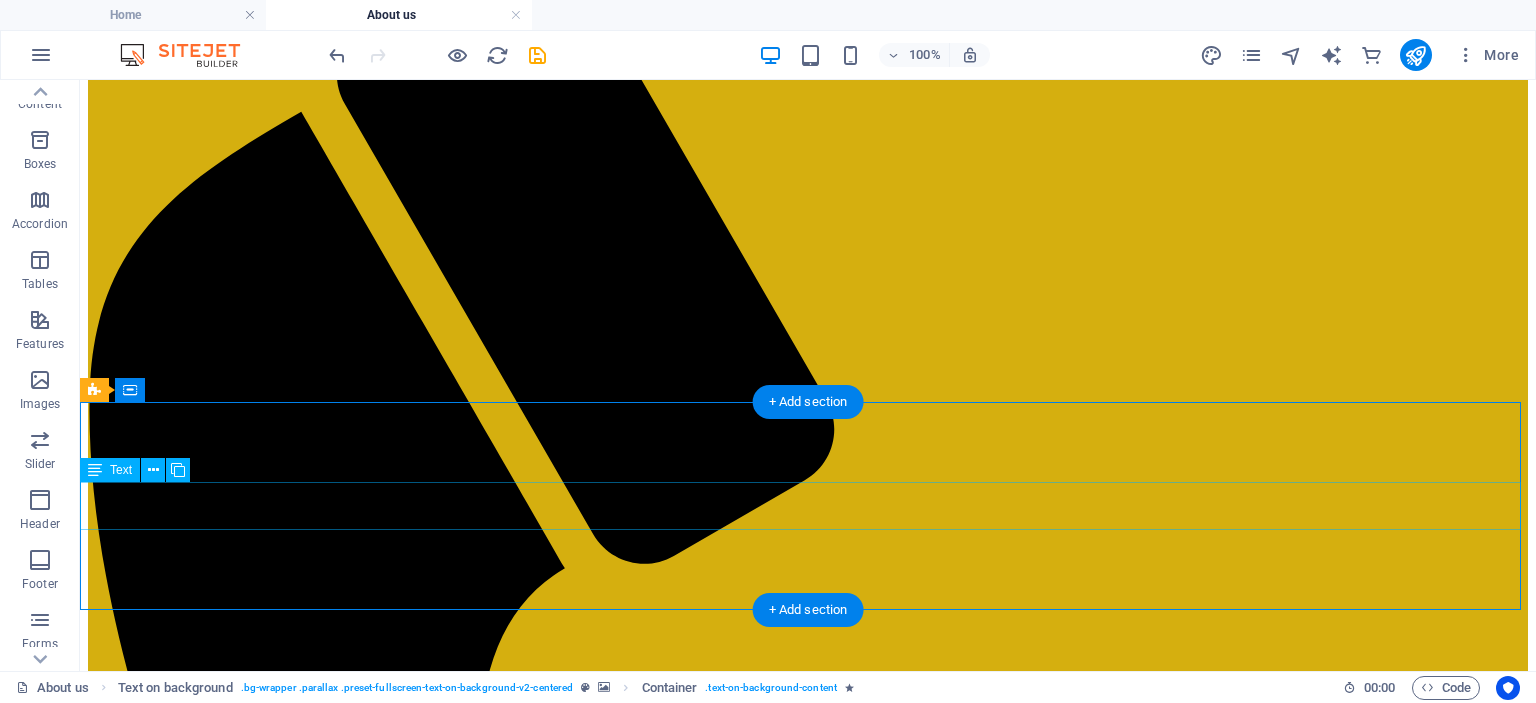 scroll, scrollTop: 1050, scrollLeft: 0, axis: vertical 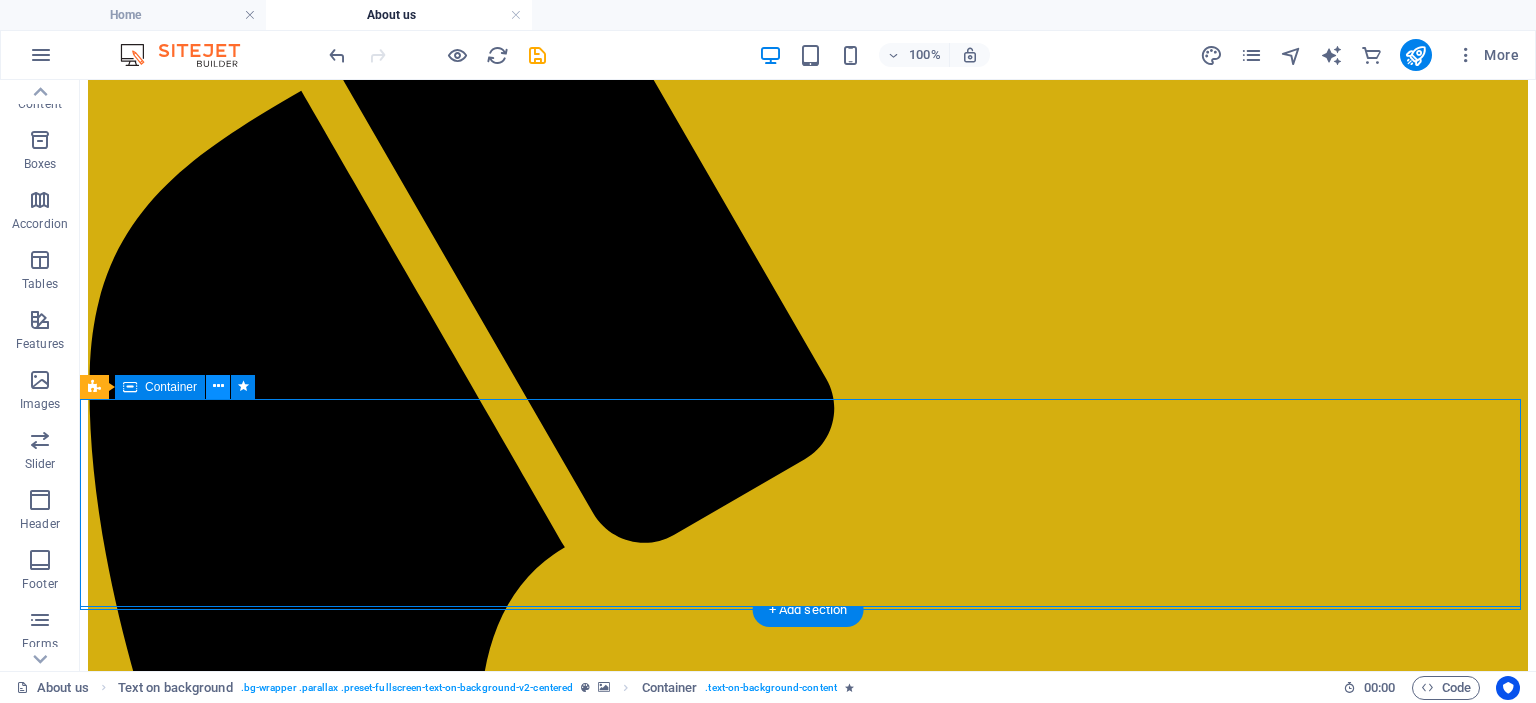 click at bounding box center (218, 386) 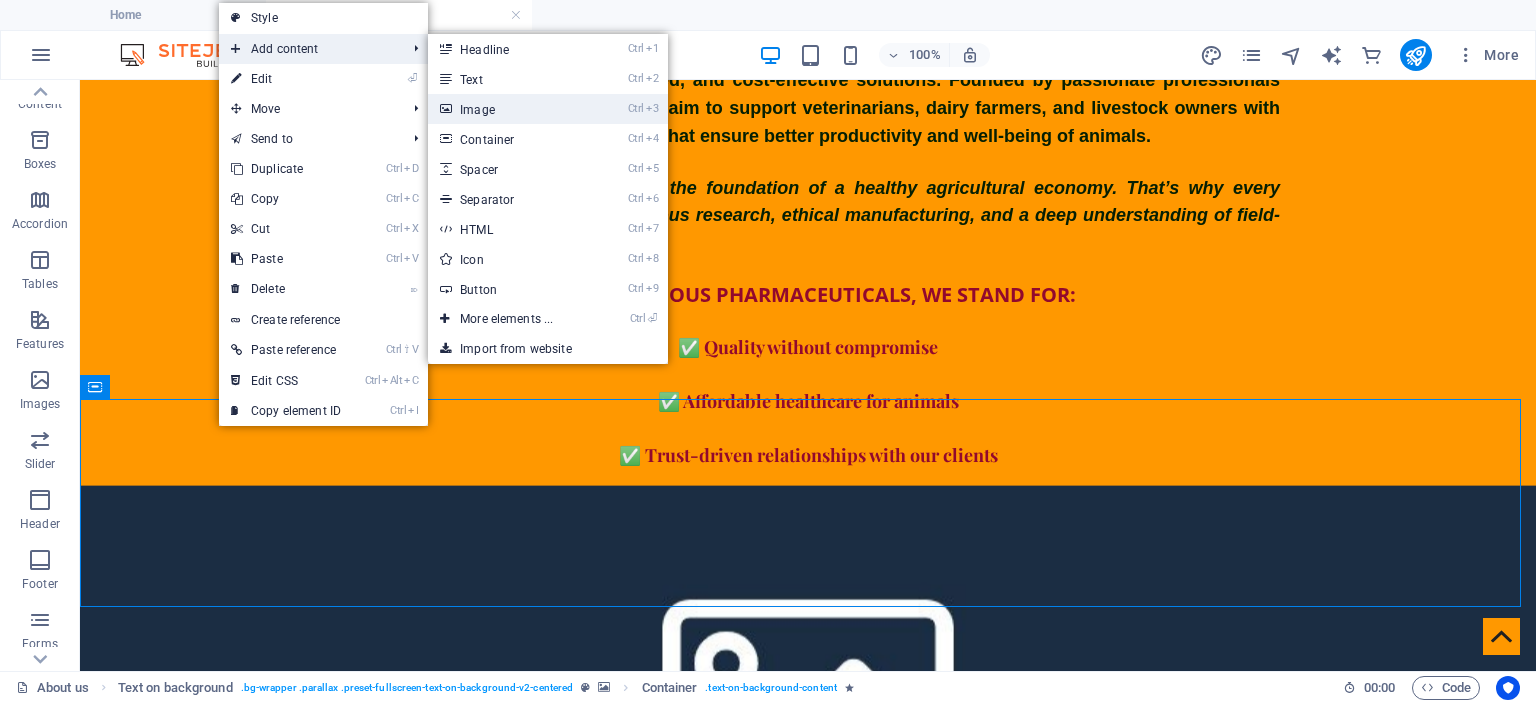 click on "Ctrl 3  Image" at bounding box center (510, 109) 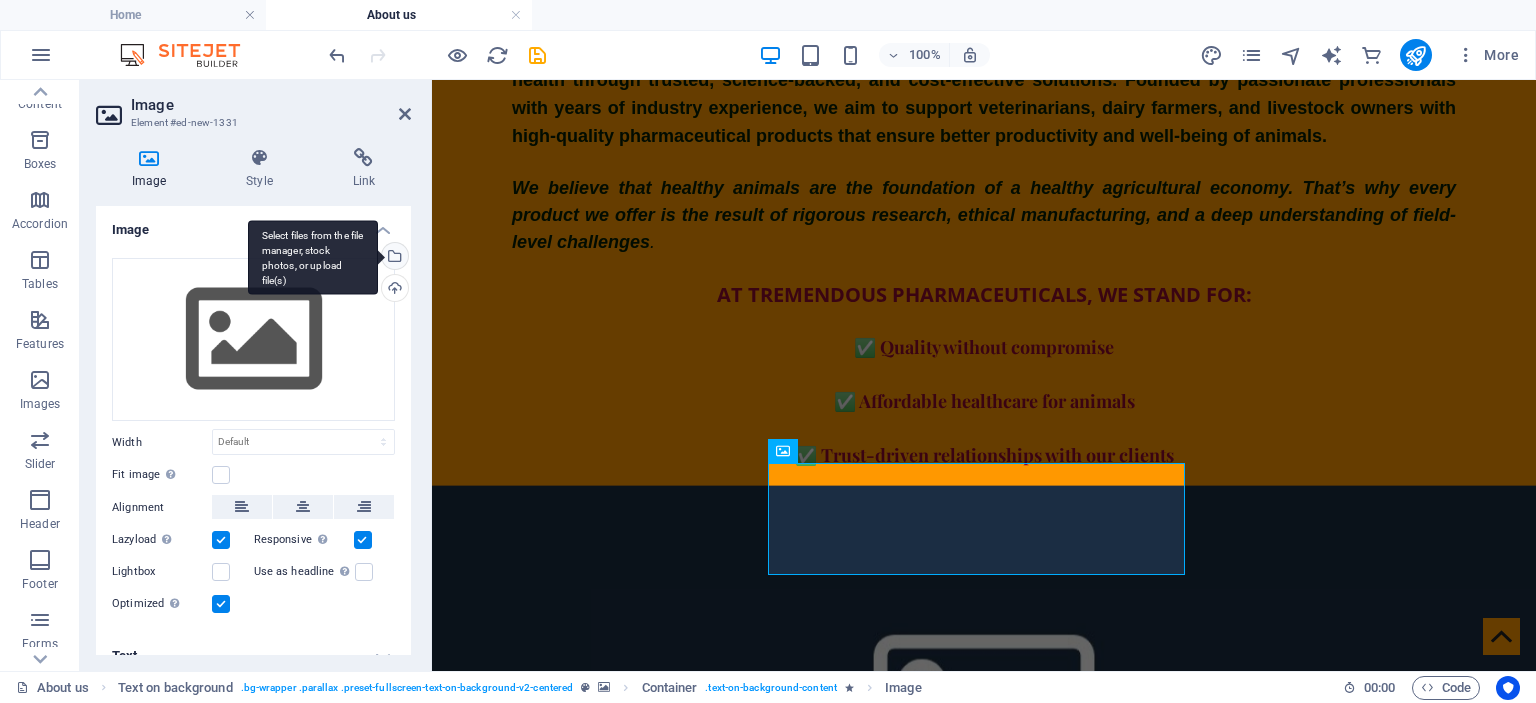 click on "Select files from the file manager, stock photos, or upload file(s)" at bounding box center (393, 258) 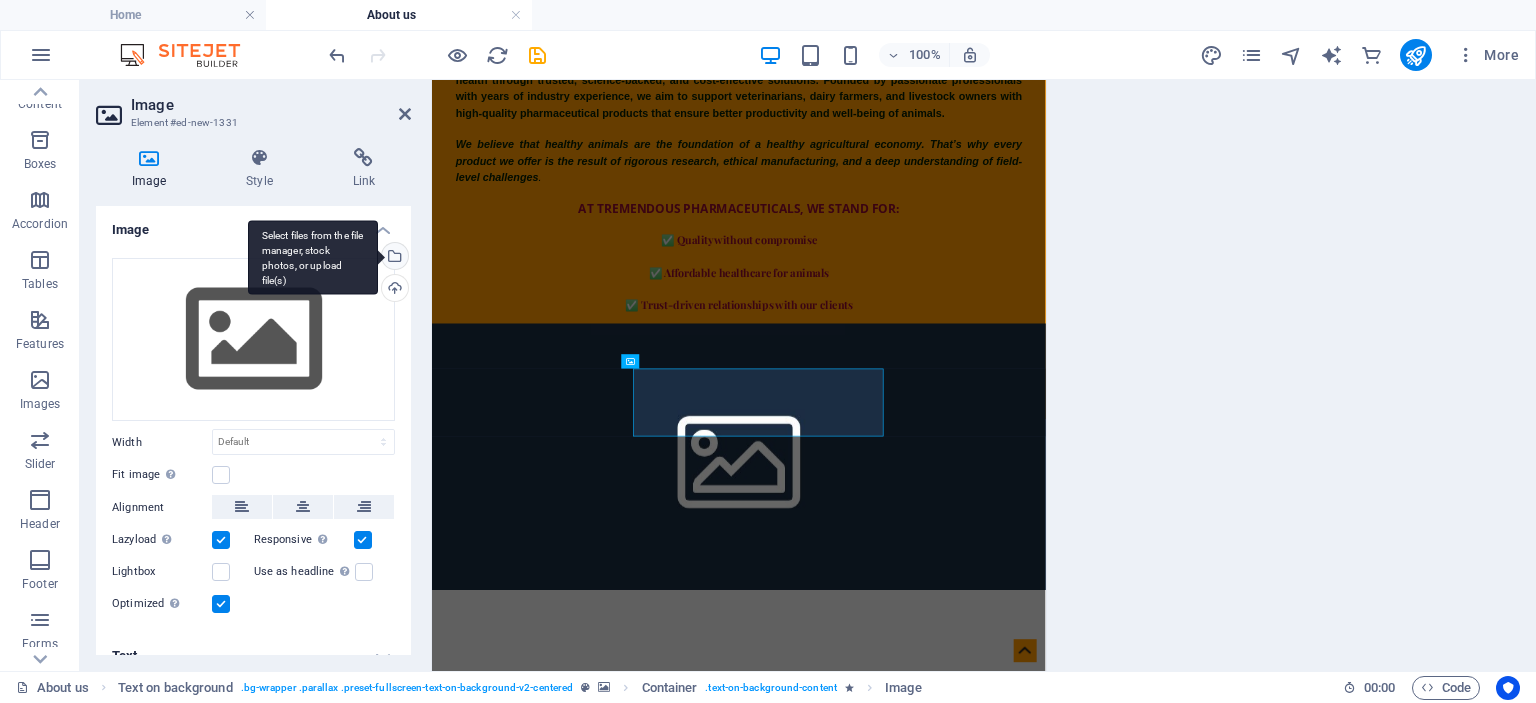 scroll, scrollTop: 952, scrollLeft: 0, axis: vertical 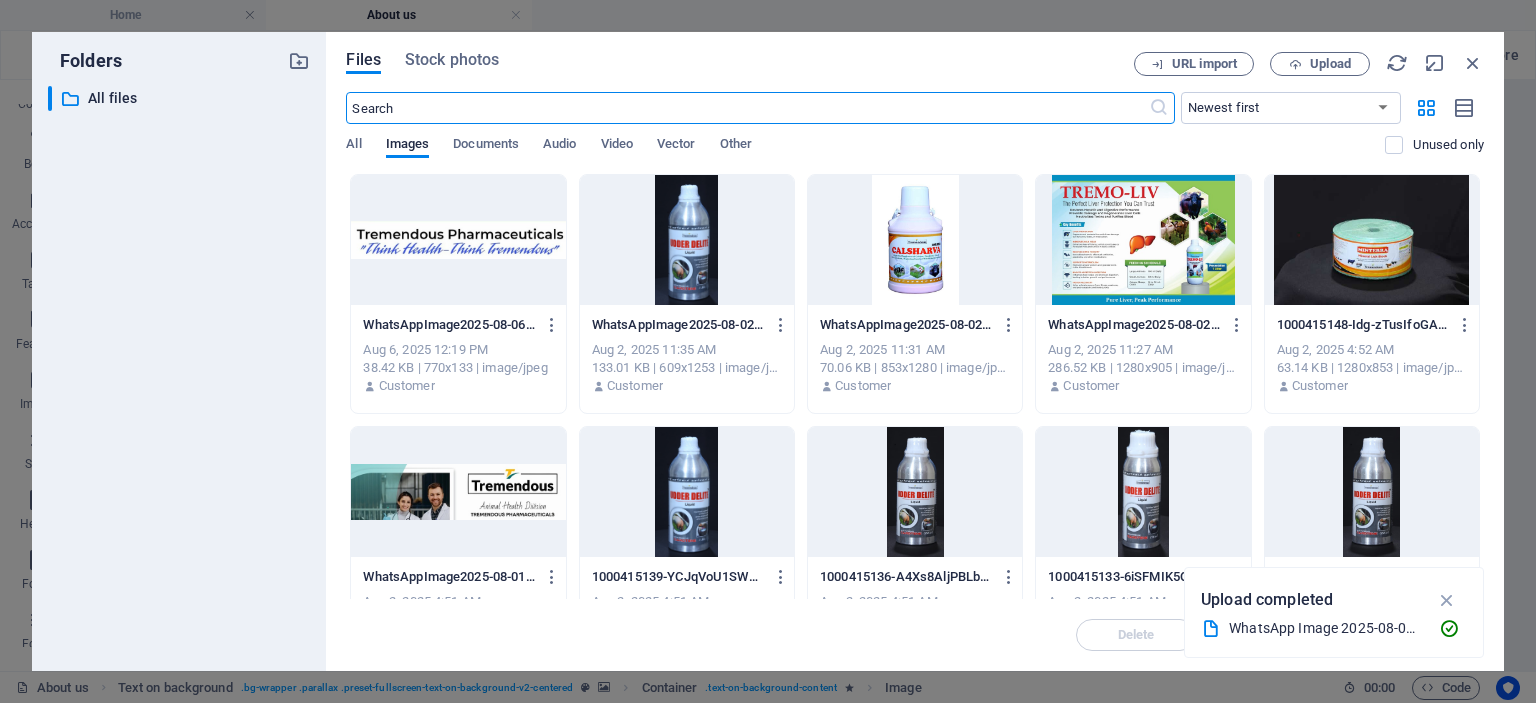 click at bounding box center (458, 240) 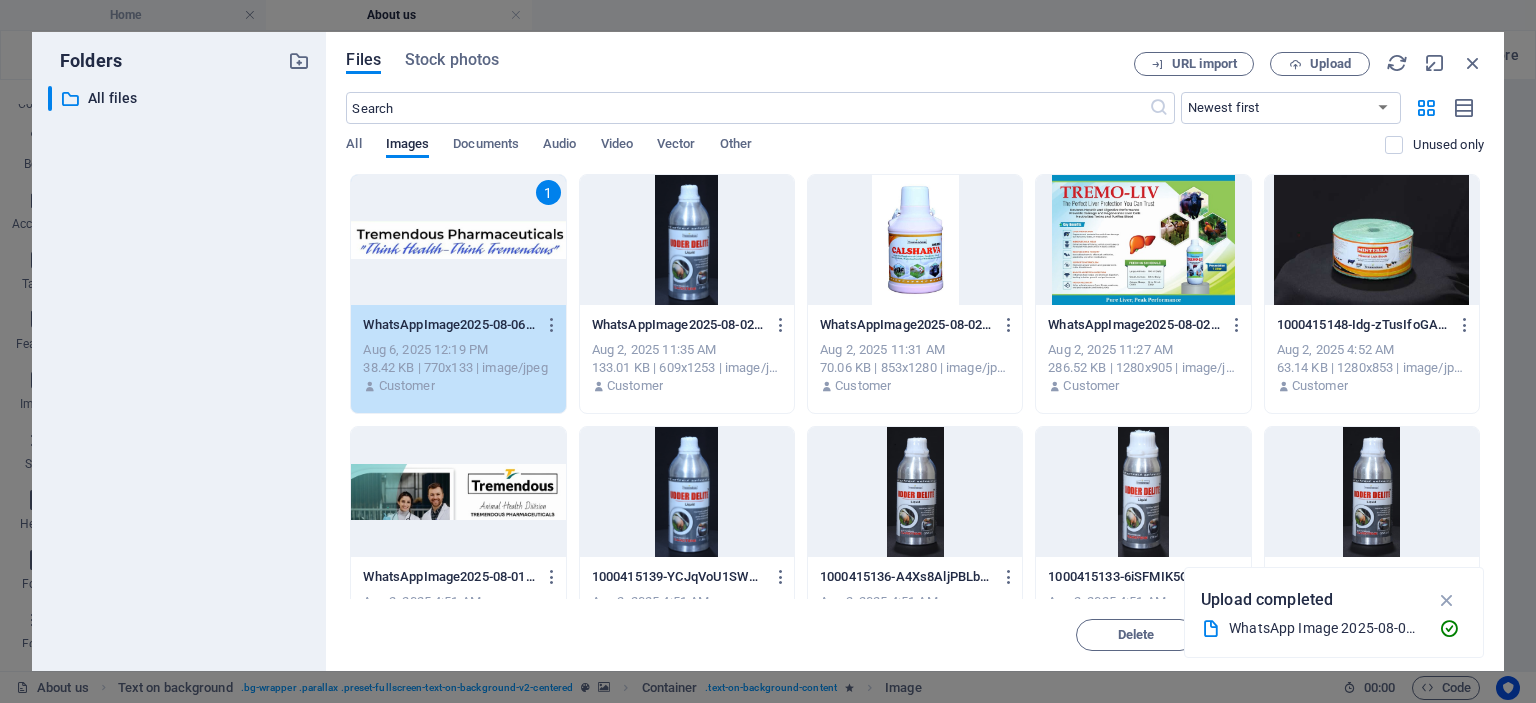 click on "1" at bounding box center [458, 240] 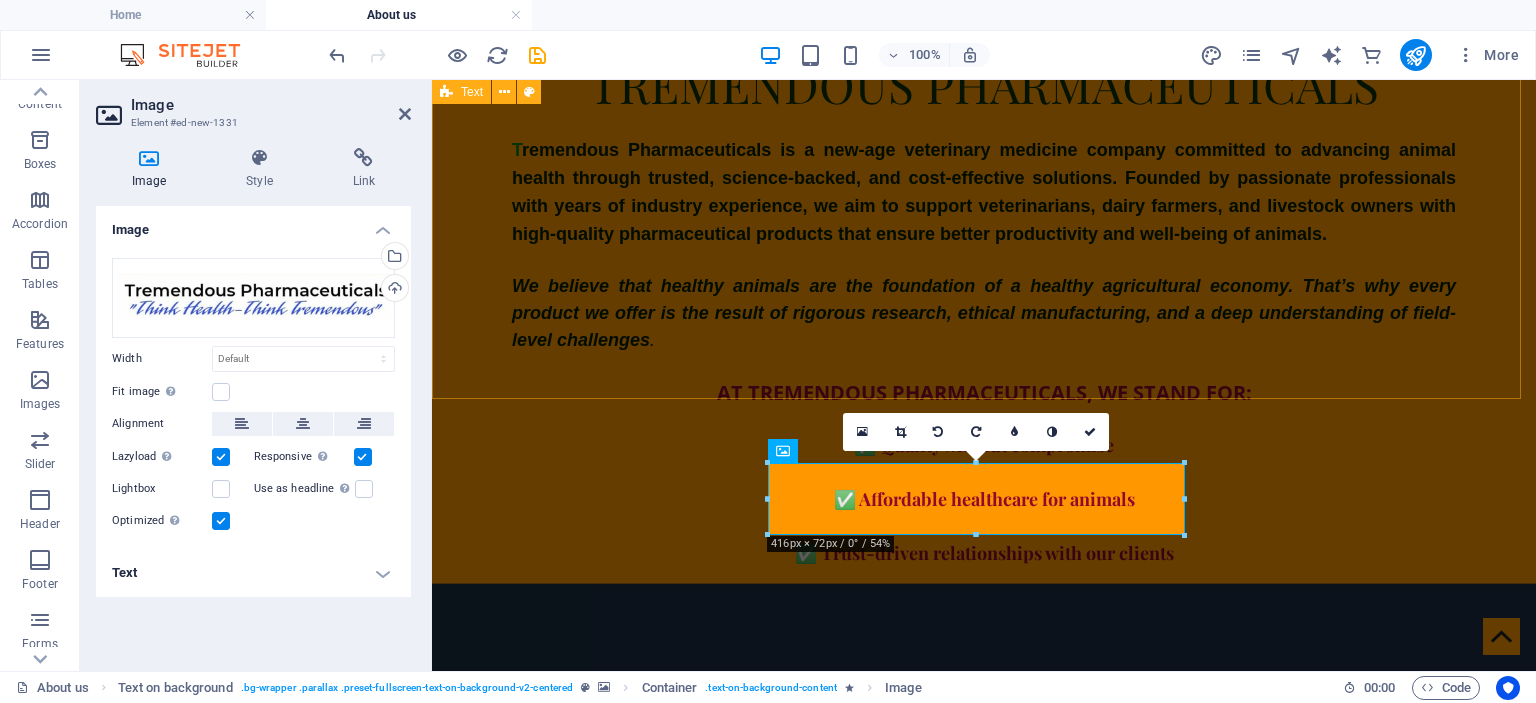 scroll, scrollTop: 1050, scrollLeft: 0, axis: vertical 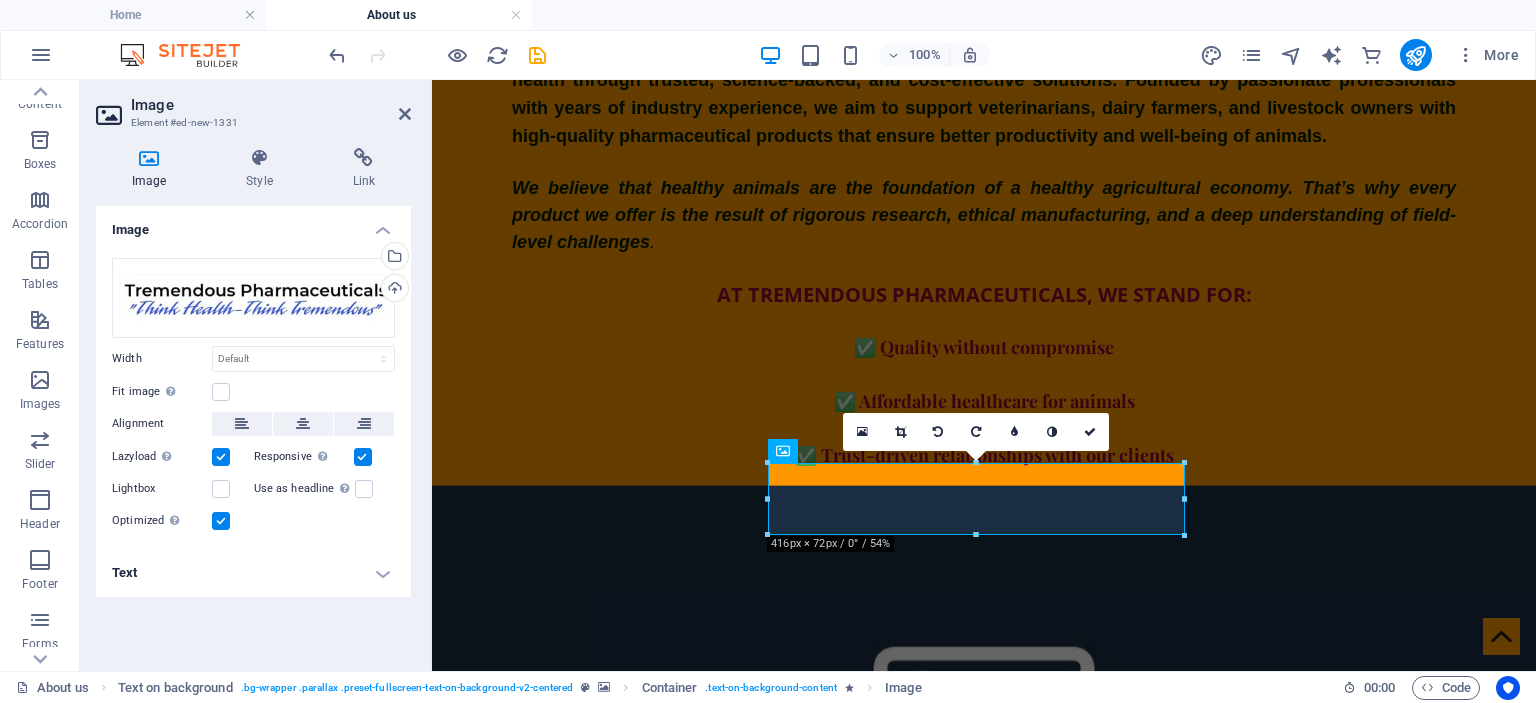 click at bounding box center (984, 719) 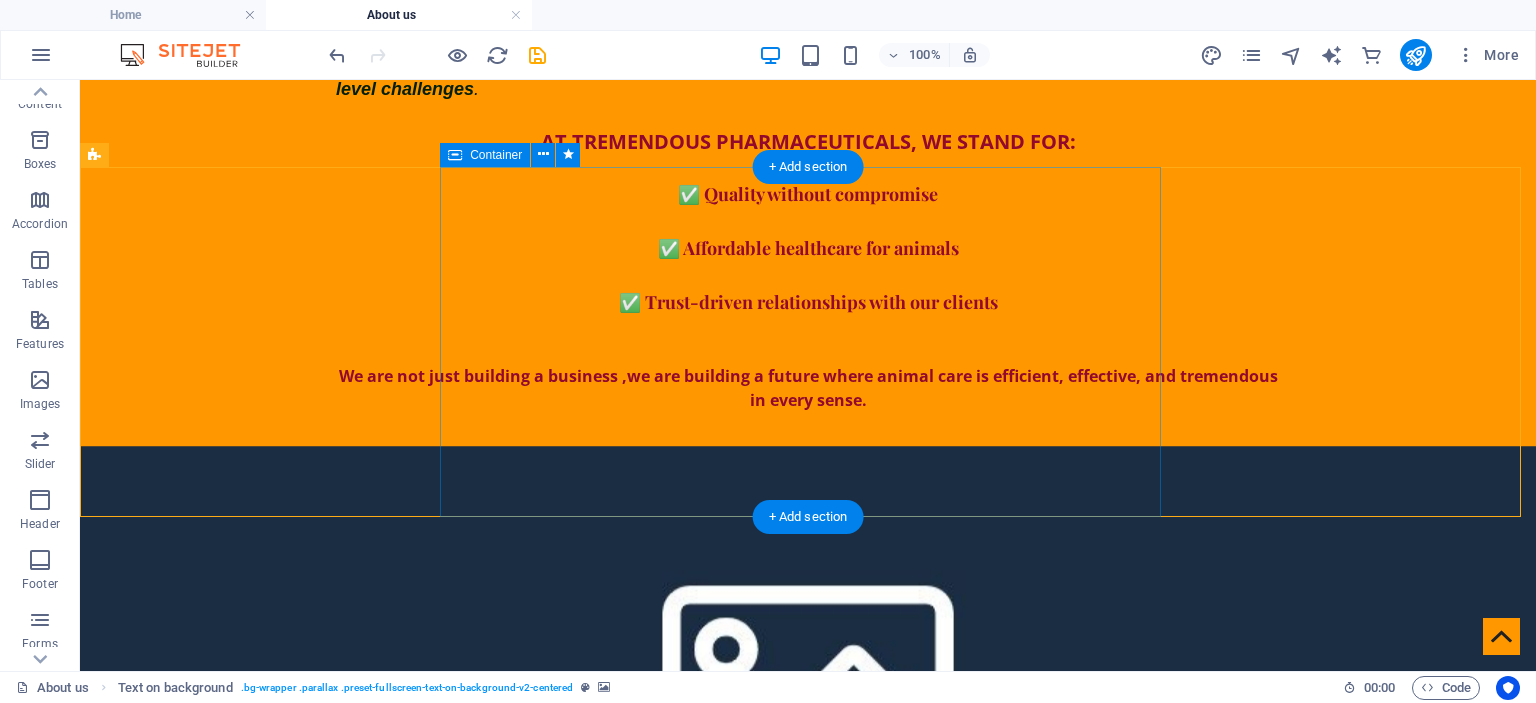 scroll, scrollTop: 1288, scrollLeft: 0, axis: vertical 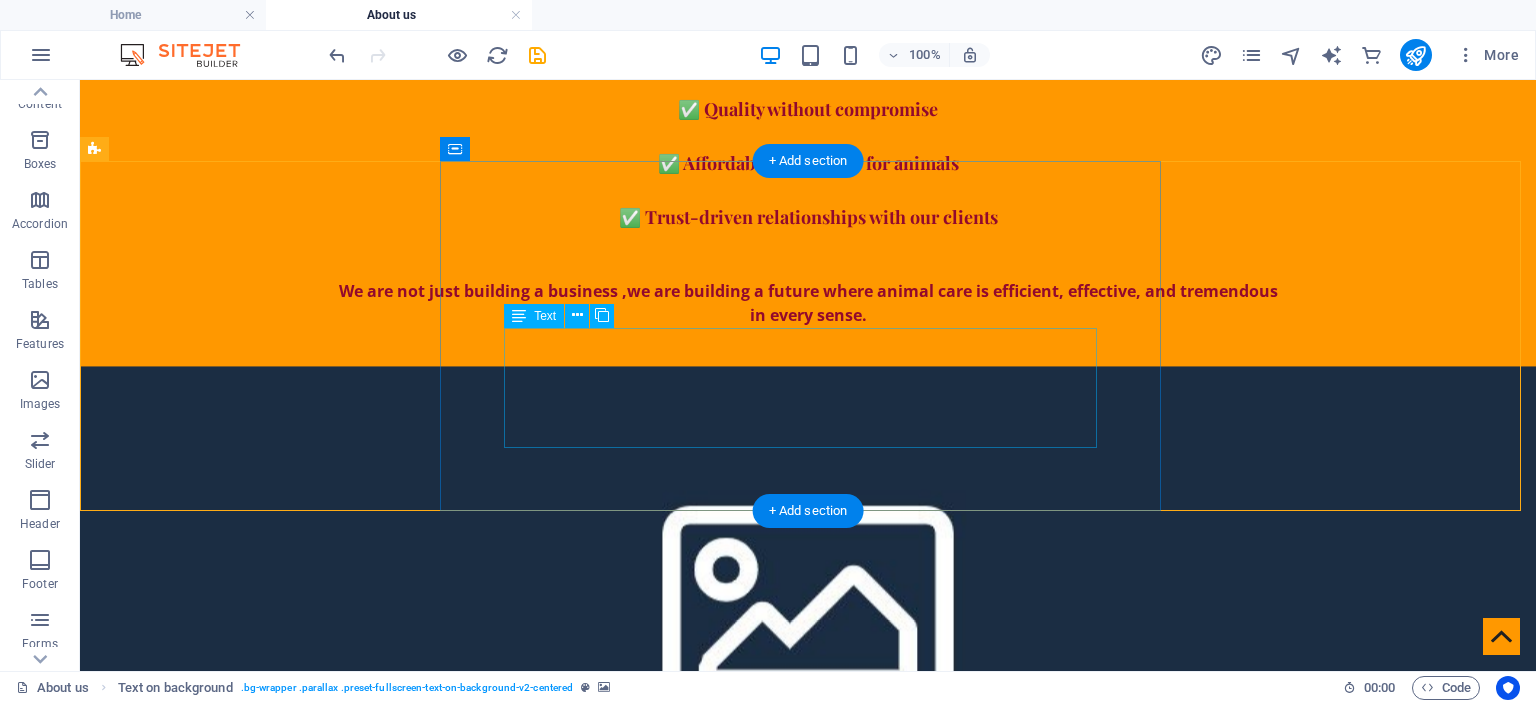click on "Lorem ipsum dolor sit amet, consectetuer adipiscing elit. Aenean commodo ligula eget dolor. Lorem ipsum dolor sit amet, consectetuer adipiscing elit leget dolor. Lorem ipsum dolor sit amet, consectetuer adipiscing elit. Aenean commodo ligula eget dolor. Lorem ipsum dolor sit amet, consectetuer adipiscing elit dolor." at bounding box center (808, 1217) 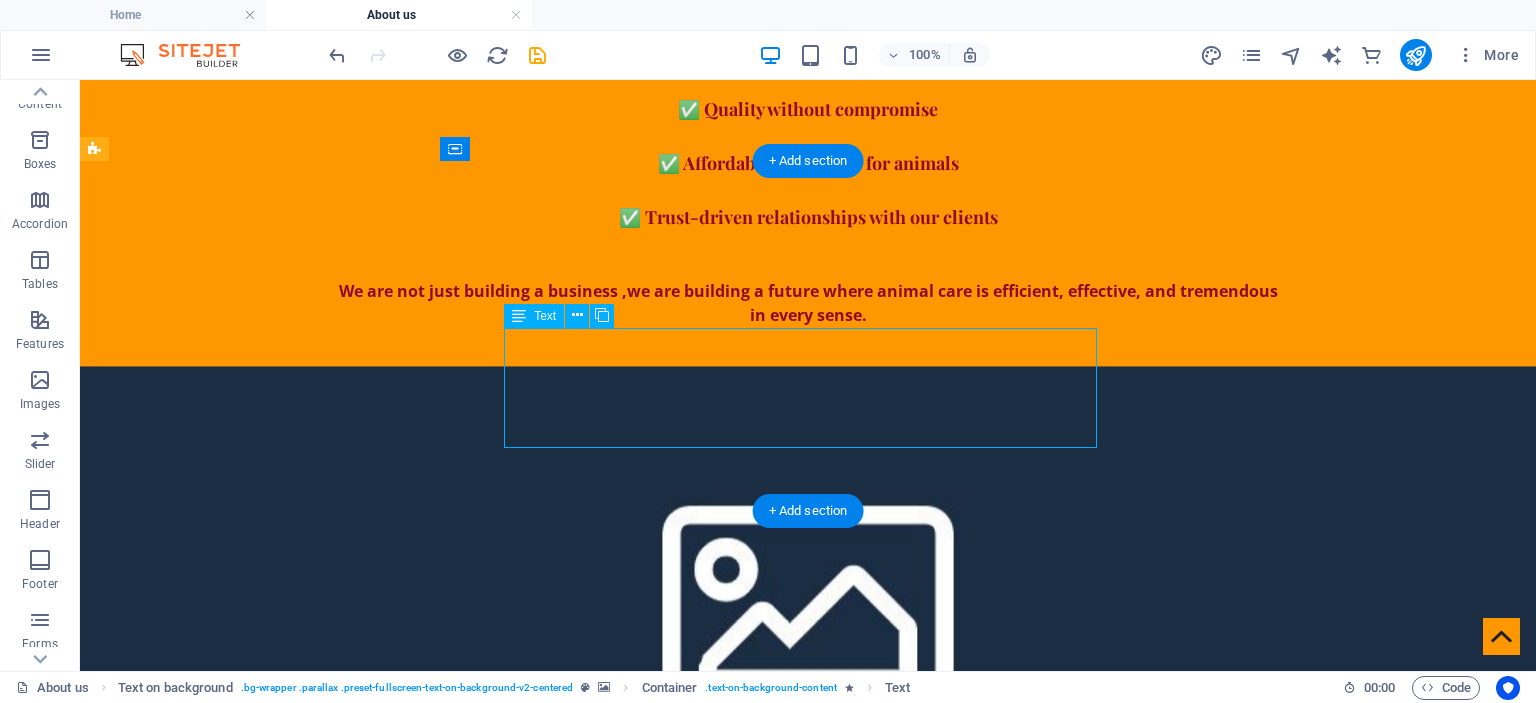 click on "Lorem ipsum dolor sit amet, consectetuer adipiscing elit. Aenean commodo ligula eget dolor. Lorem ipsum dolor sit amet, consectetuer adipiscing elit leget dolor. Lorem ipsum dolor sit amet, consectetuer adipiscing elit. Aenean commodo ligula eget dolor. Lorem ipsum dolor sit amet, consectetuer adipiscing elit dolor." at bounding box center (808, 1217) 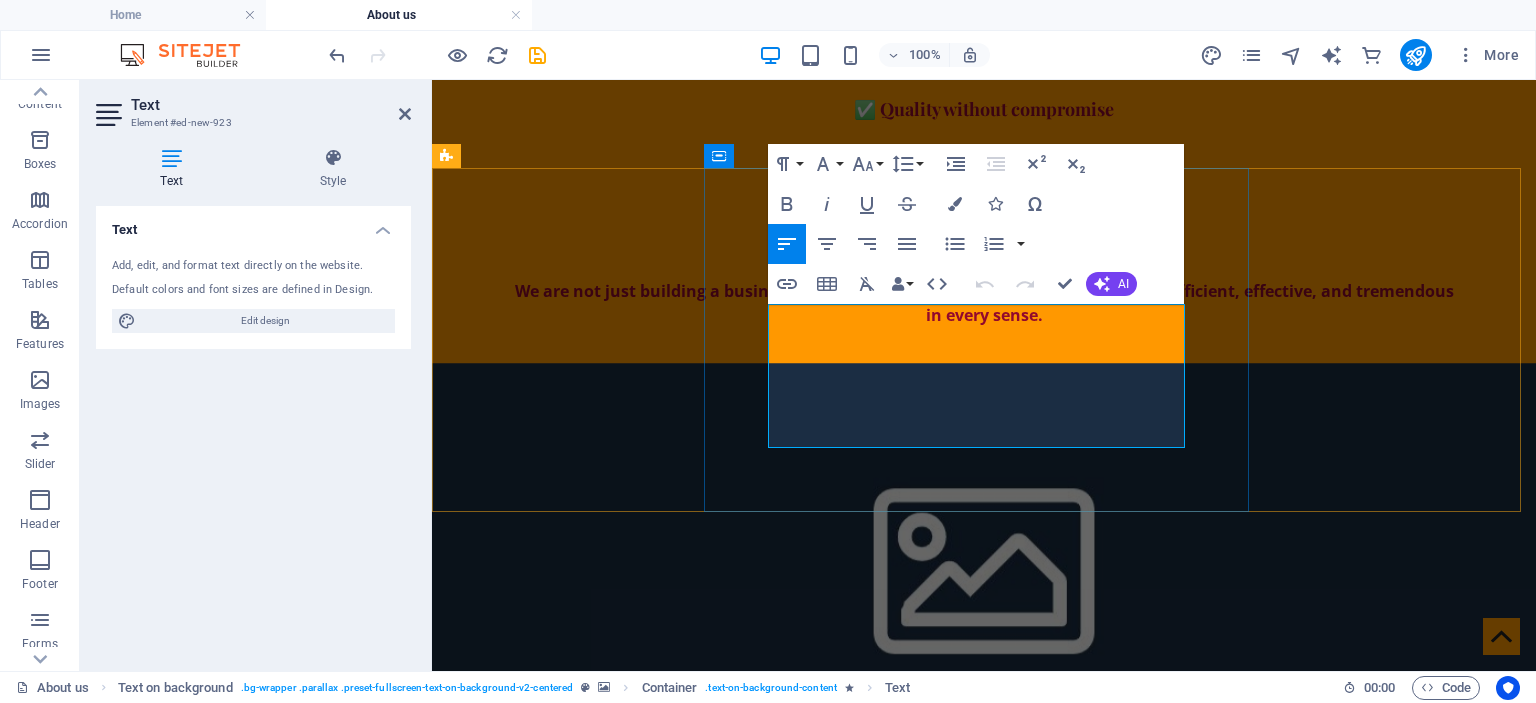 scroll, scrollTop: 1281, scrollLeft: 0, axis: vertical 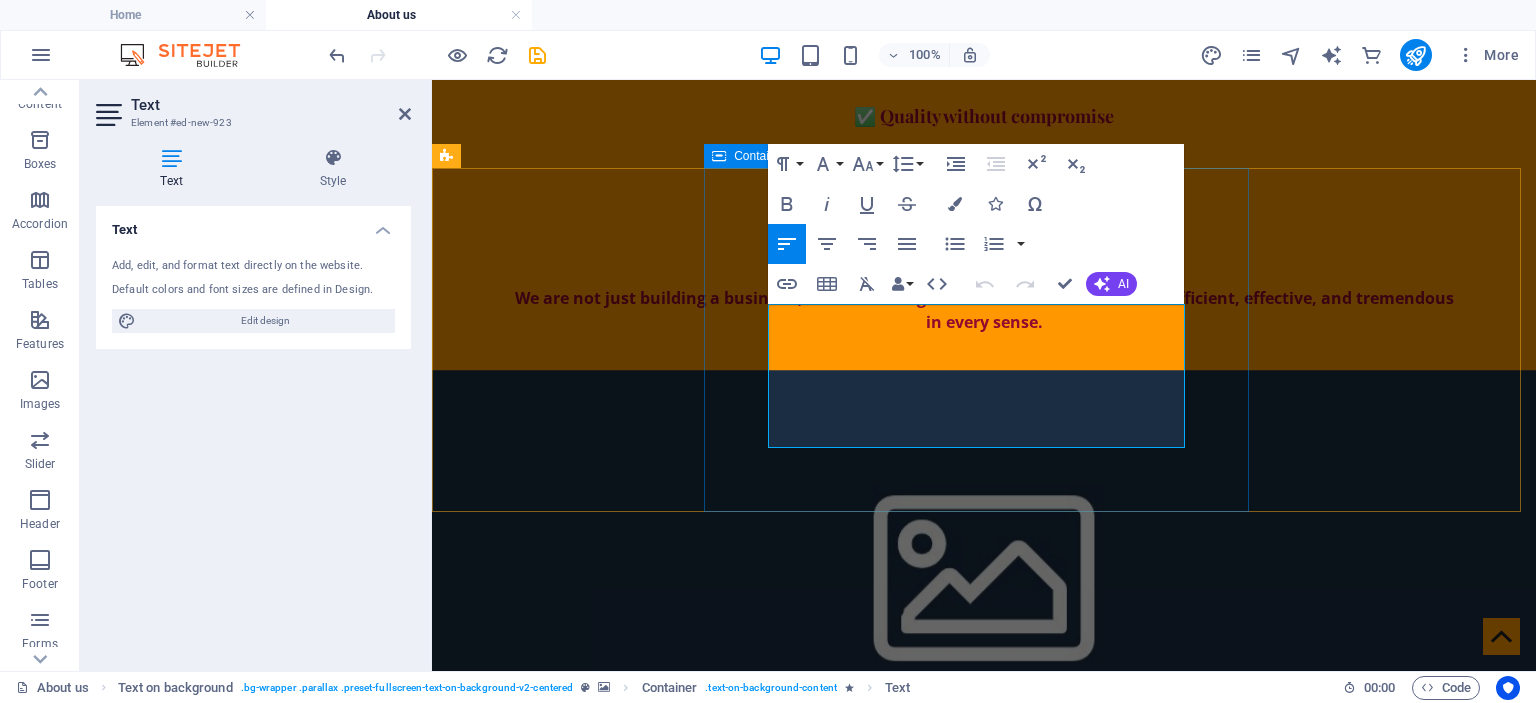 drag, startPoint x: 1090, startPoint y: 437, endPoint x: 761, endPoint y: 318, distance: 349.86 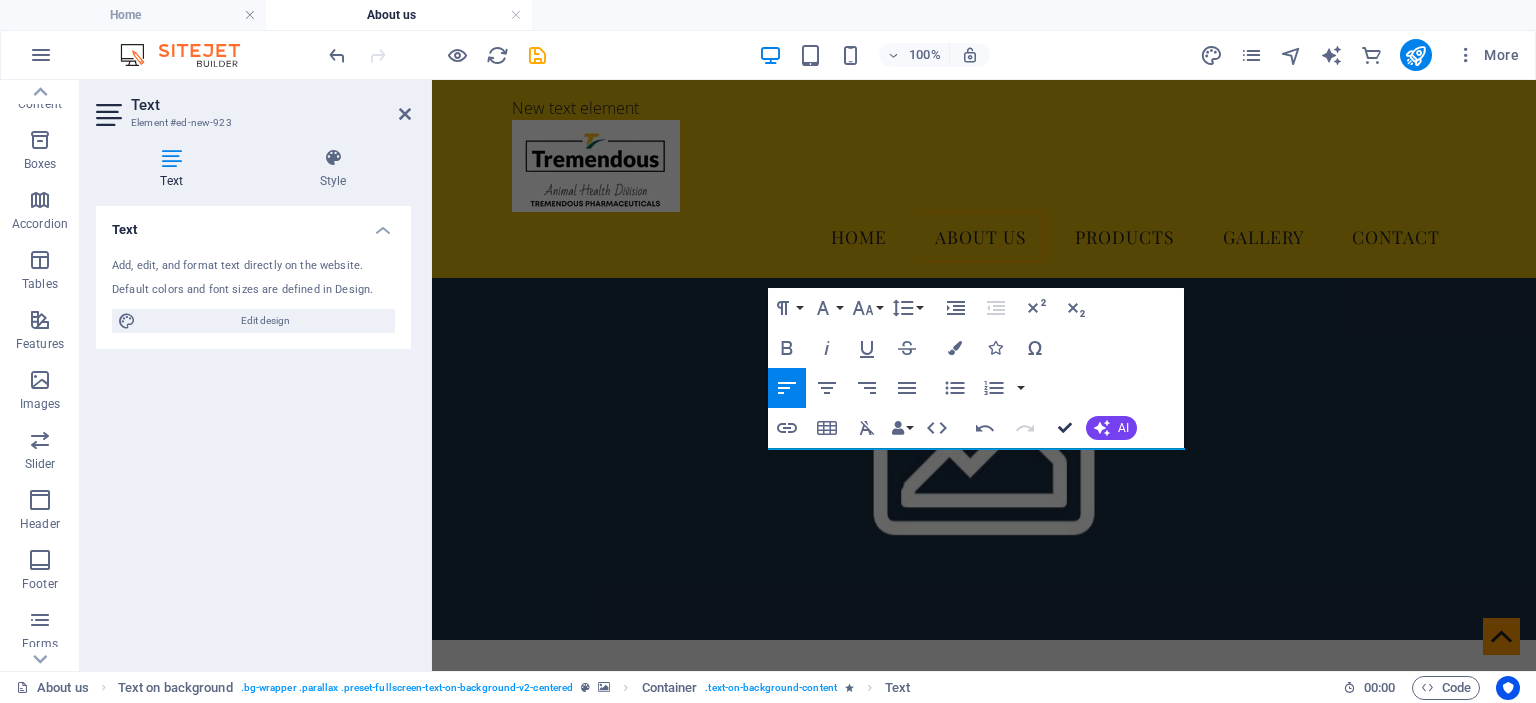 drag, startPoint x: 1062, startPoint y: 425, endPoint x: 987, endPoint y: 375, distance: 90.13878 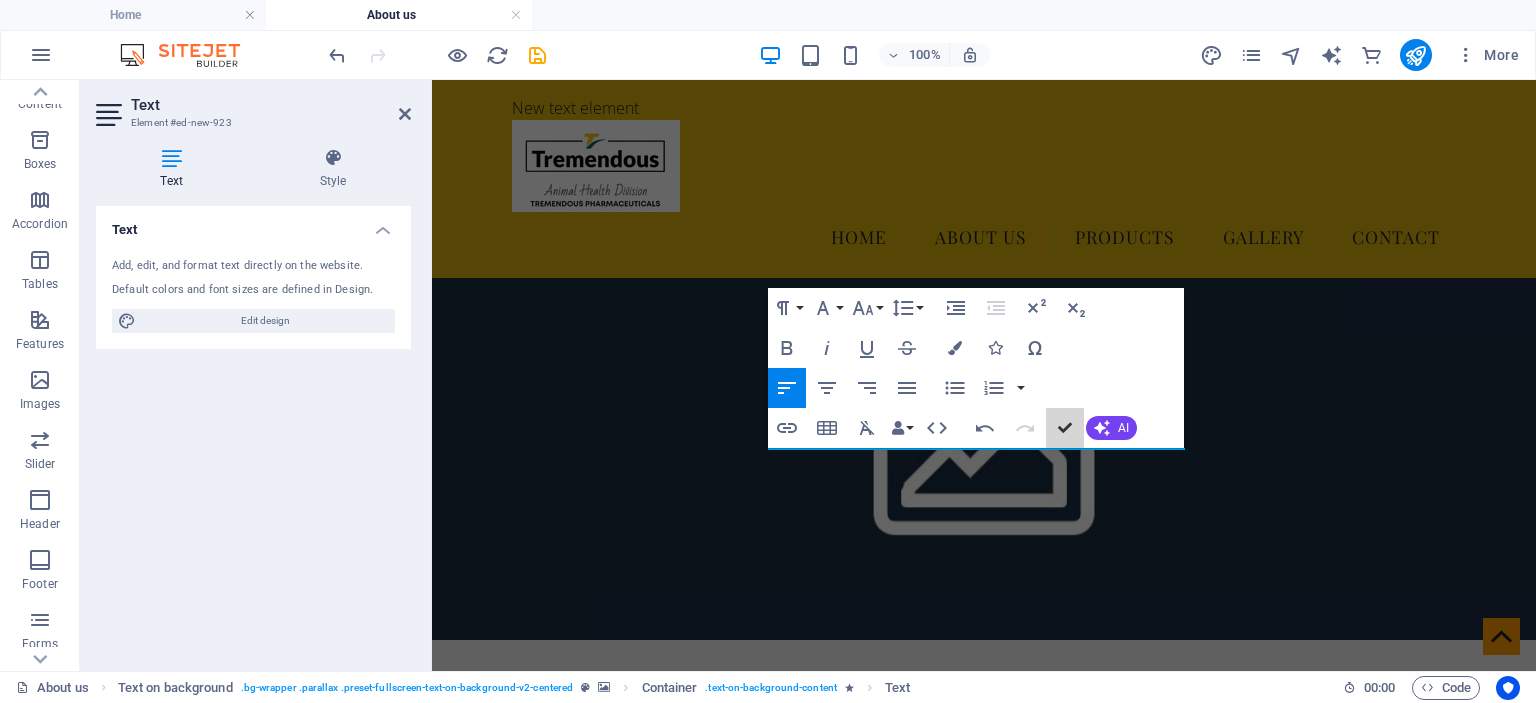 scroll, scrollTop: 1168, scrollLeft: 0, axis: vertical 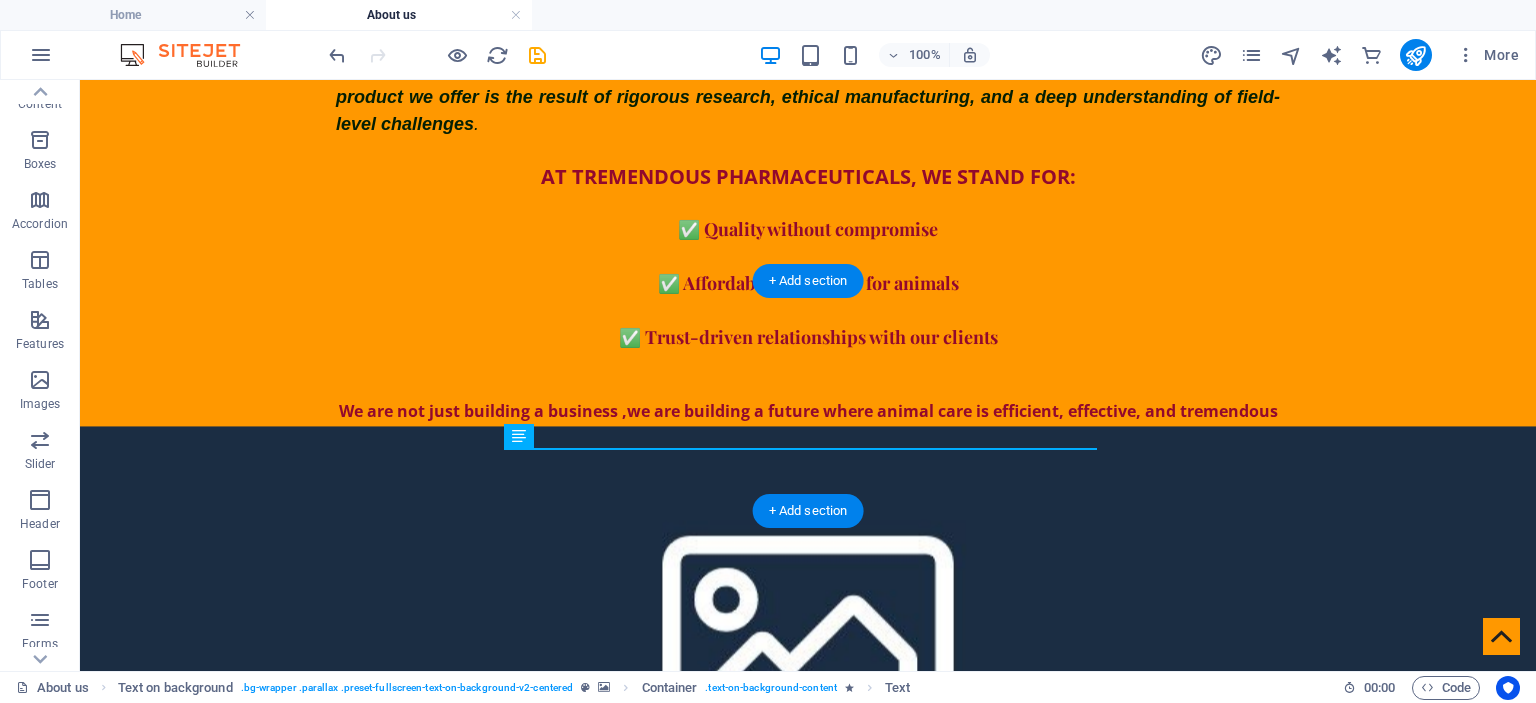 drag, startPoint x: 1238, startPoint y: 387, endPoint x: 1239, endPoint y: 377, distance: 10.049875 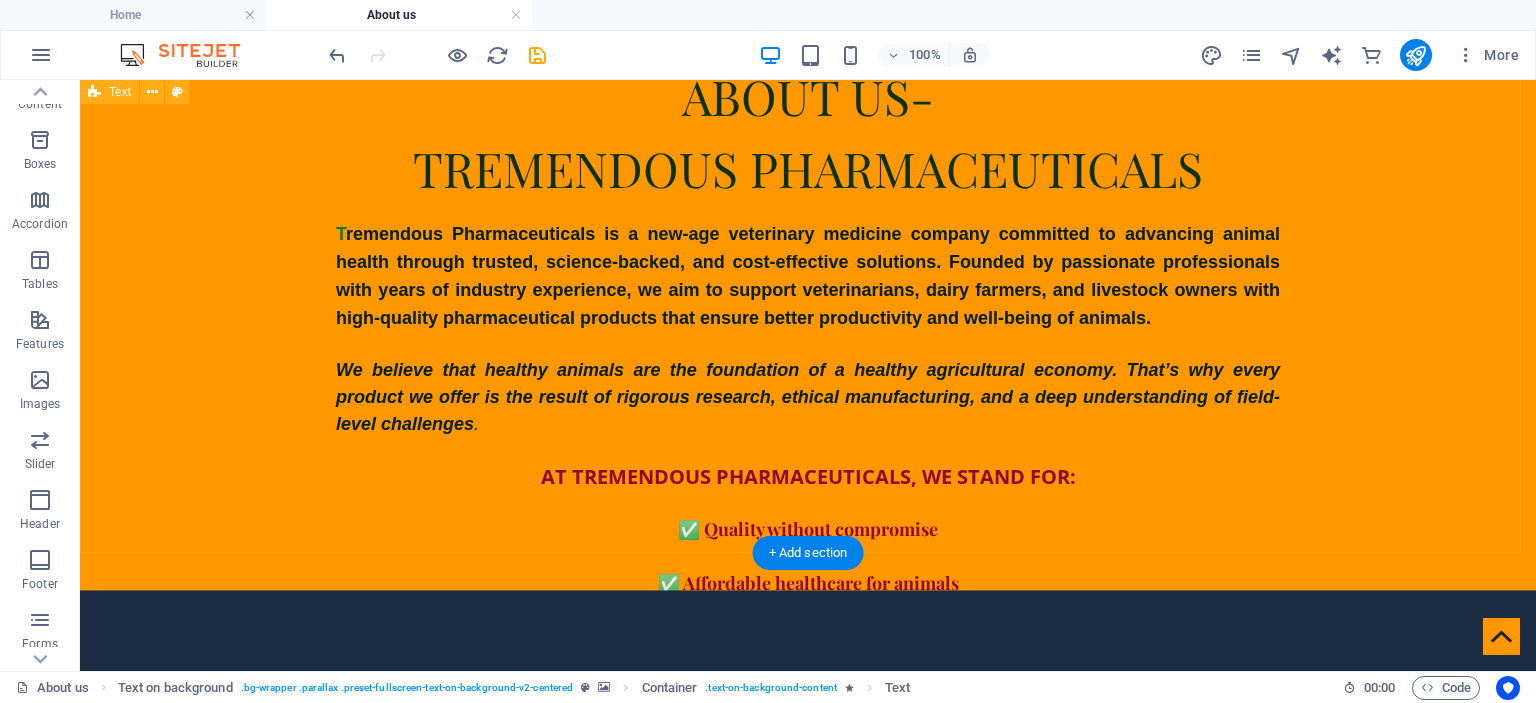 scroll, scrollTop: 1068, scrollLeft: 0, axis: vertical 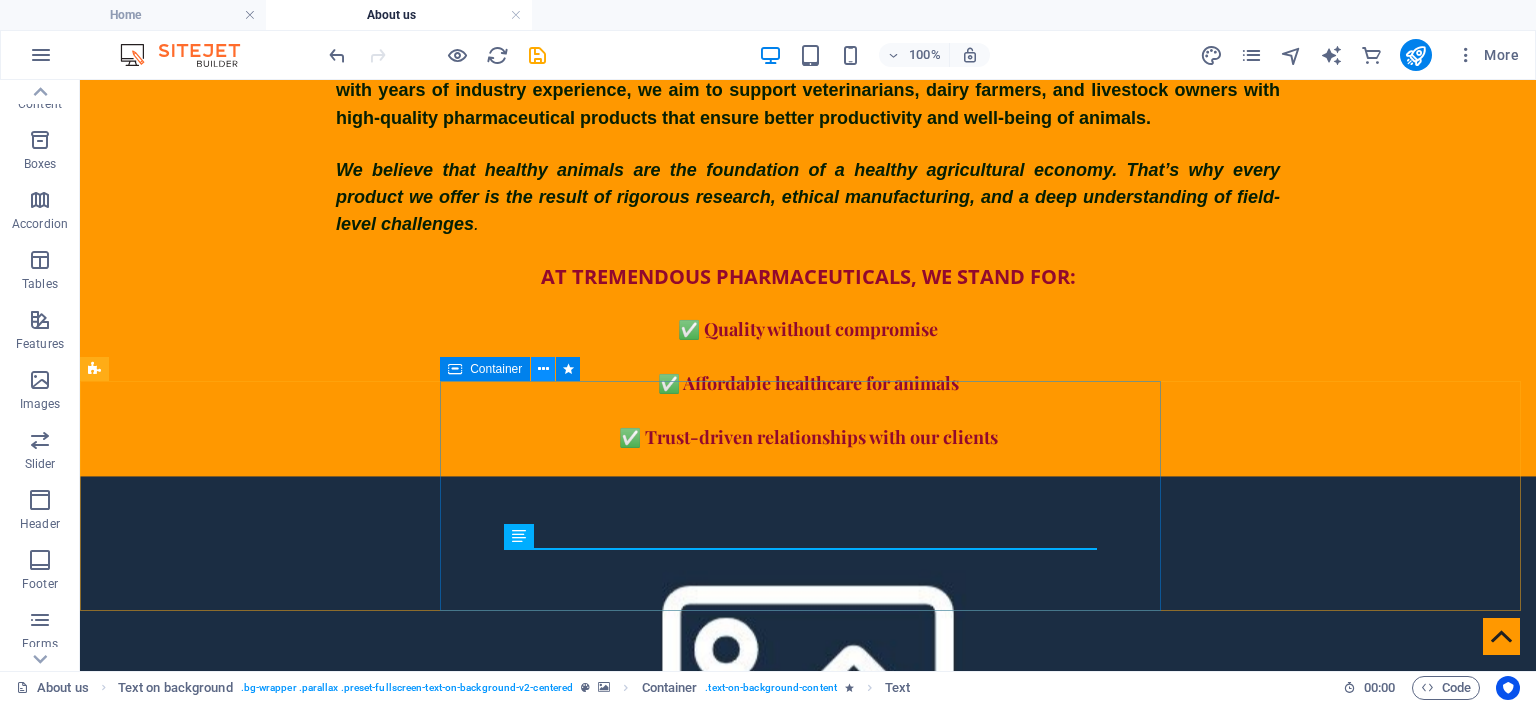 click at bounding box center [543, 369] 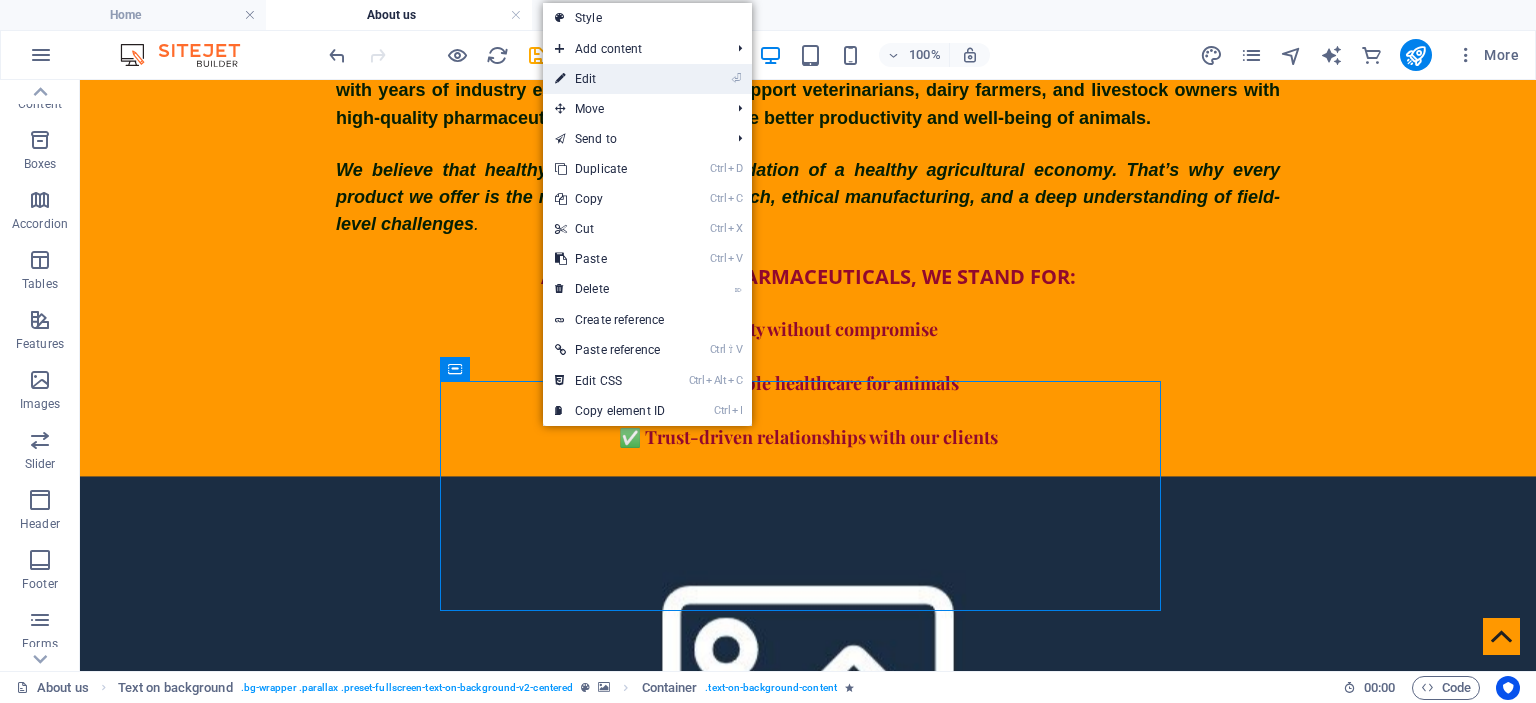 click on "⏎  Edit" at bounding box center (610, 79) 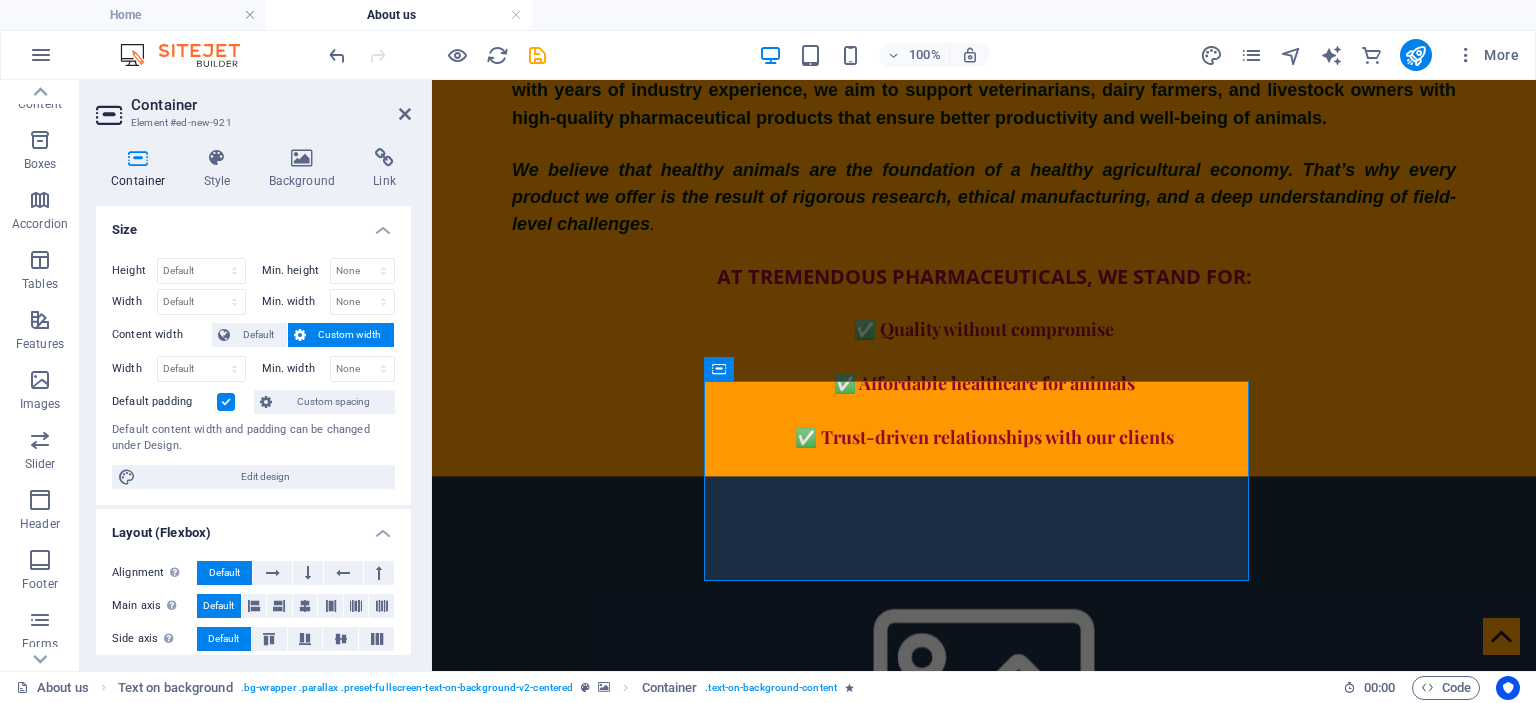 click at bounding box center [984, 681] 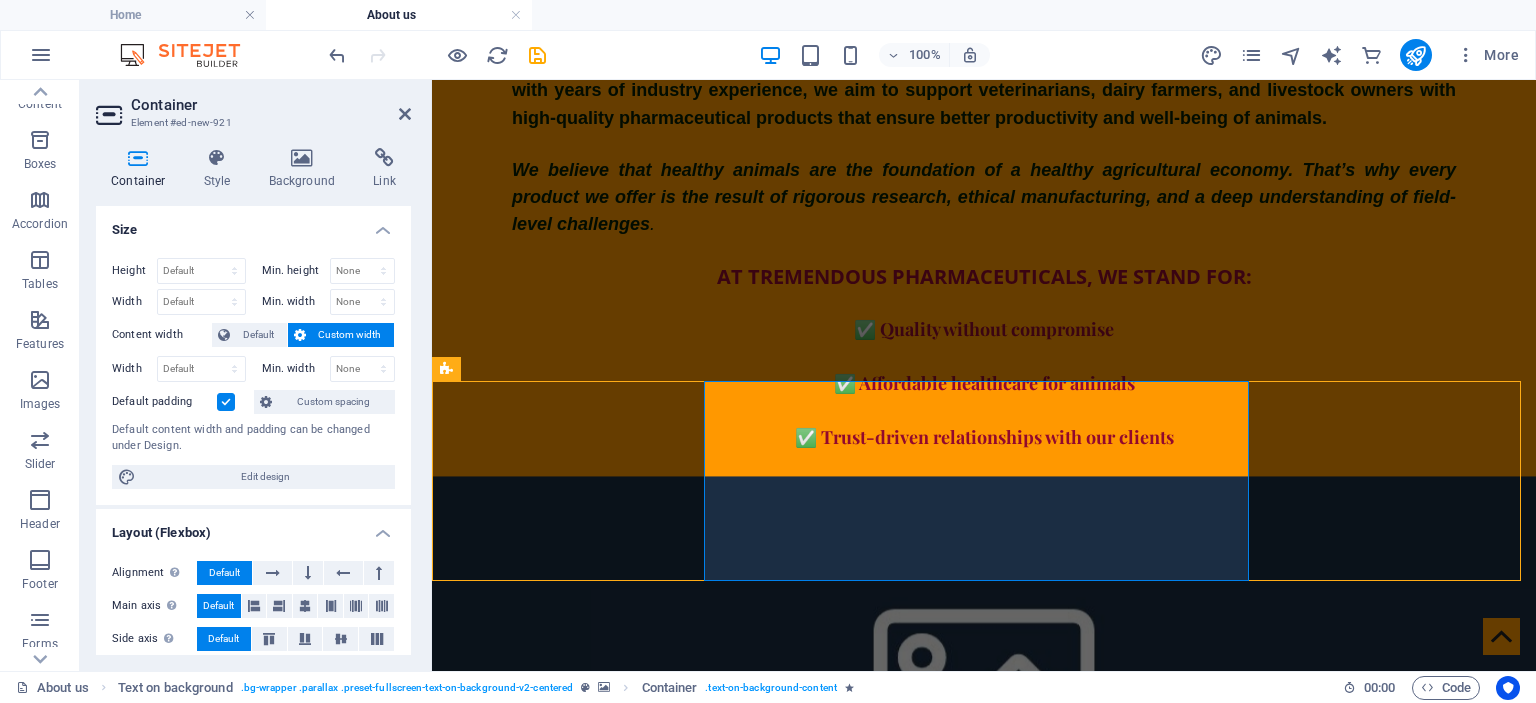 click at bounding box center (984, 681) 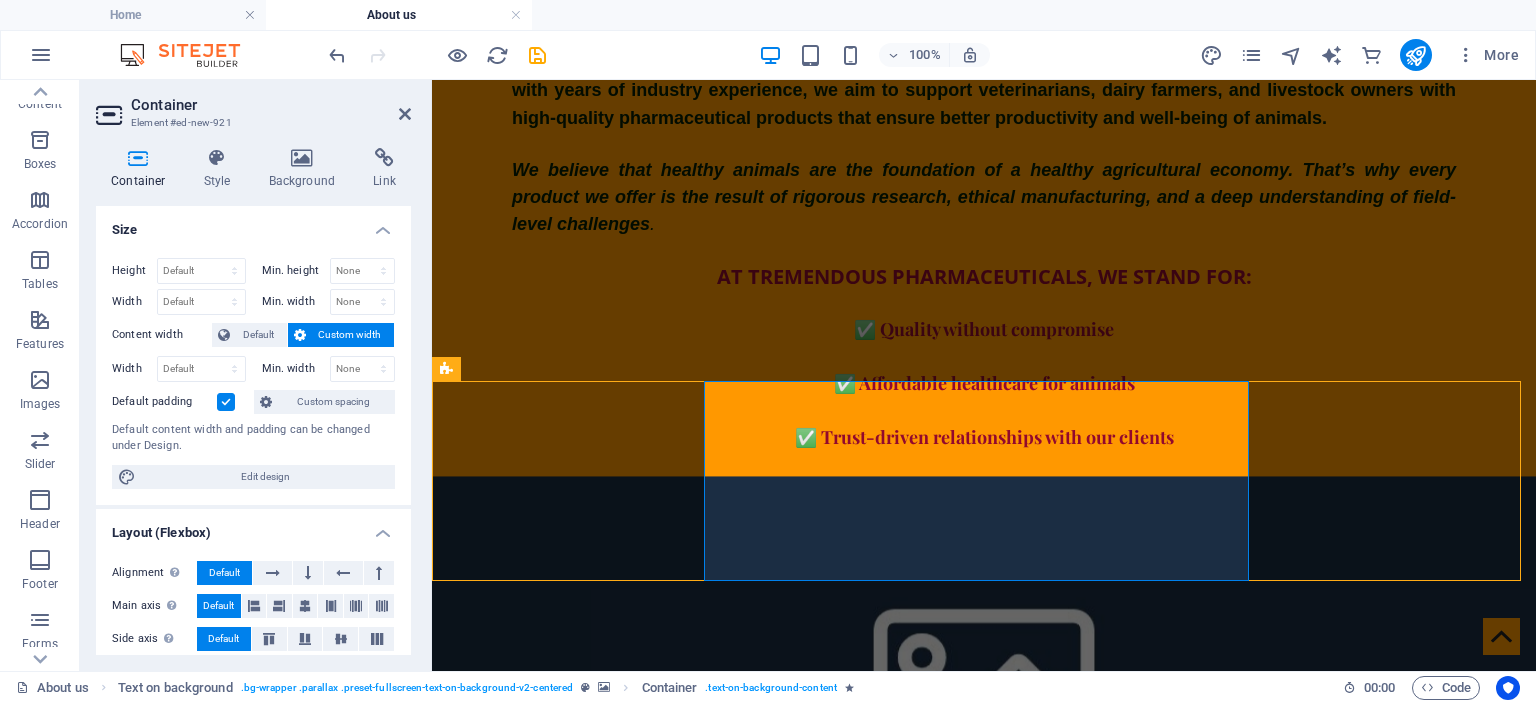 select on "rem" 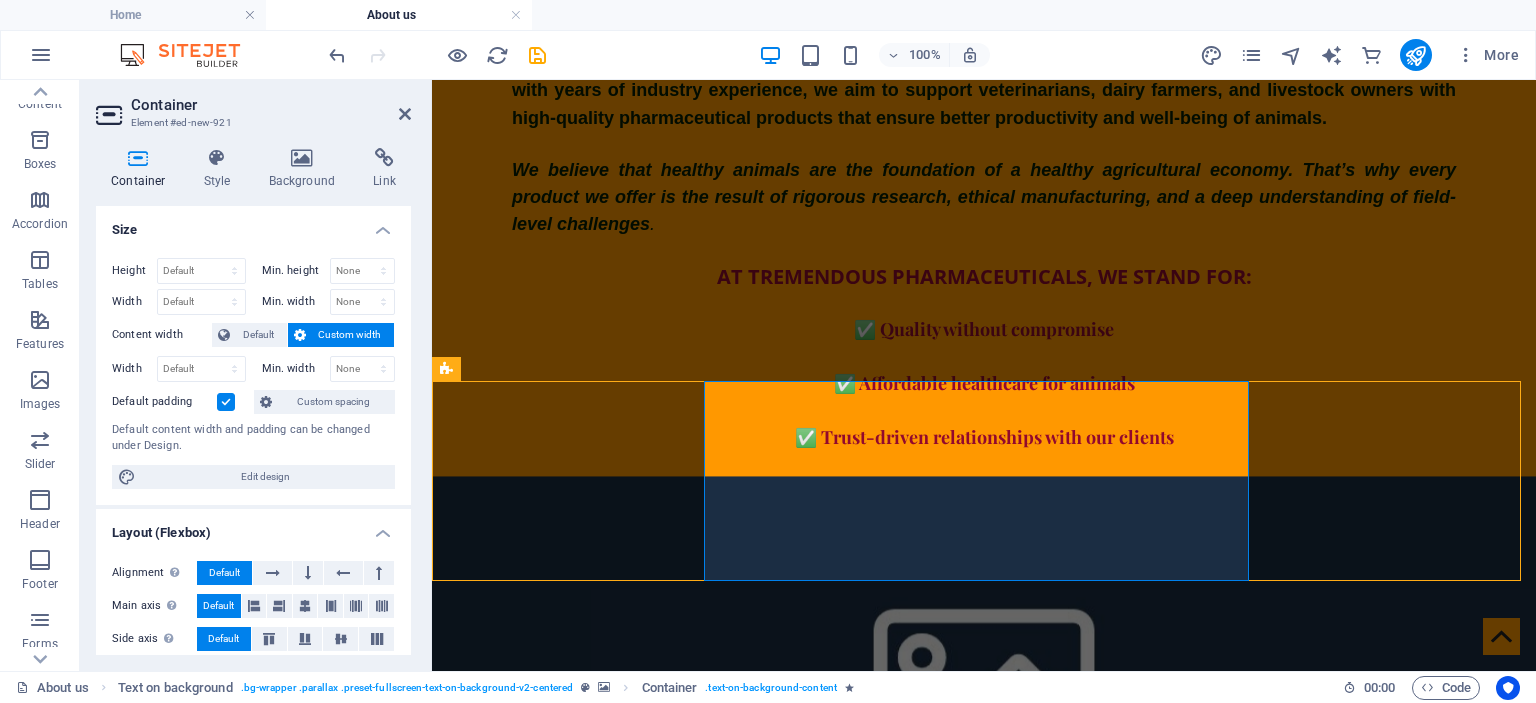 select on "rem" 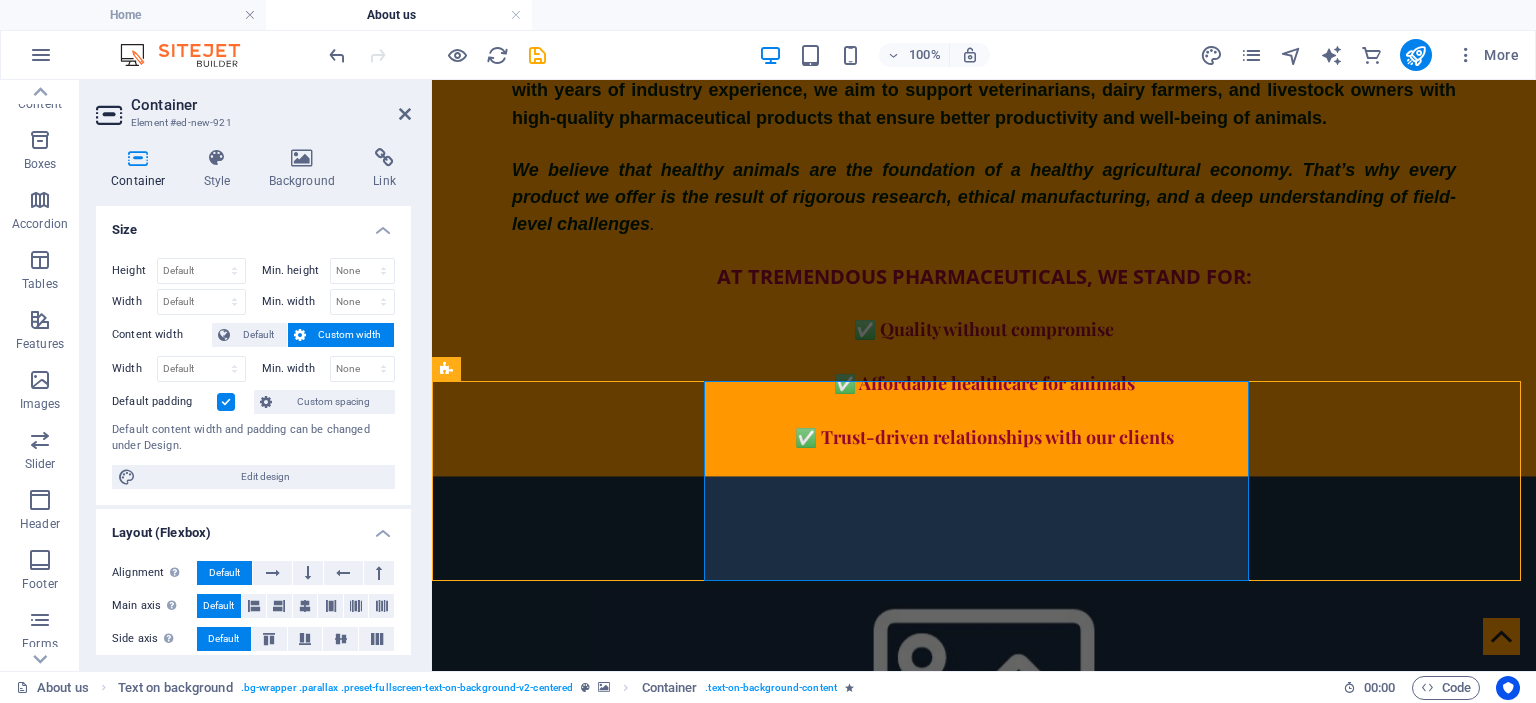 select on "px" 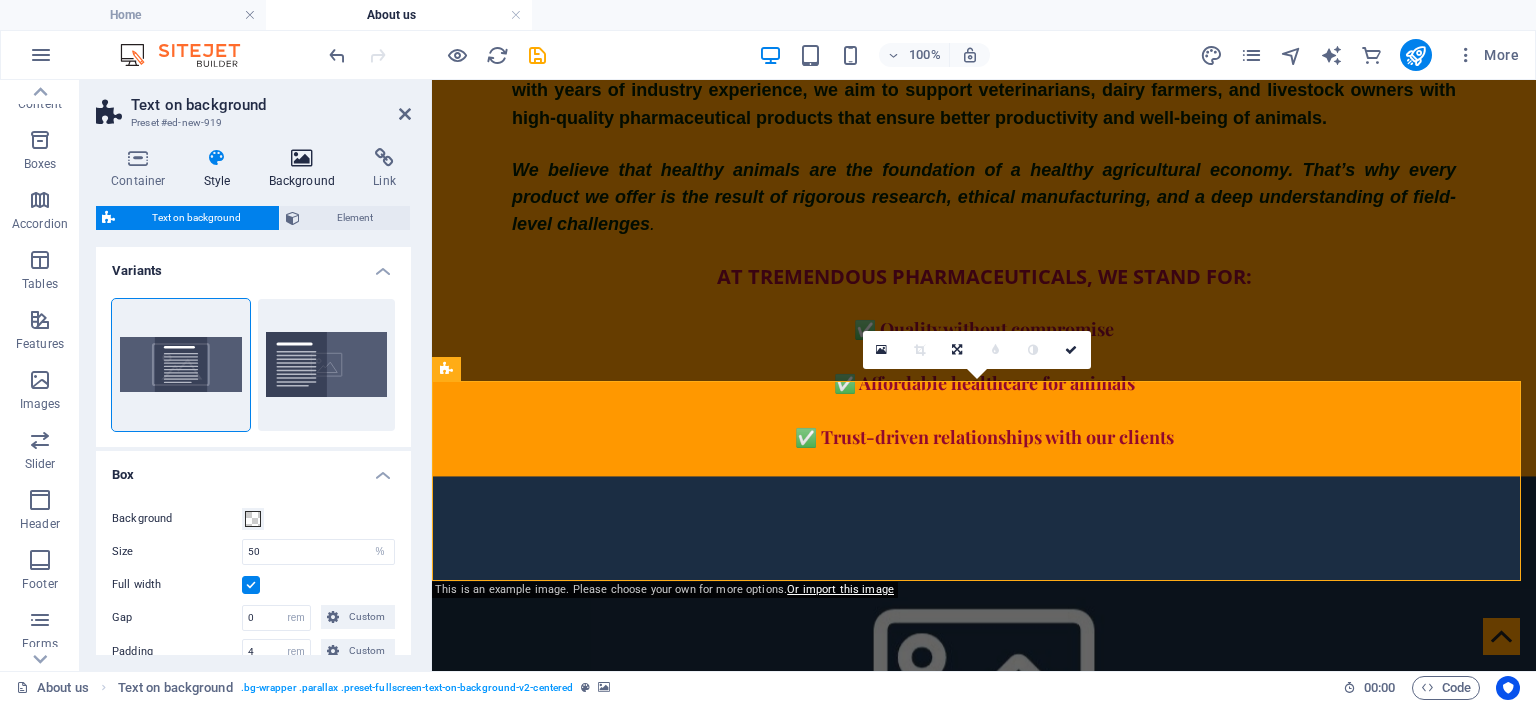 click at bounding box center (302, 158) 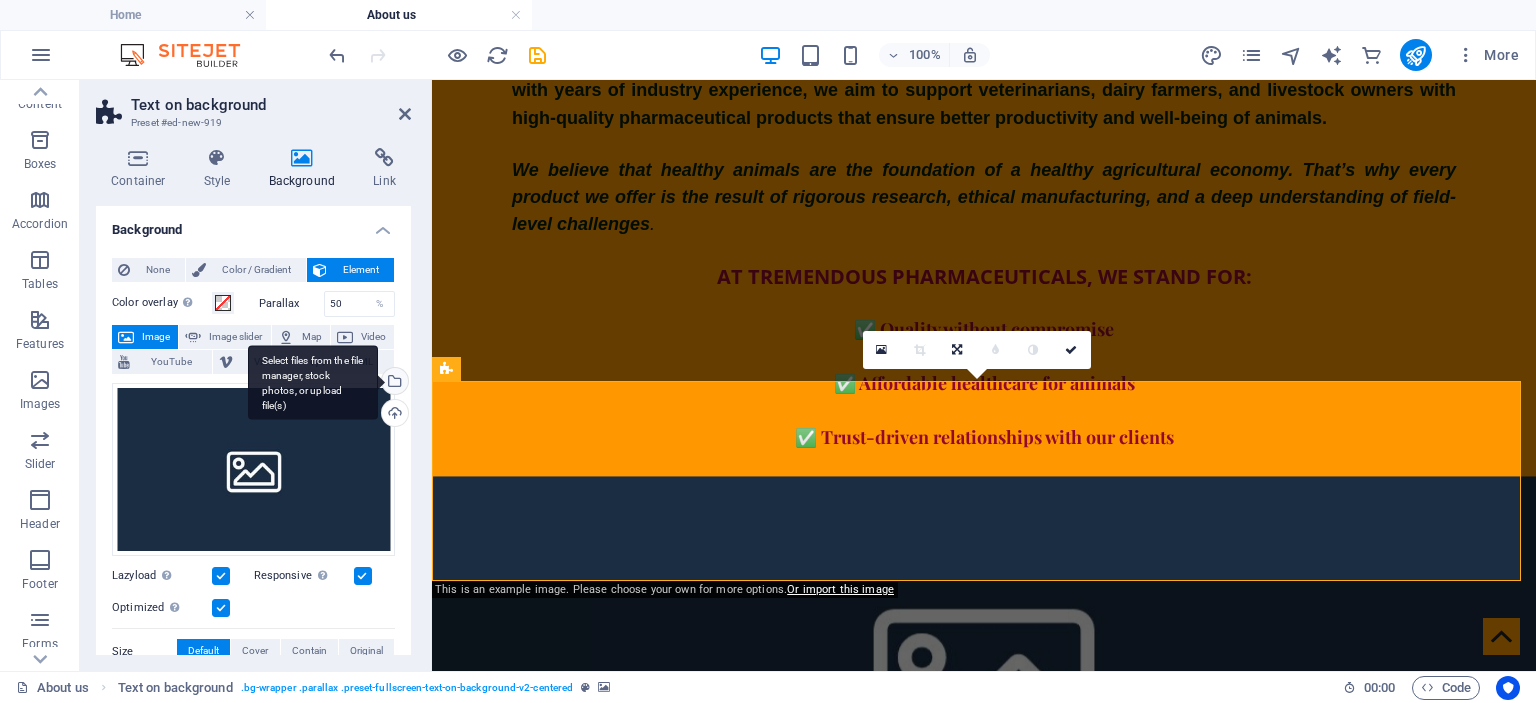 click on "Select files from the file manager, stock photos, or upload file(s)" at bounding box center (393, 383) 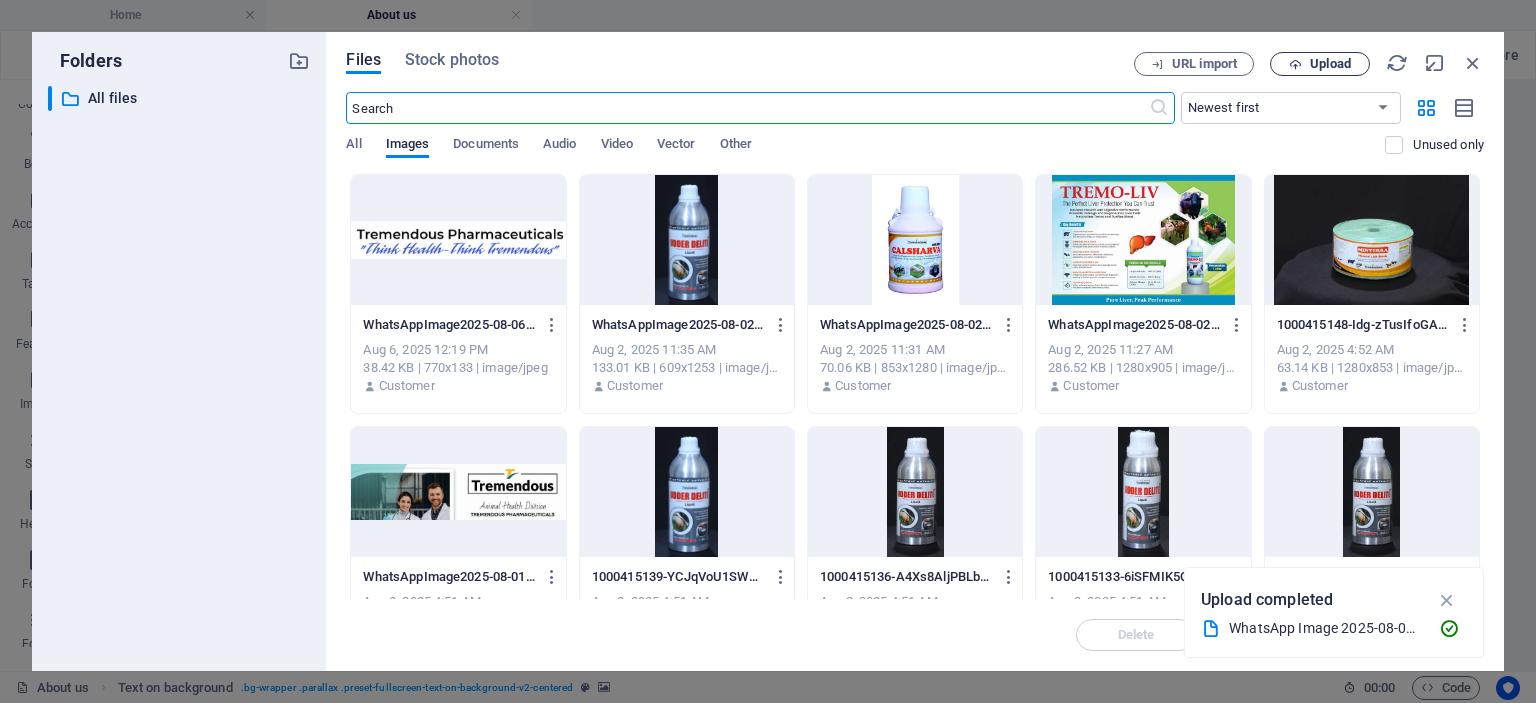 click on "Files Stock photos URL import Upload ​ Newest first Oldest first Name (A-Z) Name (Z-A) Size (0-9) Size (9-0) Resolution (0-9) Resolution (9-0) All Images Documents Audio Video Vector Other Unused only Drop files here to upload them instantly WhatsAppImage2025-08-06at1.29.06PM2VXBVC-J9n3noW5fP5Scg9nFrYg6g.jpg WhatsAppImage2025-08-06at1.29.06PM2VXBVC-J9n3noW5fP5Scg9nFrYg6g.jpg Aug 6, 2025 12:19 PM 38.42 KB | 770x133 | image/jpeg Customer WhatsAppImage2025-08-02at2.24.06PM-WypaVzktEVotA2zV0UnJAw.jpeg WhatsAppImage2025-08-02at2.24.06PM-WypaVzktEVotA2zV0UnJAw.jpeg Aug 2, 2025 11:35 AM 133.01 KB | 609x1253 | image/jpeg Customer WhatsAppImage2025-08-02at2.24.06PM2-IPZ3ZtP3II4Fj9At2HjfIg.jpeg WhatsAppImage2025-08-02at2.24.06PM2-IPZ3ZtP3II4Fj9At2HjfIg.jpeg Aug 2, 2025 11:31 AM 70.06 KB | 853x1280 | image/jpeg Customer WhatsAppImage2025-08-02at2.24.23PM1-TJEpZlArC2KLD4CtTz0LiA.jpeg WhatsAppImage2025-08-02at2.24.23PM1-TJEpZlArC2KLD4CtTz0LiA.jpeg Aug 2, 2025 11:27 AM 286.52 KB | 1280x905 | image/jpeg Customer Customer" at bounding box center (915, 351) 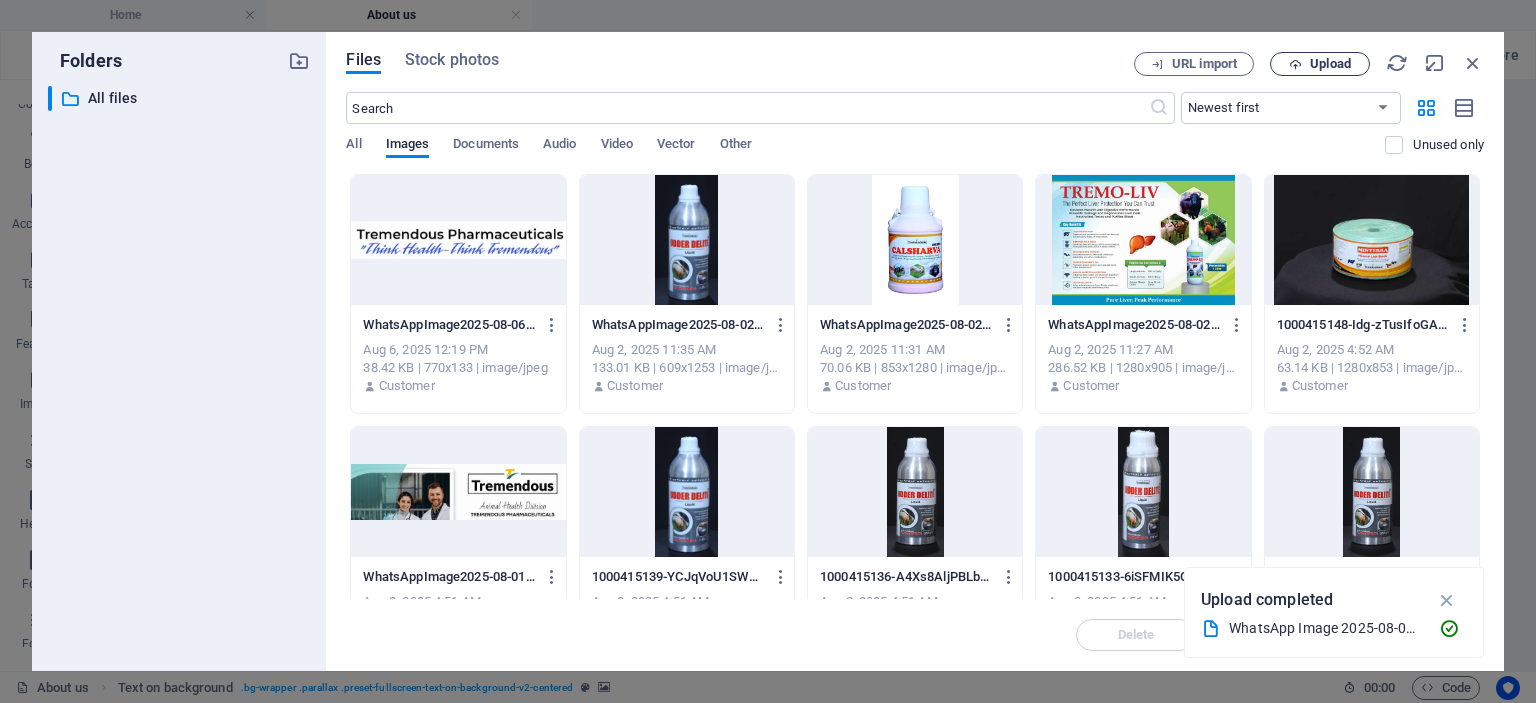 click on "Upload" at bounding box center (1330, 64) 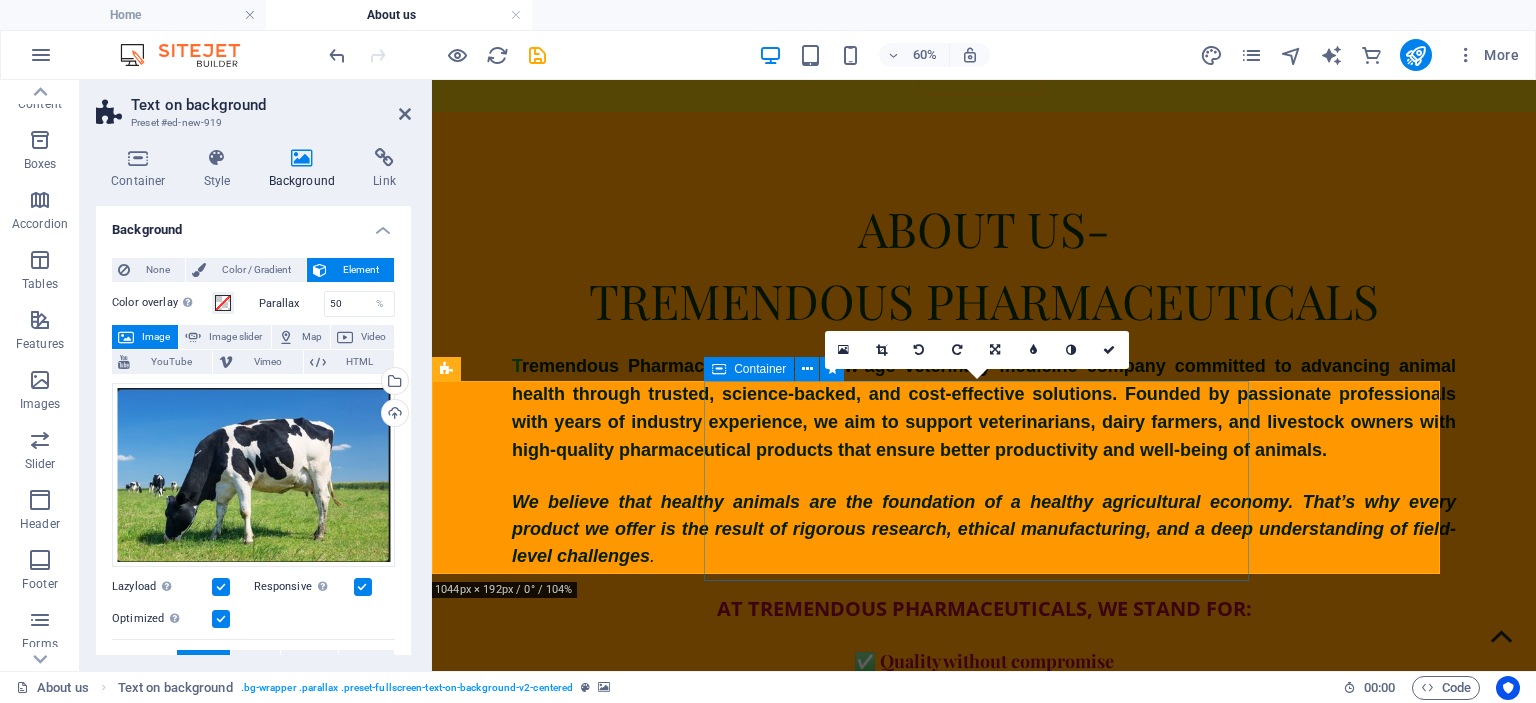scroll, scrollTop: 1068, scrollLeft: 0, axis: vertical 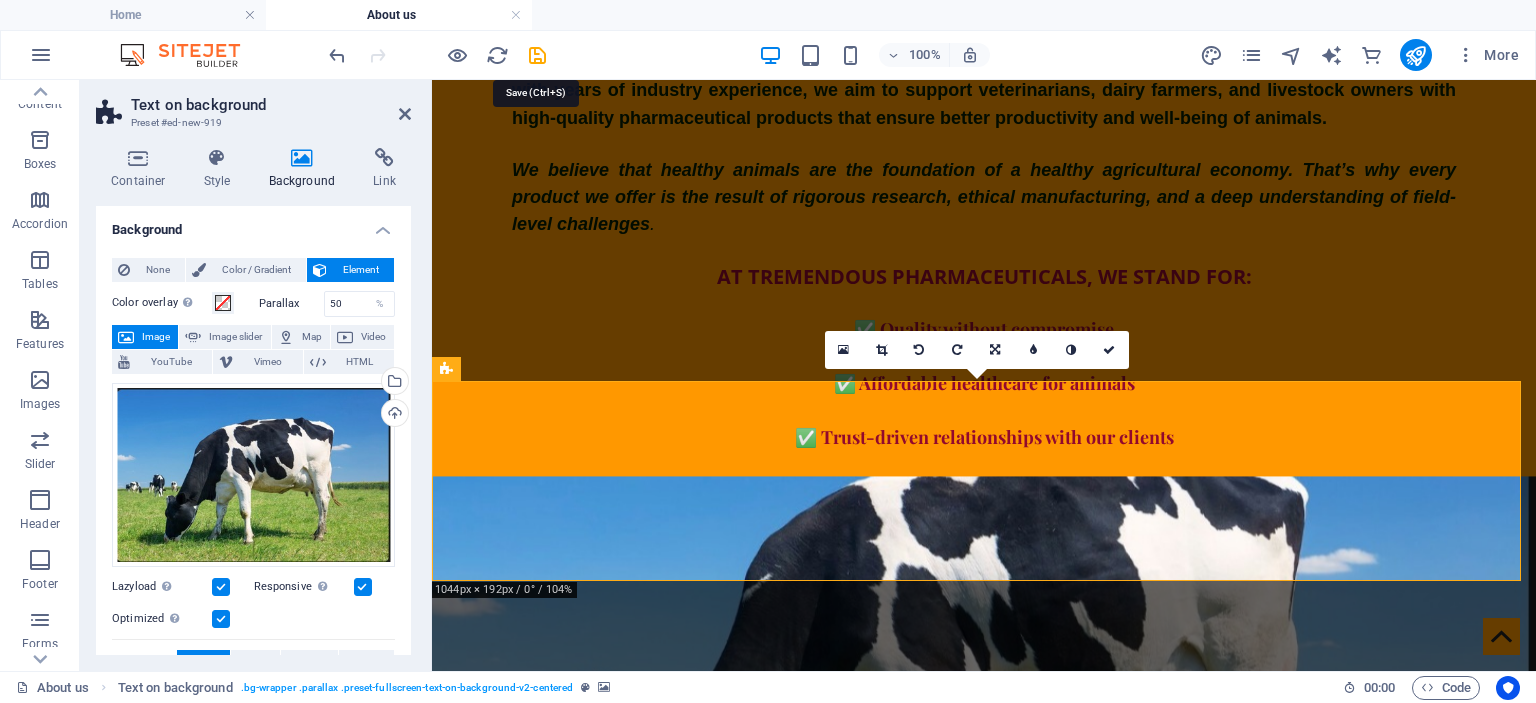 click at bounding box center [537, 55] 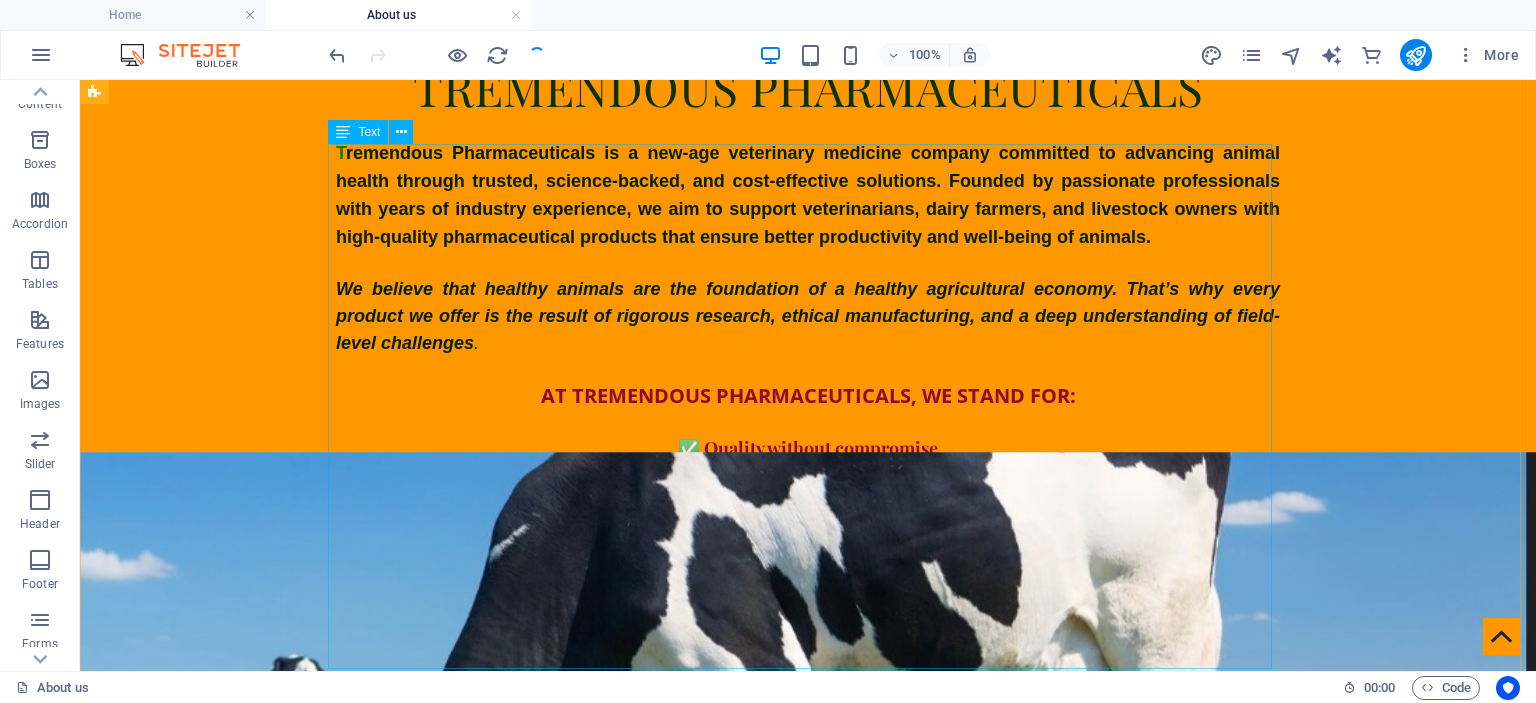 scroll, scrollTop: 1168, scrollLeft: 0, axis: vertical 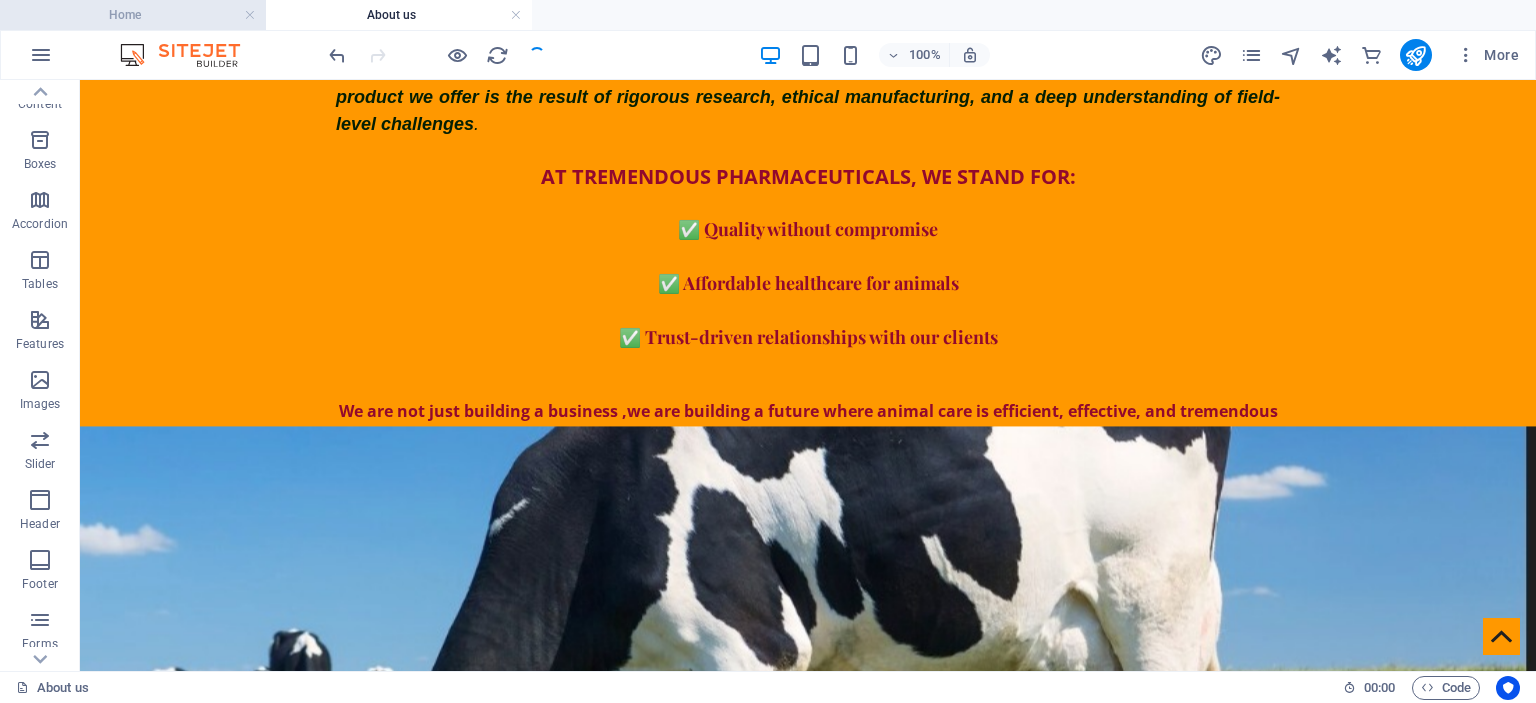 click on "Home" at bounding box center (133, 15) 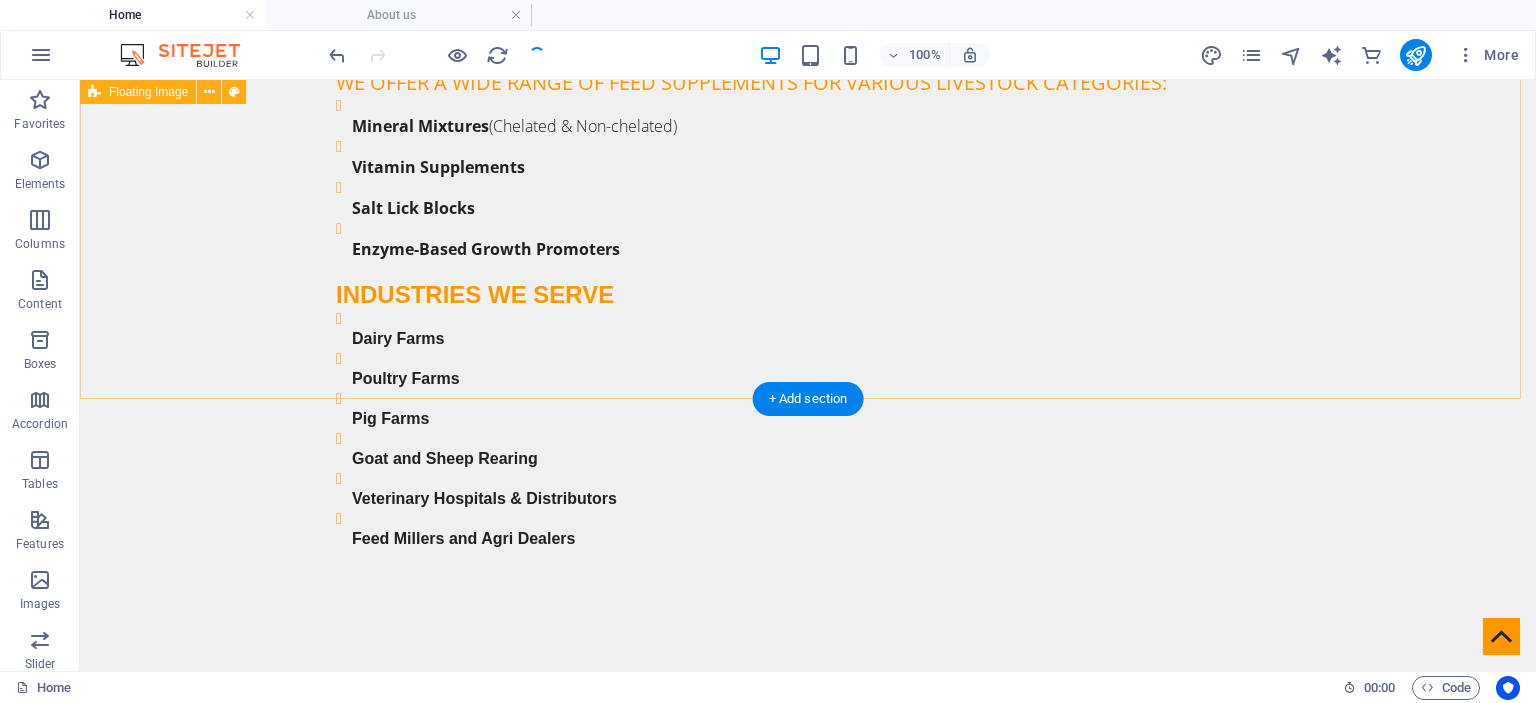 scroll, scrollTop: 2000, scrollLeft: 0, axis: vertical 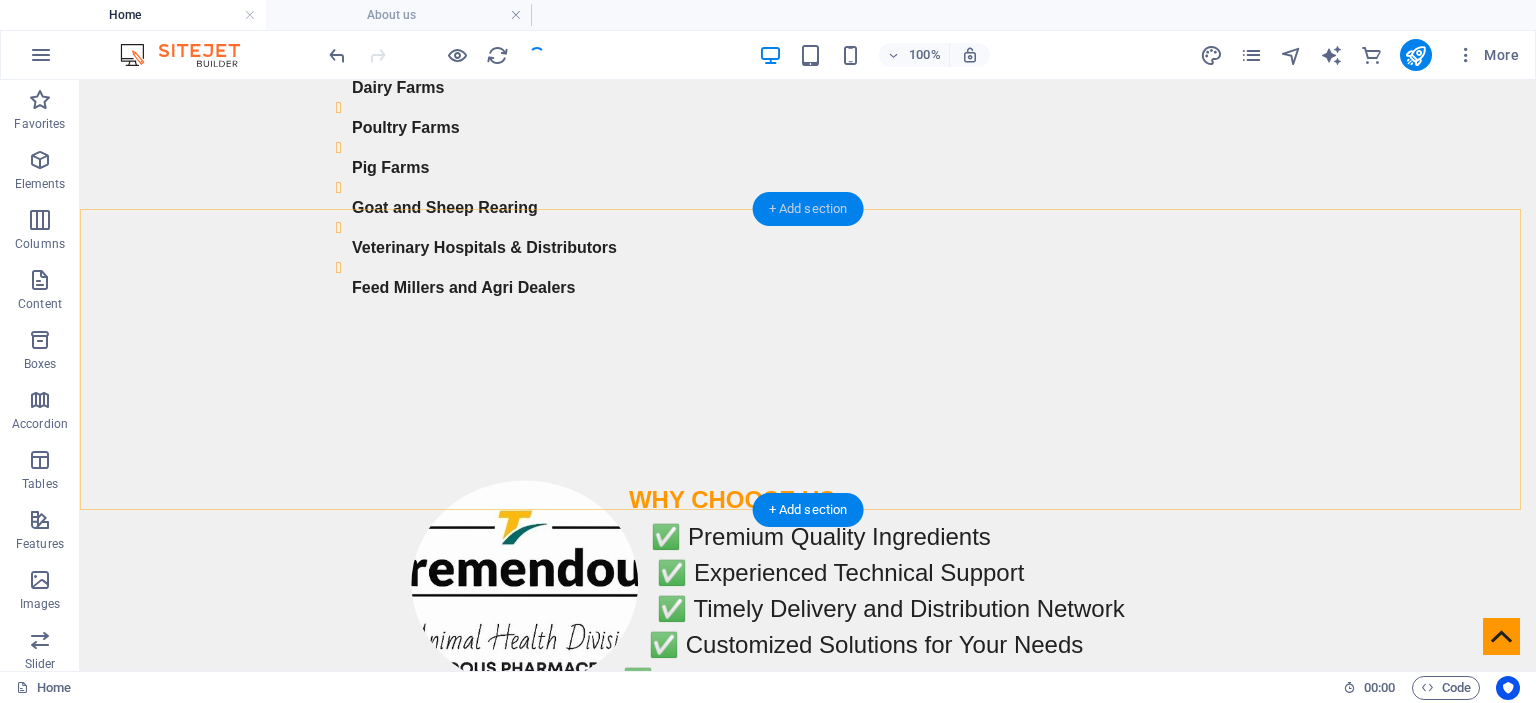 click on "+ Add section" at bounding box center [808, 209] 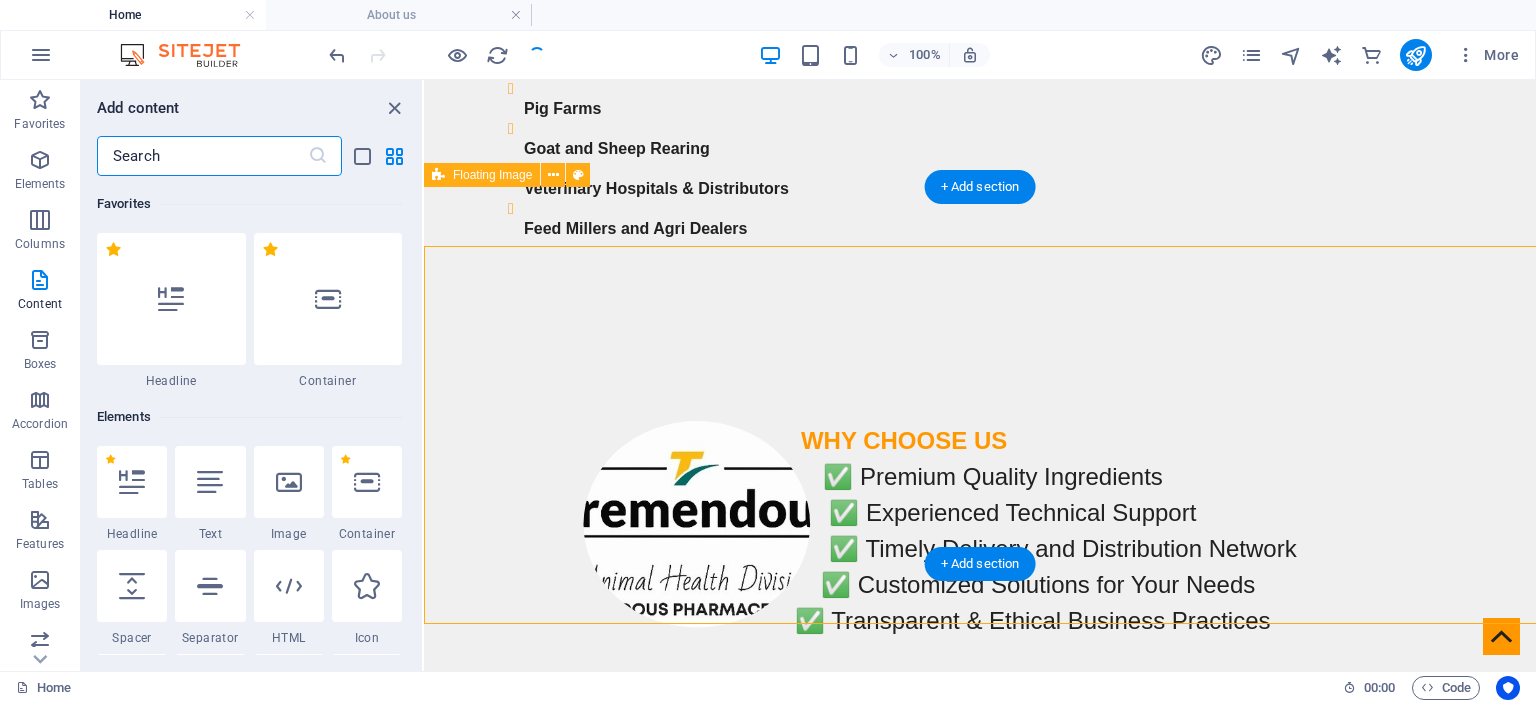 scroll, scrollTop: 1585, scrollLeft: 0, axis: vertical 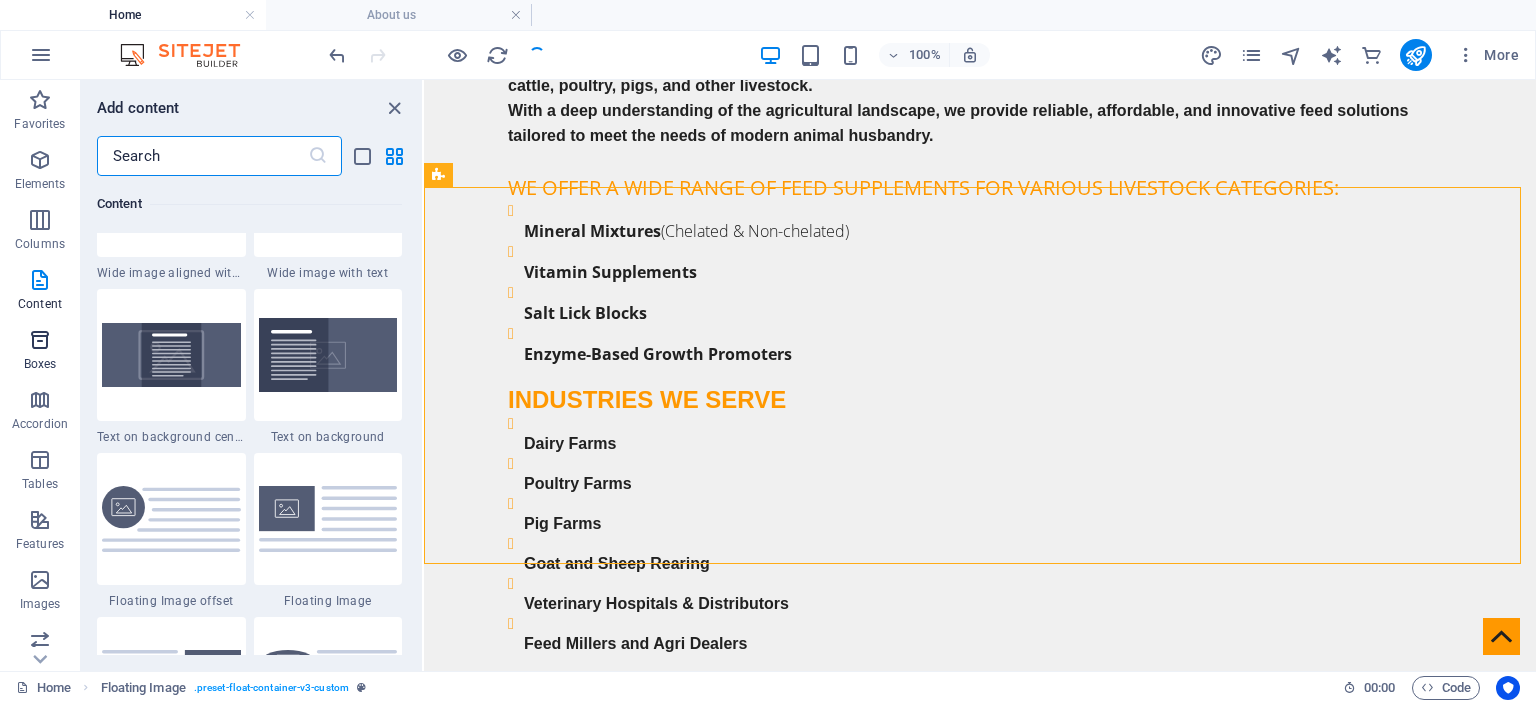 click at bounding box center [40, 340] 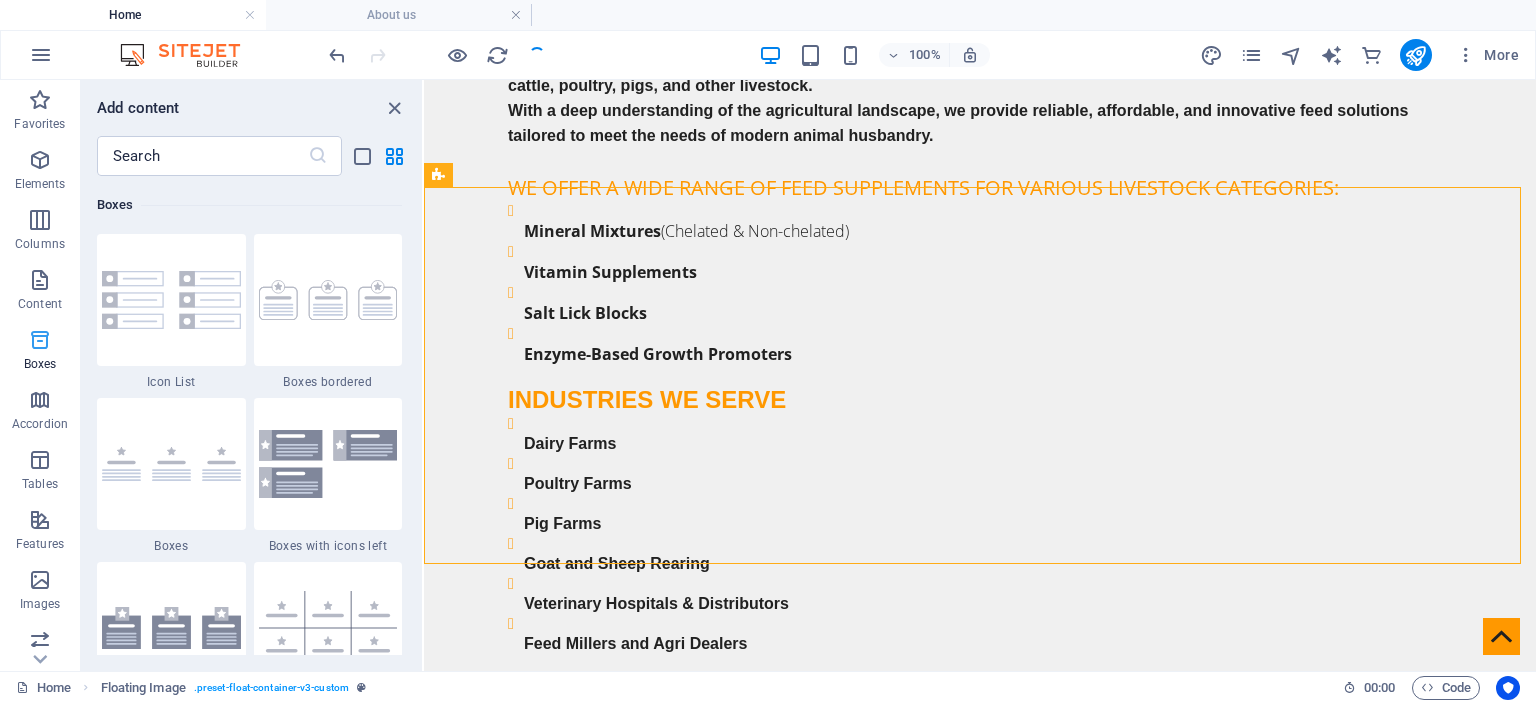 scroll, scrollTop: 5516, scrollLeft: 0, axis: vertical 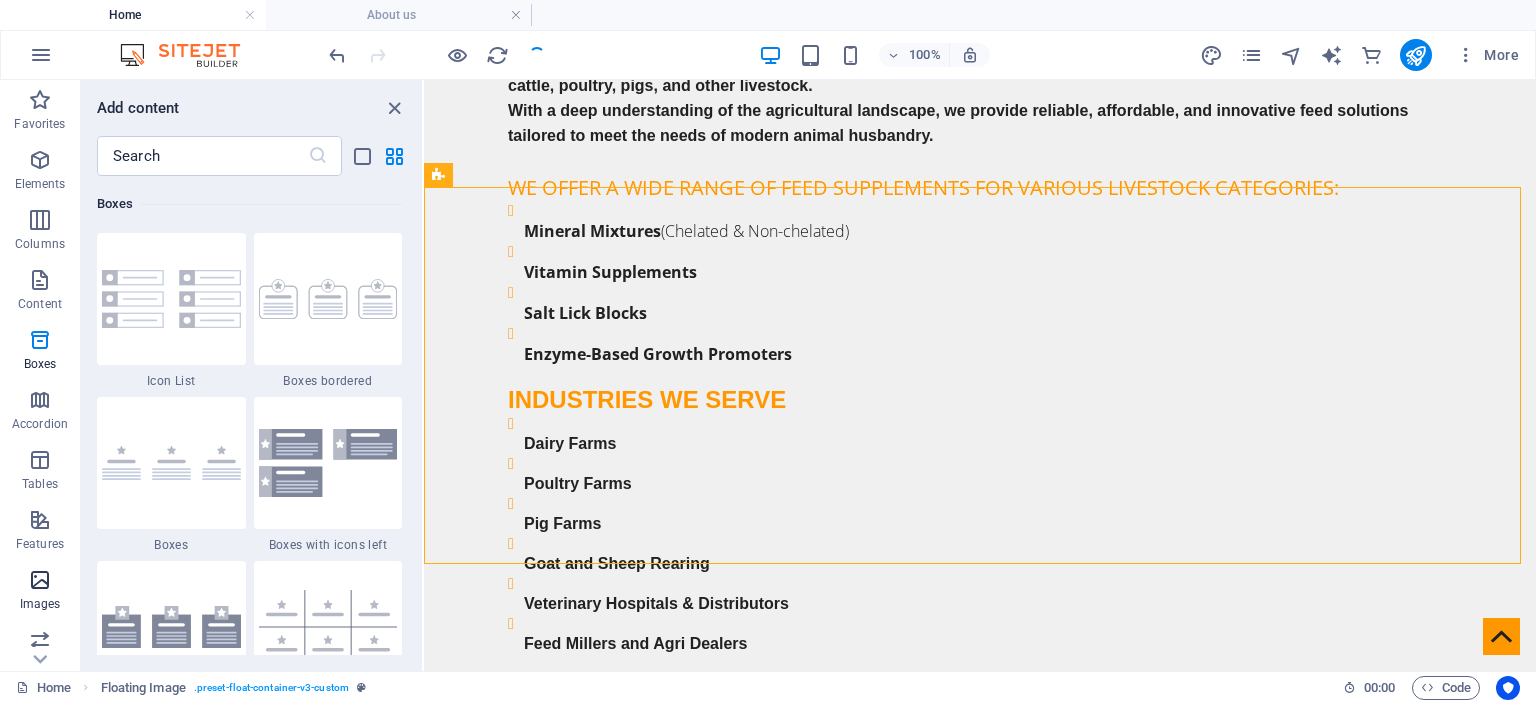 drag, startPoint x: 37, startPoint y: 587, endPoint x: 55, endPoint y: 587, distance: 18 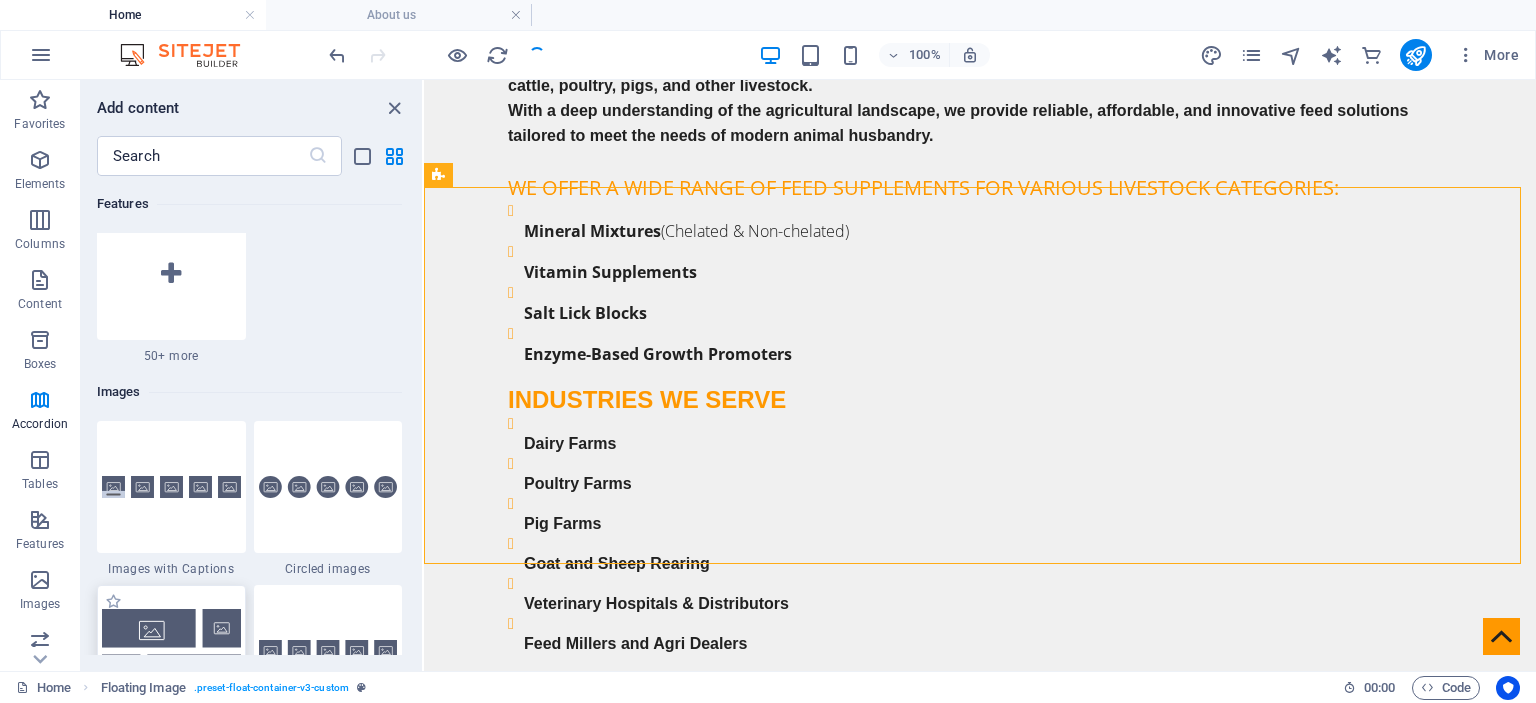 scroll, scrollTop: 10140, scrollLeft: 0, axis: vertical 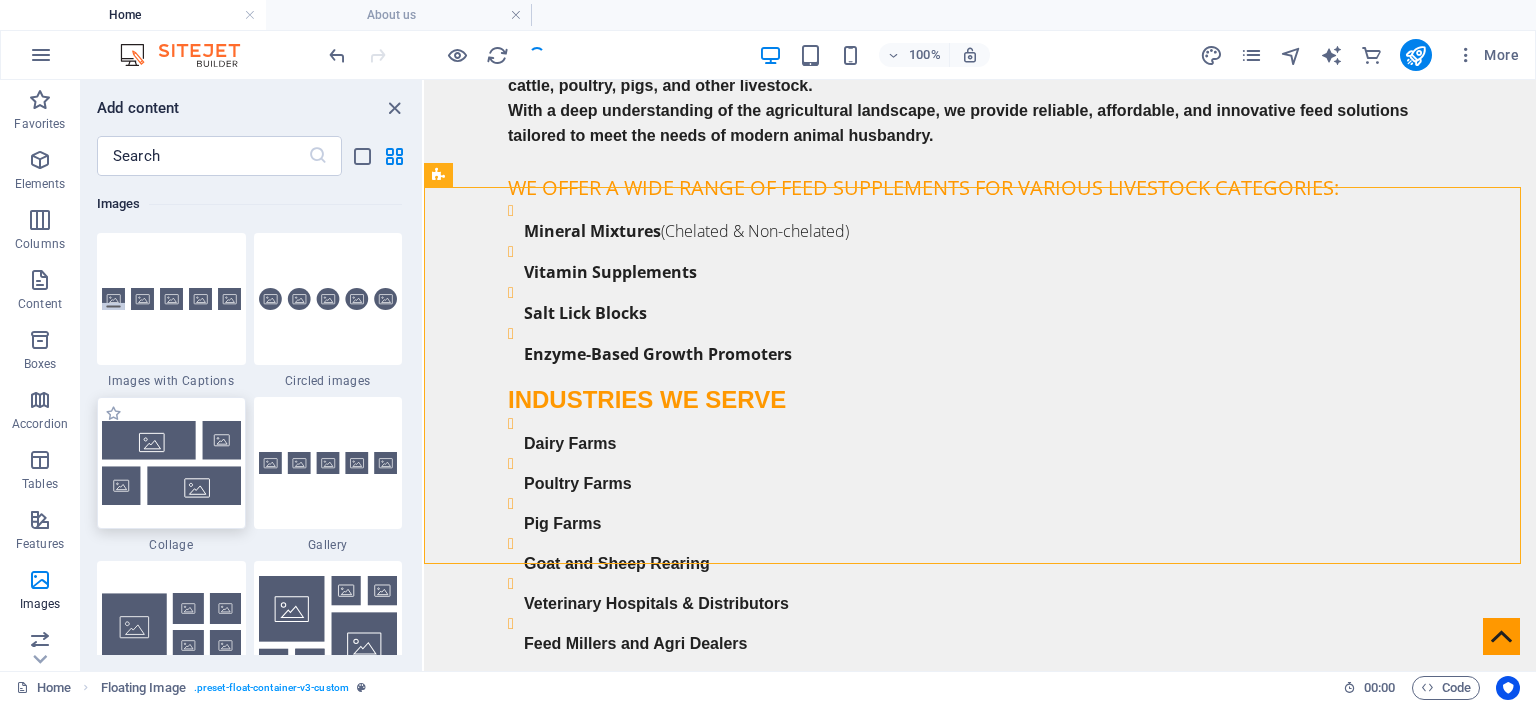 click at bounding box center (171, 462) 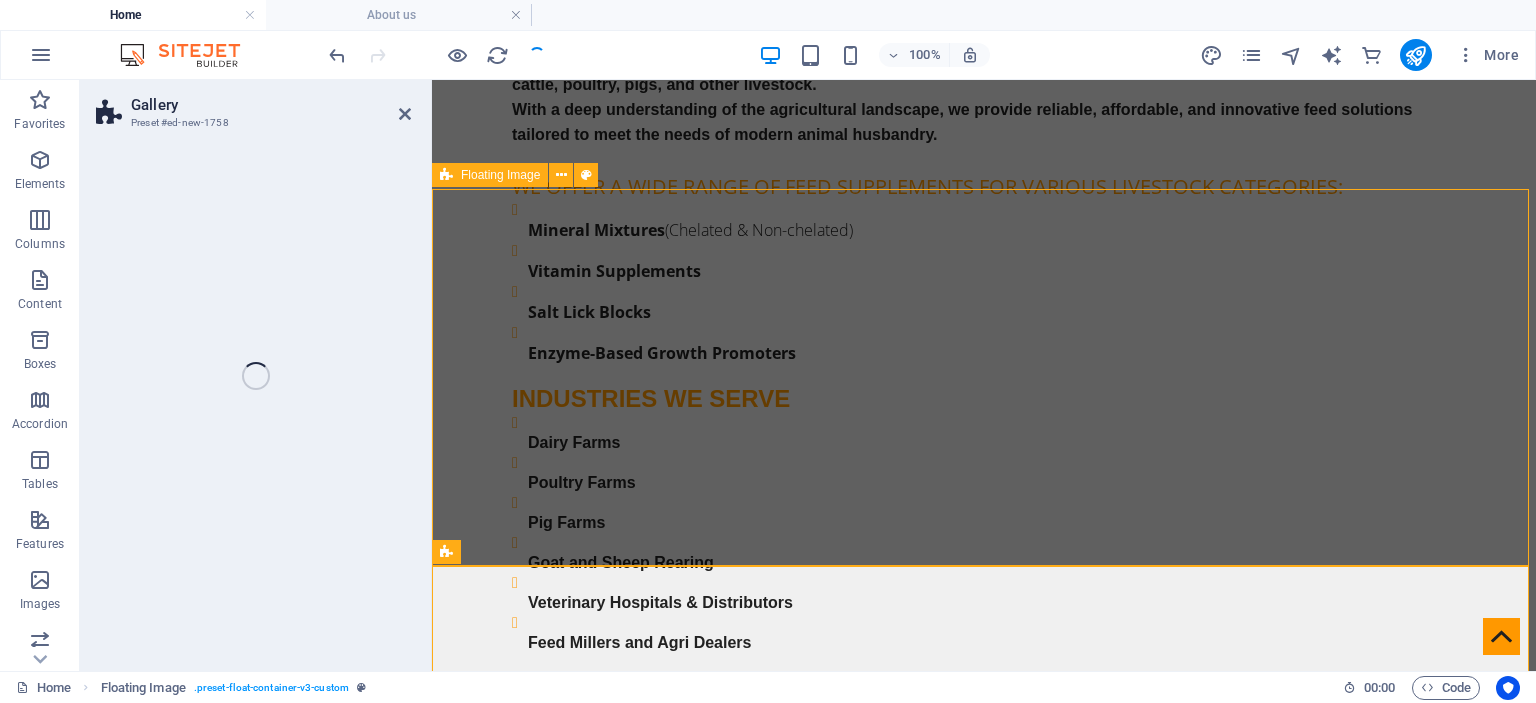 scroll, scrollTop: 1584, scrollLeft: 0, axis: vertical 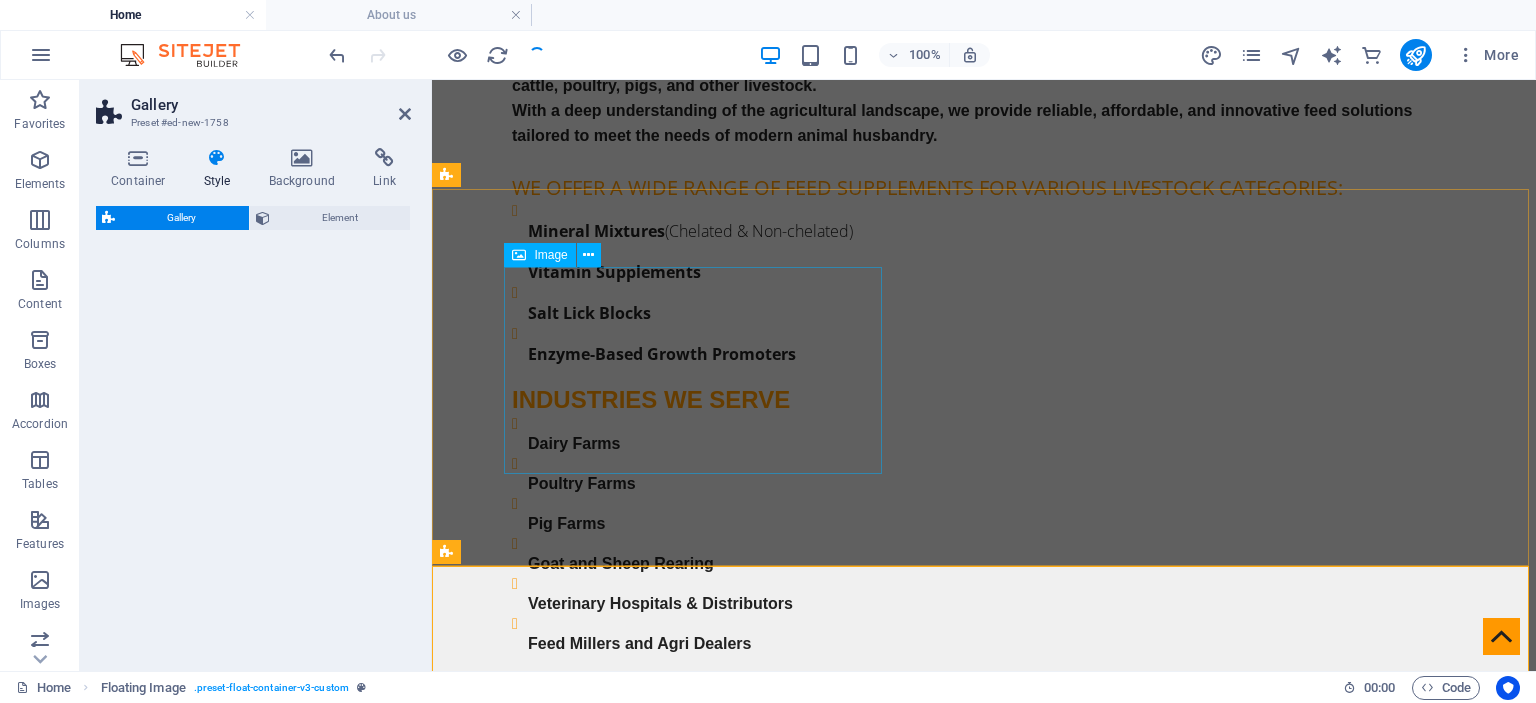 select on "rem" 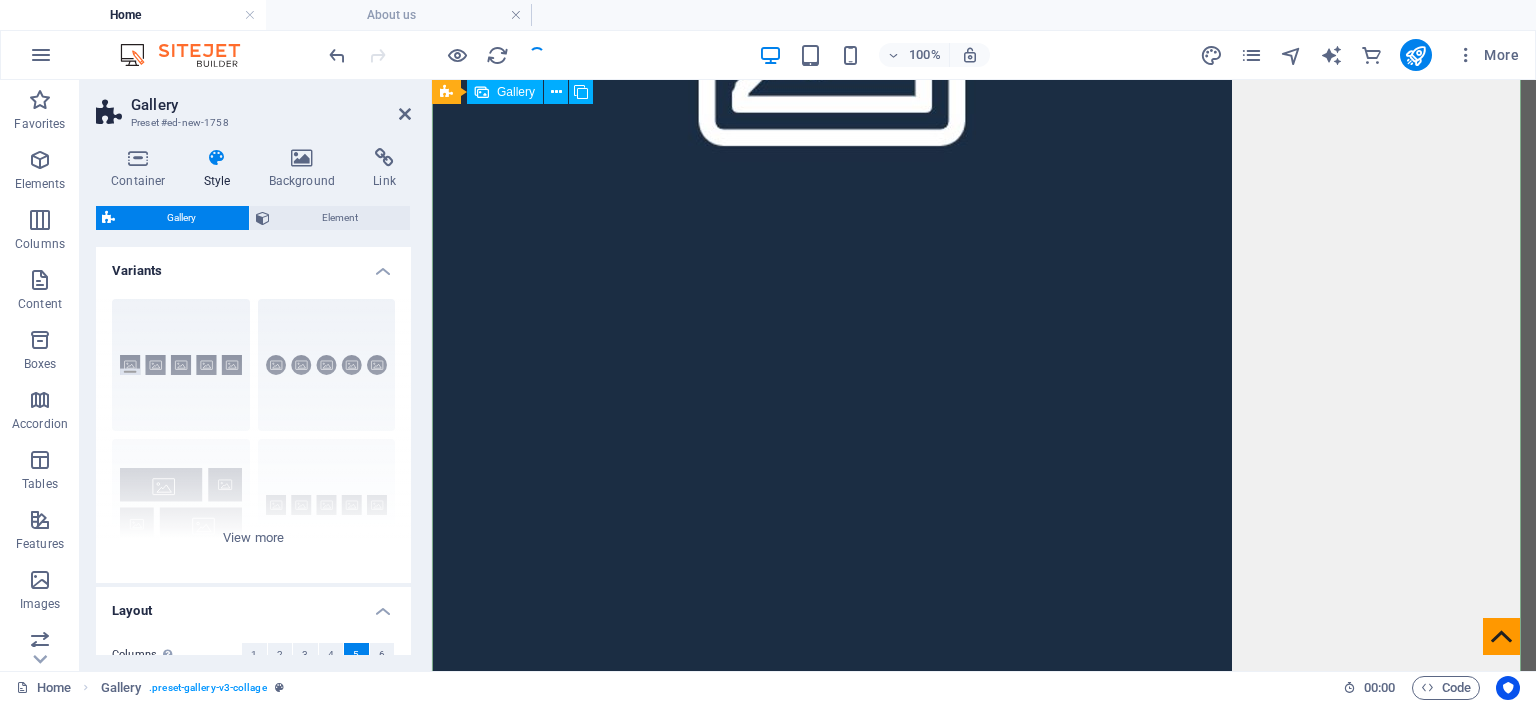 scroll, scrollTop: 5284, scrollLeft: 0, axis: vertical 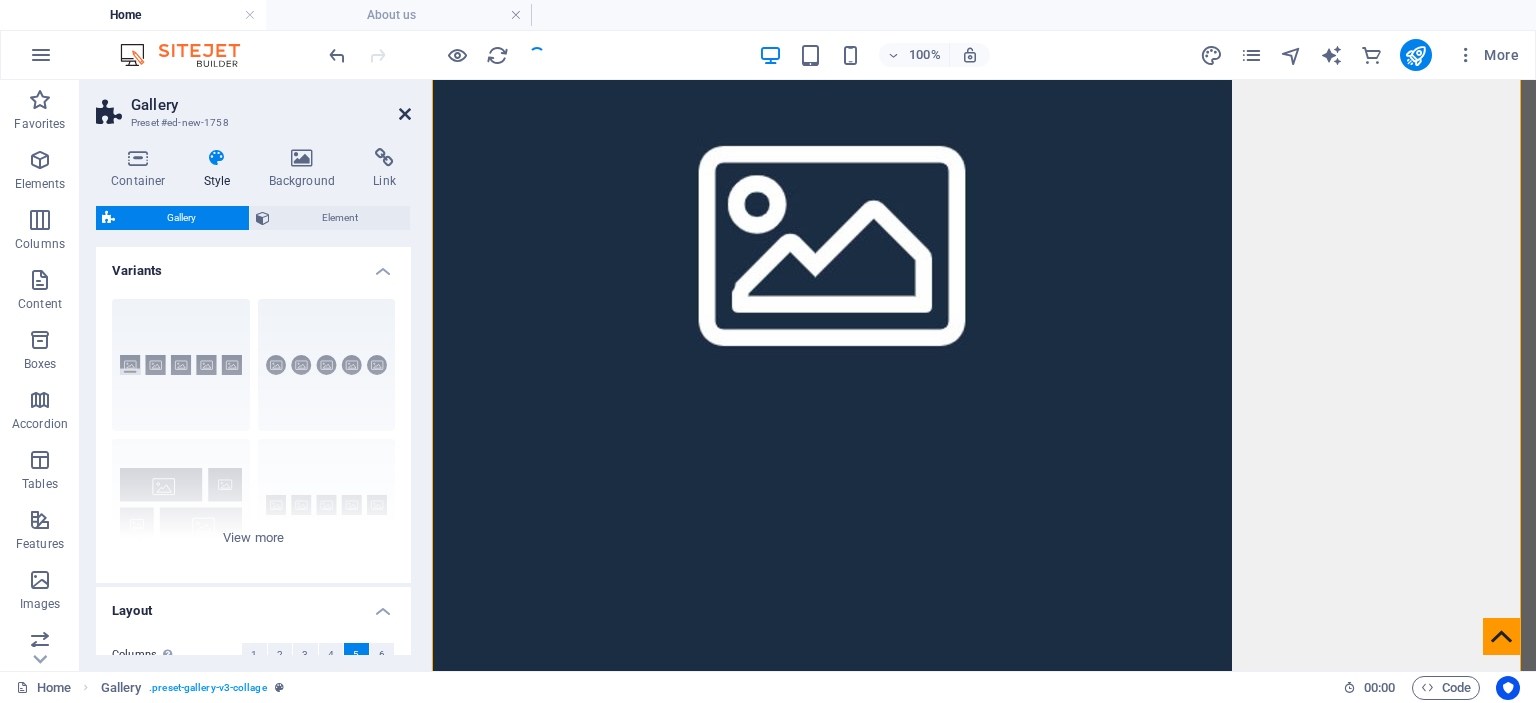 click at bounding box center [405, 114] 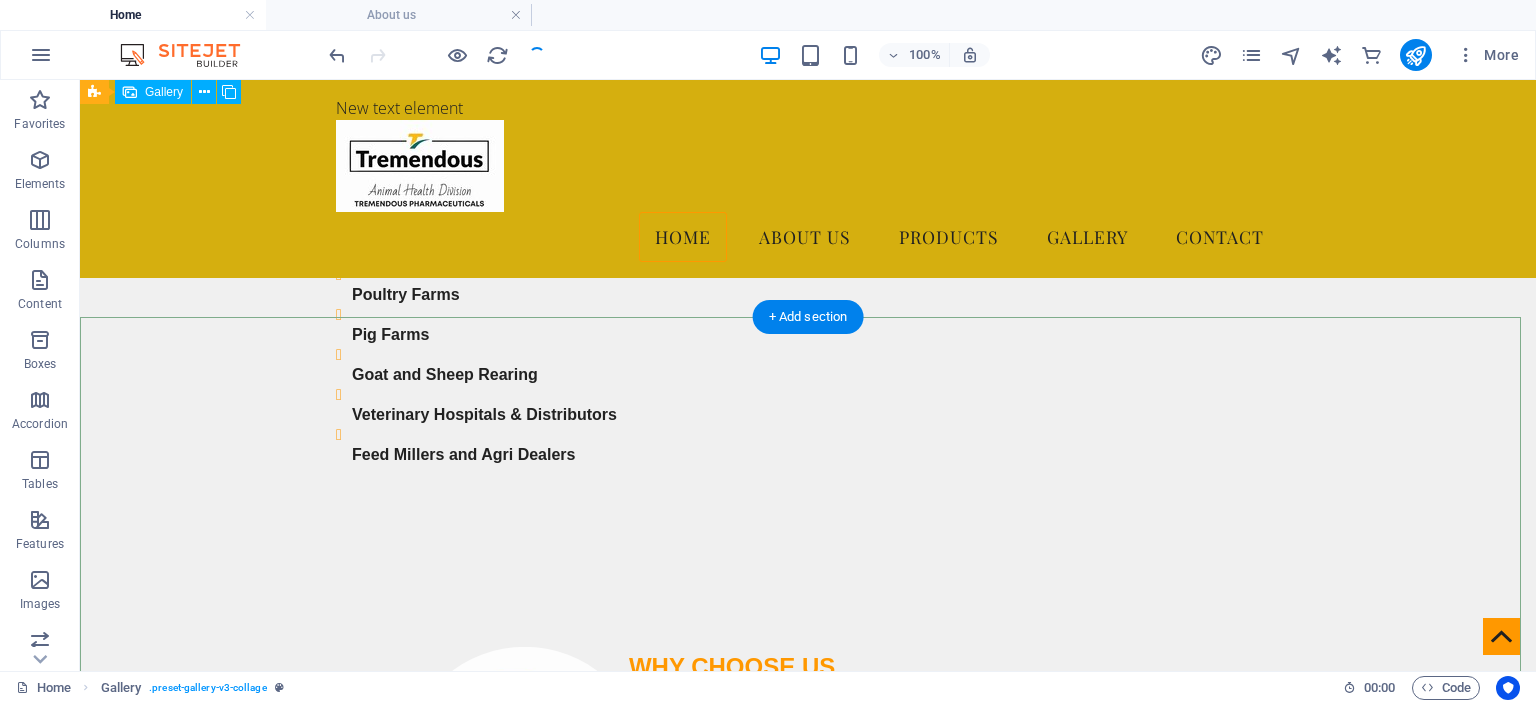 scroll, scrollTop: 1644, scrollLeft: 0, axis: vertical 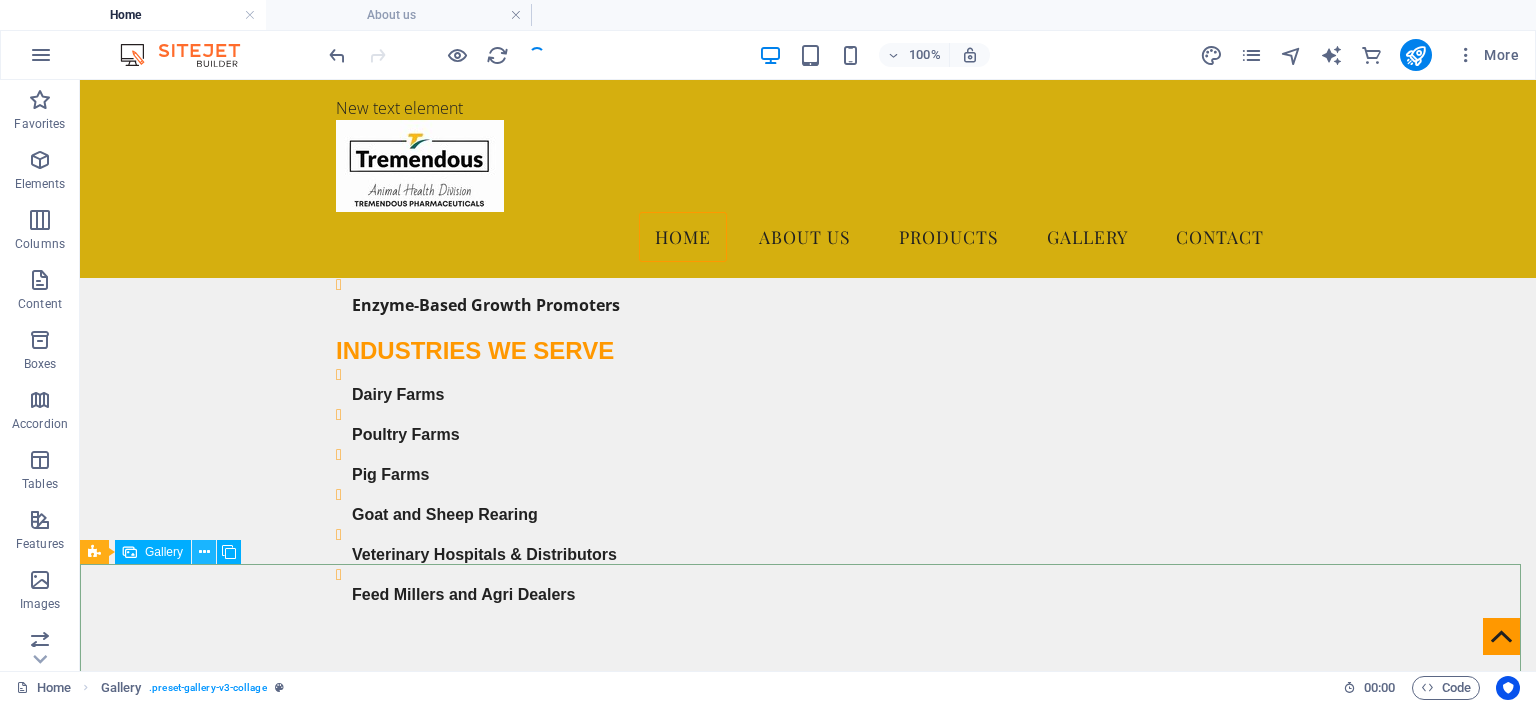 click at bounding box center [204, 552] 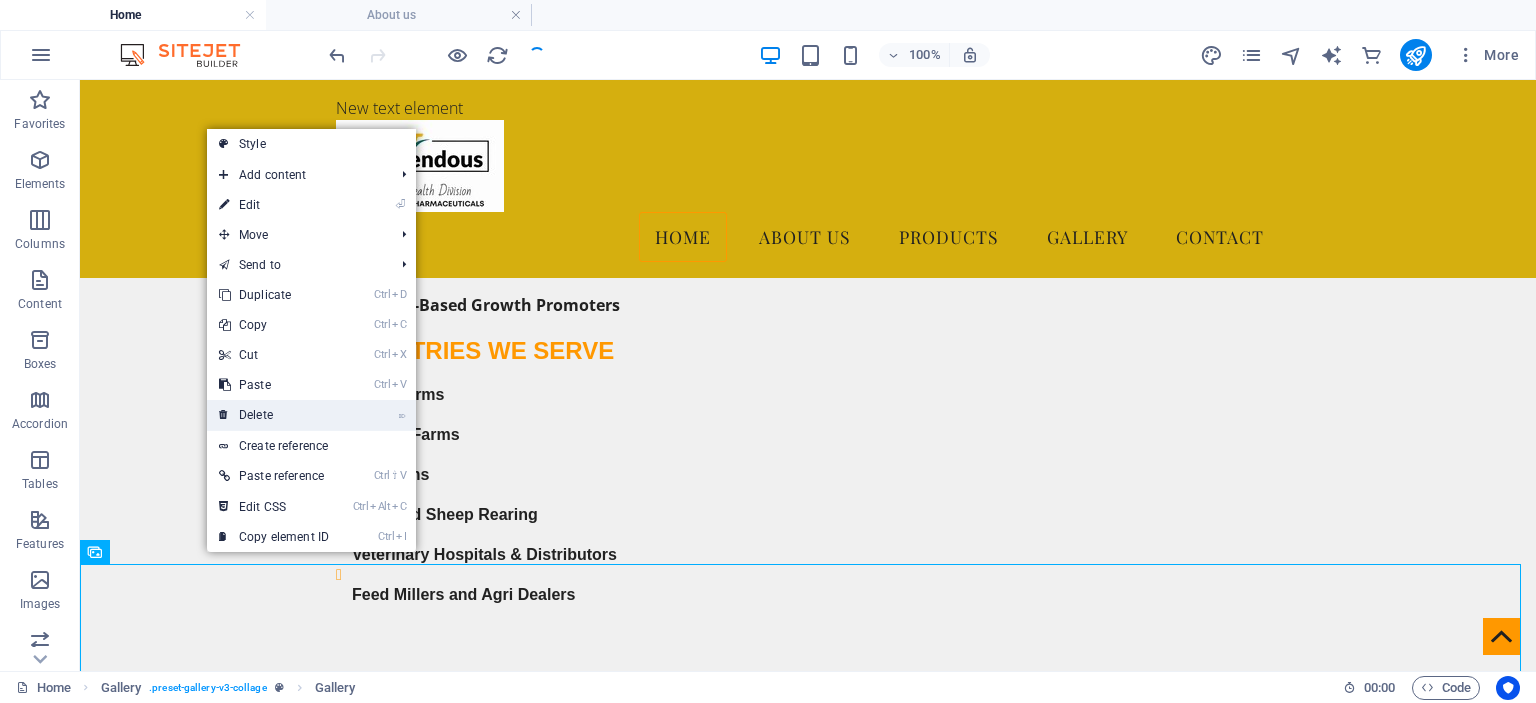 click on "⌦  Delete" at bounding box center [274, 415] 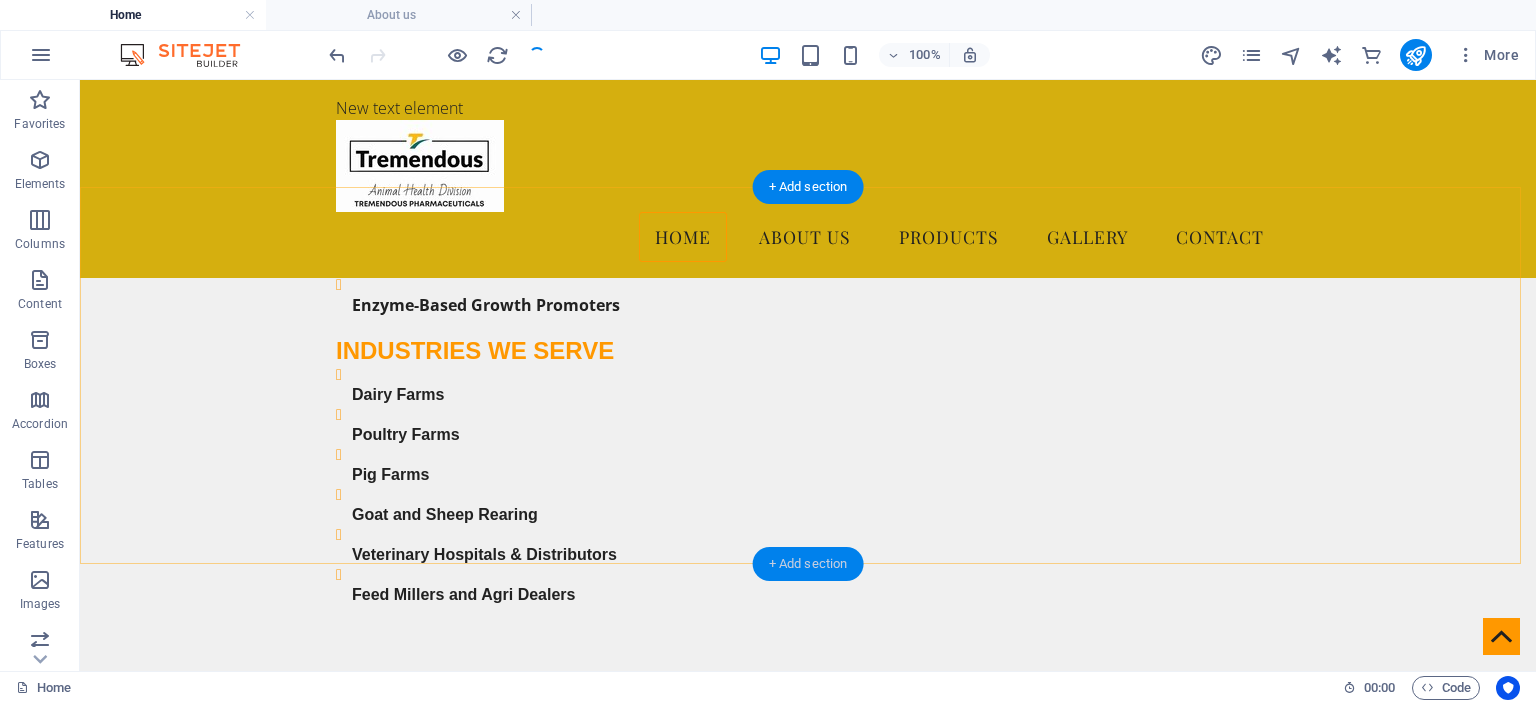 click on "+ Add section" at bounding box center (808, 564) 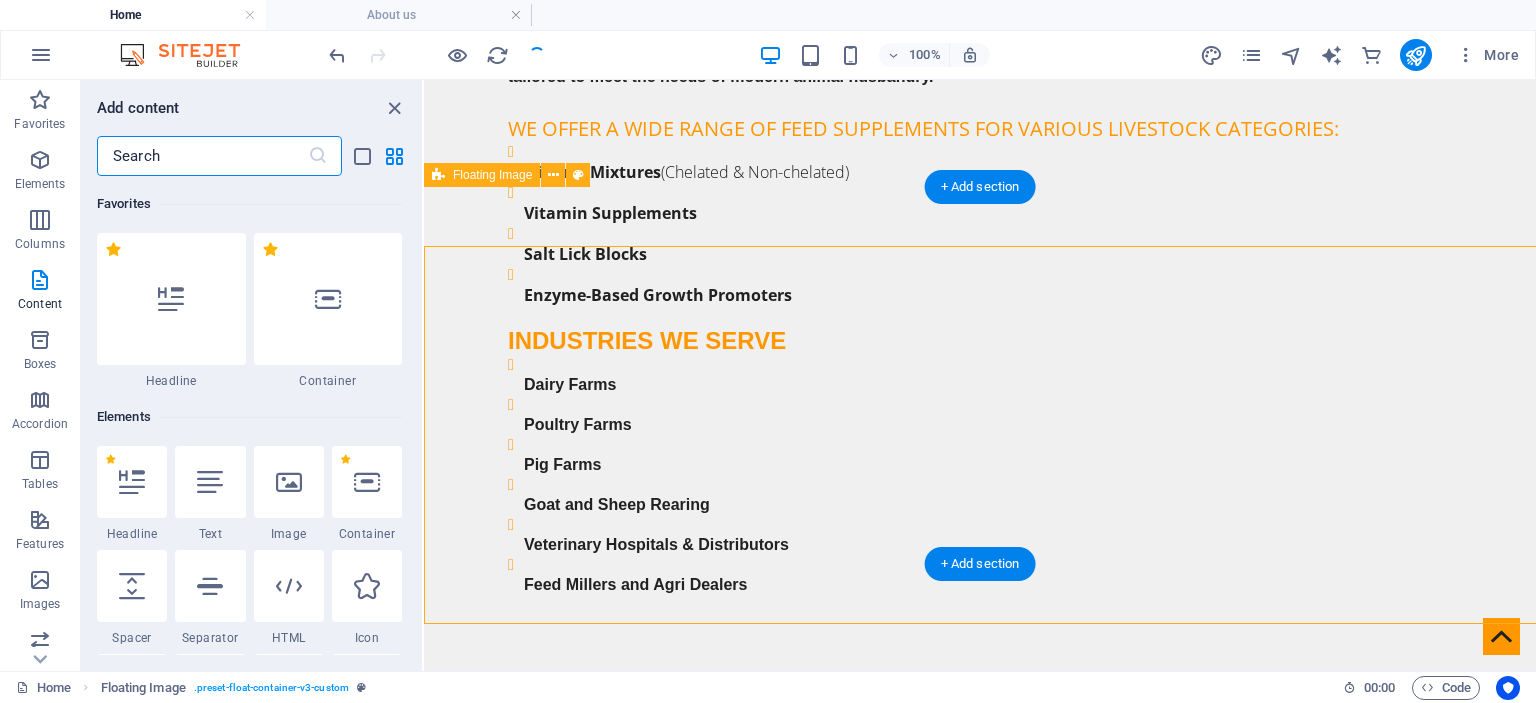 scroll, scrollTop: 1585, scrollLeft: 0, axis: vertical 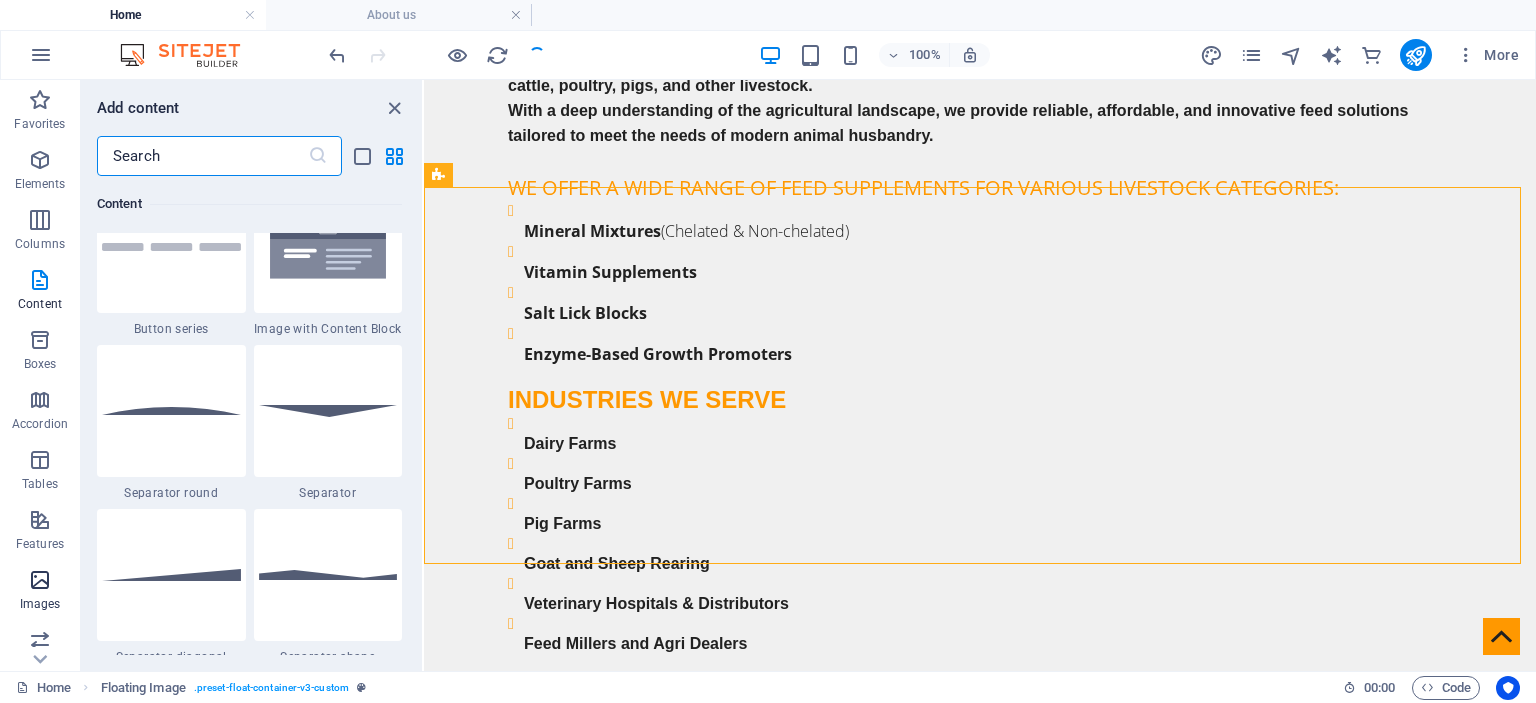 click at bounding box center (40, 580) 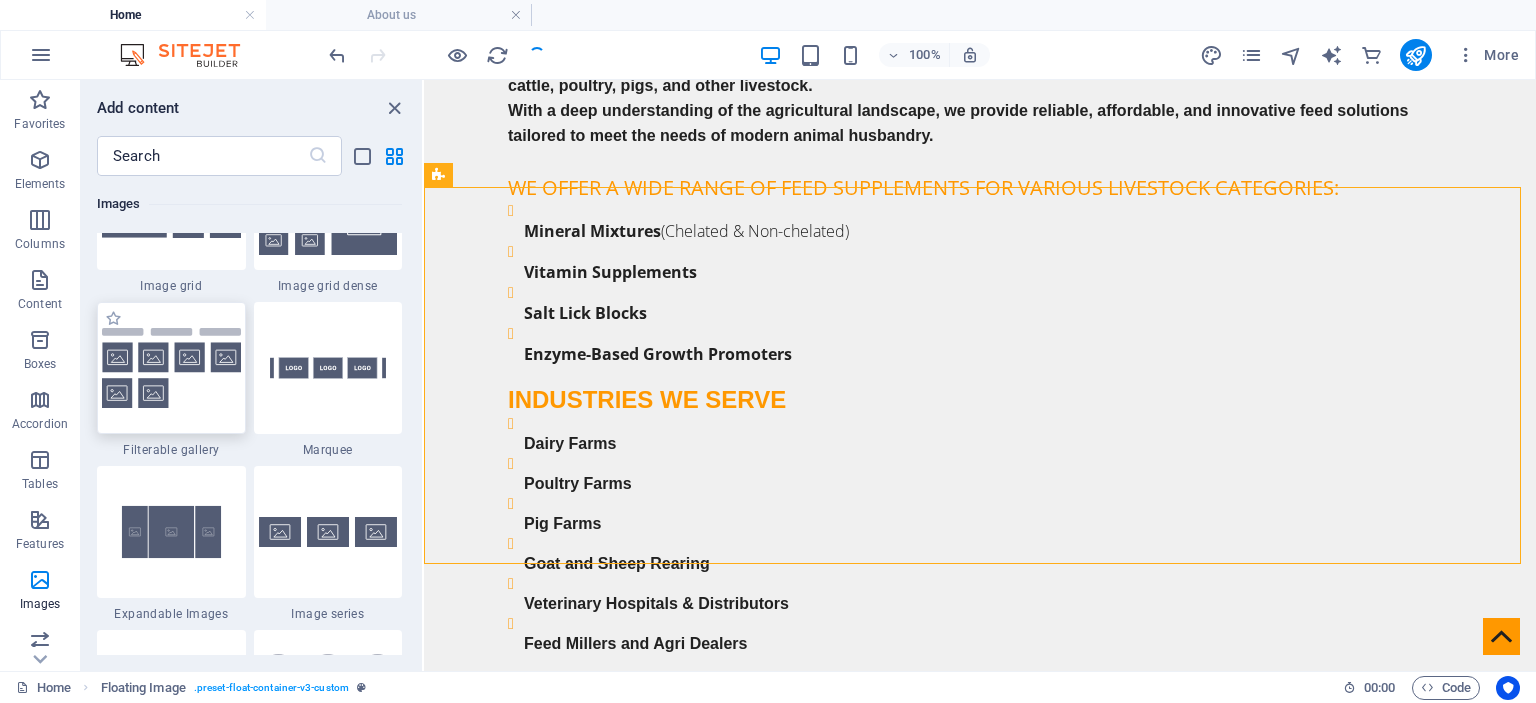 scroll, scrollTop: 10640, scrollLeft: 0, axis: vertical 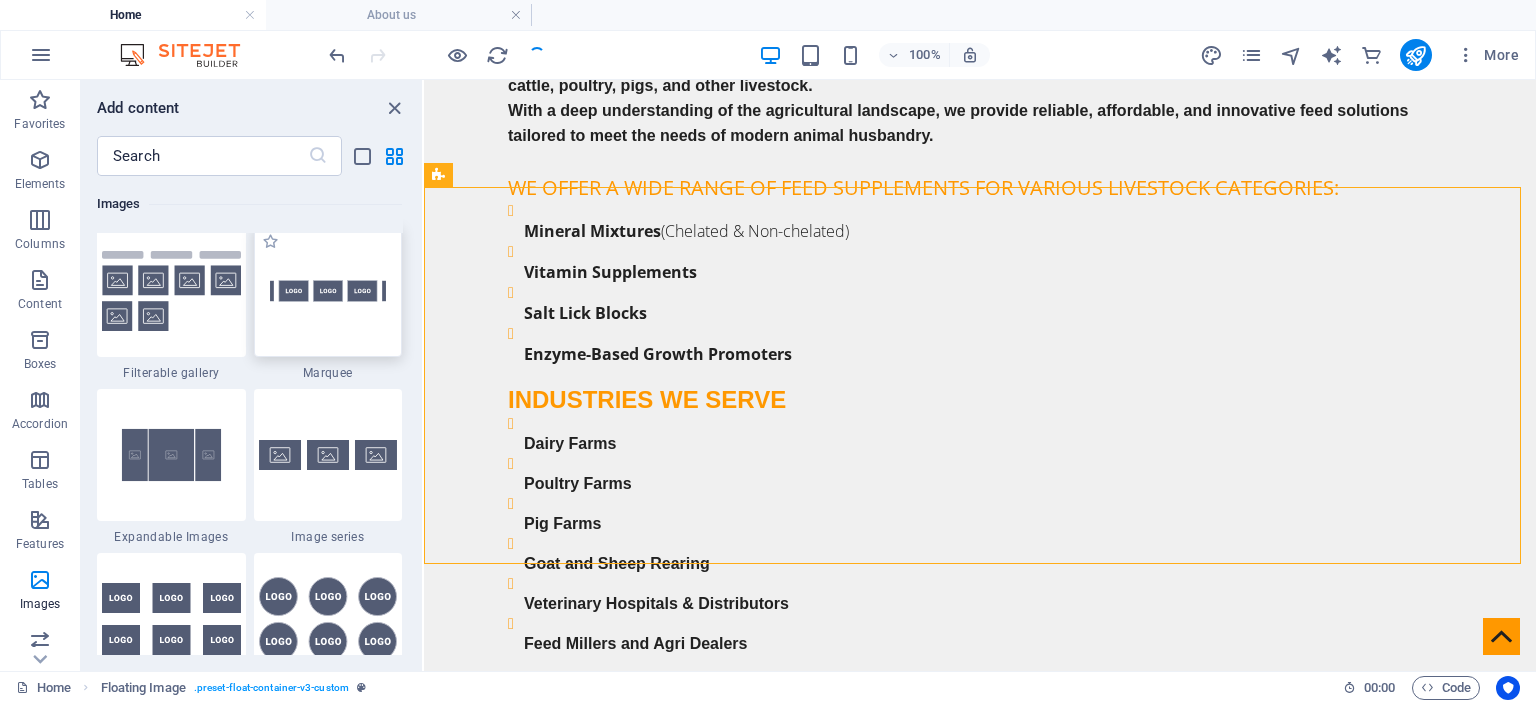 click at bounding box center (328, 291) 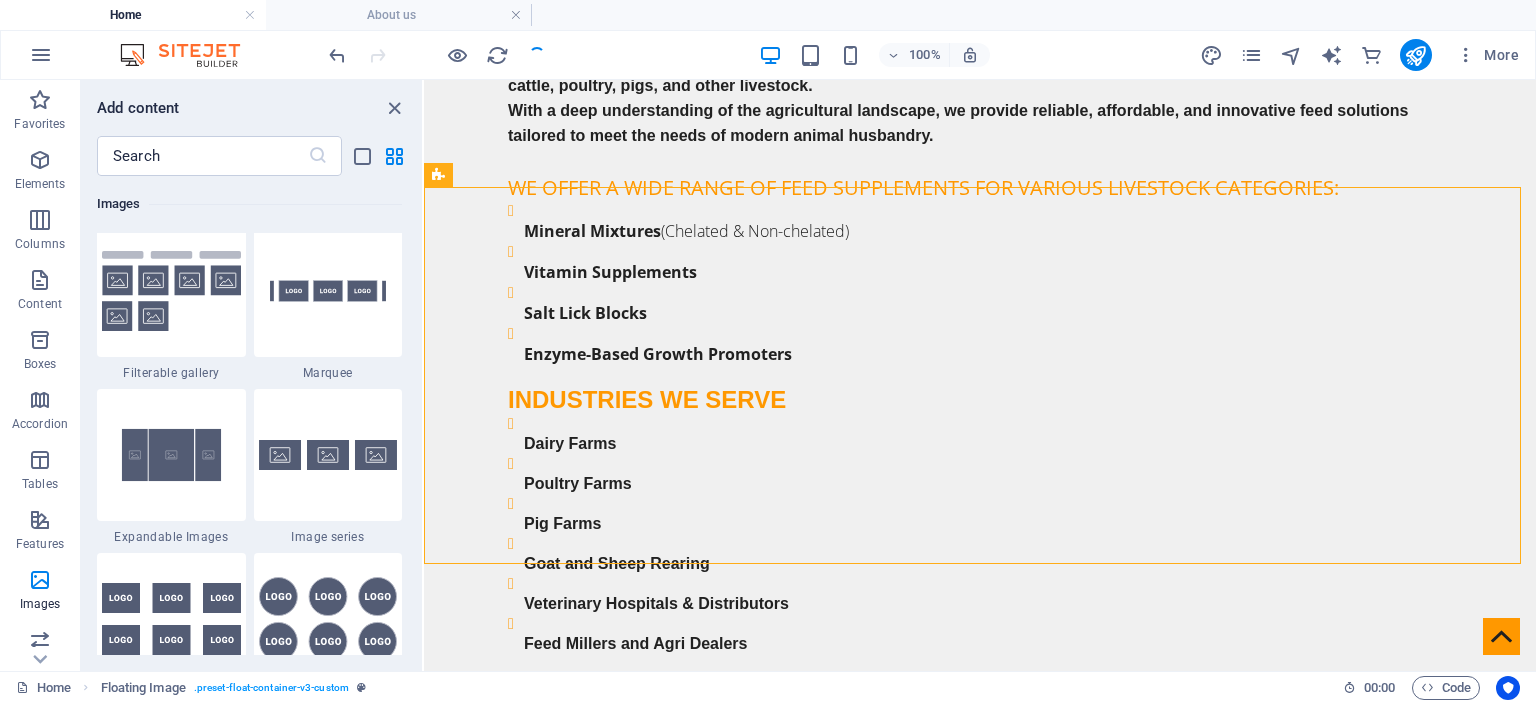 click on "Drag here to replace the existing content. Press “Ctrl” if you want to create a new element.
H2   Banner   Banner   Container   H4   Spacer   Button   Text   Spacer   Text   Text   Floating Image   Unequal Columns   Text   Image   Text   Banner   Menu Bar   Logo   Menu   Languages   Separator   HTML   Separator   Placeholder   Separator   Image   Icon   Separator   HTML   Image   Placeholder   Separator   Image   Separator   Container   H4   Container   Gallery   Gallery   Gallery" at bounding box center (980, 375) 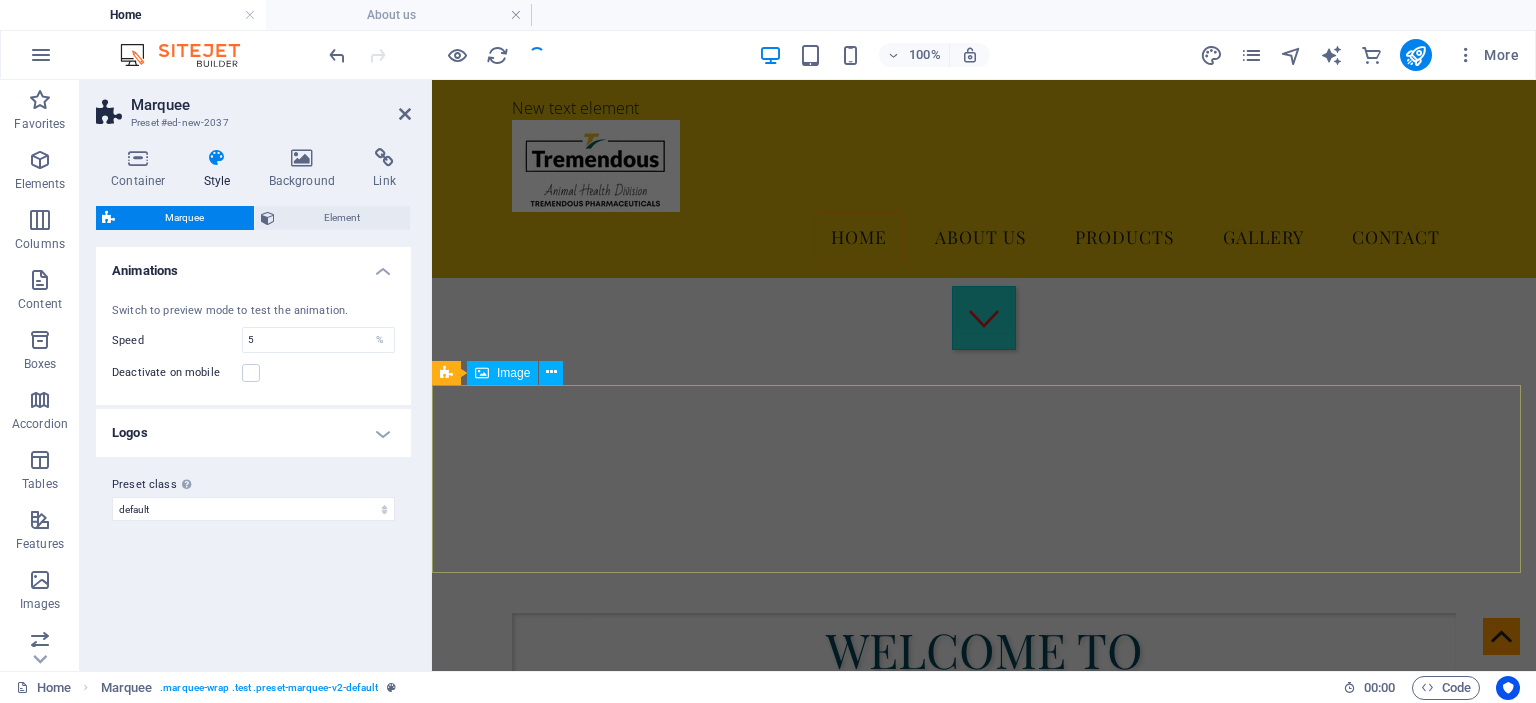 scroll, scrollTop: 0, scrollLeft: 0, axis: both 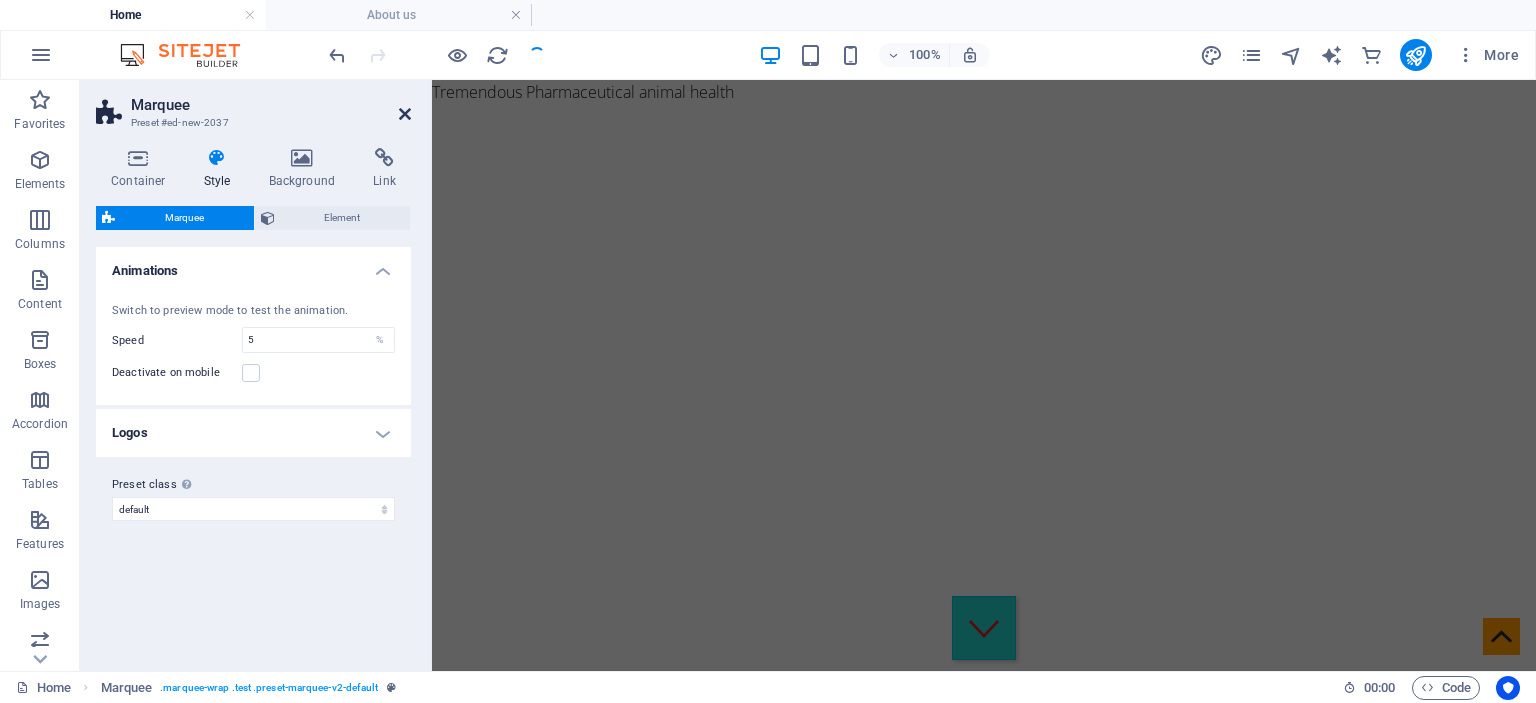 click at bounding box center [405, 114] 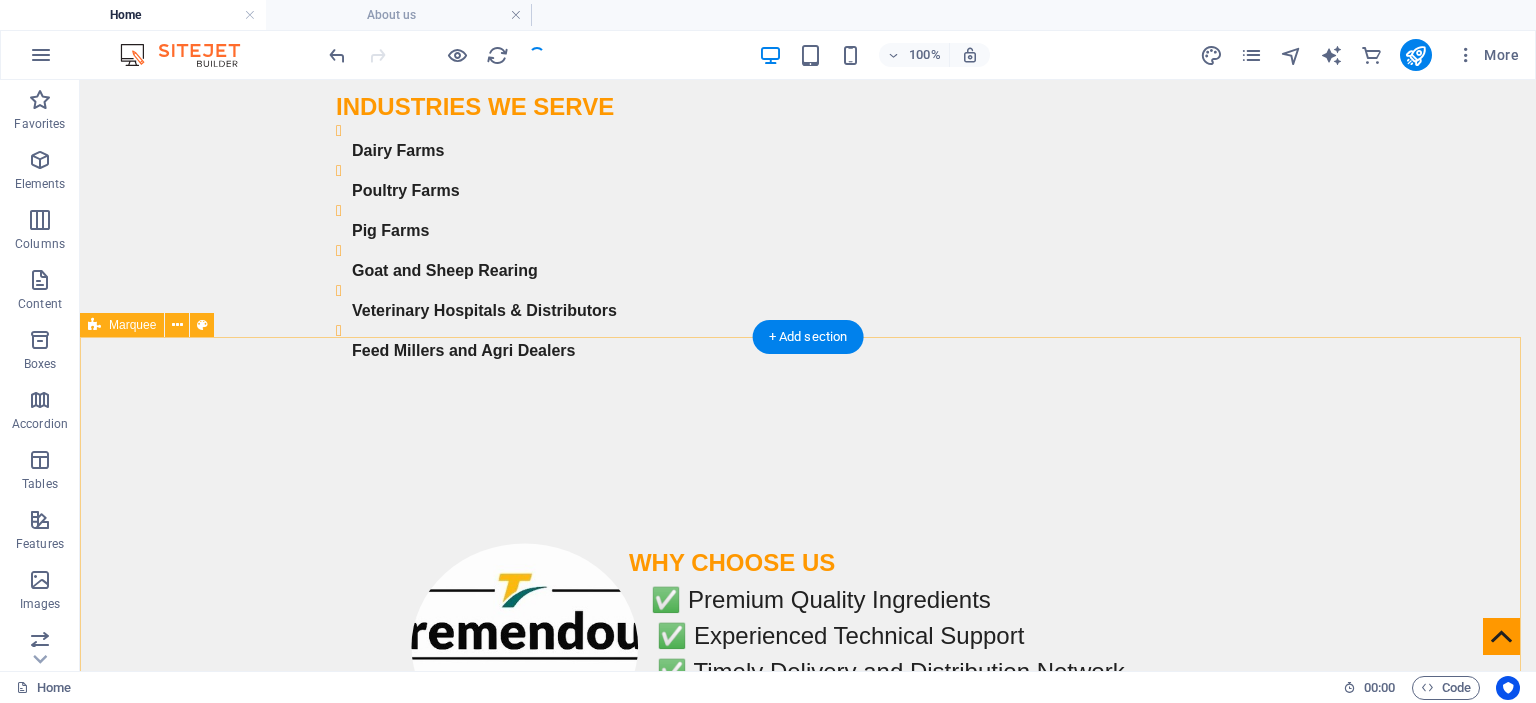scroll, scrollTop: 2066, scrollLeft: 0, axis: vertical 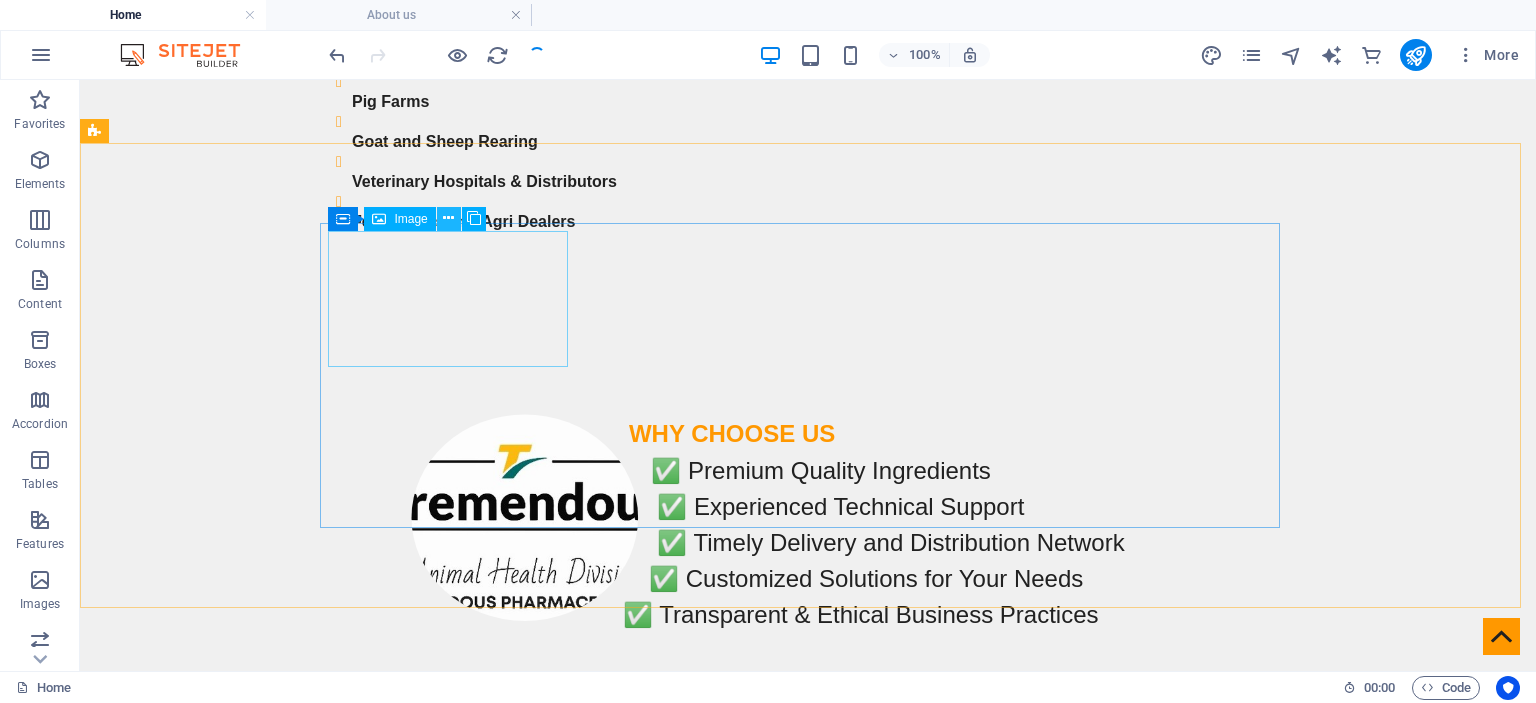 click at bounding box center (448, 218) 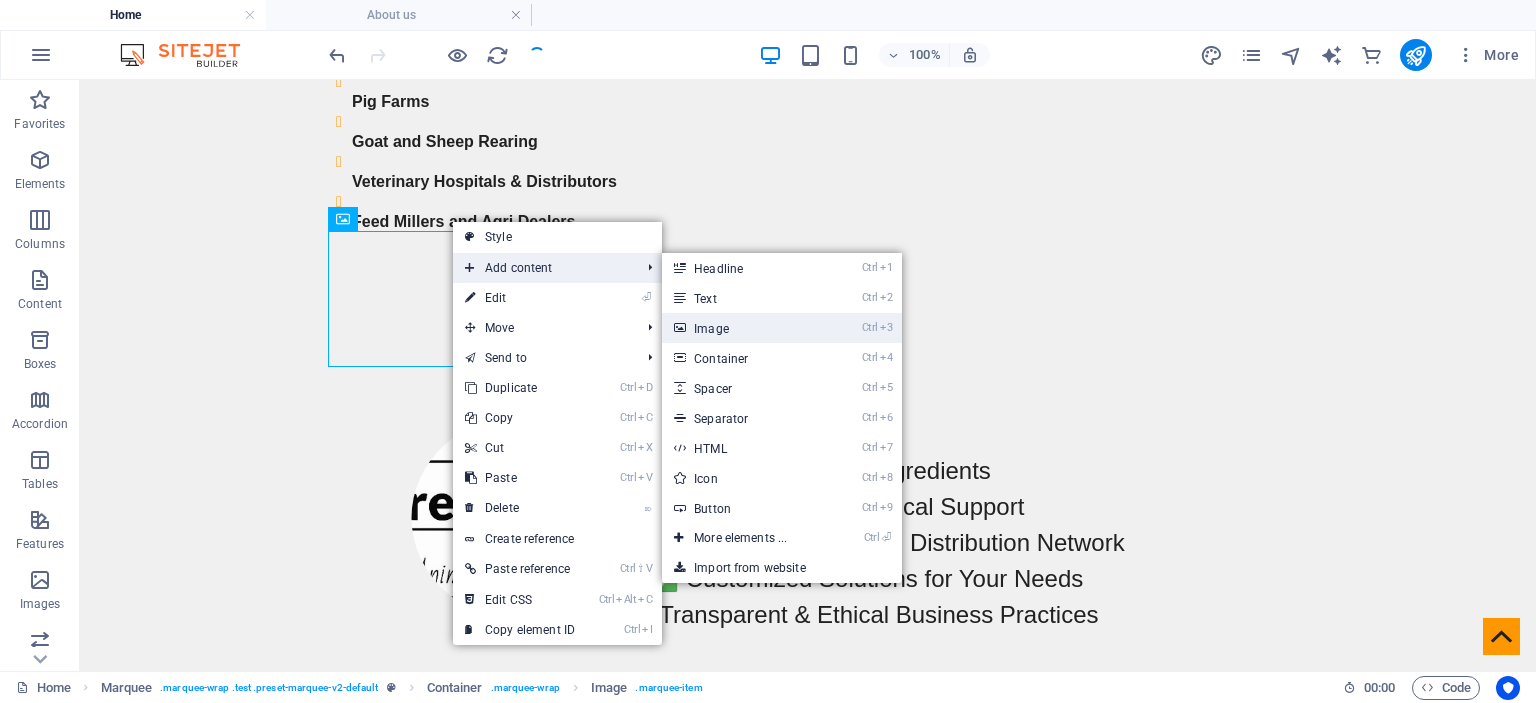 click on "Ctrl 3  Image" at bounding box center (744, 328) 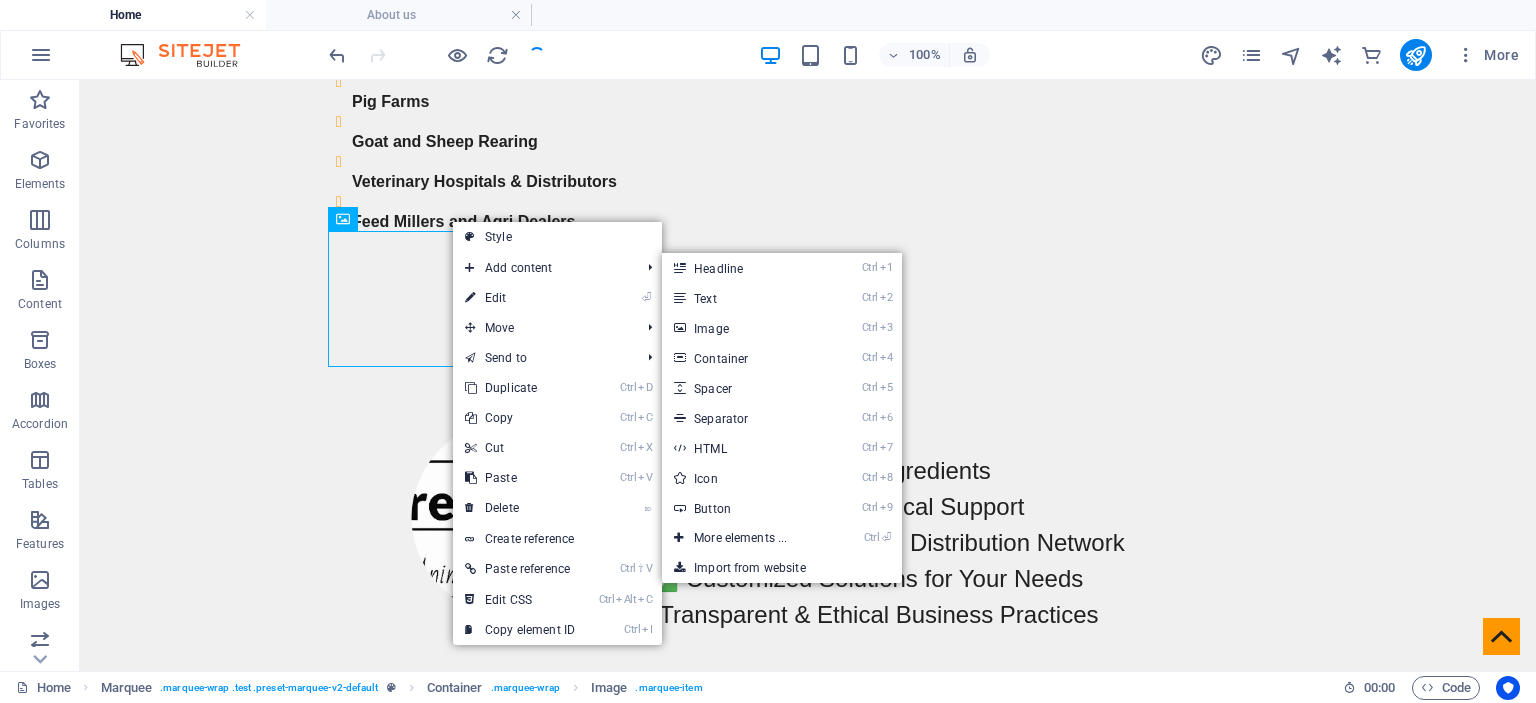 scroll, scrollTop: 2005, scrollLeft: 0, axis: vertical 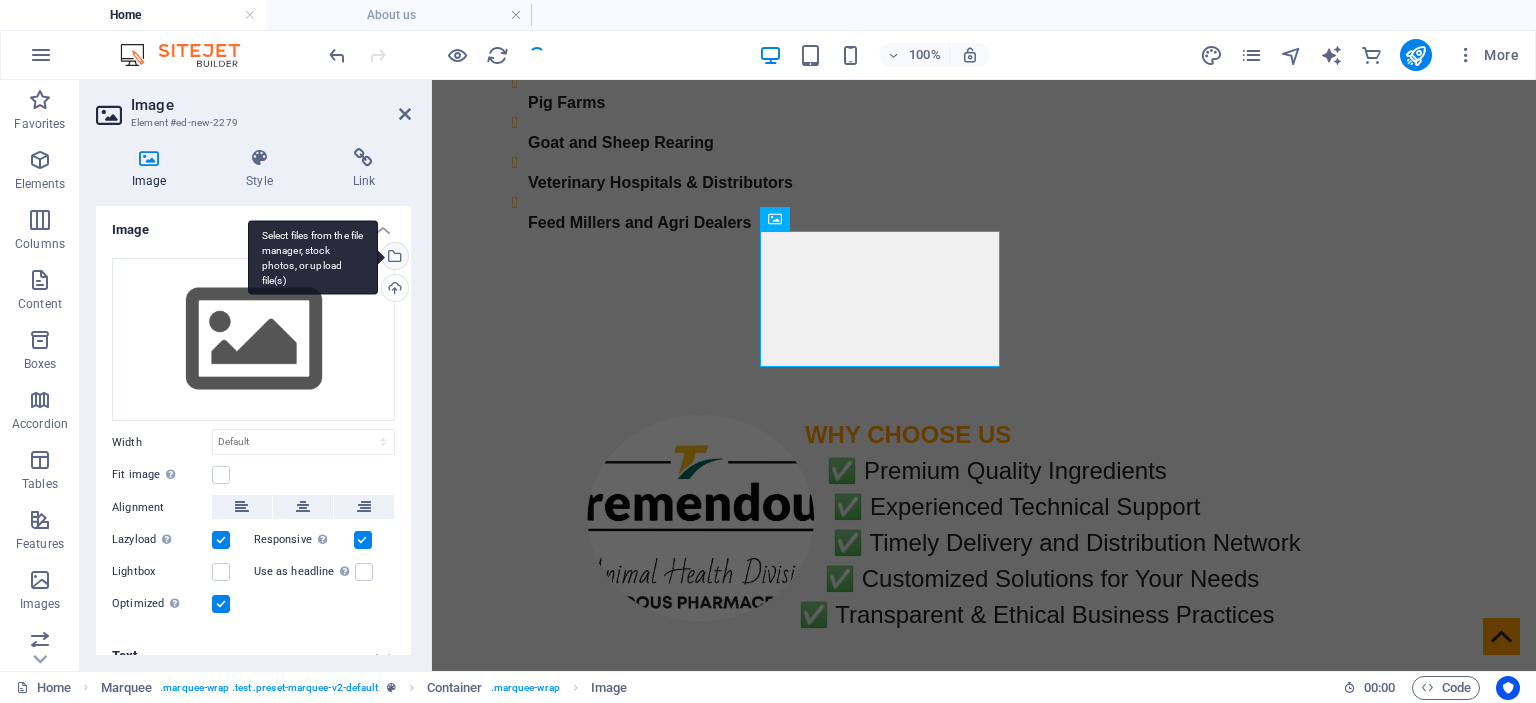 click on "Select files from the file manager, stock photos, or upload file(s)" at bounding box center [393, 258] 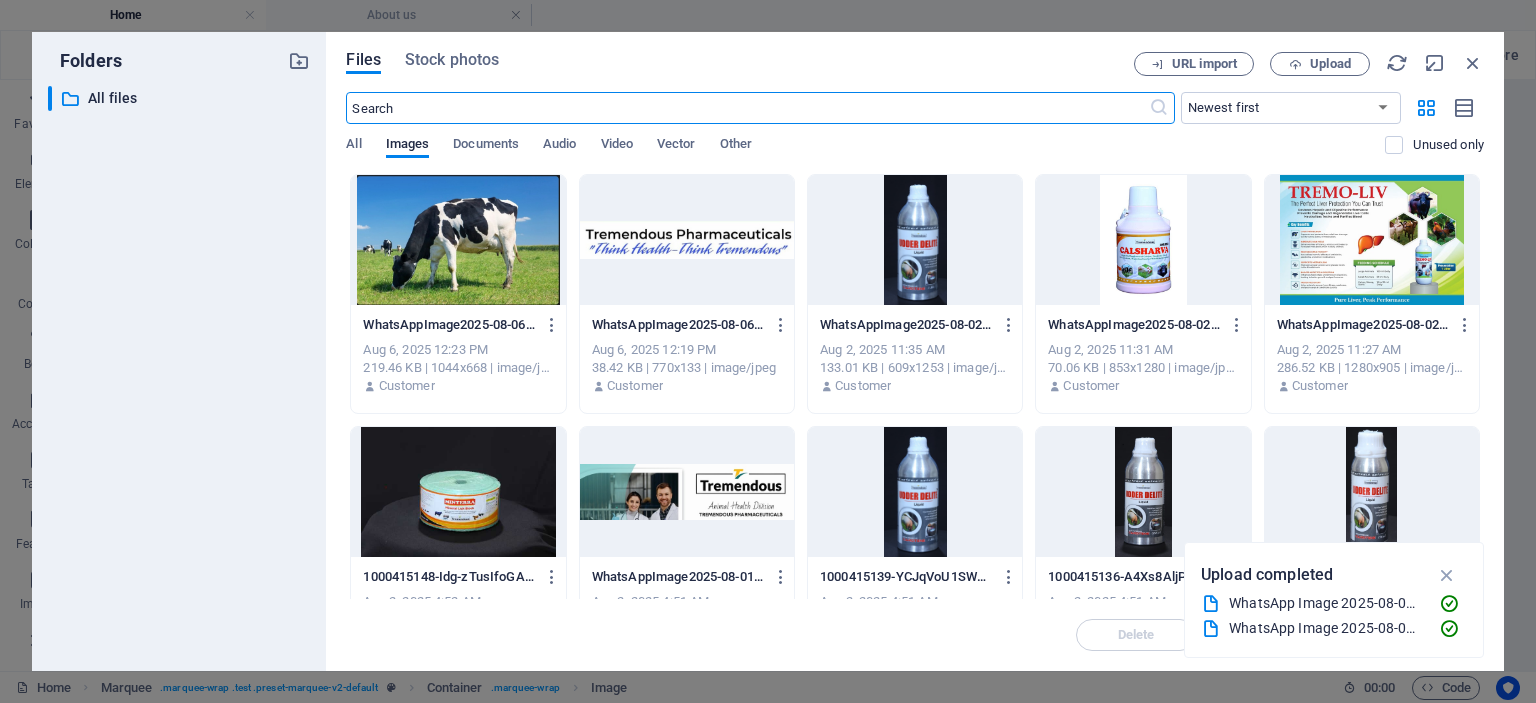 scroll, scrollTop: 2386, scrollLeft: 0, axis: vertical 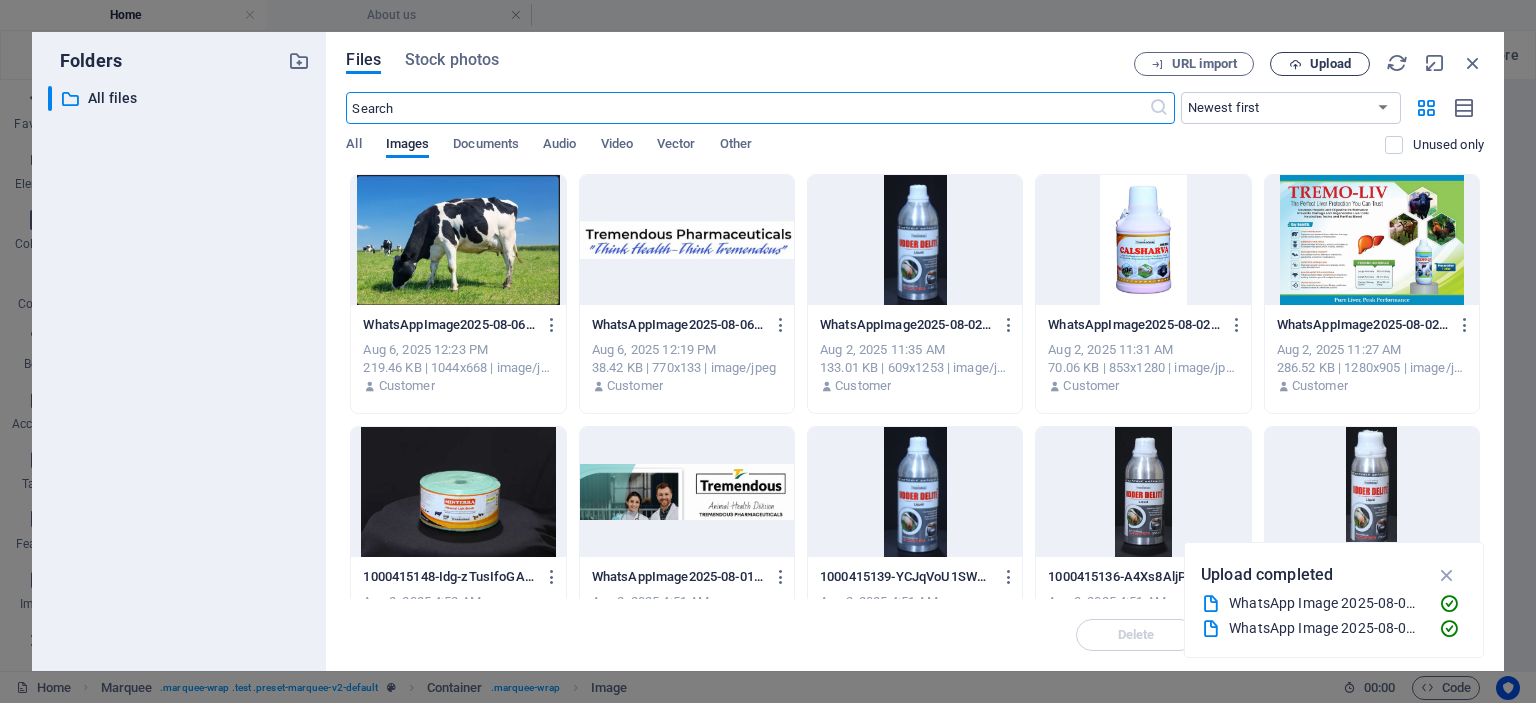 click on "Upload" at bounding box center [1330, 64] 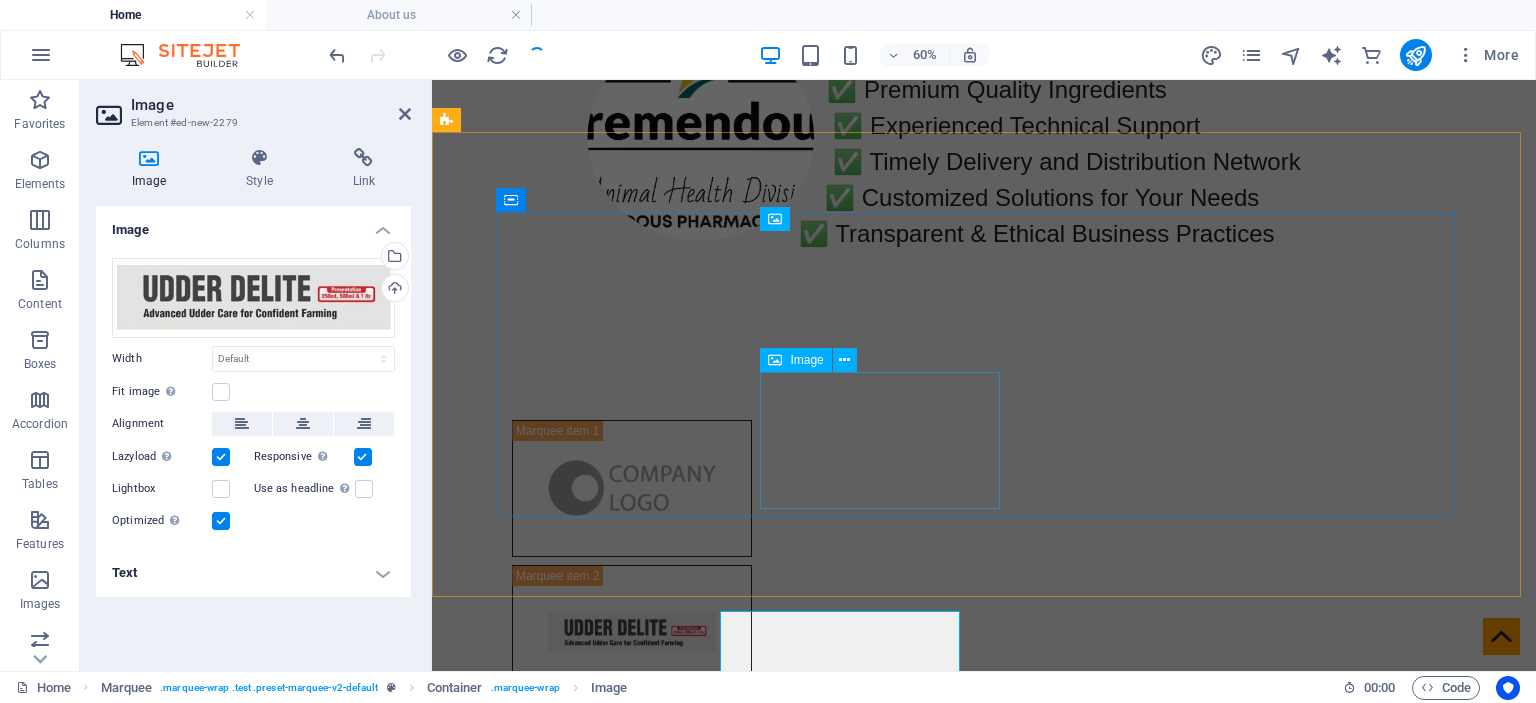 scroll, scrollTop: 2005, scrollLeft: 0, axis: vertical 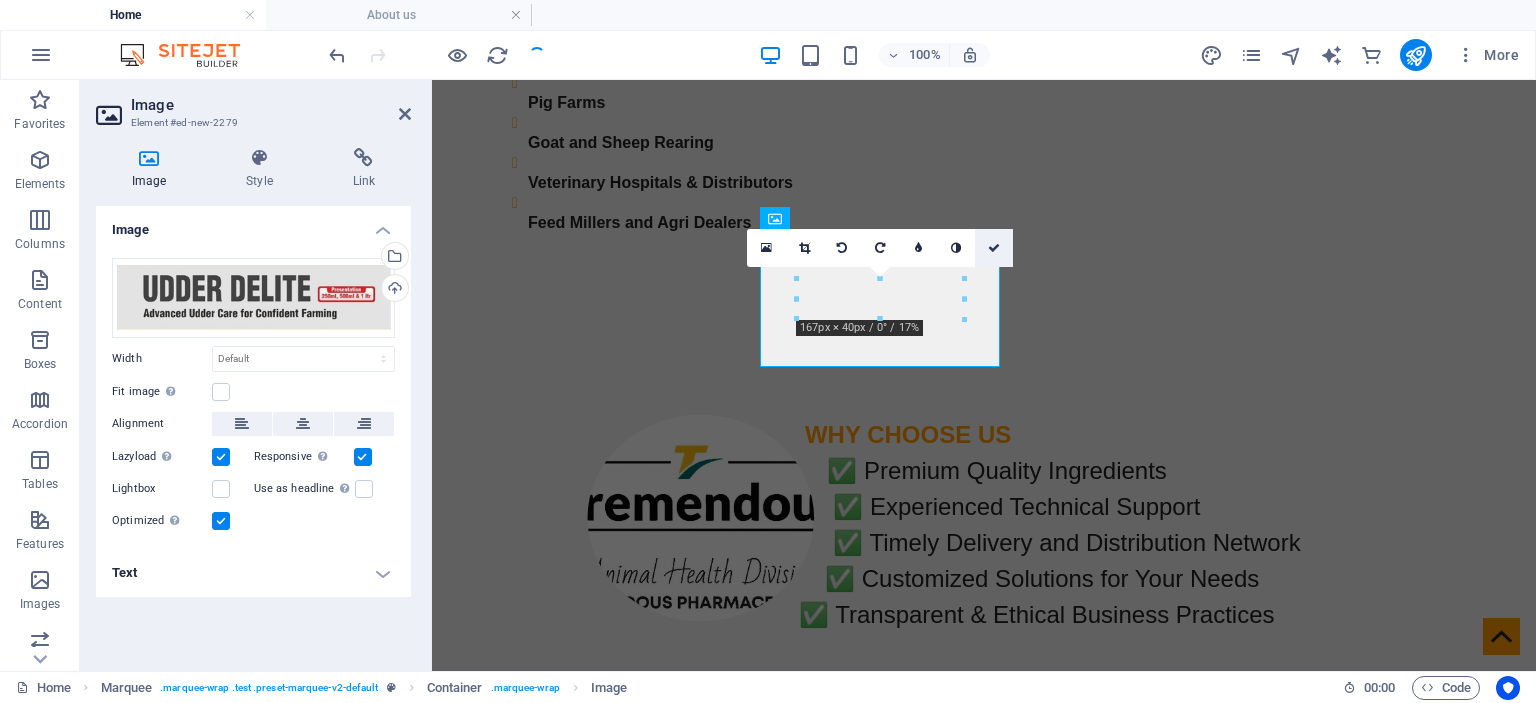 click at bounding box center (994, 248) 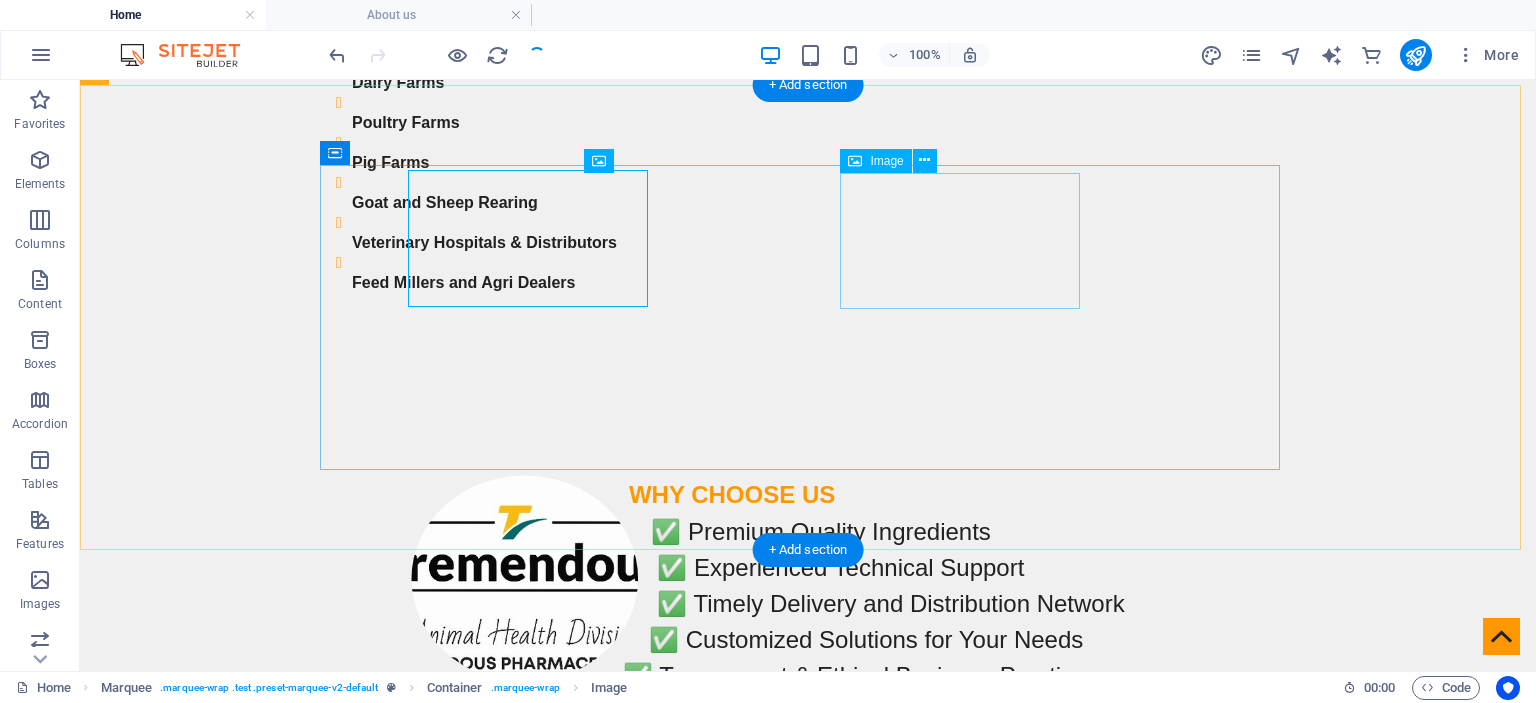 scroll, scrollTop: 2066, scrollLeft: 0, axis: vertical 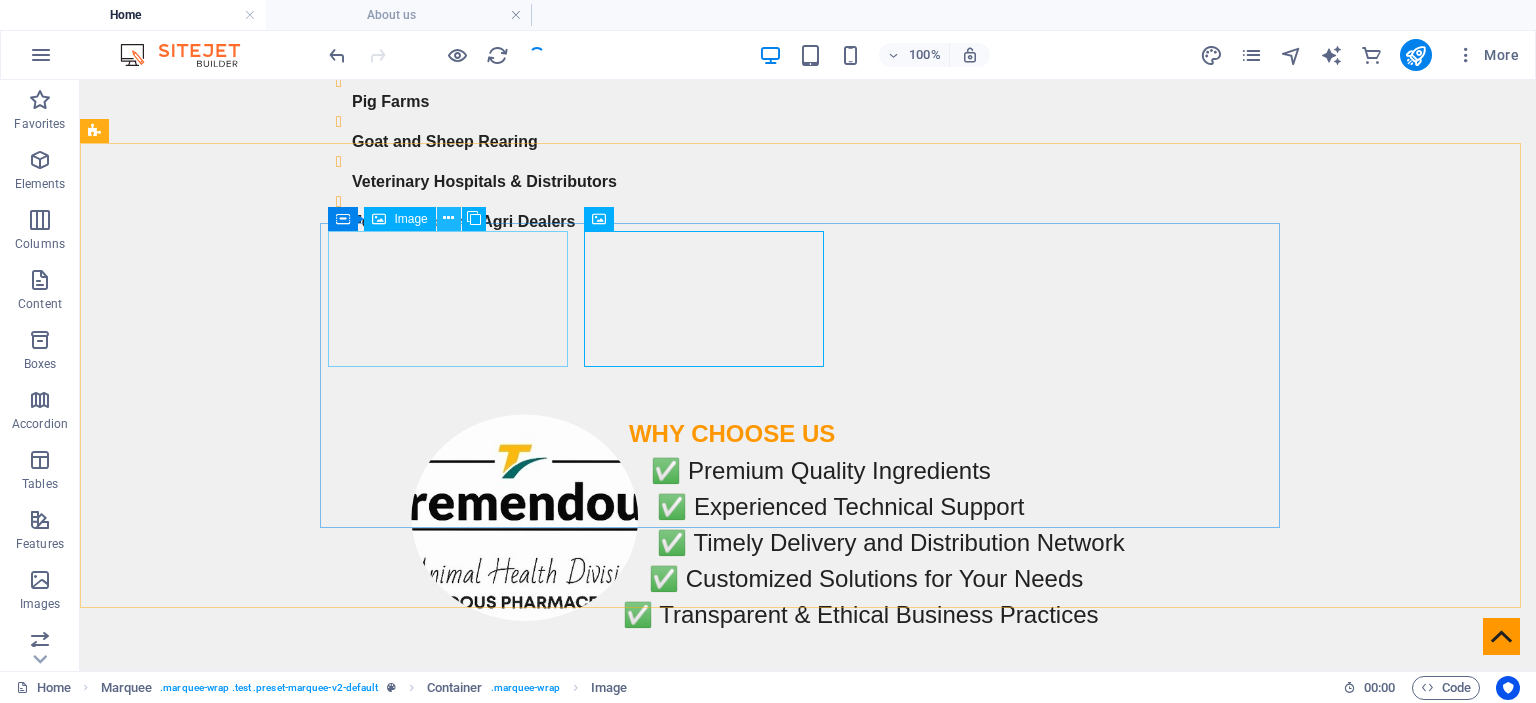 click at bounding box center (448, 218) 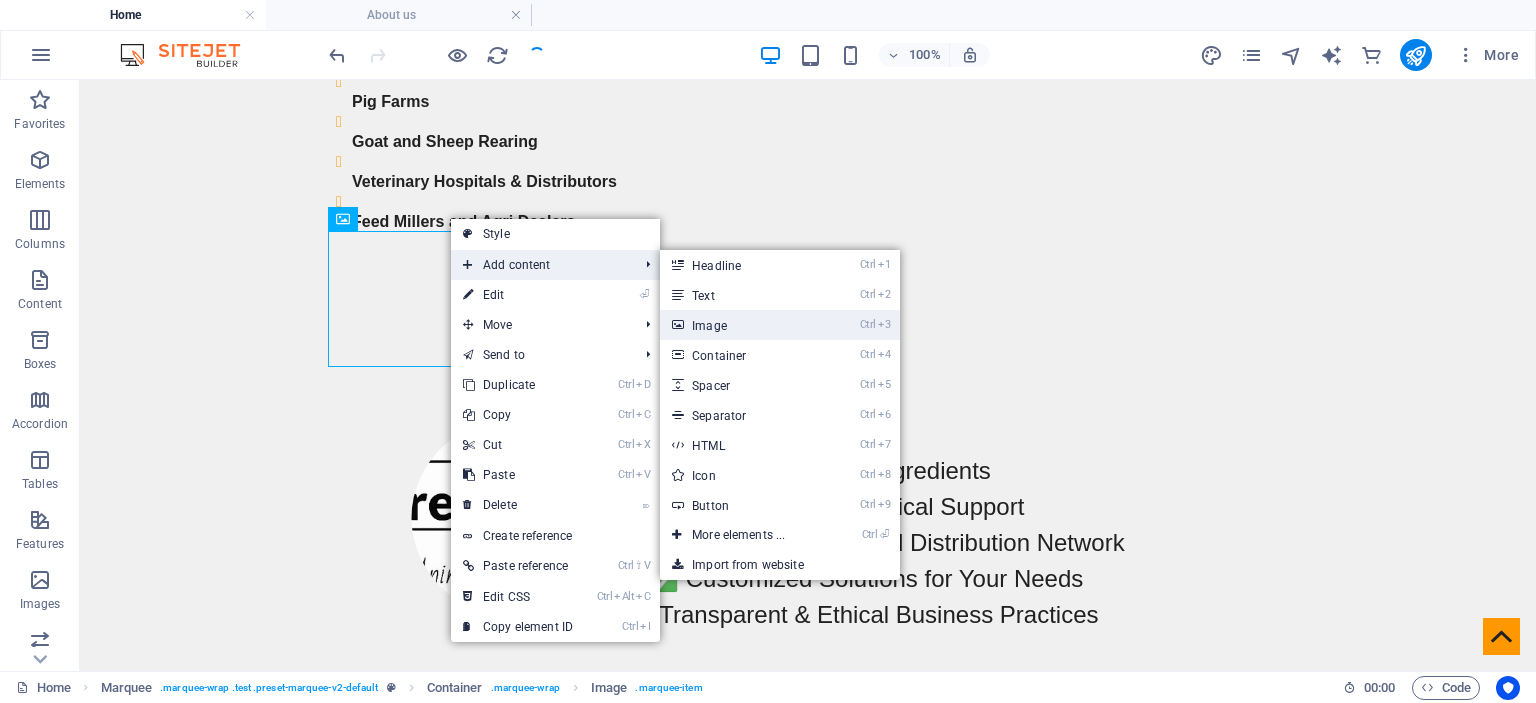 click on "Ctrl 3  Image" at bounding box center (742, 325) 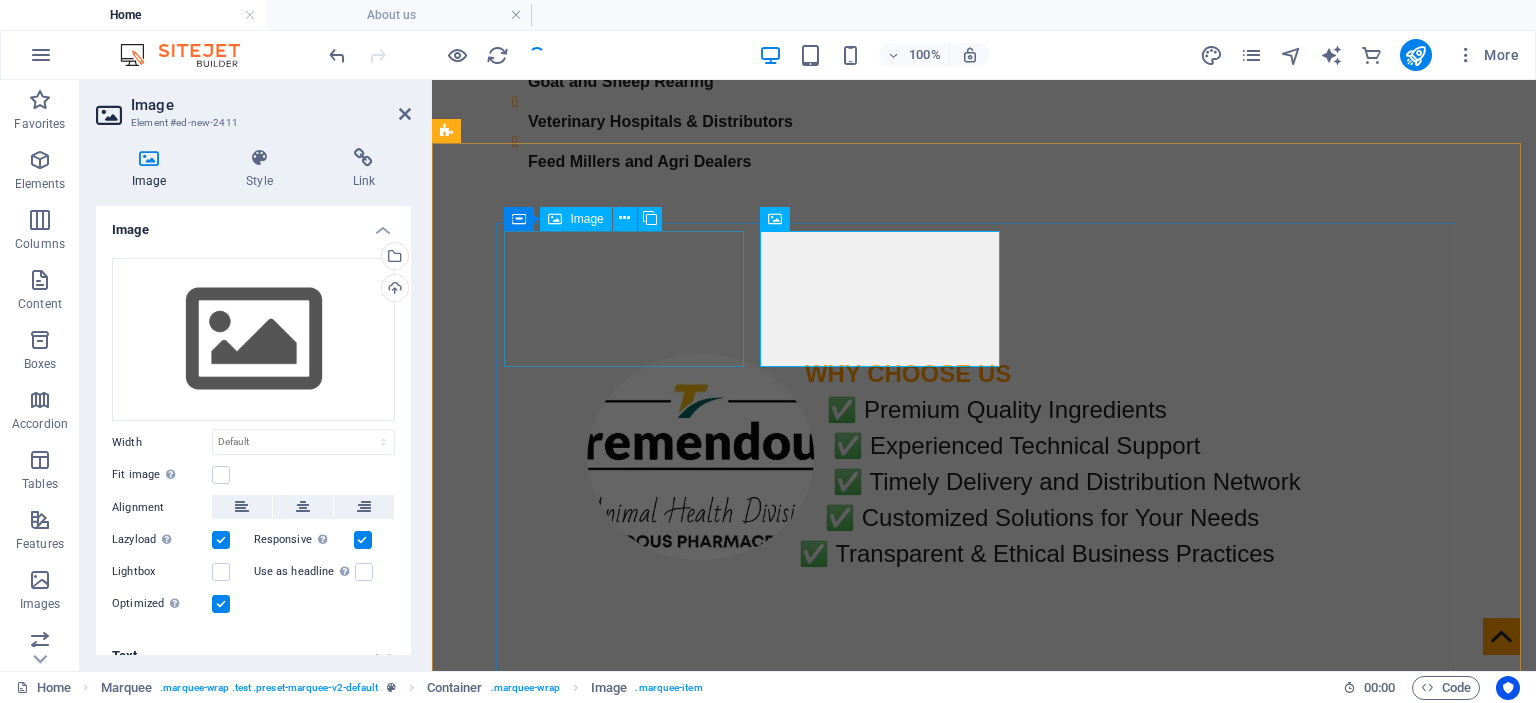 scroll, scrollTop: 2005, scrollLeft: 0, axis: vertical 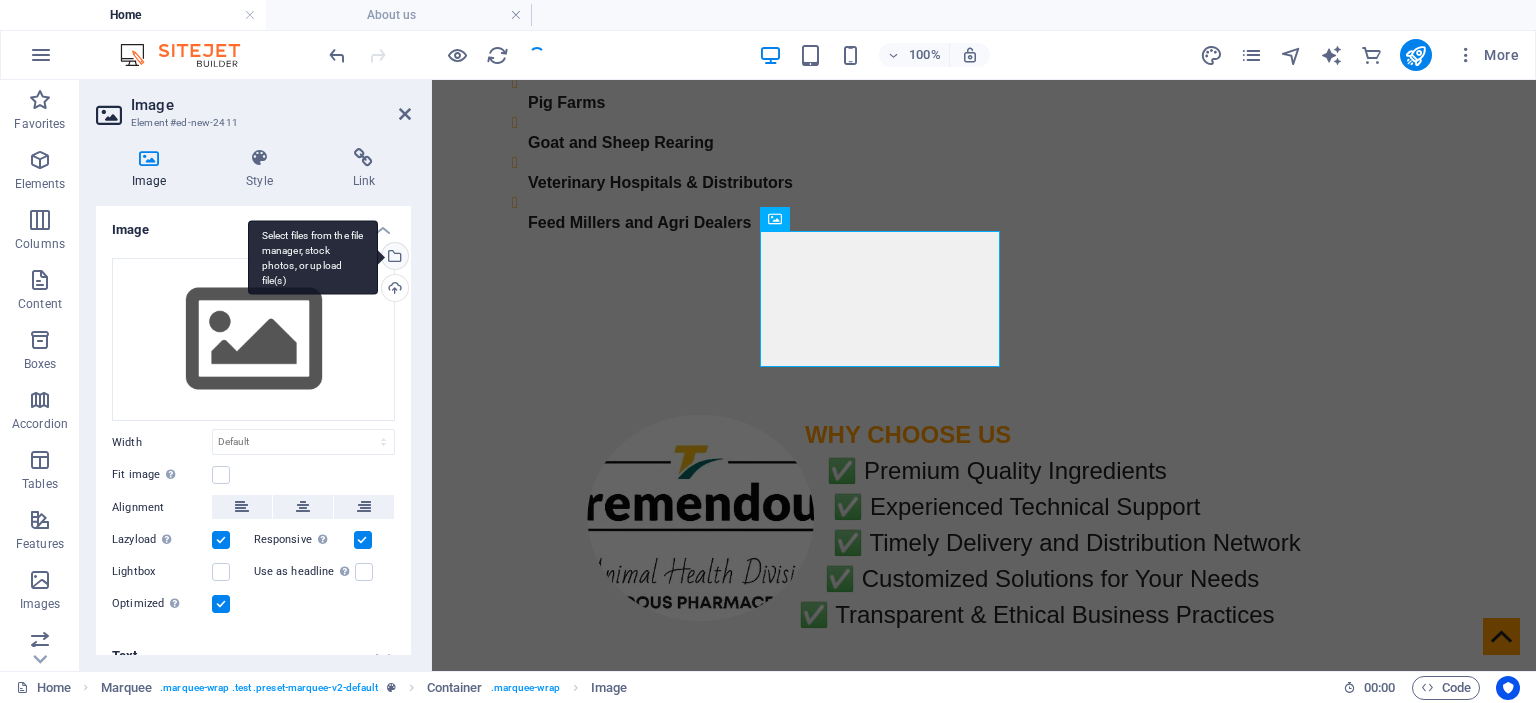 click on "Select files from the file manager, stock photos, or upload file(s)" at bounding box center [313, 257] 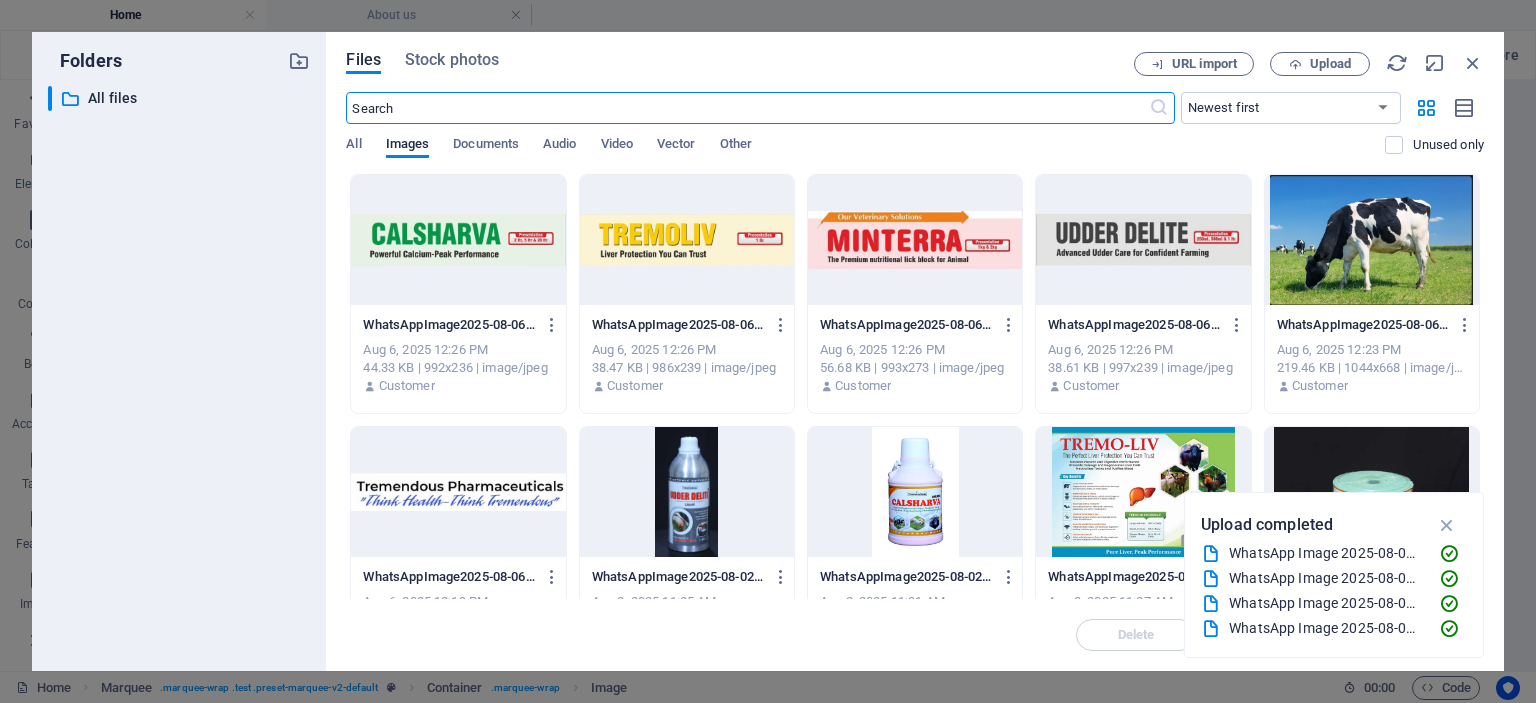 scroll, scrollTop: 2386, scrollLeft: 0, axis: vertical 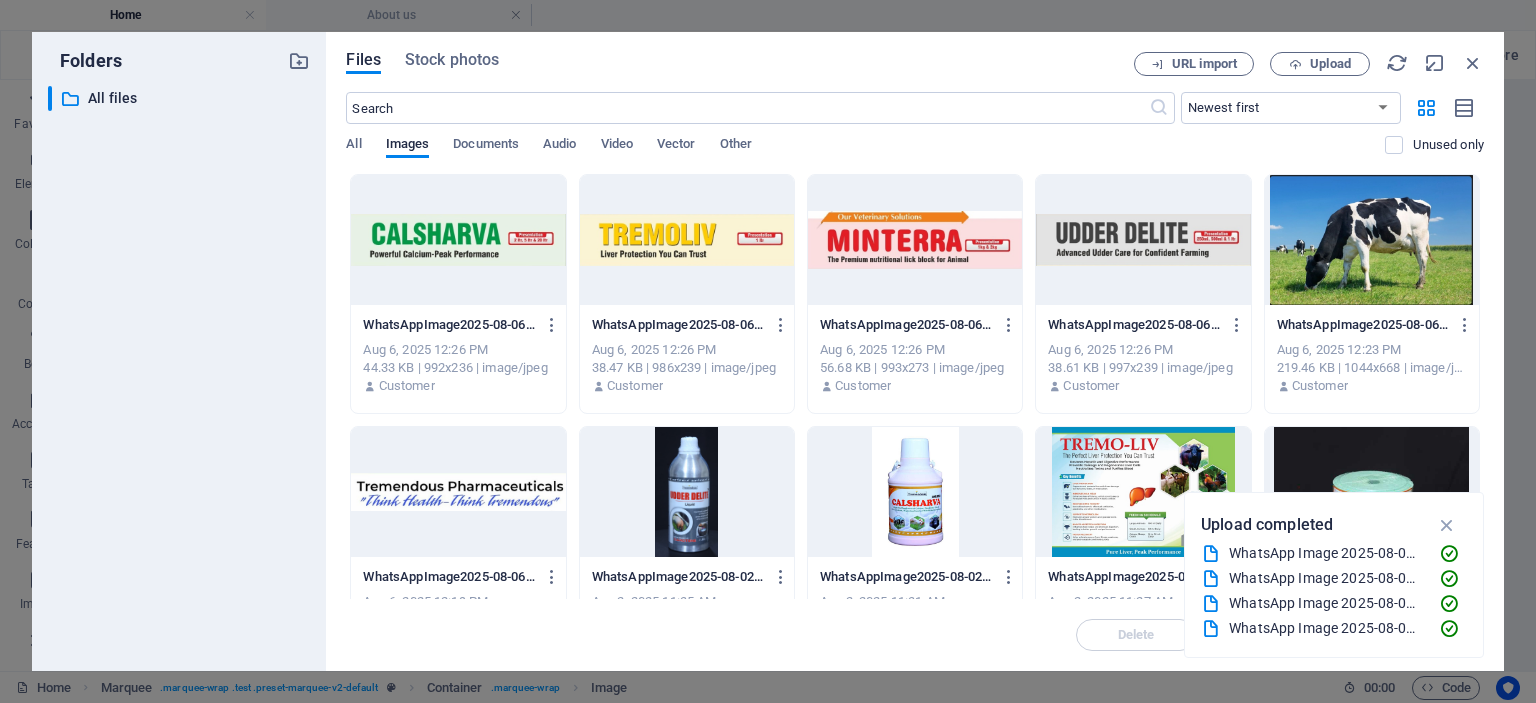 click at bounding box center [458, 240] 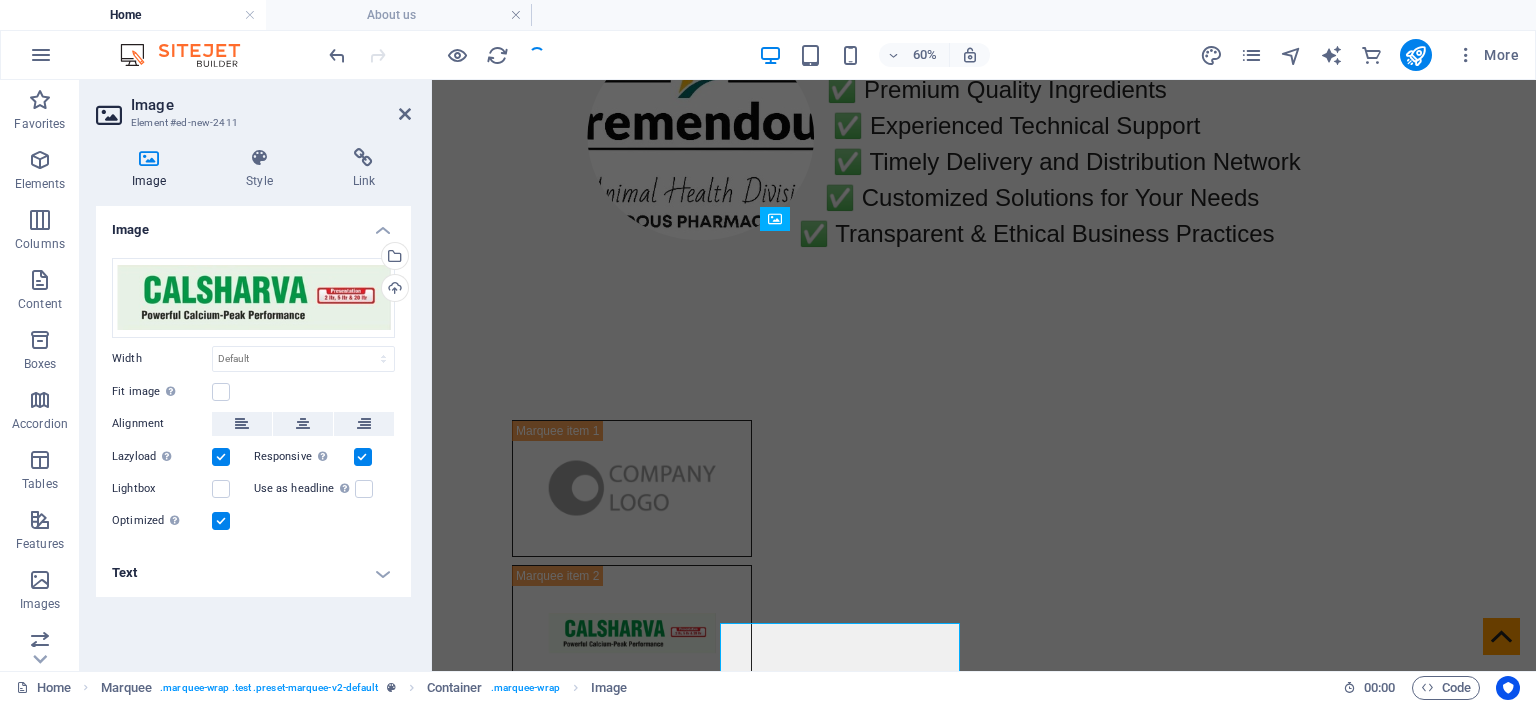 scroll, scrollTop: 2005, scrollLeft: 0, axis: vertical 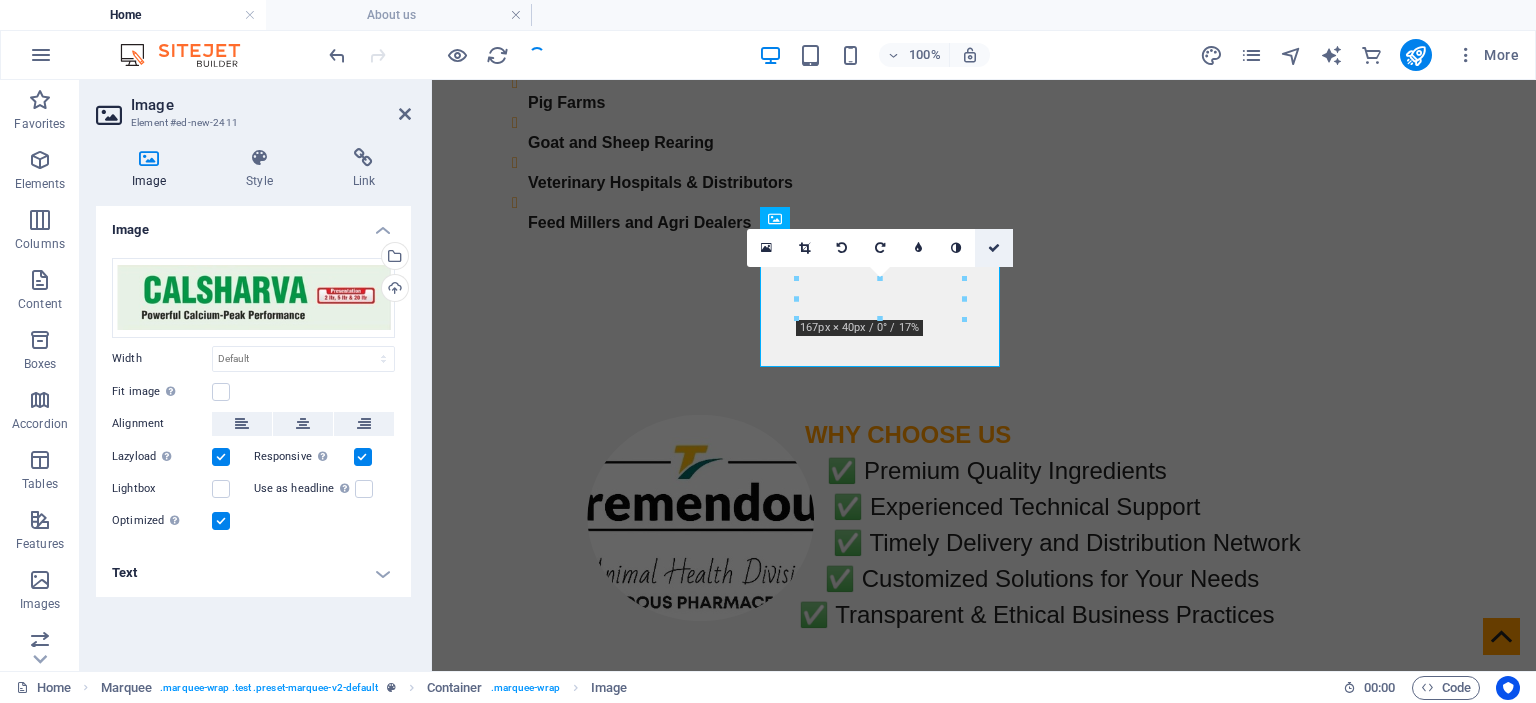 click at bounding box center [994, 248] 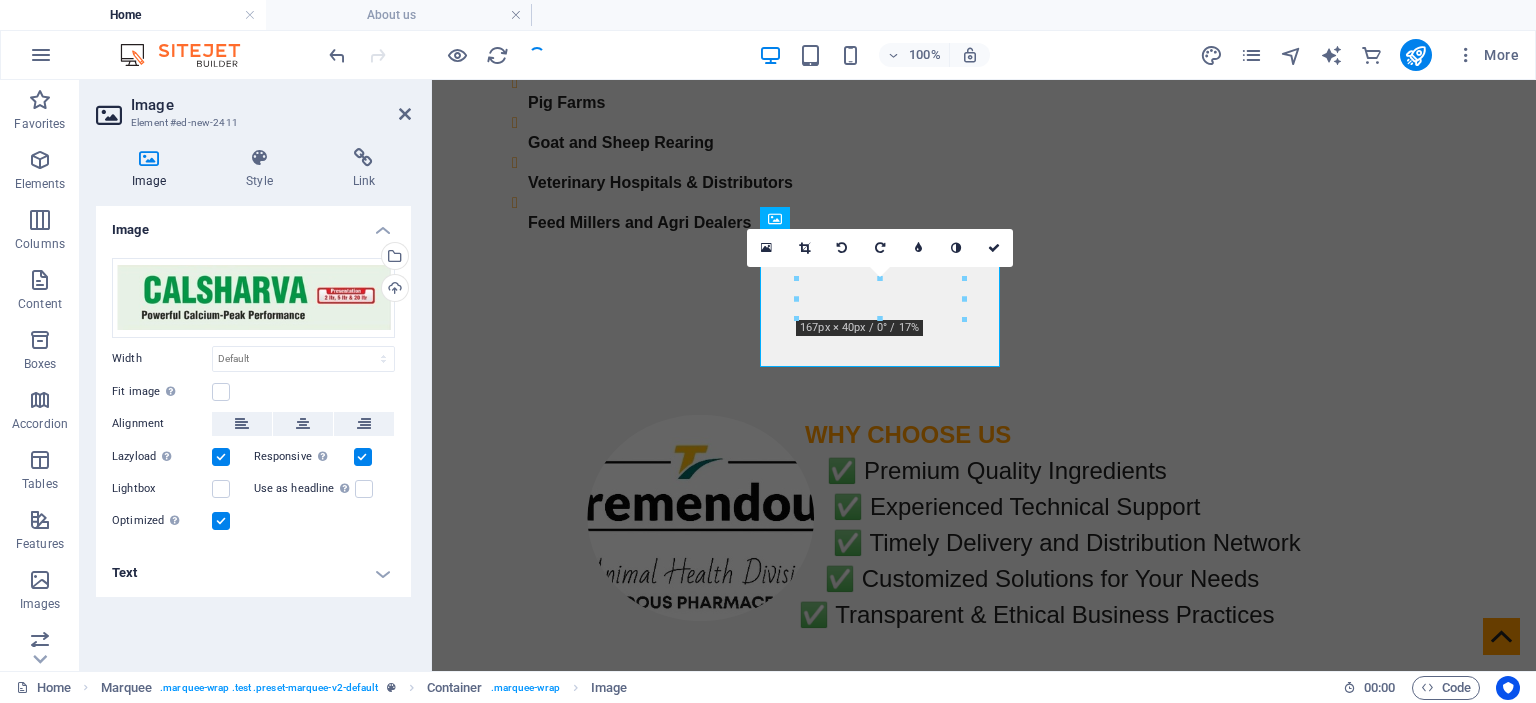 scroll, scrollTop: 2066, scrollLeft: 0, axis: vertical 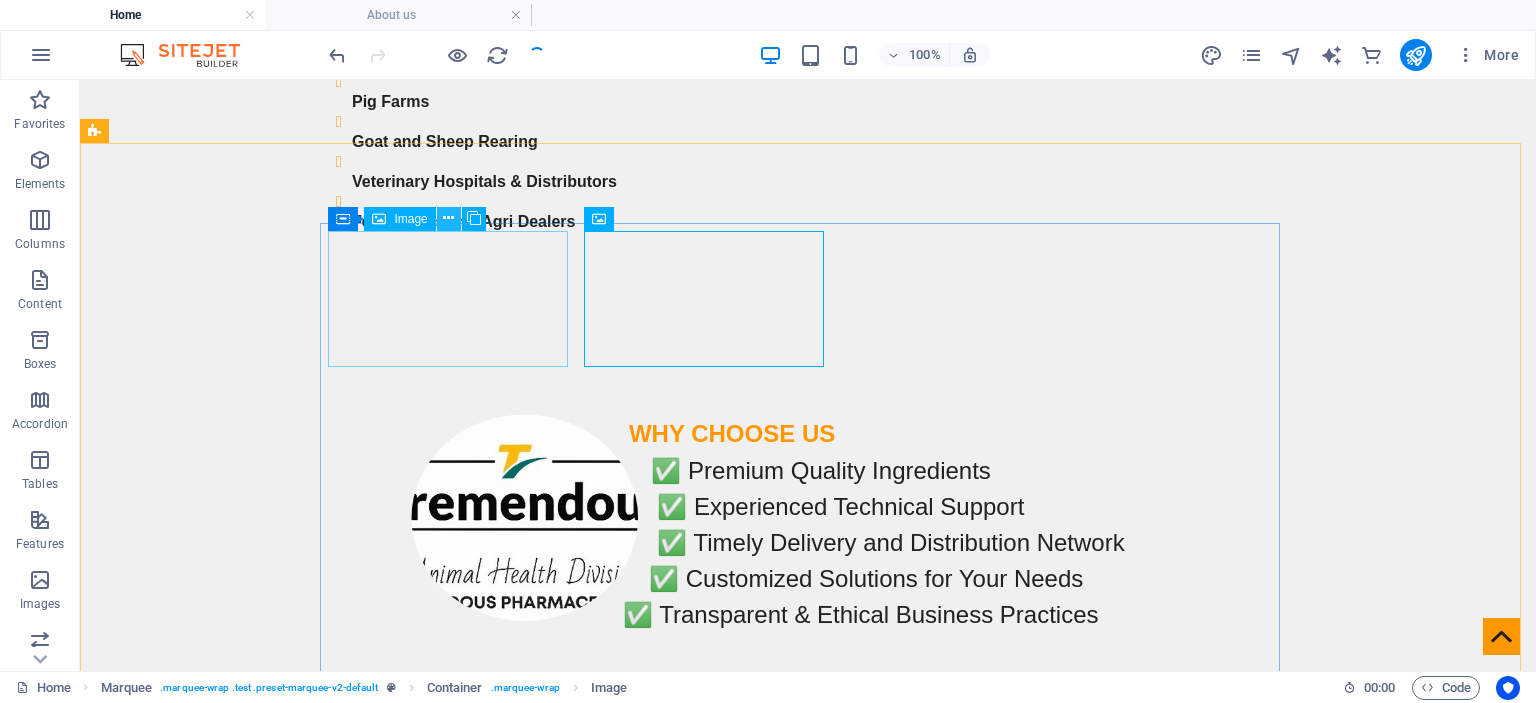 click at bounding box center [448, 218] 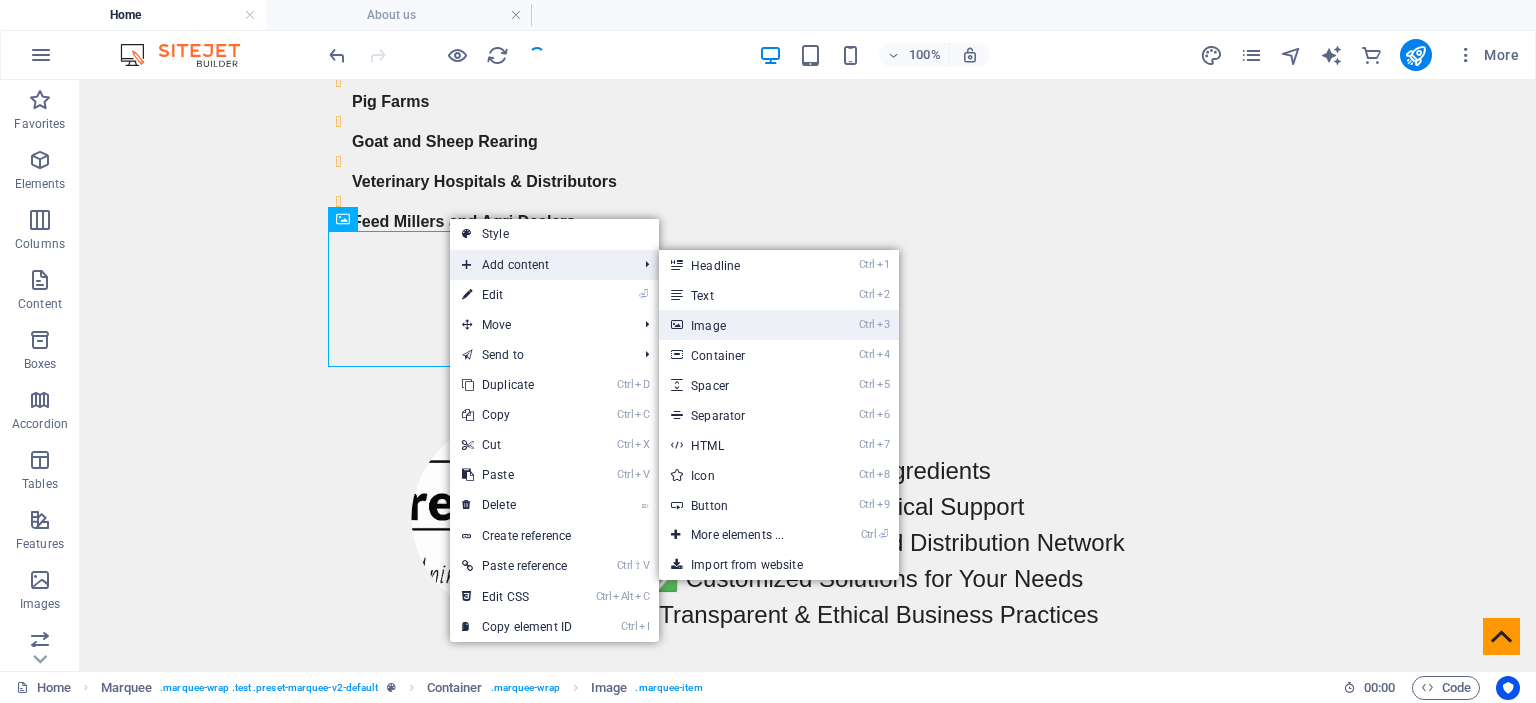 click on "Ctrl 3  Image" at bounding box center (741, 325) 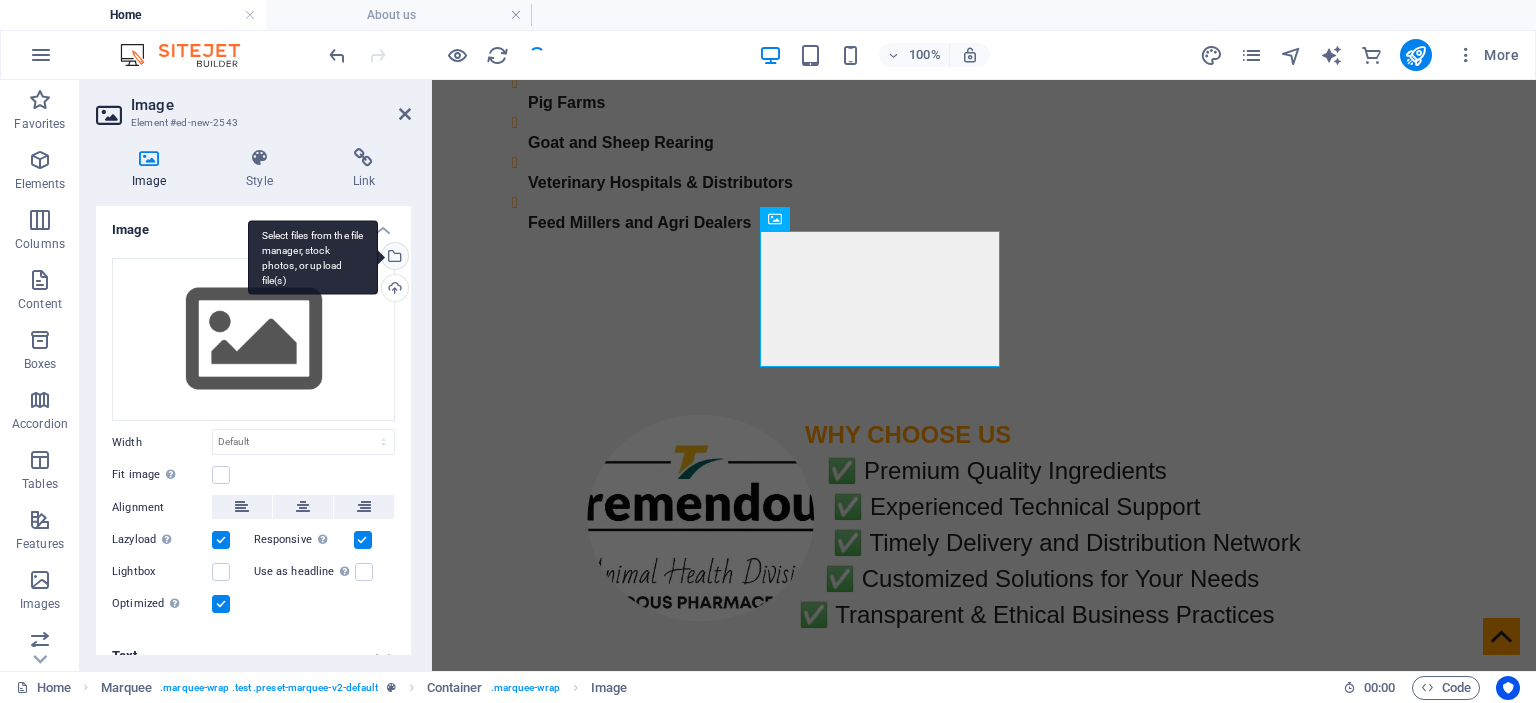 click on "Select files from the file manager, stock photos, or upload file(s)" at bounding box center (393, 258) 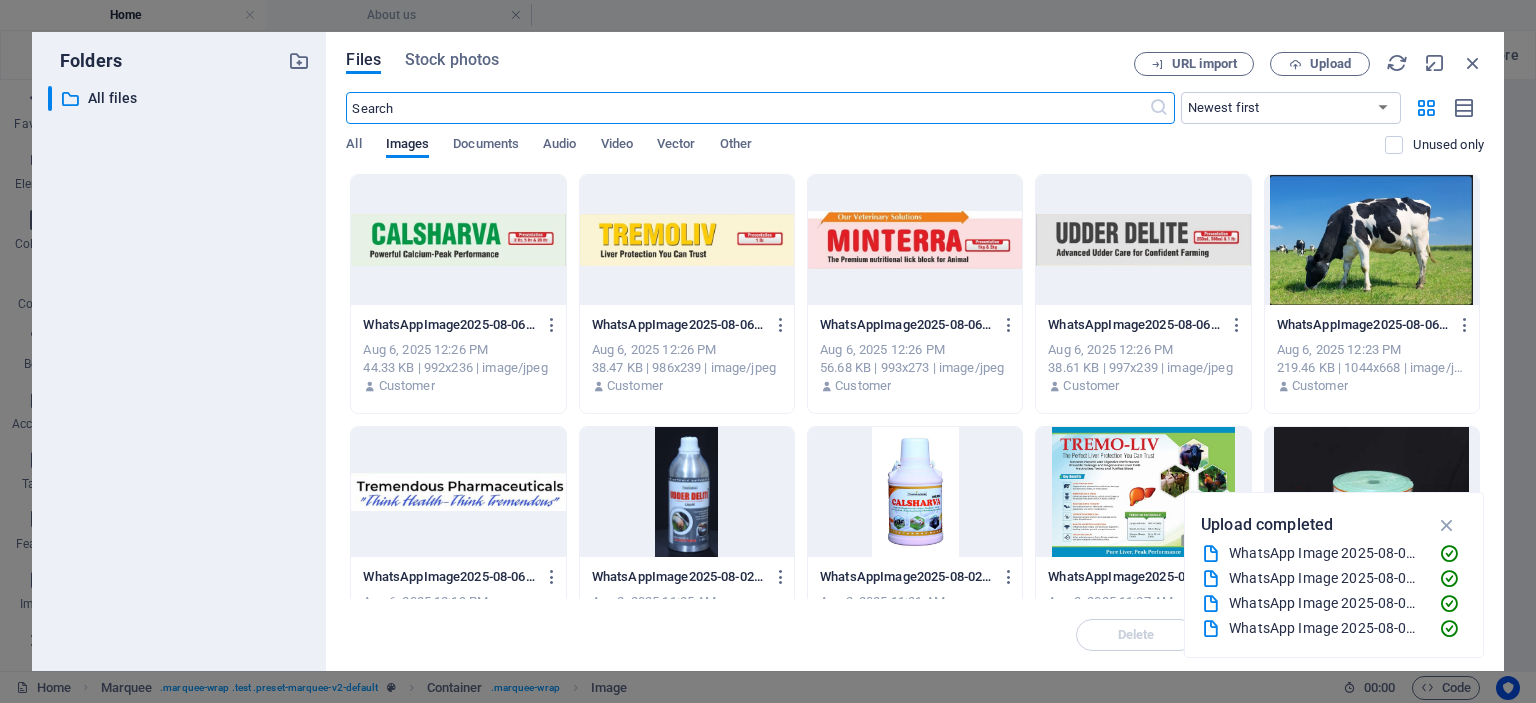 click at bounding box center (687, 240) 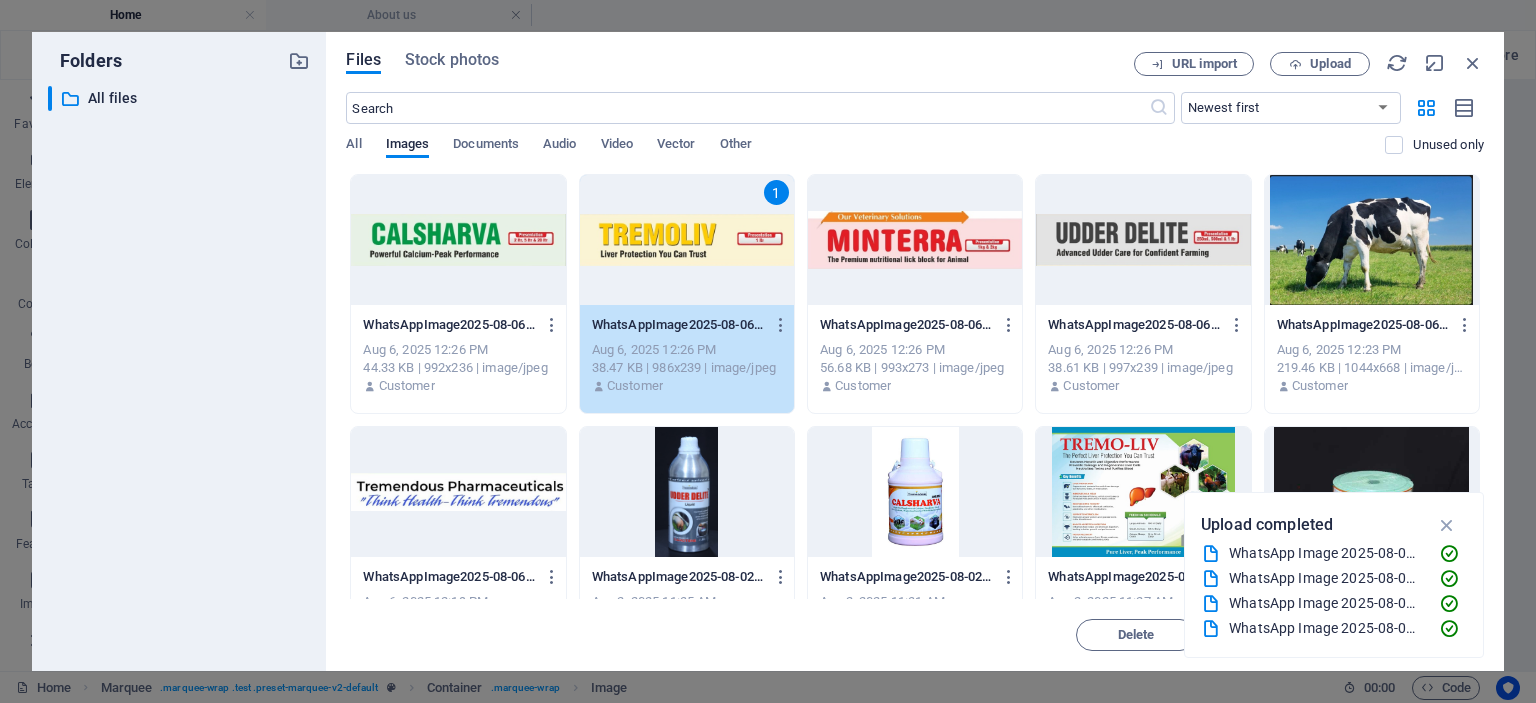 click on "1" at bounding box center (687, 240) 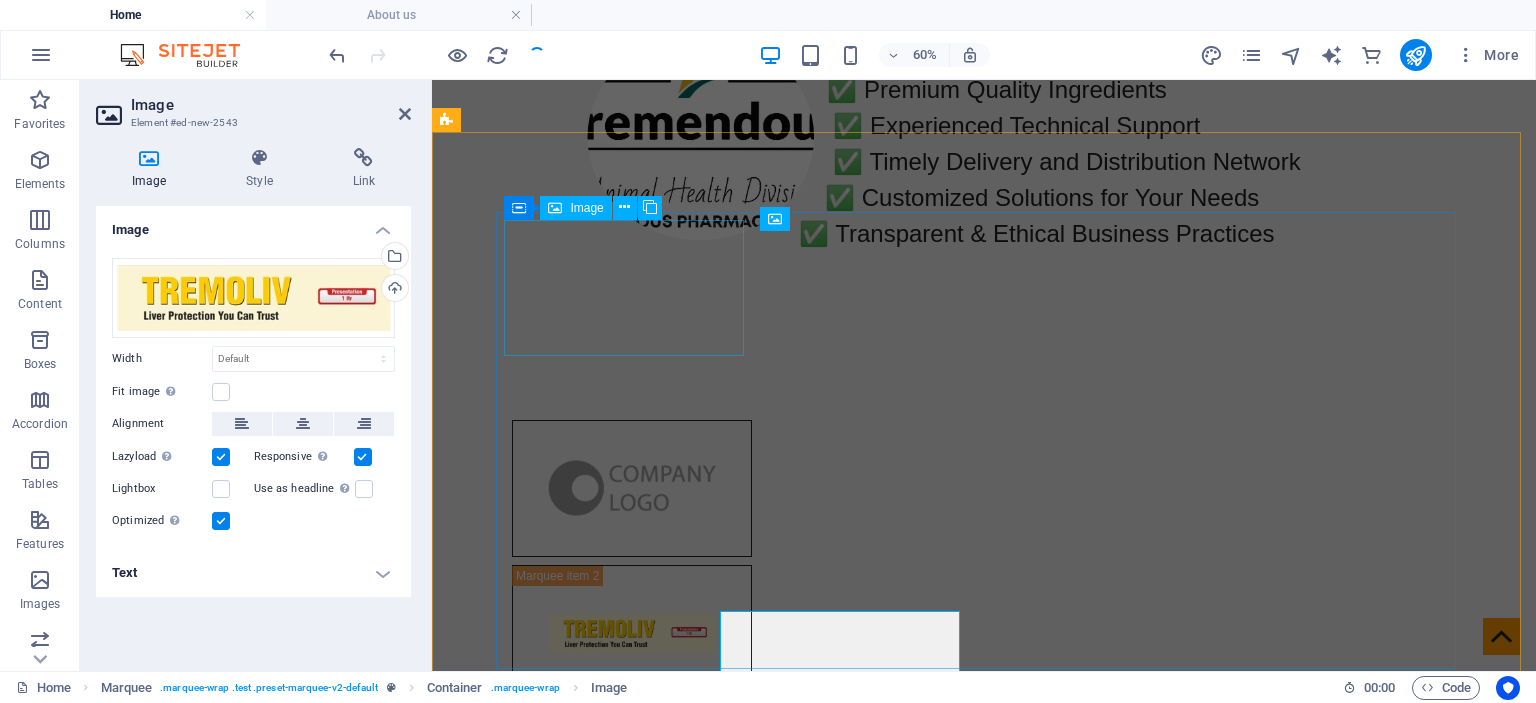 scroll, scrollTop: 2005, scrollLeft: 0, axis: vertical 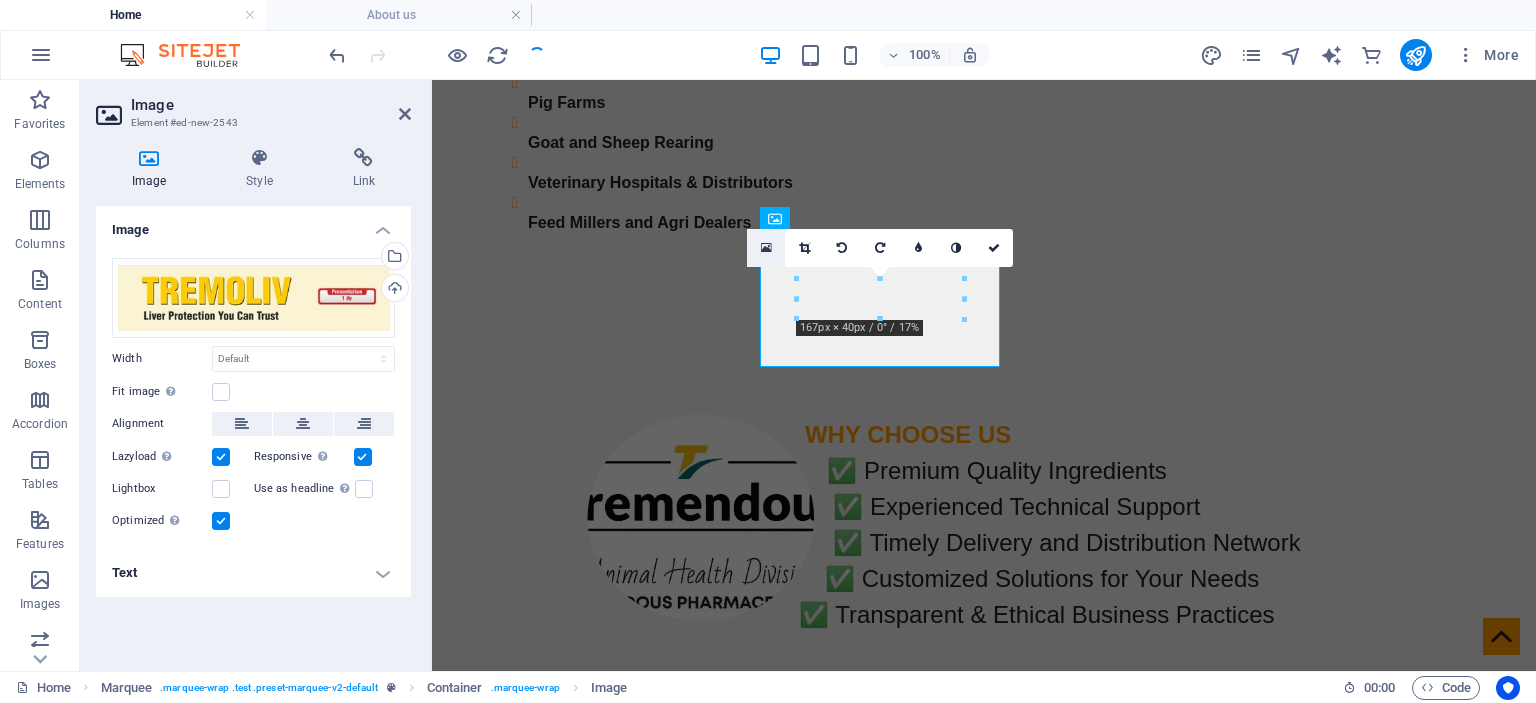 click at bounding box center (766, 248) 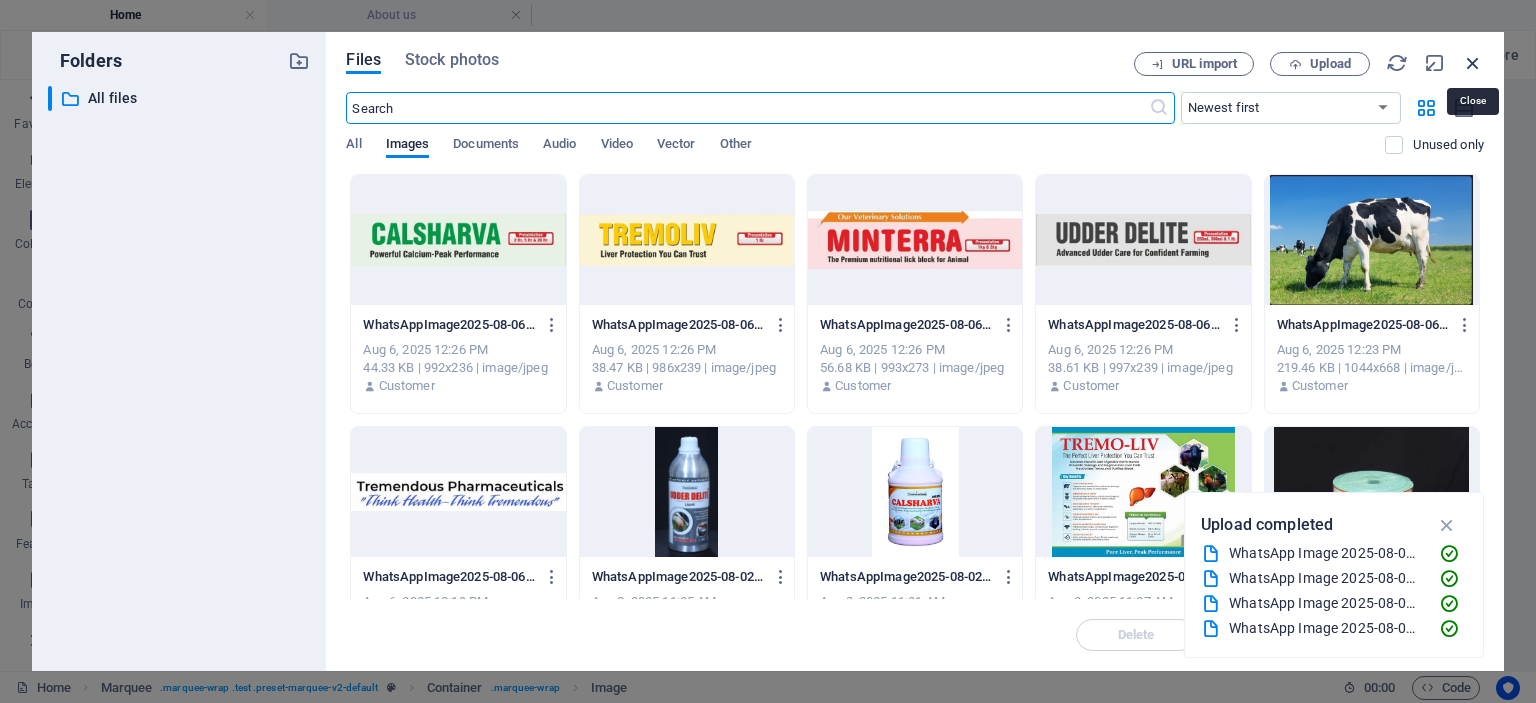 click at bounding box center [1473, 63] 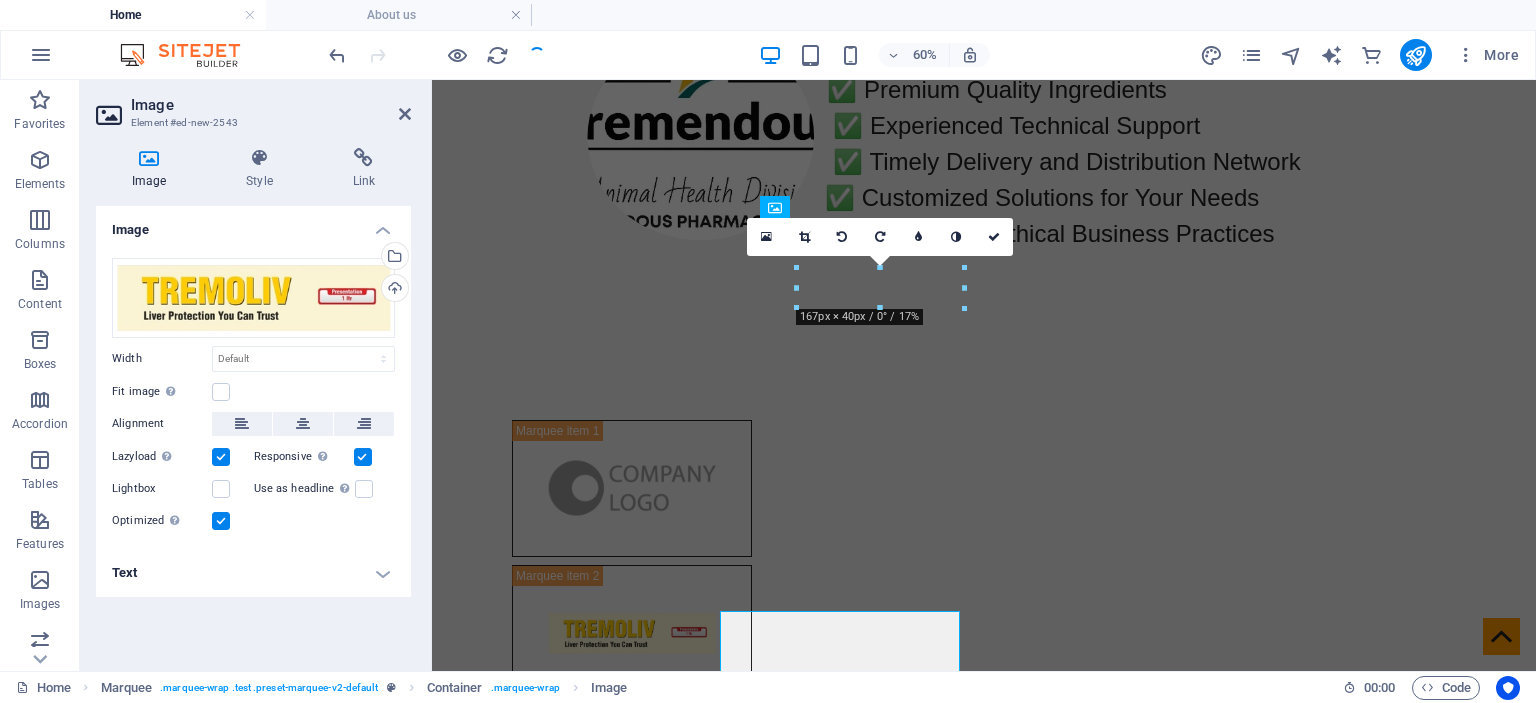 scroll, scrollTop: 2005, scrollLeft: 0, axis: vertical 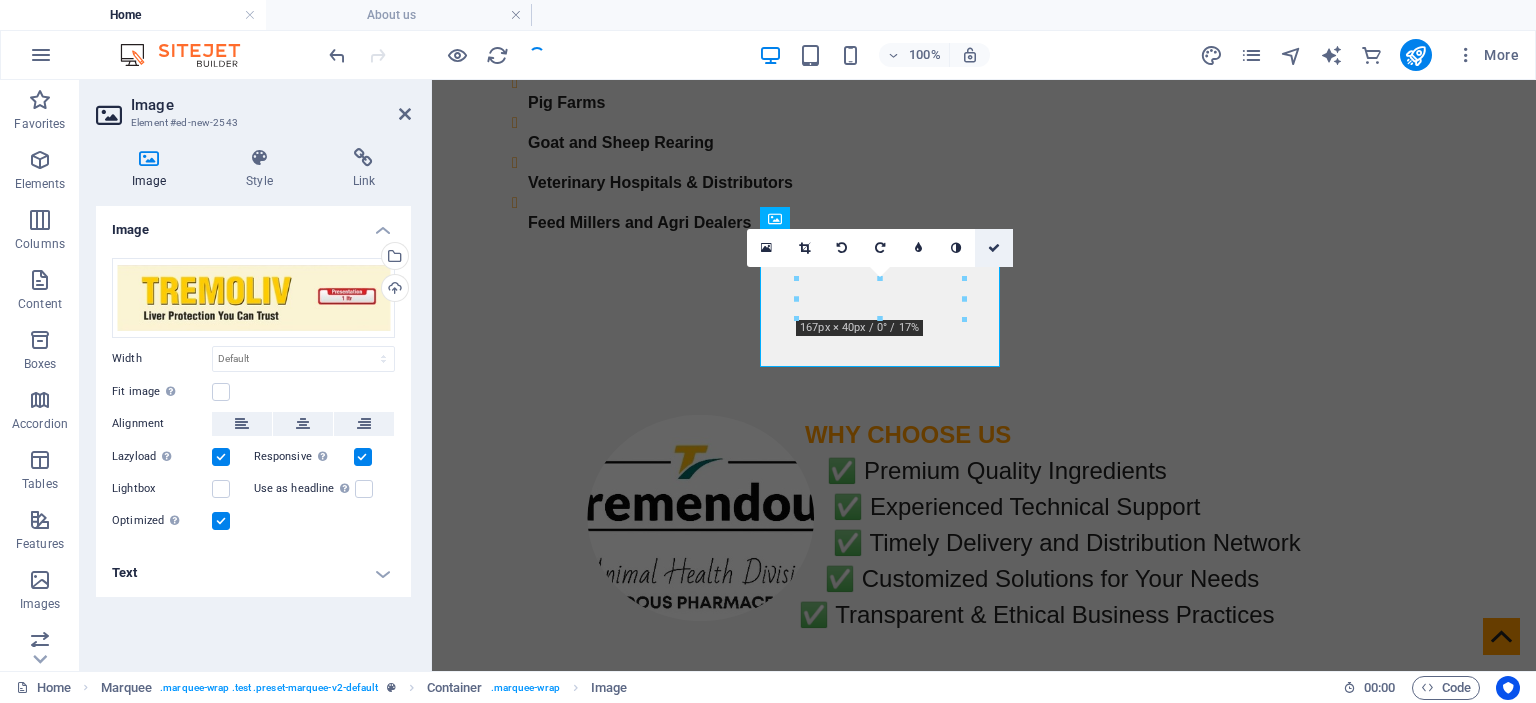 click at bounding box center [994, 248] 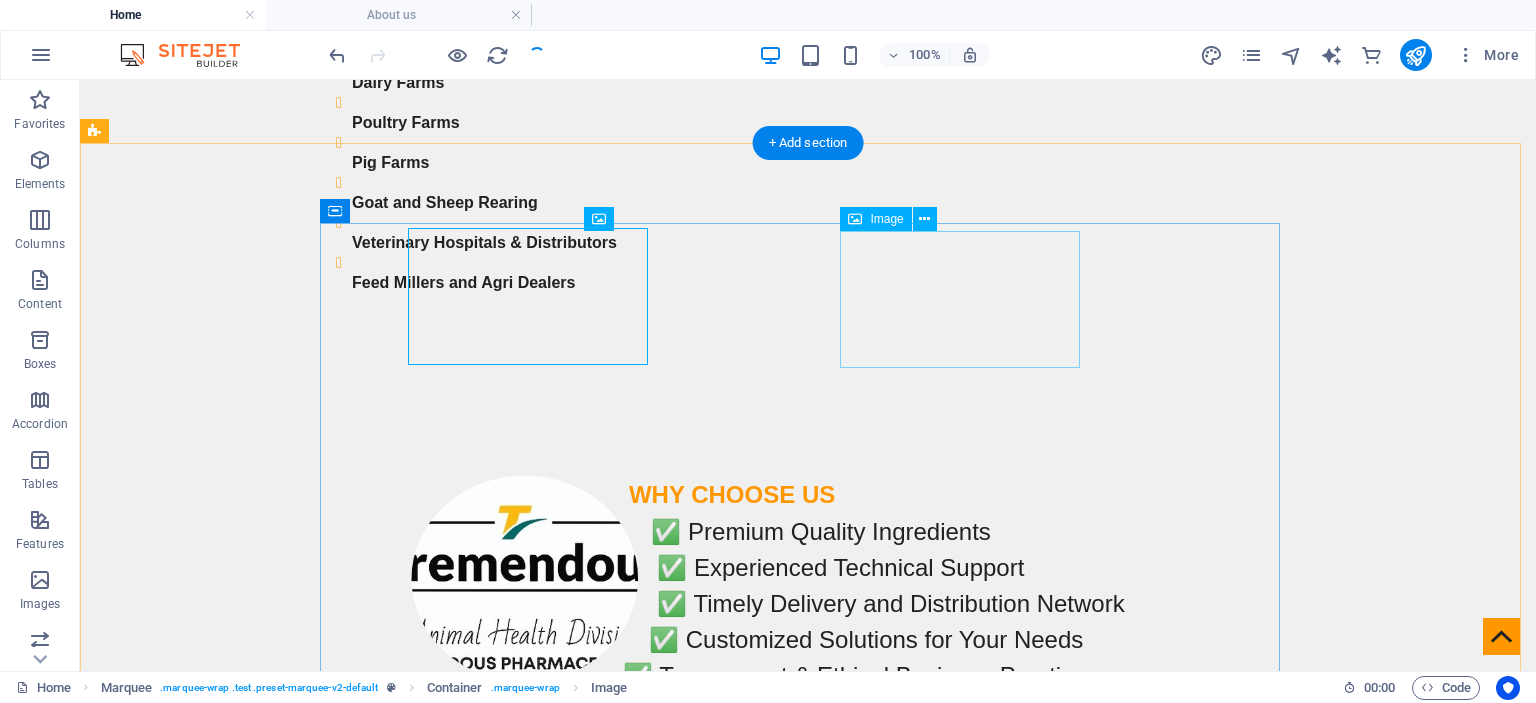 scroll, scrollTop: 2066, scrollLeft: 0, axis: vertical 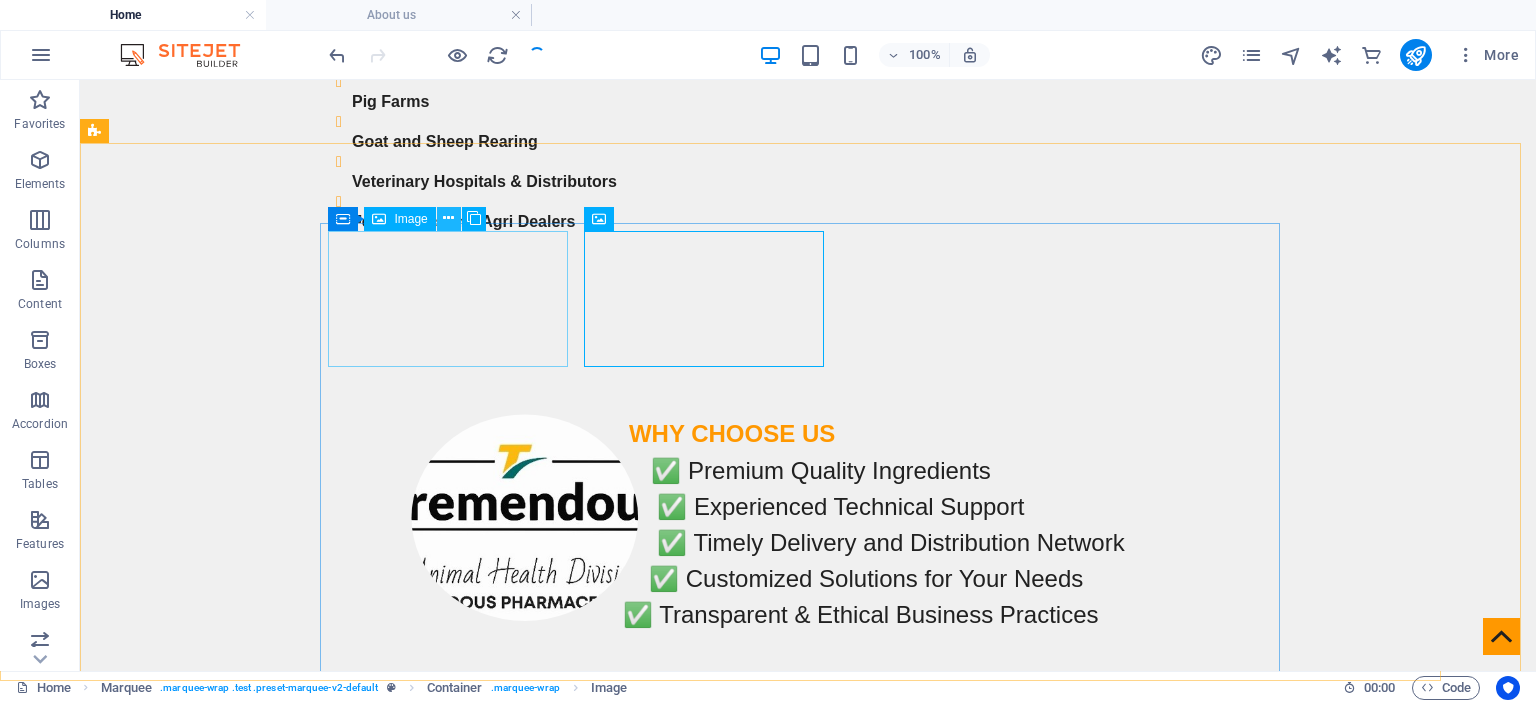 click at bounding box center (448, 218) 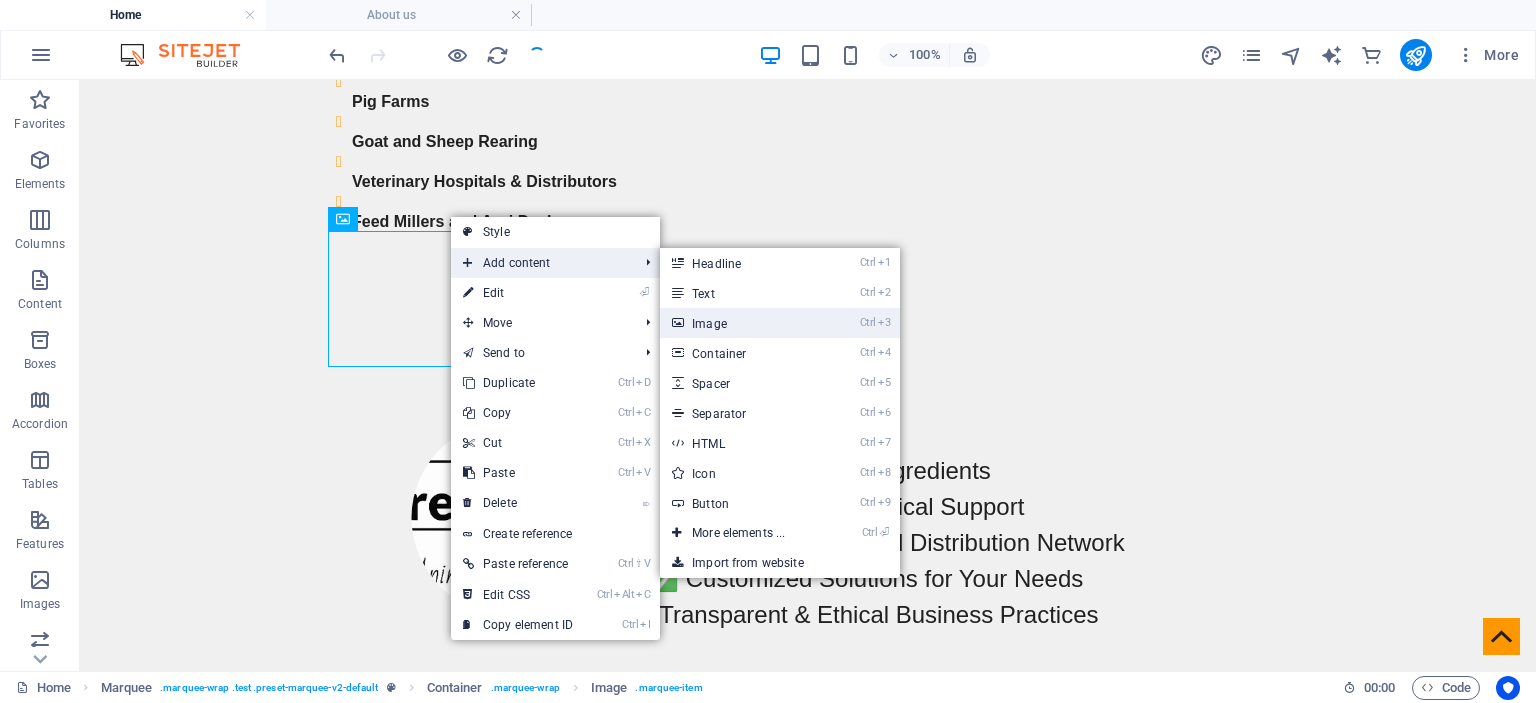 drag, startPoint x: 721, startPoint y: 324, endPoint x: 284, endPoint y: 240, distance: 445 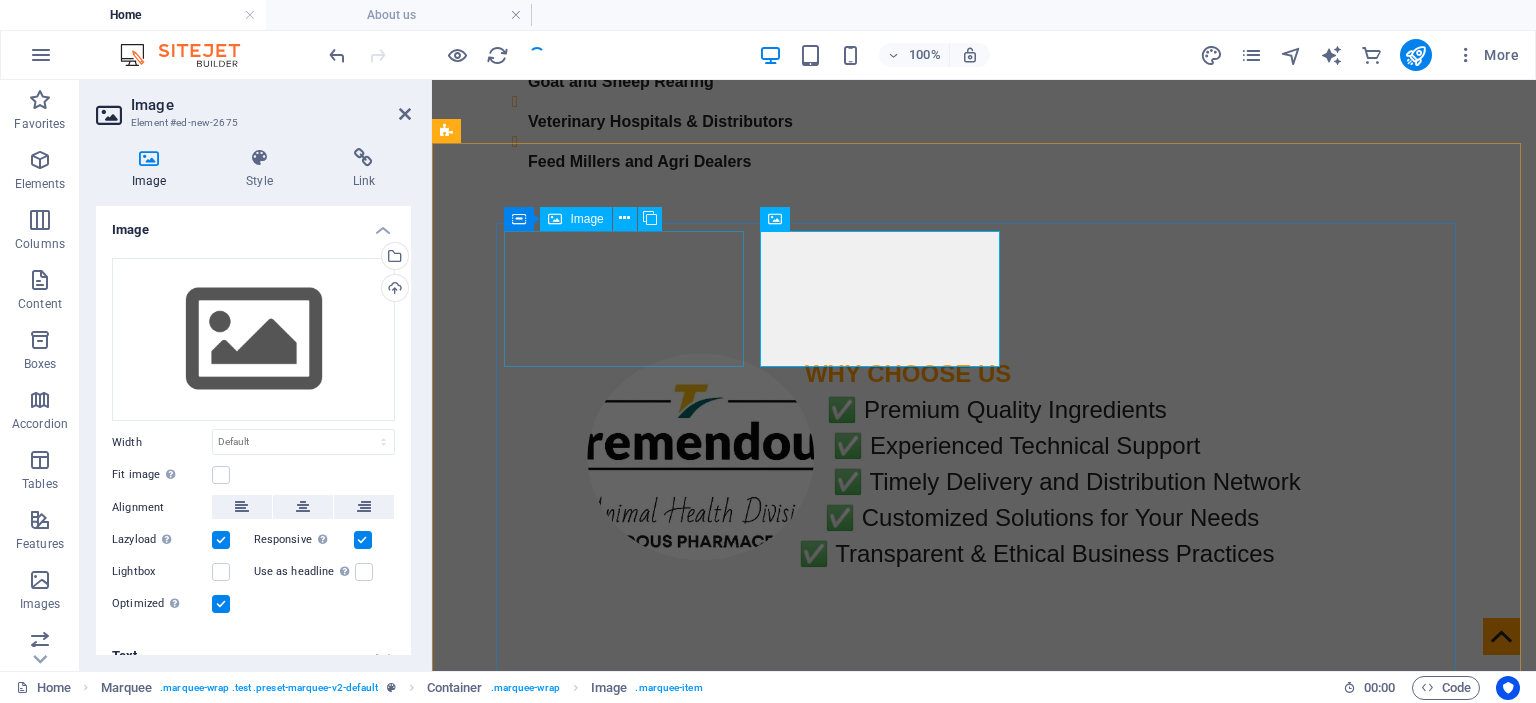scroll, scrollTop: 2005, scrollLeft: 0, axis: vertical 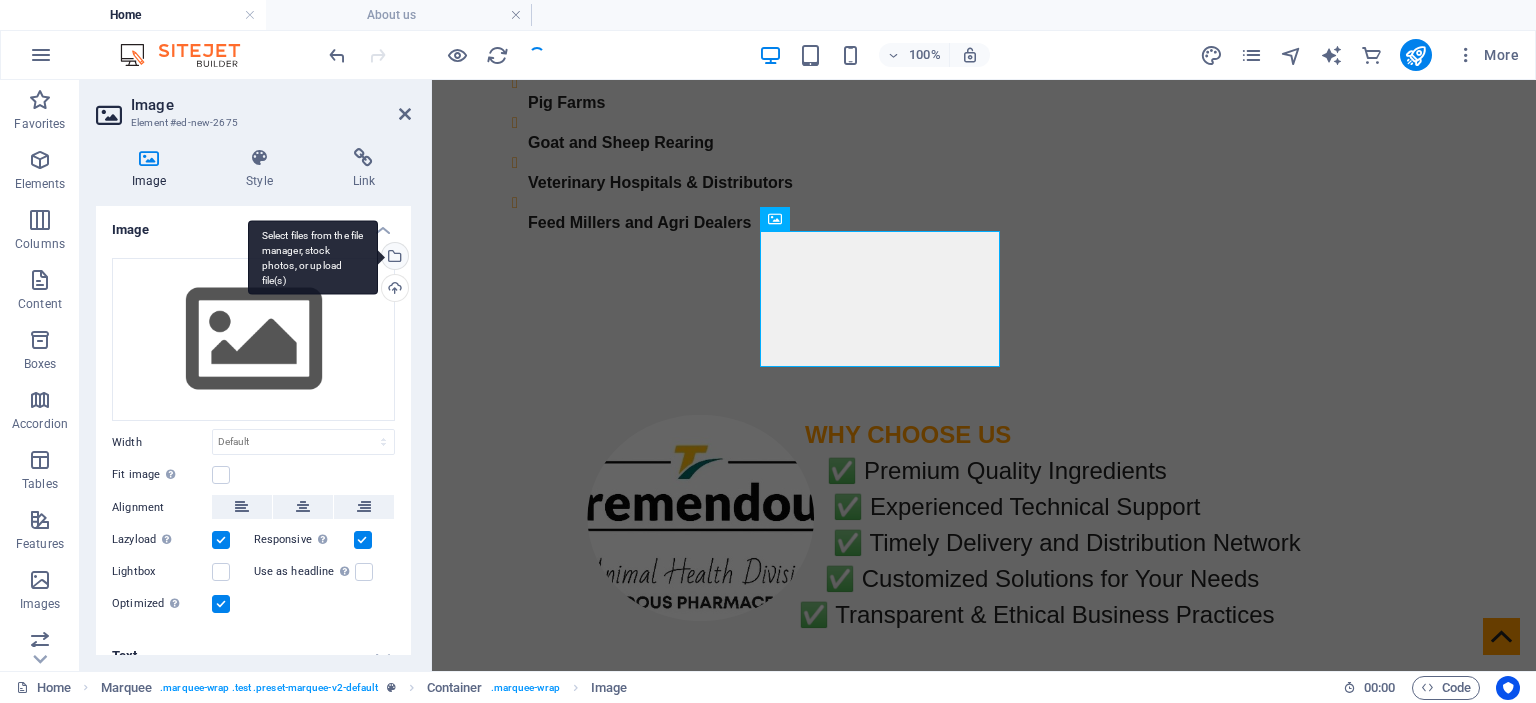 click on "Select files from the file manager, stock photos, or upload file(s)" at bounding box center (313, 257) 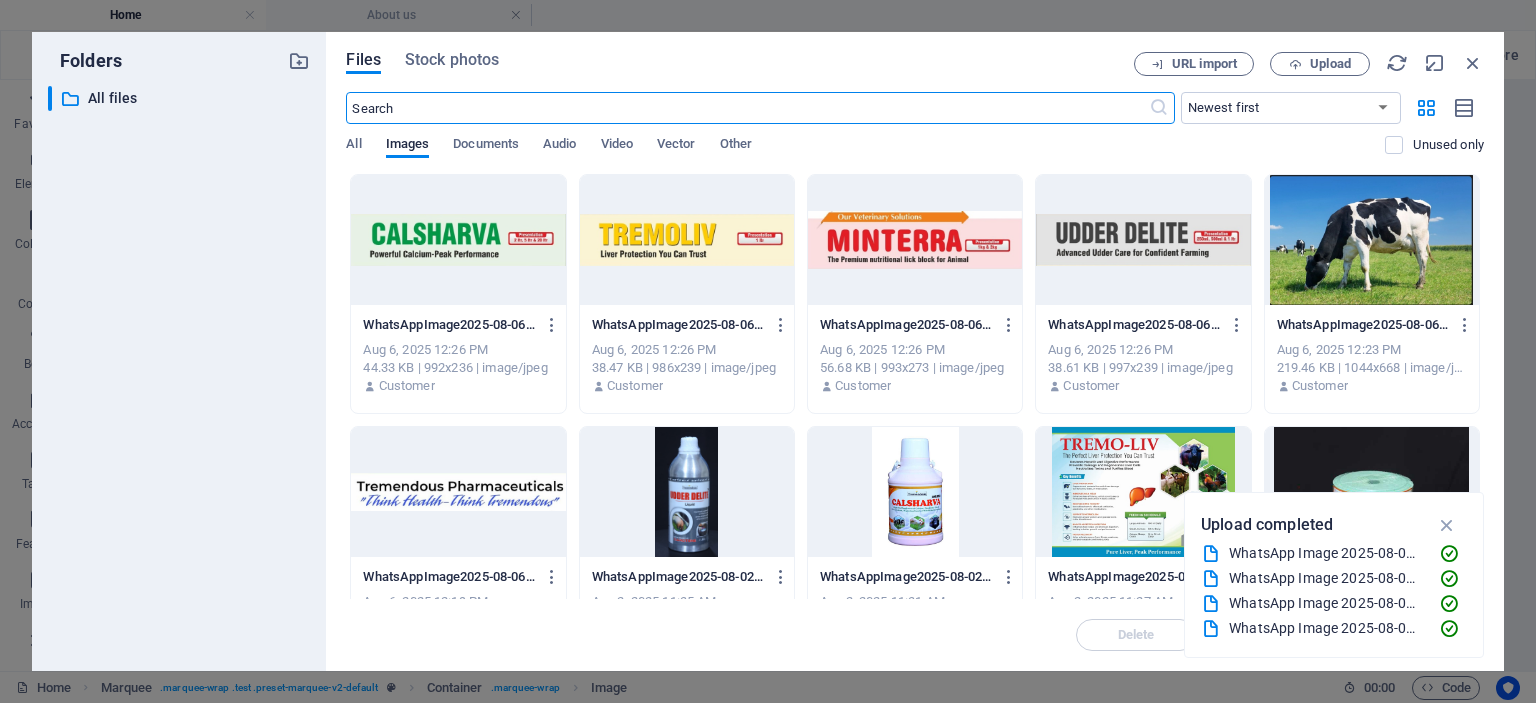 scroll, scrollTop: 2386, scrollLeft: 0, axis: vertical 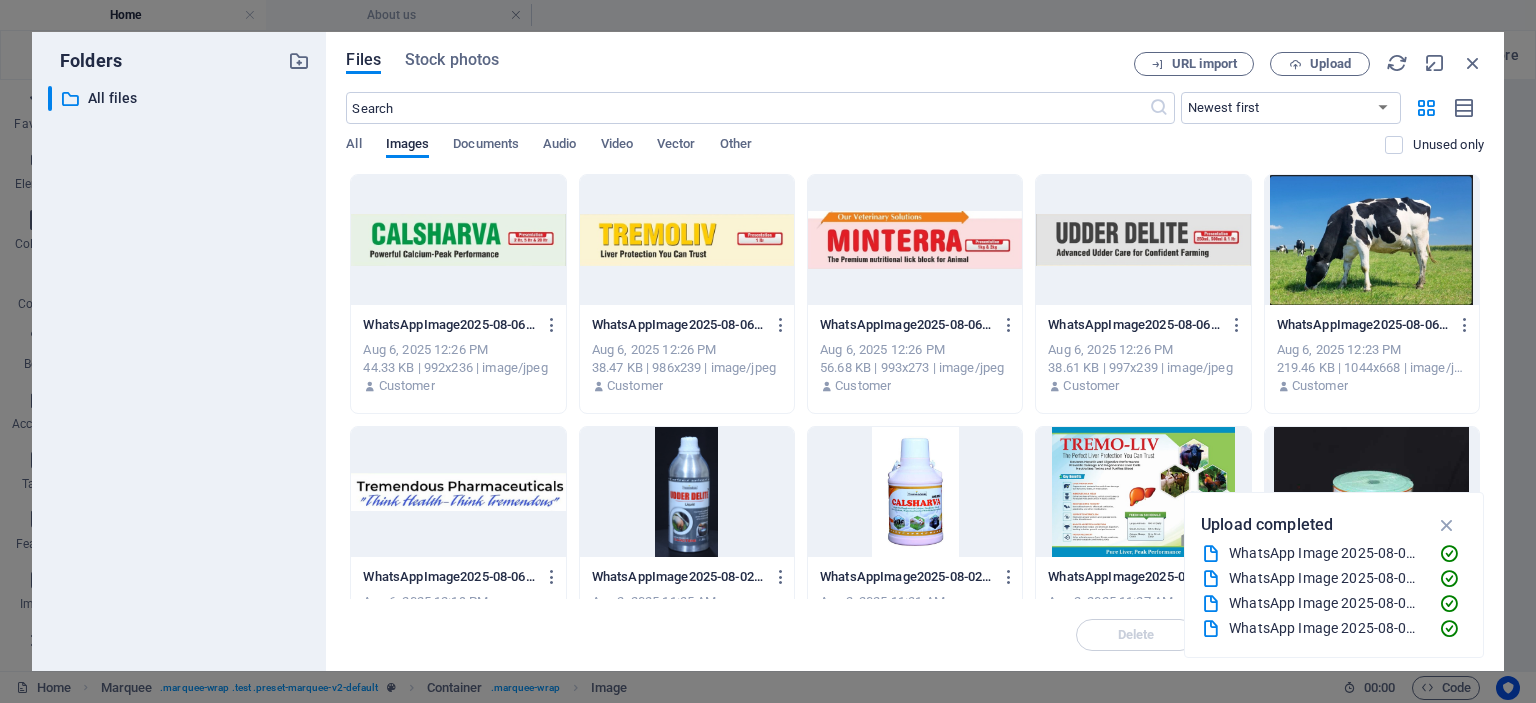 click at bounding box center (915, 240) 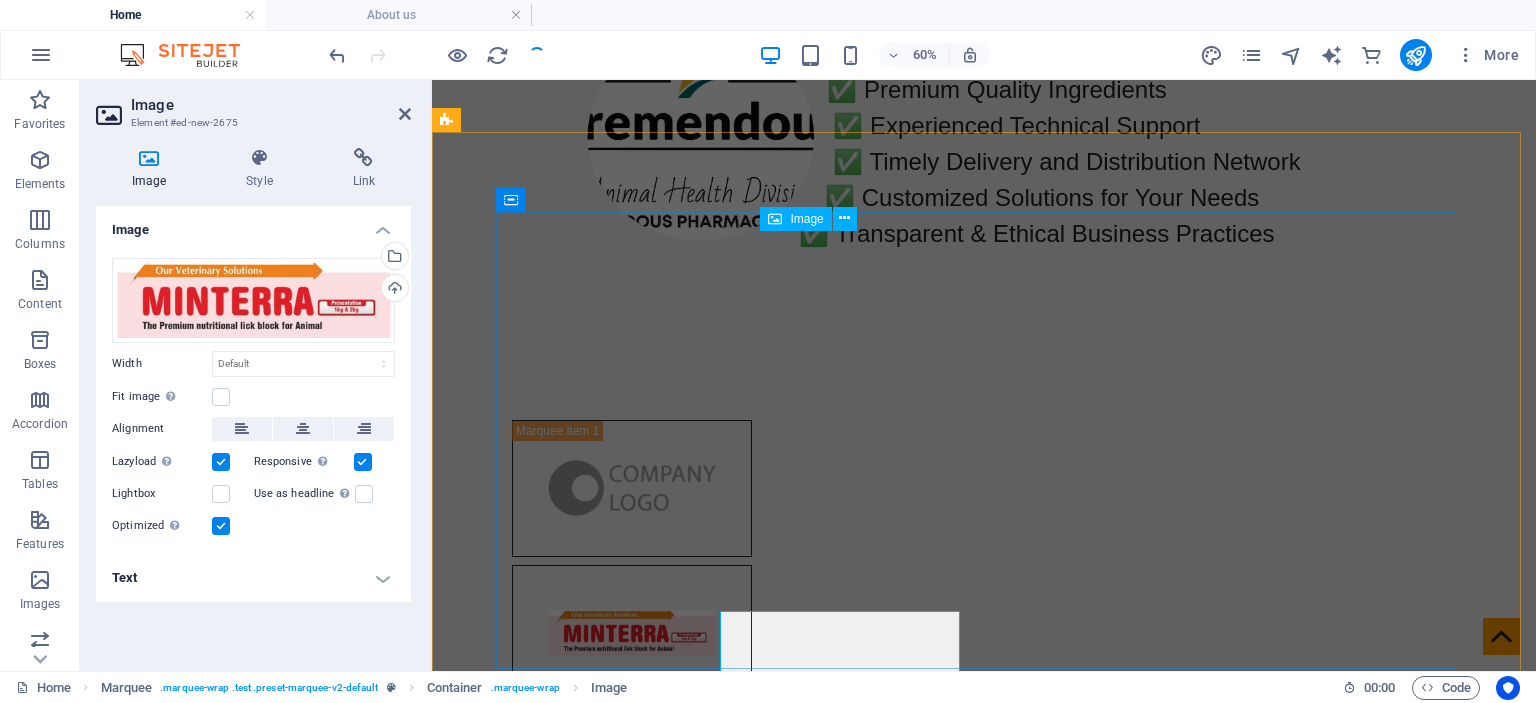 scroll, scrollTop: 2005, scrollLeft: 0, axis: vertical 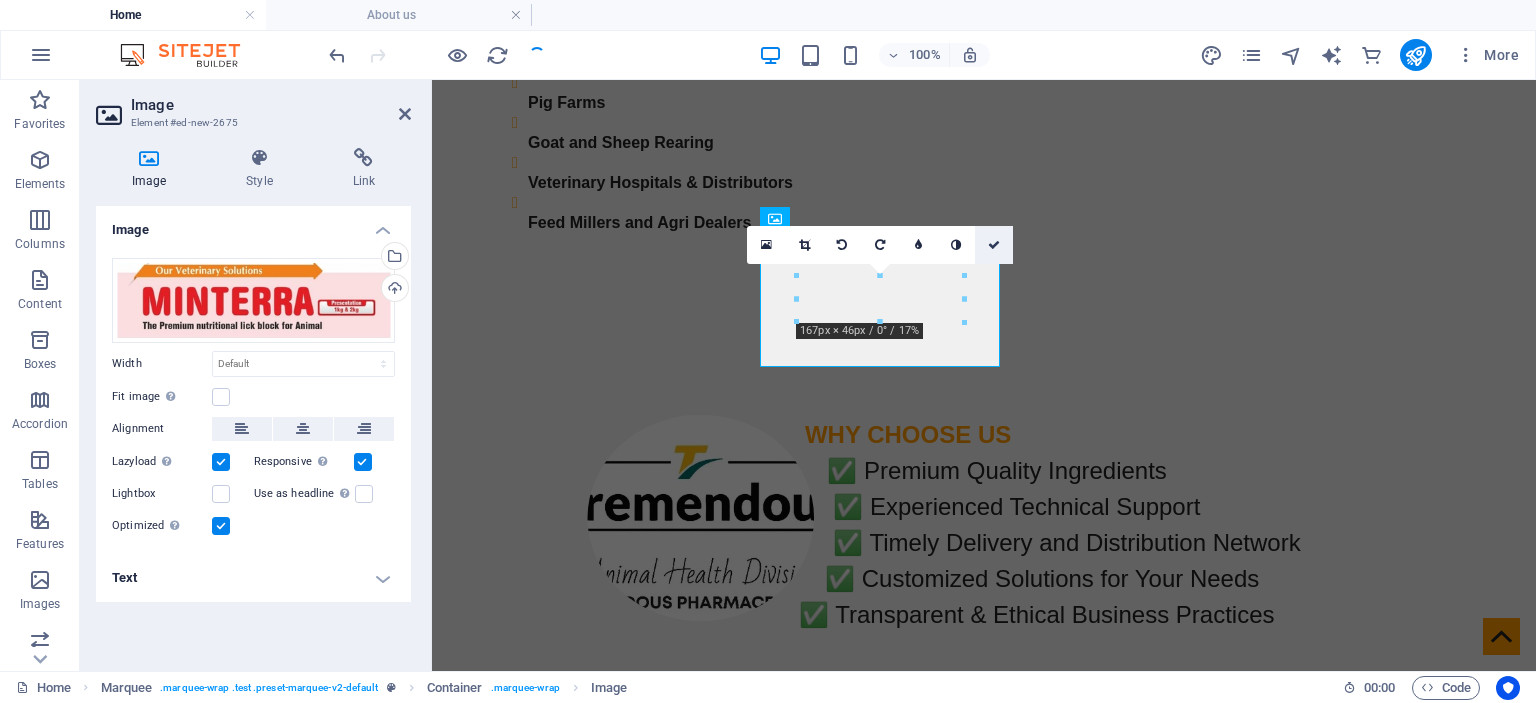 click at bounding box center [994, 245] 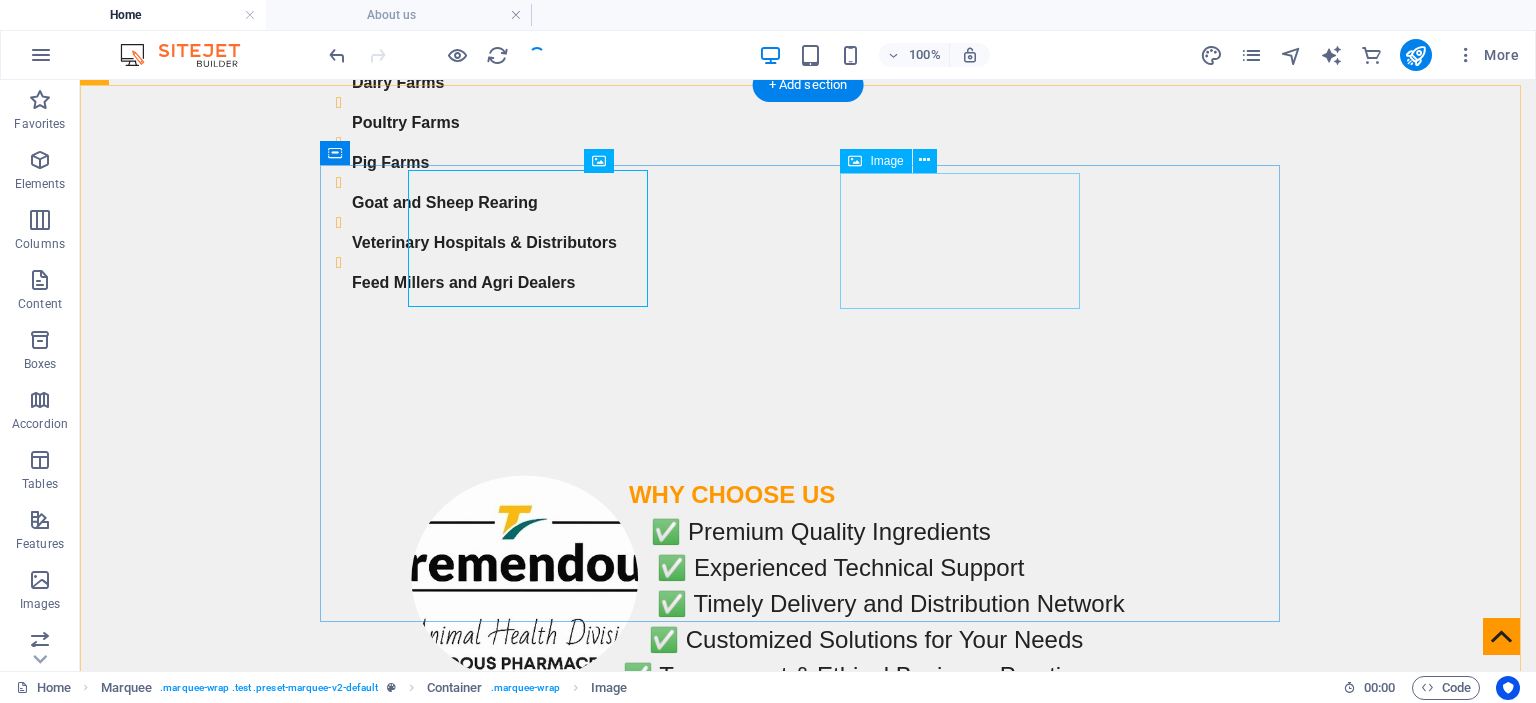 scroll, scrollTop: 2066, scrollLeft: 0, axis: vertical 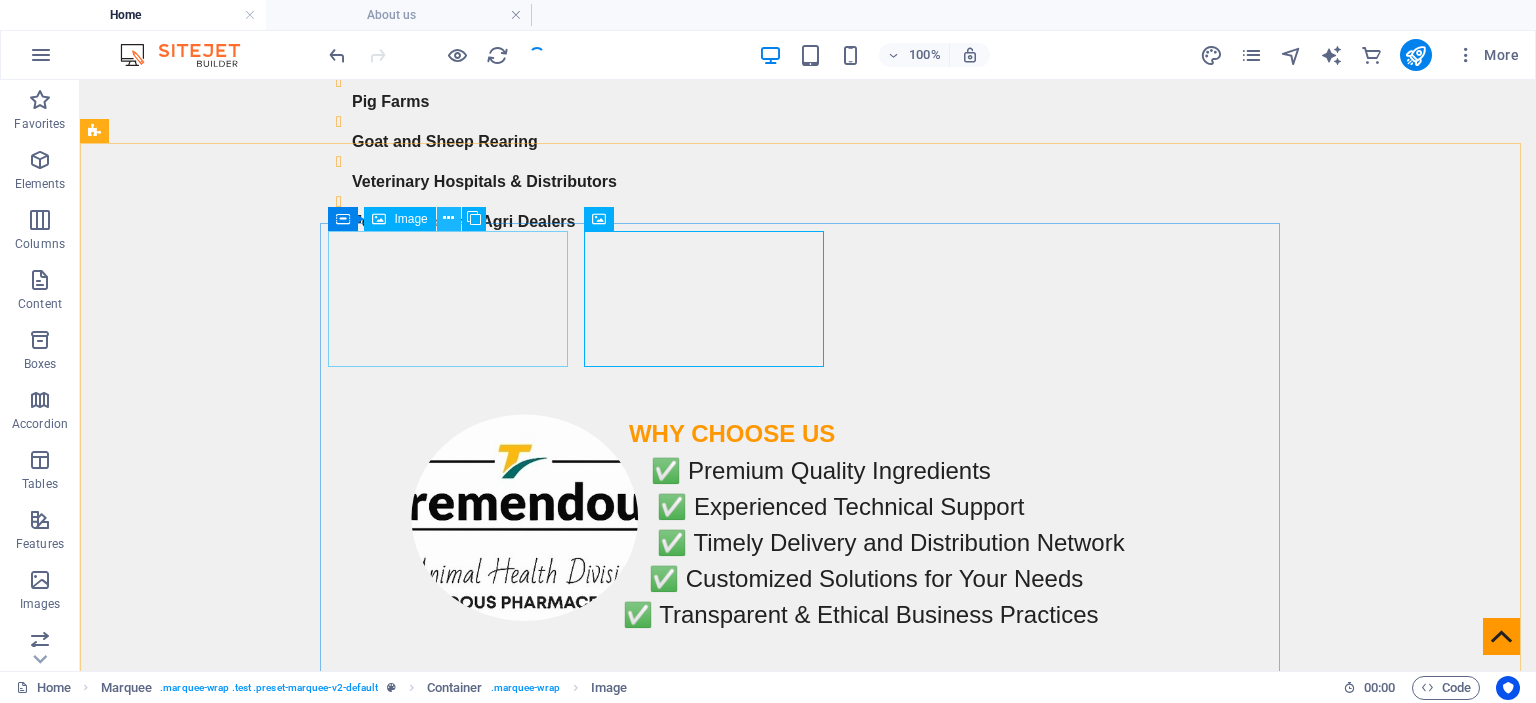 click at bounding box center (448, 218) 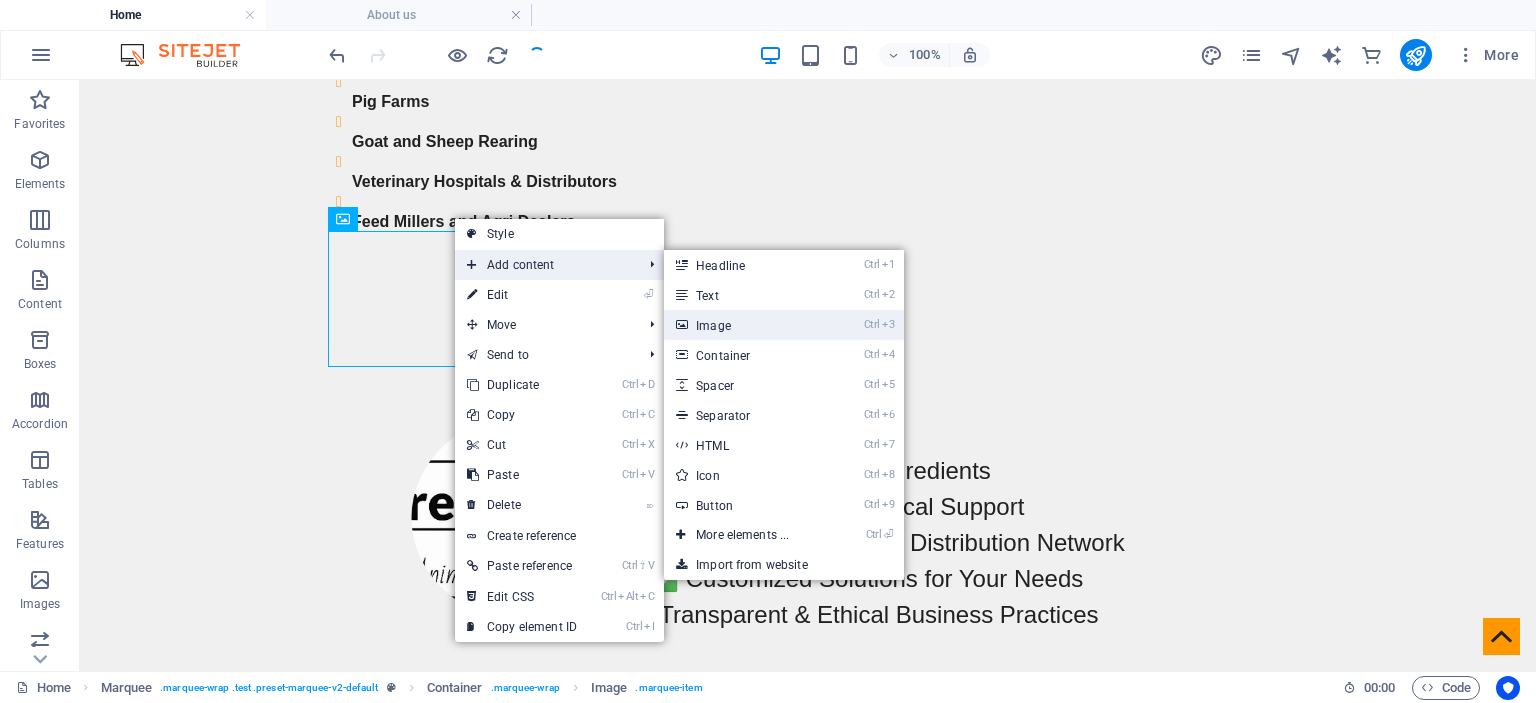 drag, startPoint x: 723, startPoint y: 325, endPoint x: 293, endPoint y: 247, distance: 437.01715 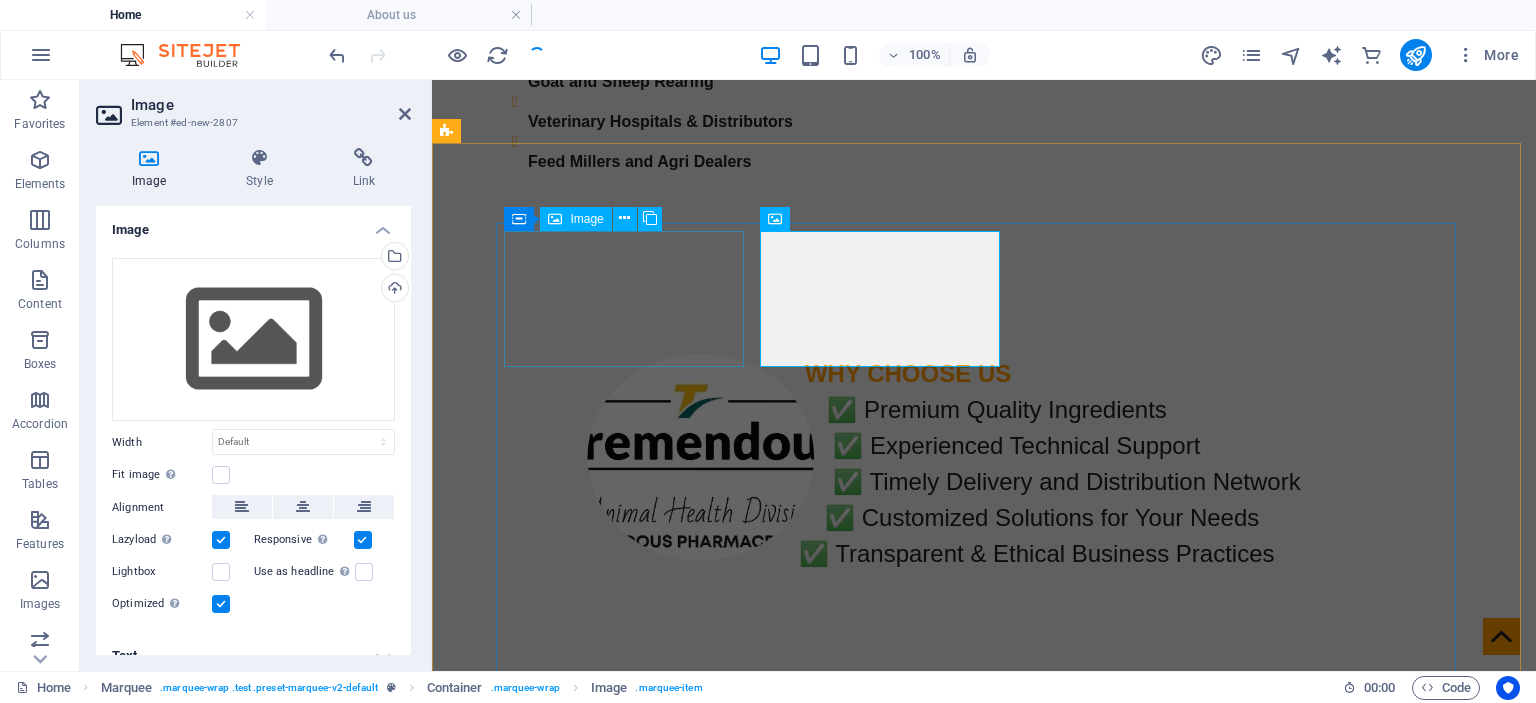 scroll, scrollTop: 2005, scrollLeft: 0, axis: vertical 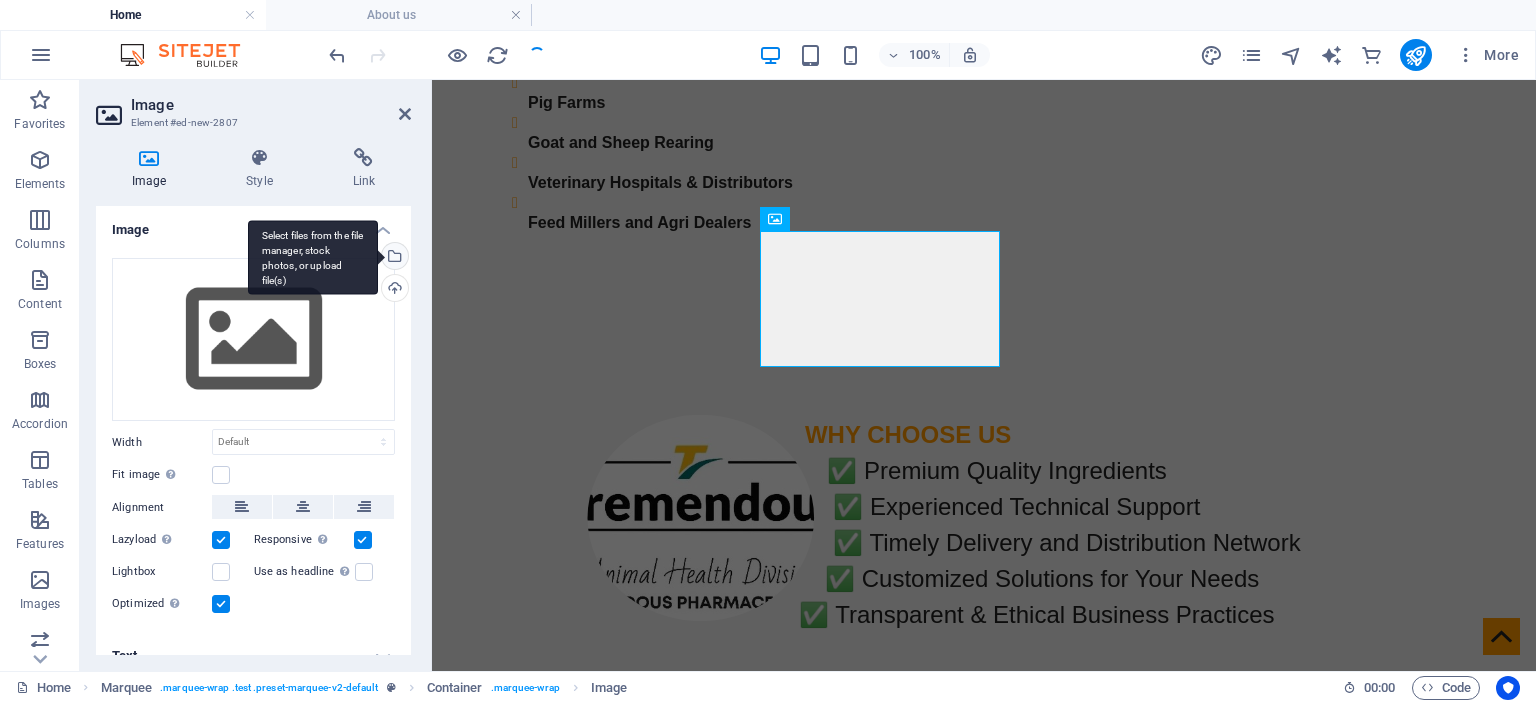 click on "Select files from the file manager, stock photos, or upload file(s)" at bounding box center (393, 258) 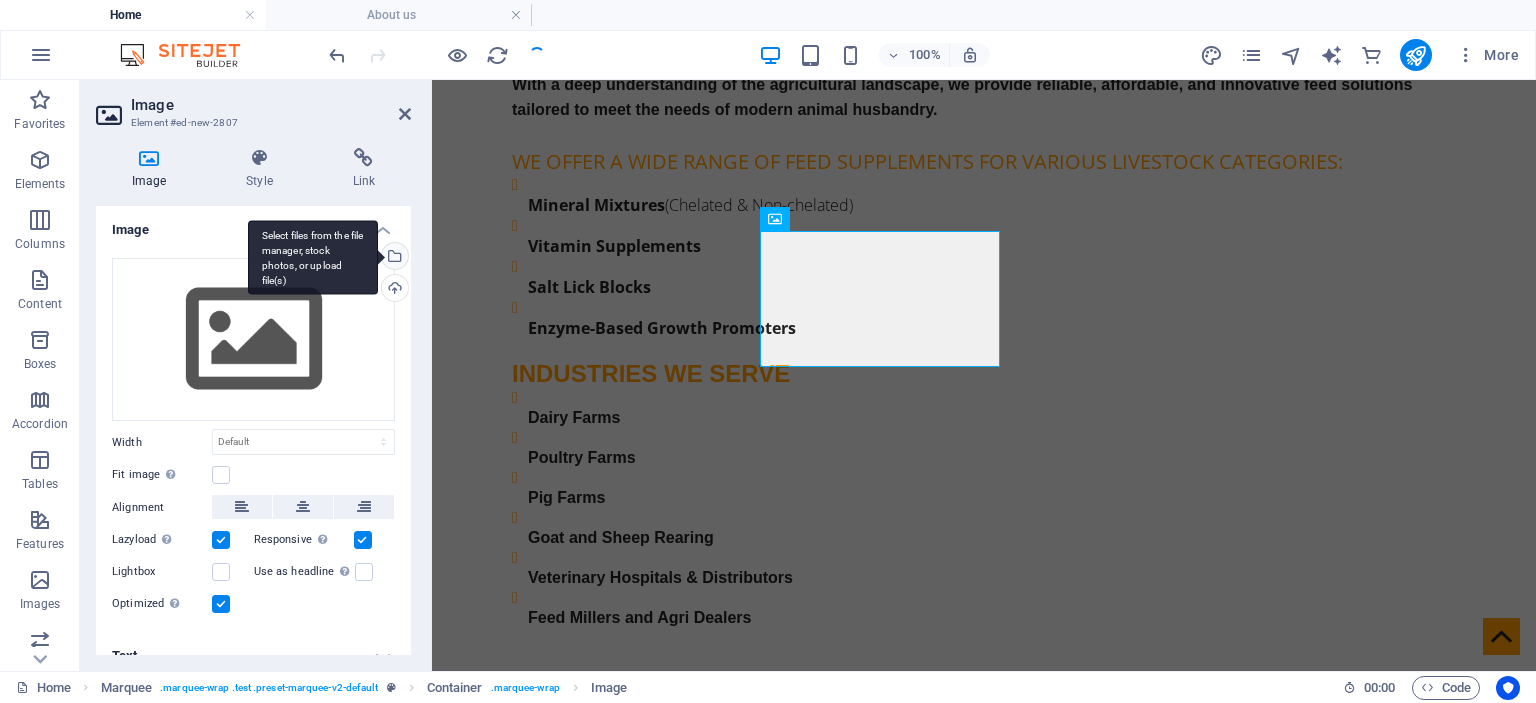 scroll, scrollTop: 2386, scrollLeft: 0, axis: vertical 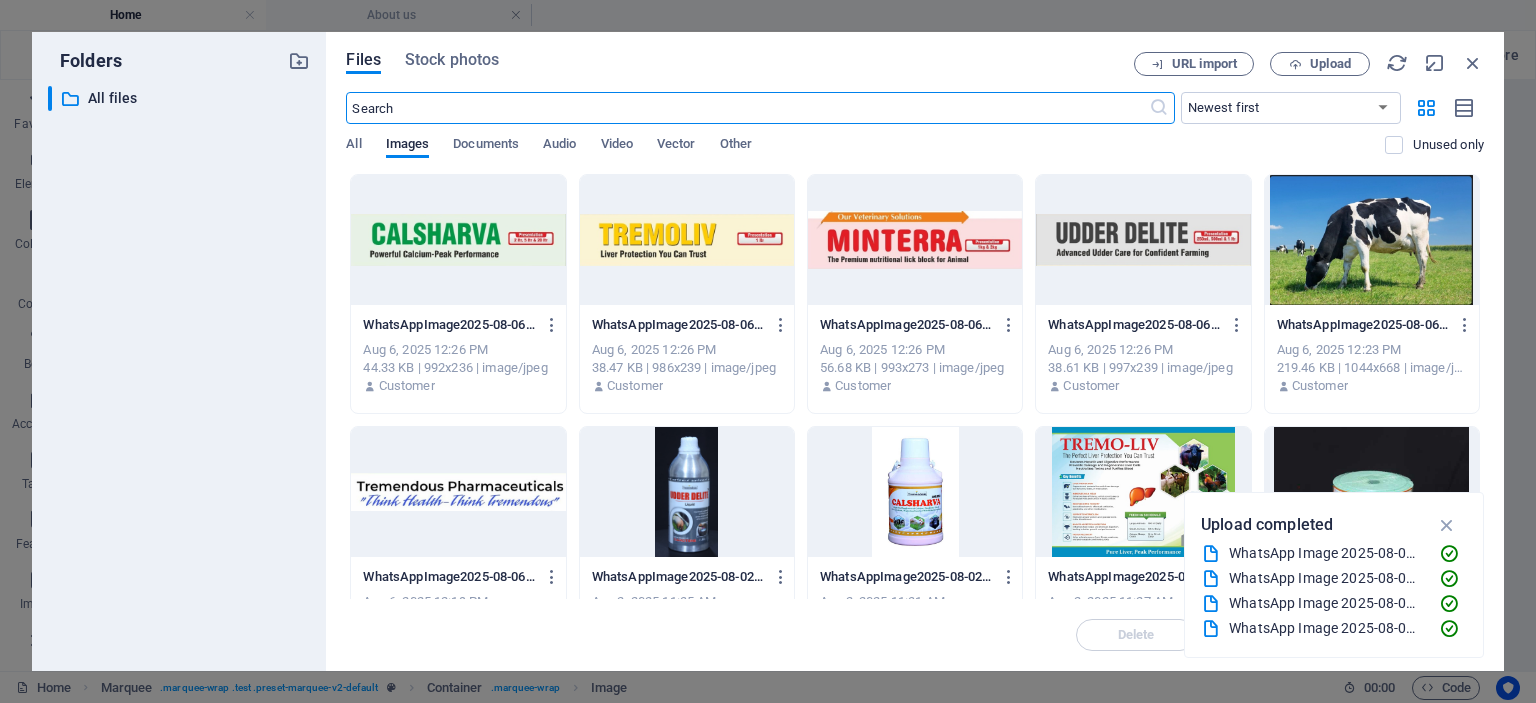 click at bounding box center (458, 492) 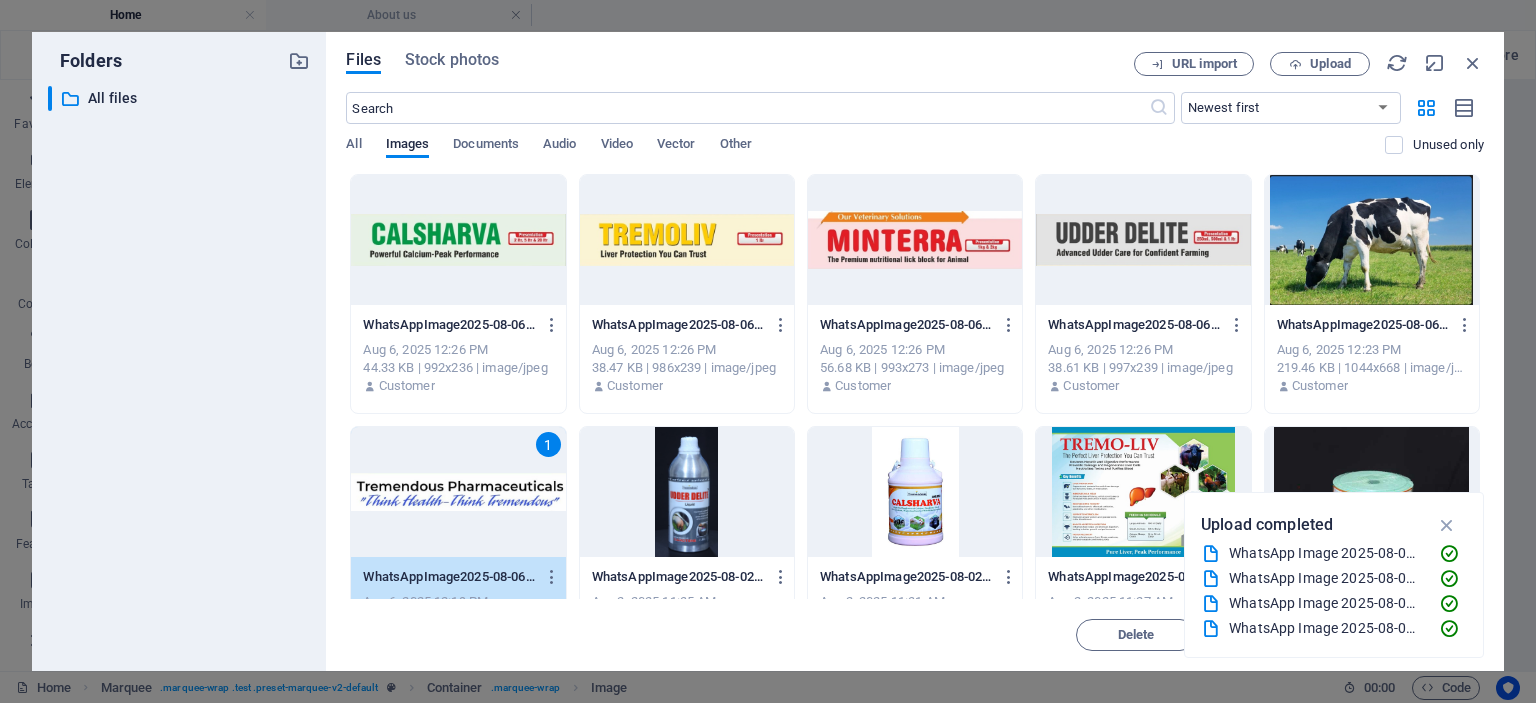 click on "1" at bounding box center (458, 492) 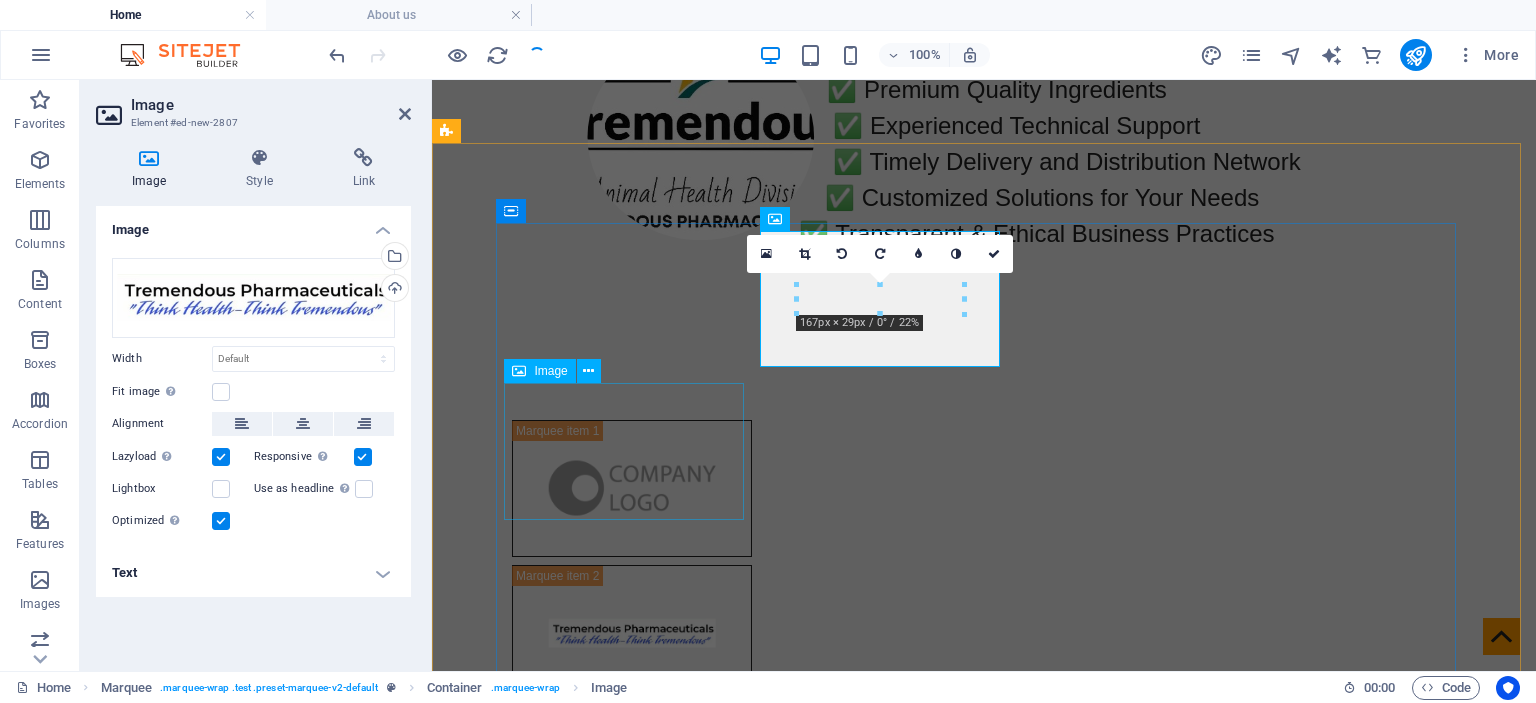 scroll, scrollTop: 2005, scrollLeft: 0, axis: vertical 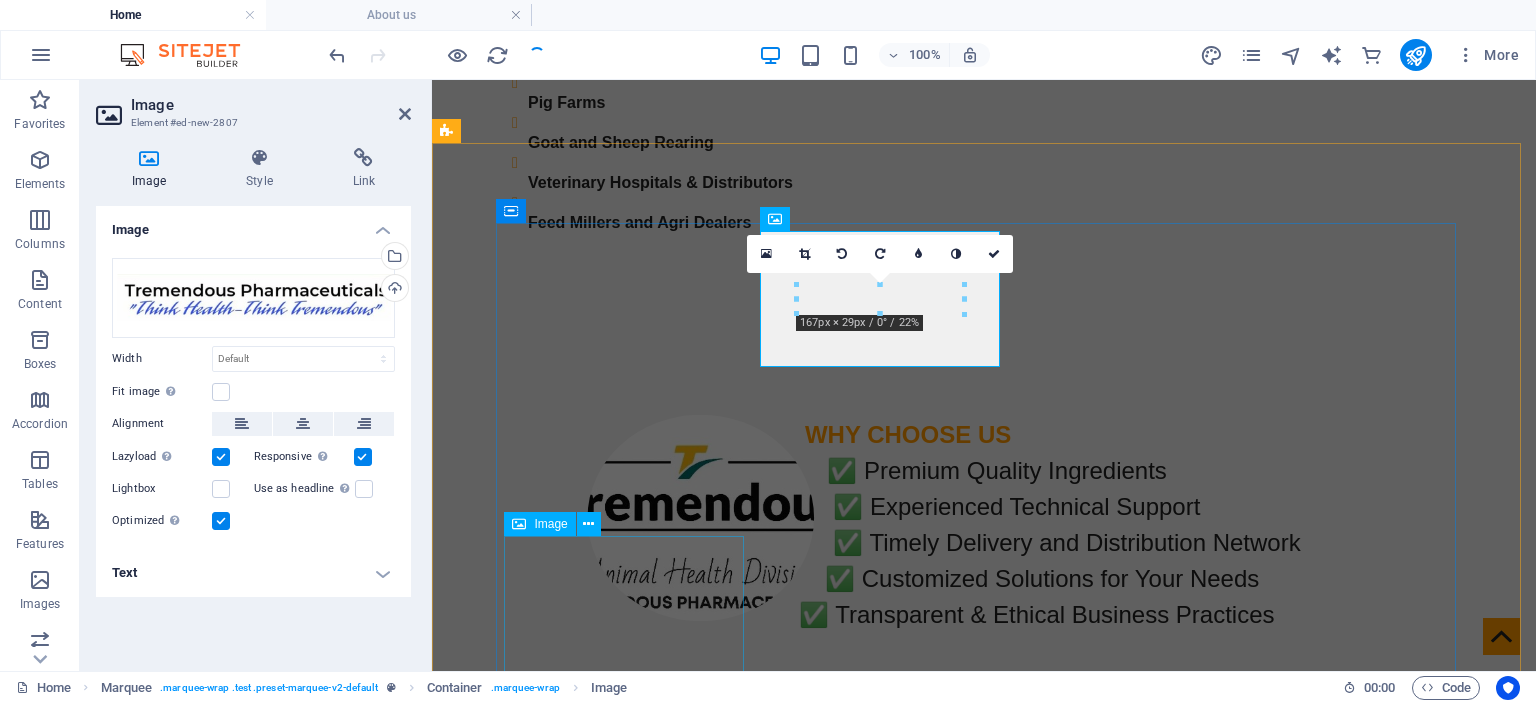 click at bounding box center (632, 1739) 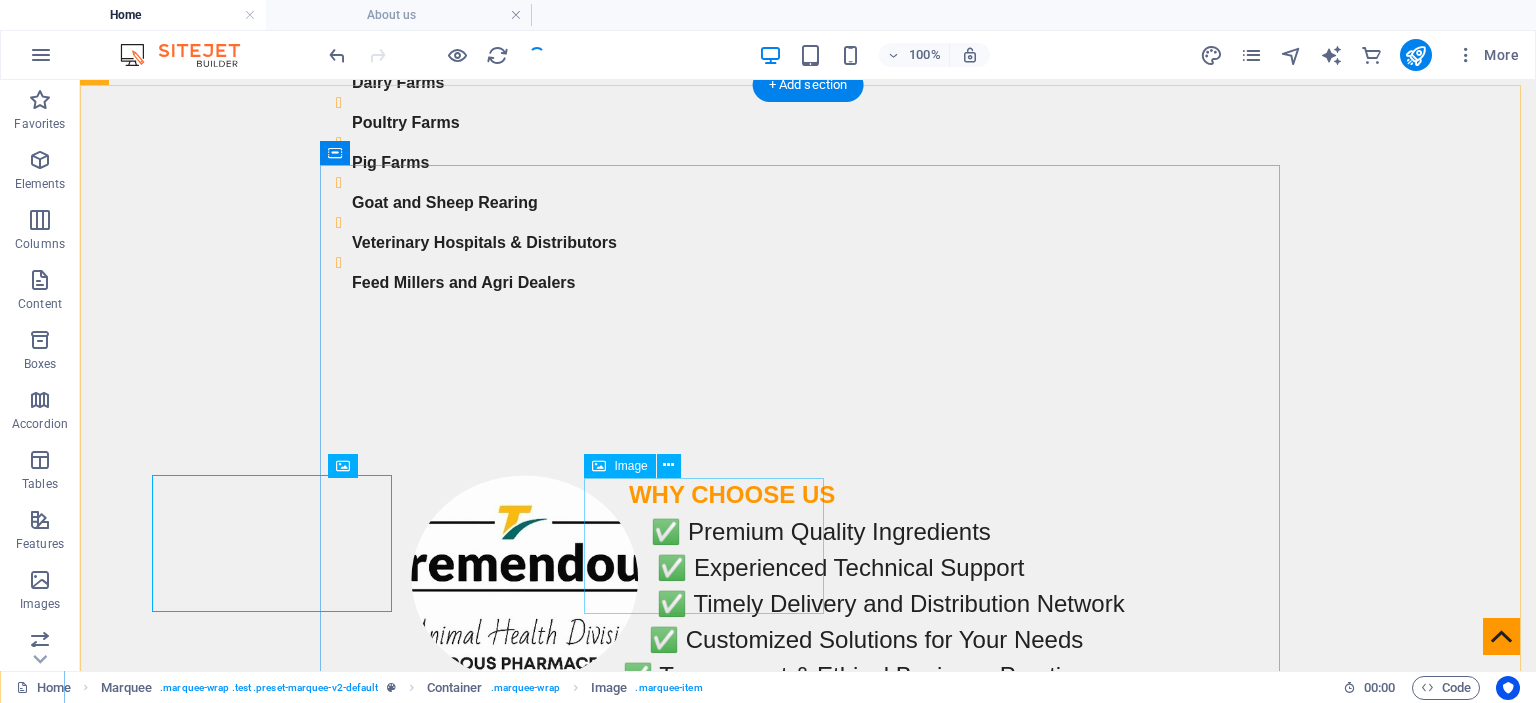 scroll, scrollTop: 2066, scrollLeft: 0, axis: vertical 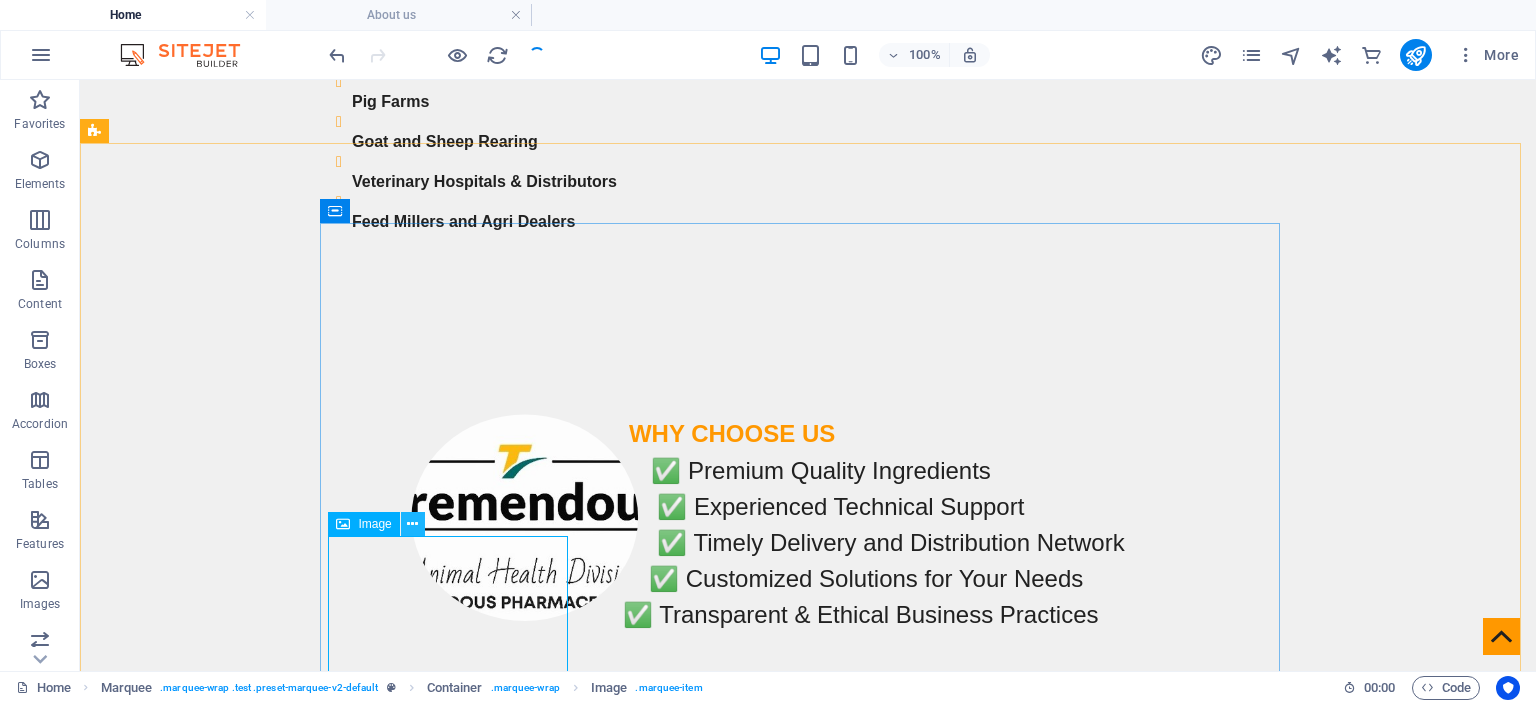 click at bounding box center [412, 524] 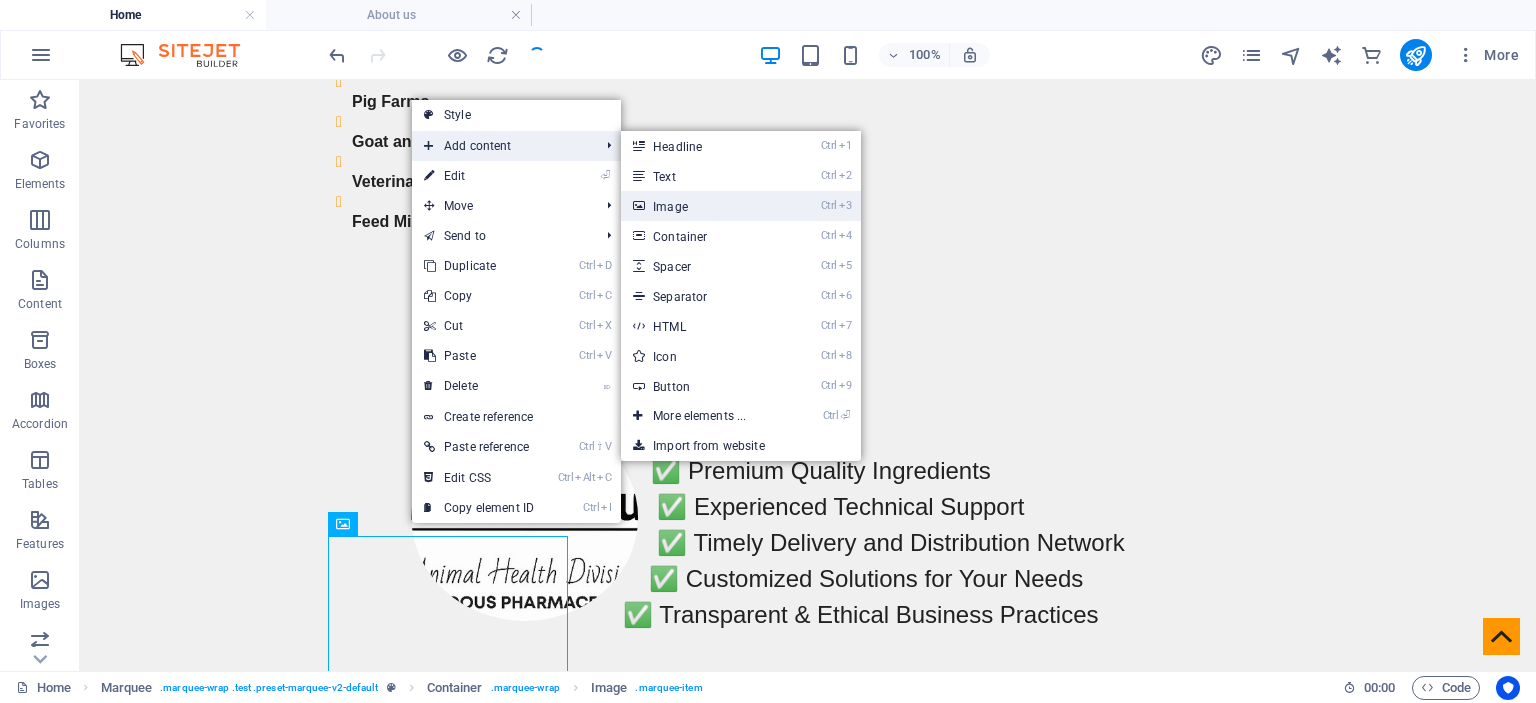 drag, startPoint x: 673, startPoint y: 204, endPoint x: 288, endPoint y: 131, distance: 391.85968 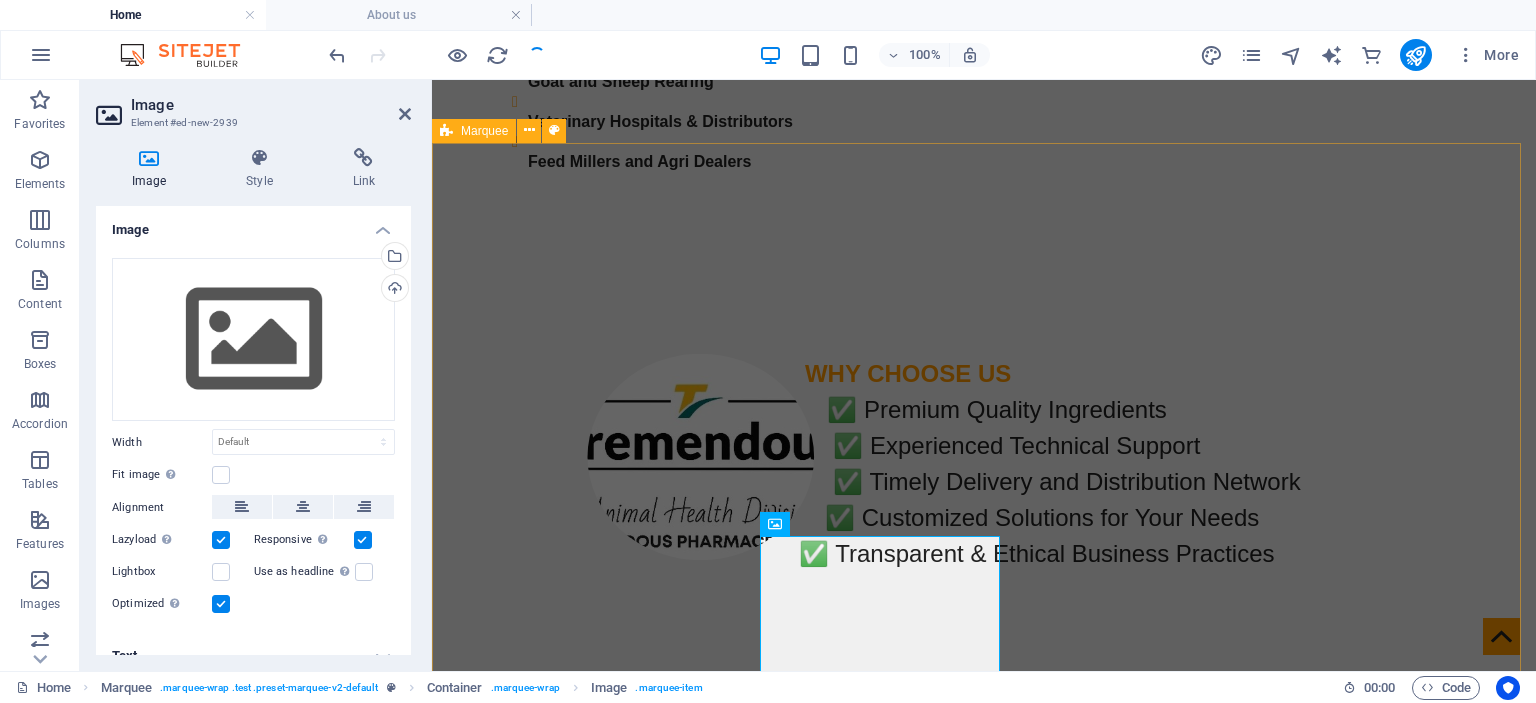 scroll, scrollTop: 2005, scrollLeft: 0, axis: vertical 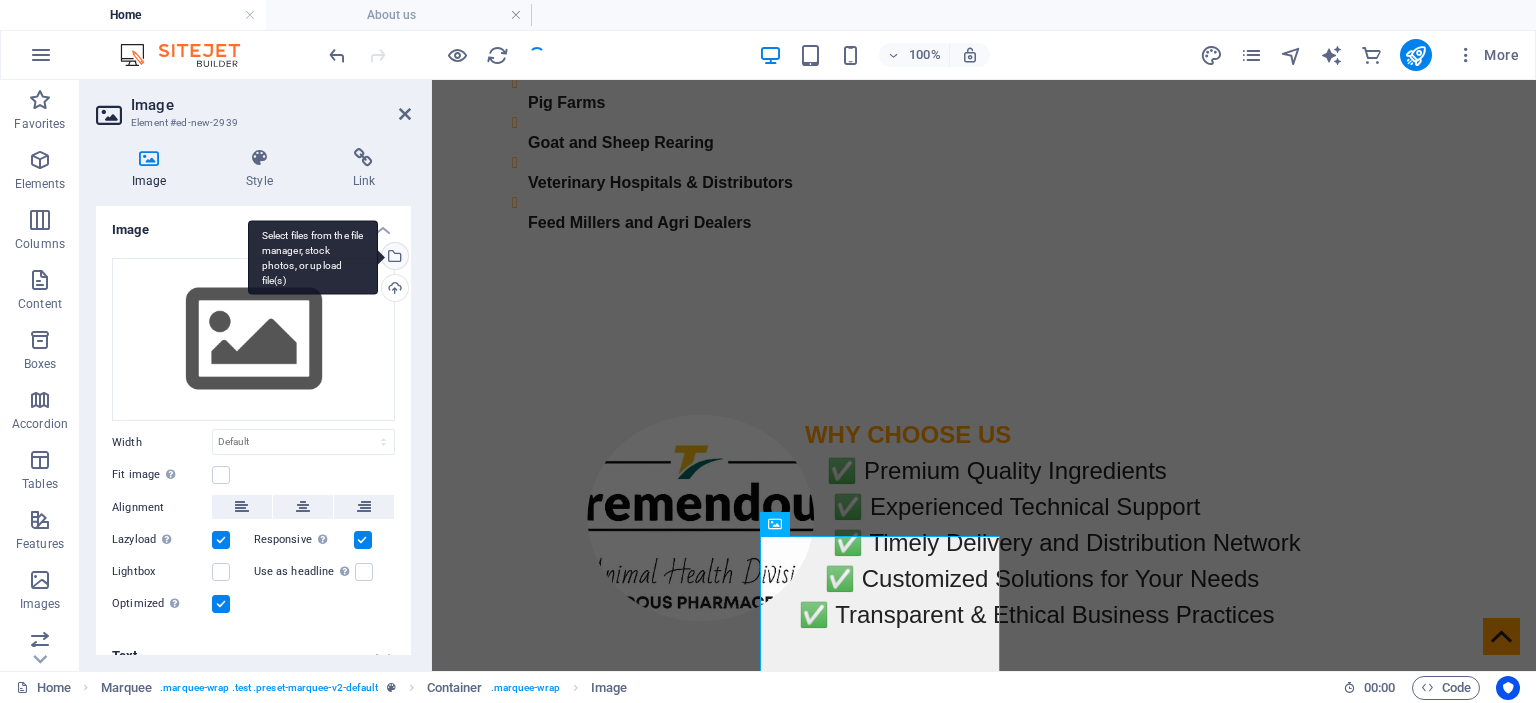 click on "Select files from the file manager, stock photos, or upload file(s)" at bounding box center (393, 258) 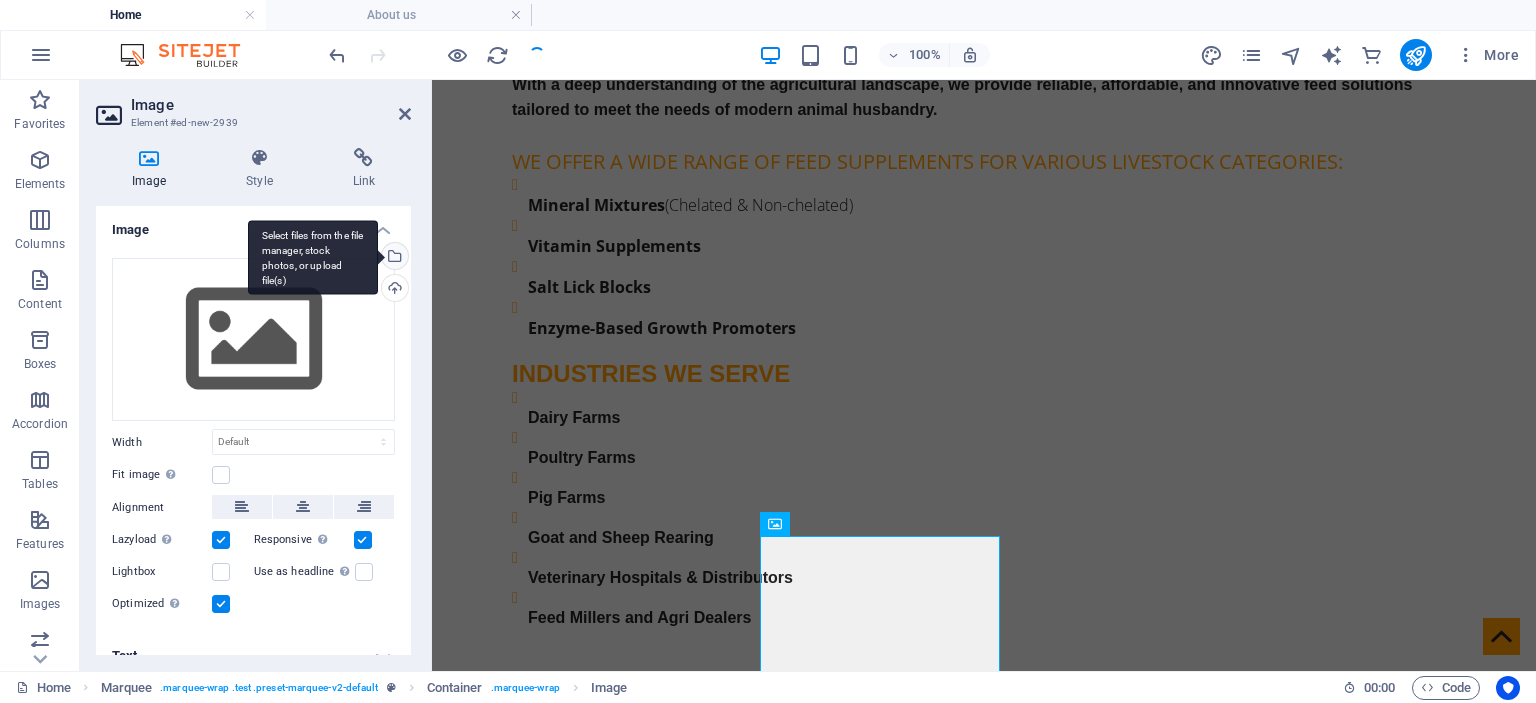 scroll, scrollTop: 2386, scrollLeft: 0, axis: vertical 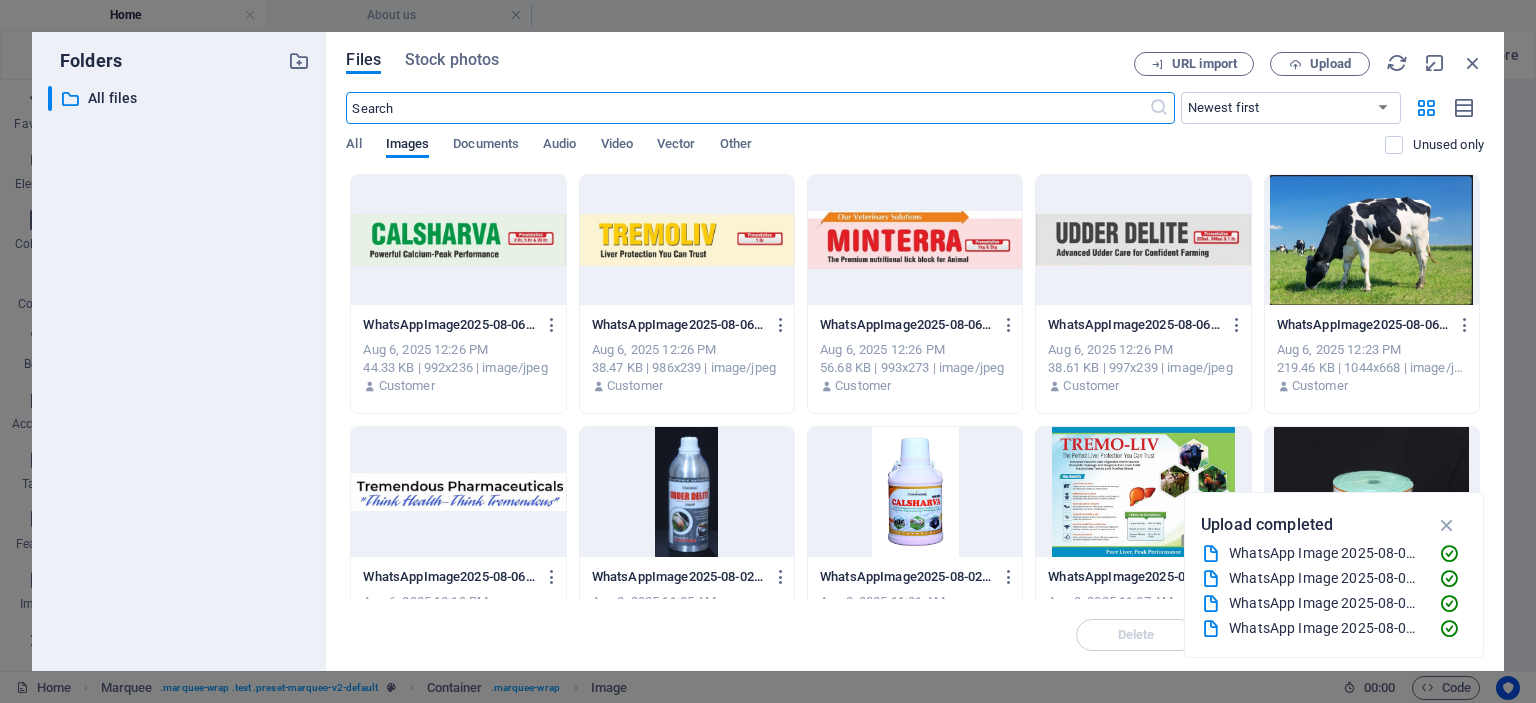 click at bounding box center (1372, 240) 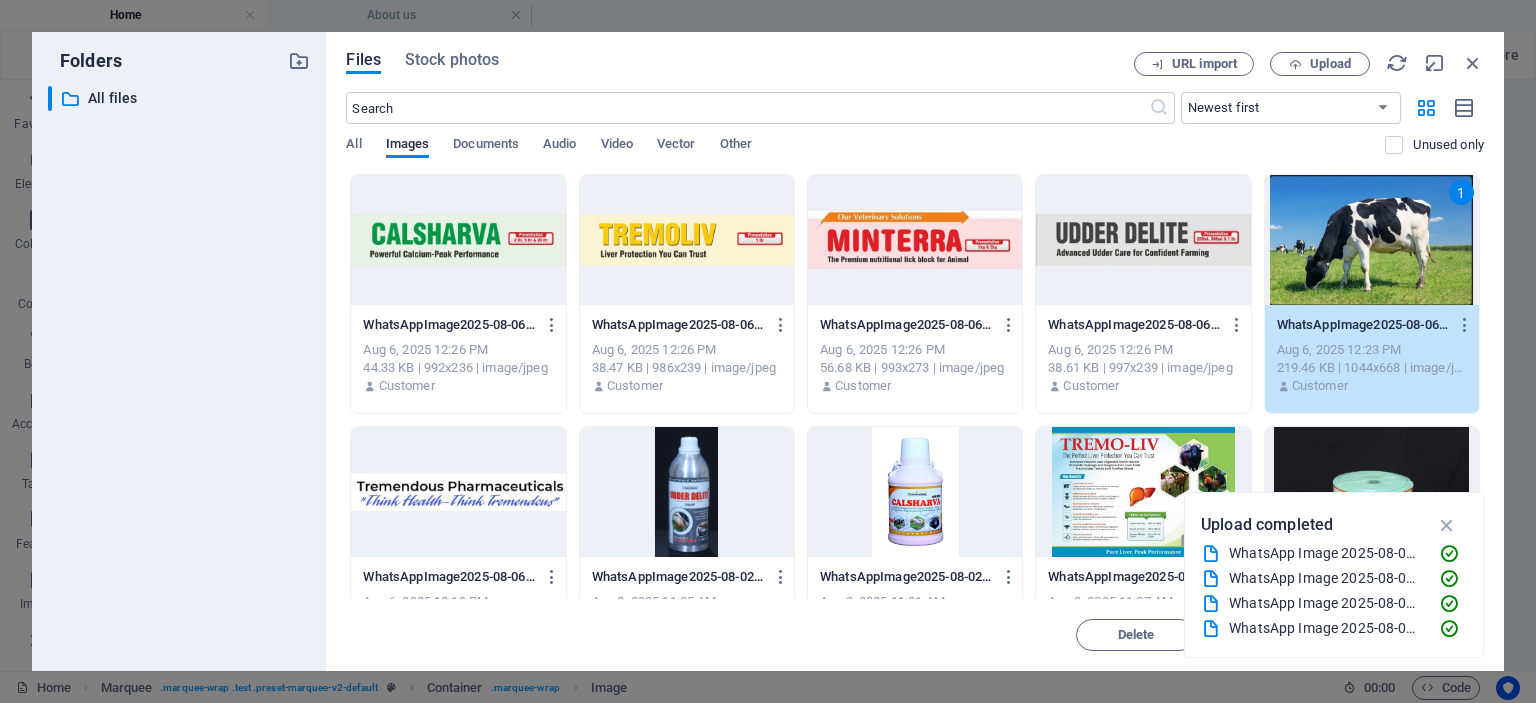 click on "1" at bounding box center [1372, 240] 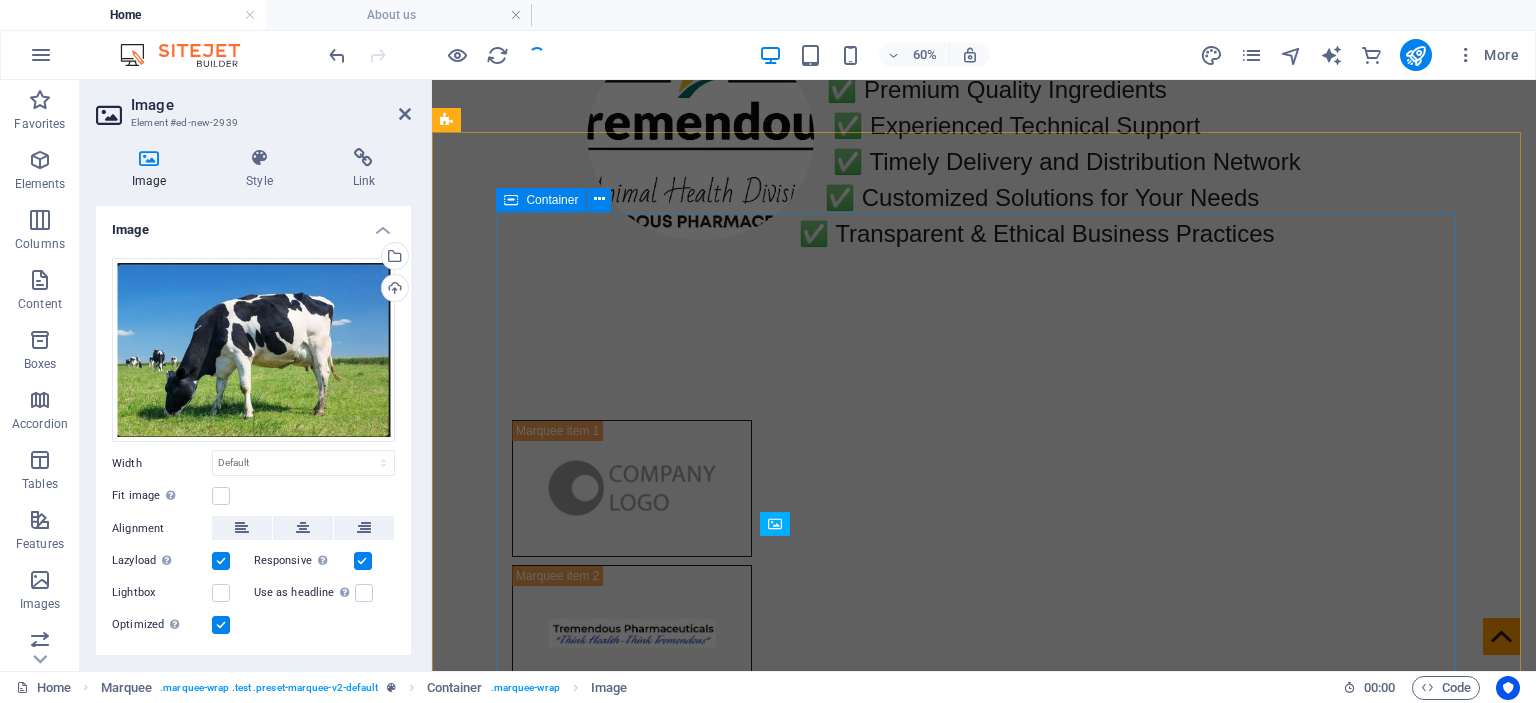 scroll, scrollTop: 2005, scrollLeft: 0, axis: vertical 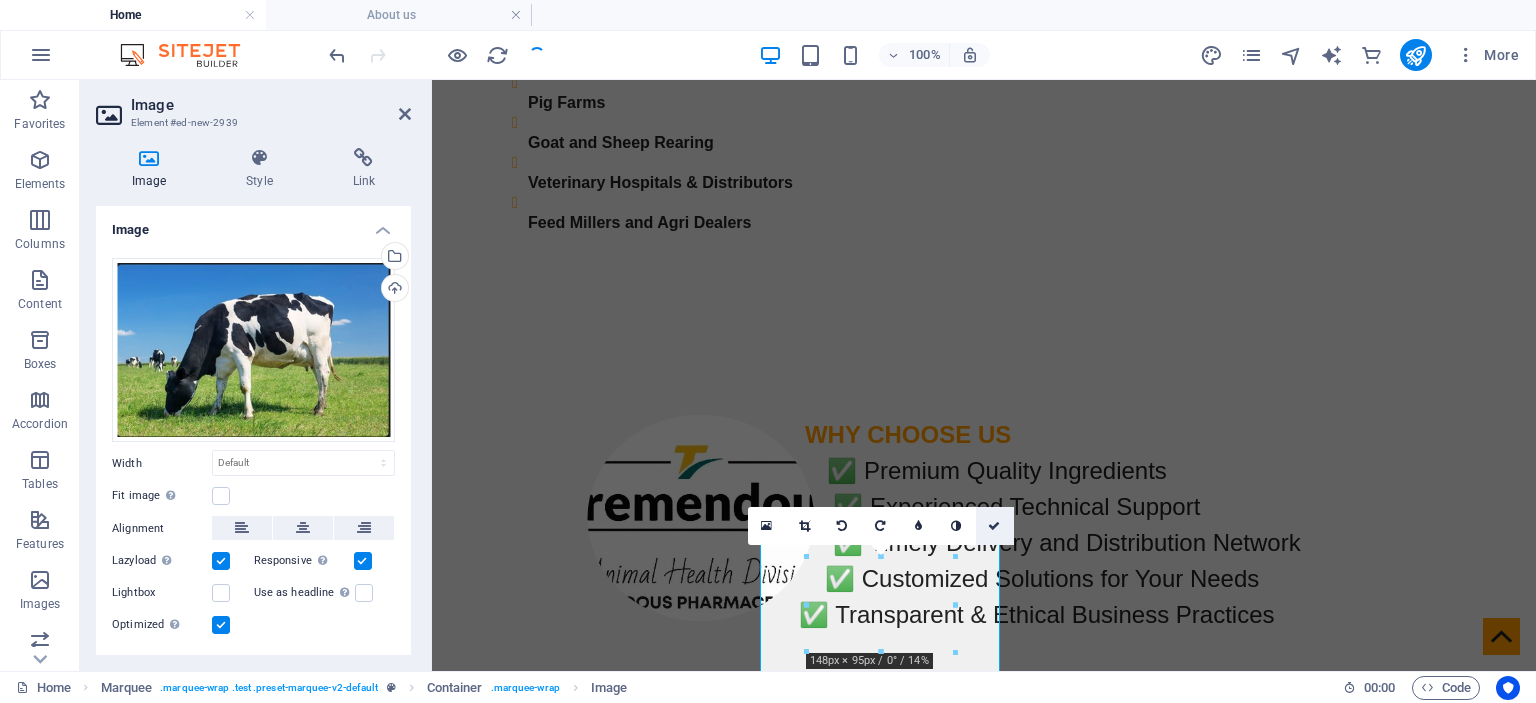 click at bounding box center (994, 526) 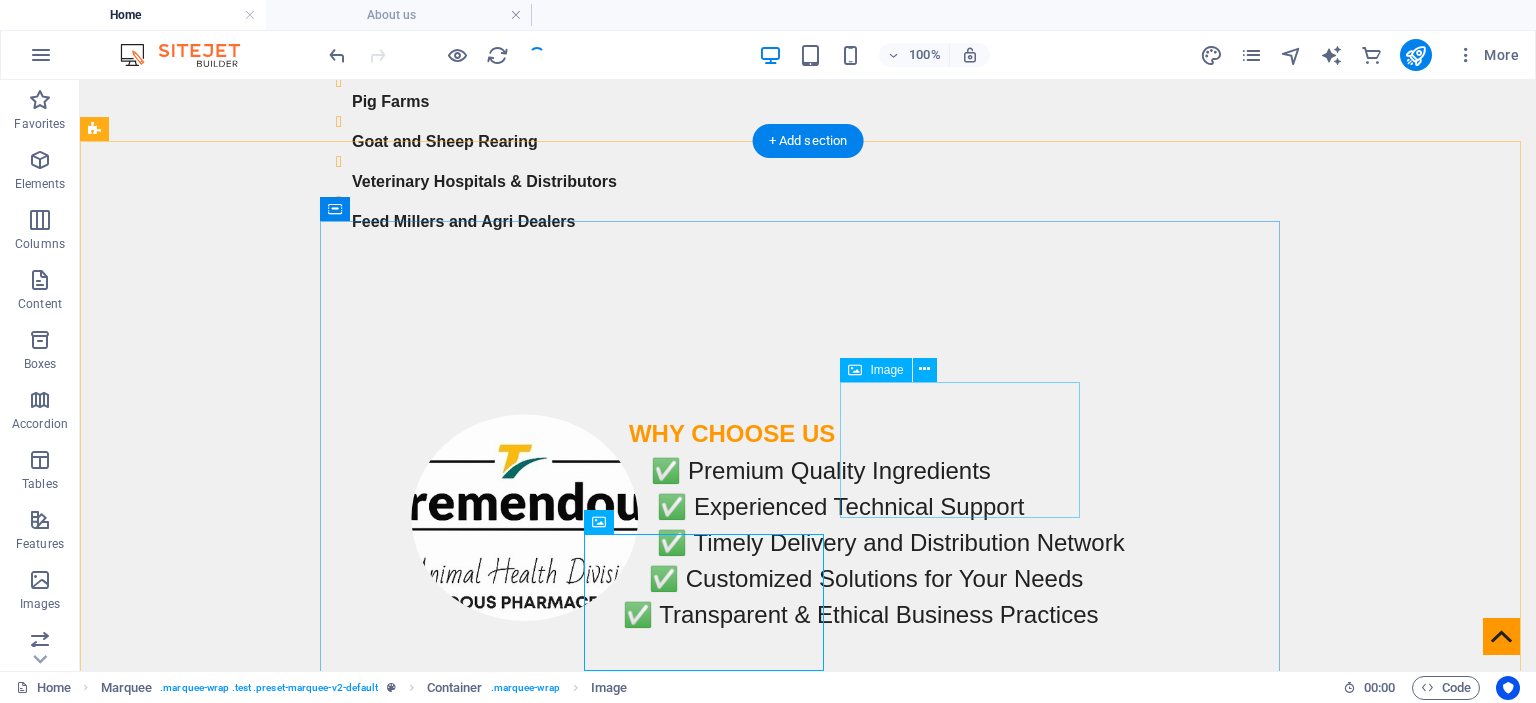 scroll, scrollTop: 2266, scrollLeft: 0, axis: vertical 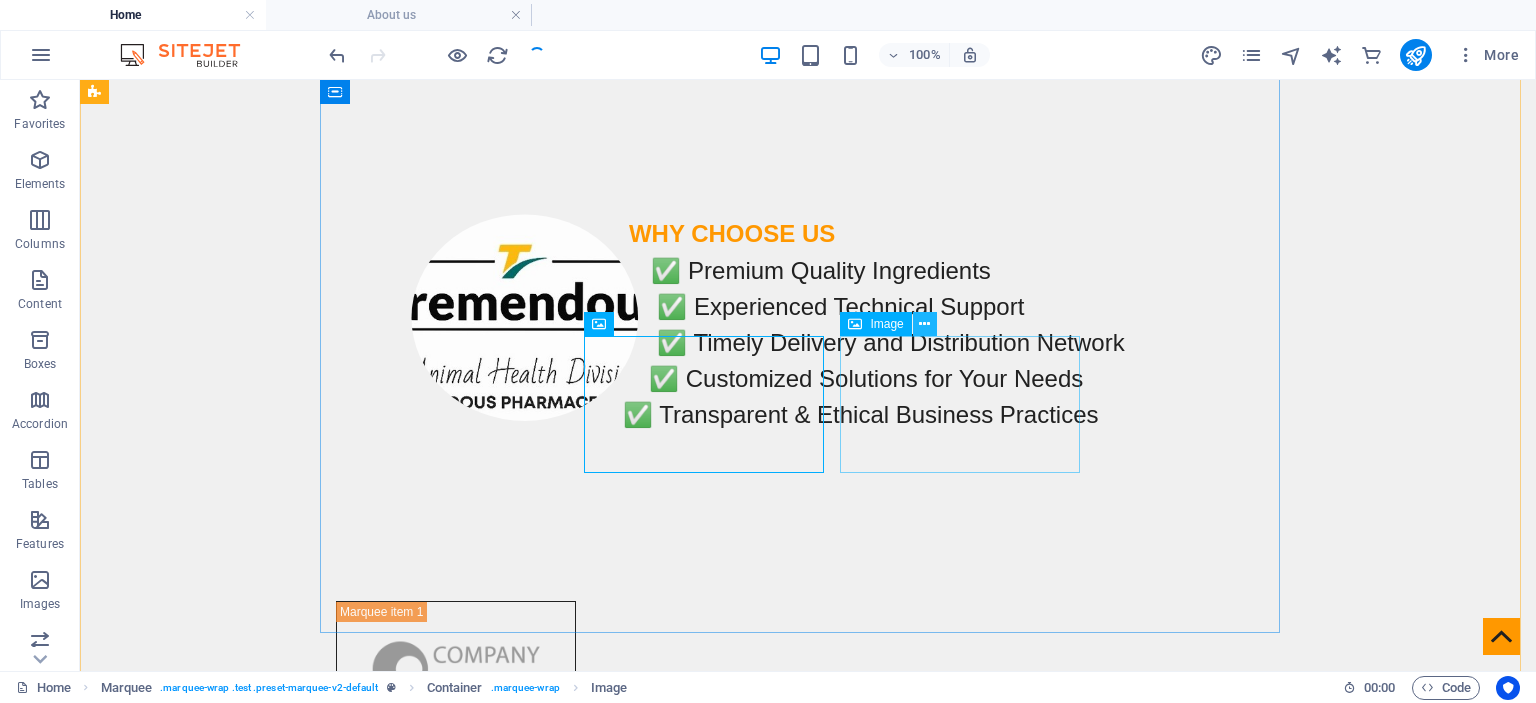 click at bounding box center [925, 324] 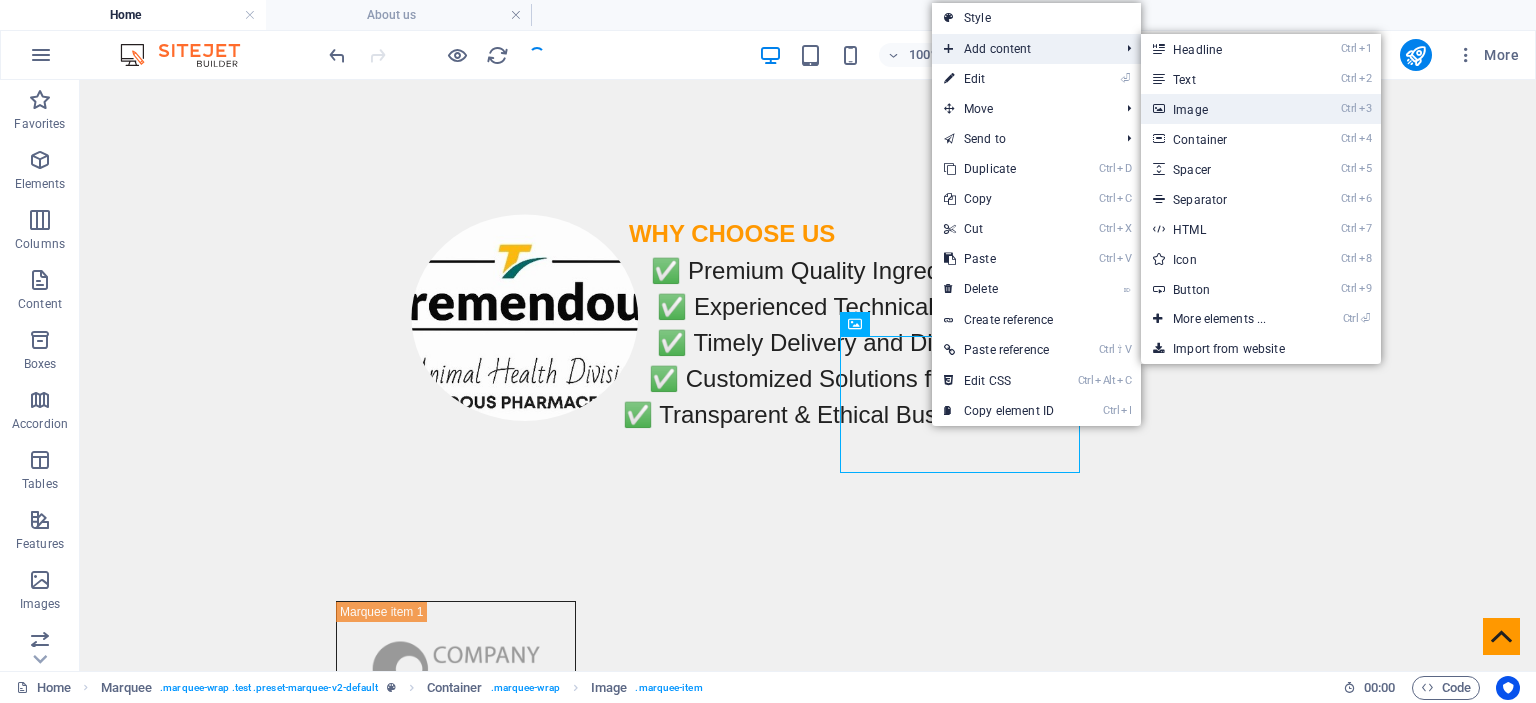 drag, startPoint x: 1194, startPoint y: 113, endPoint x: 293, endPoint y: 216, distance: 906.8682 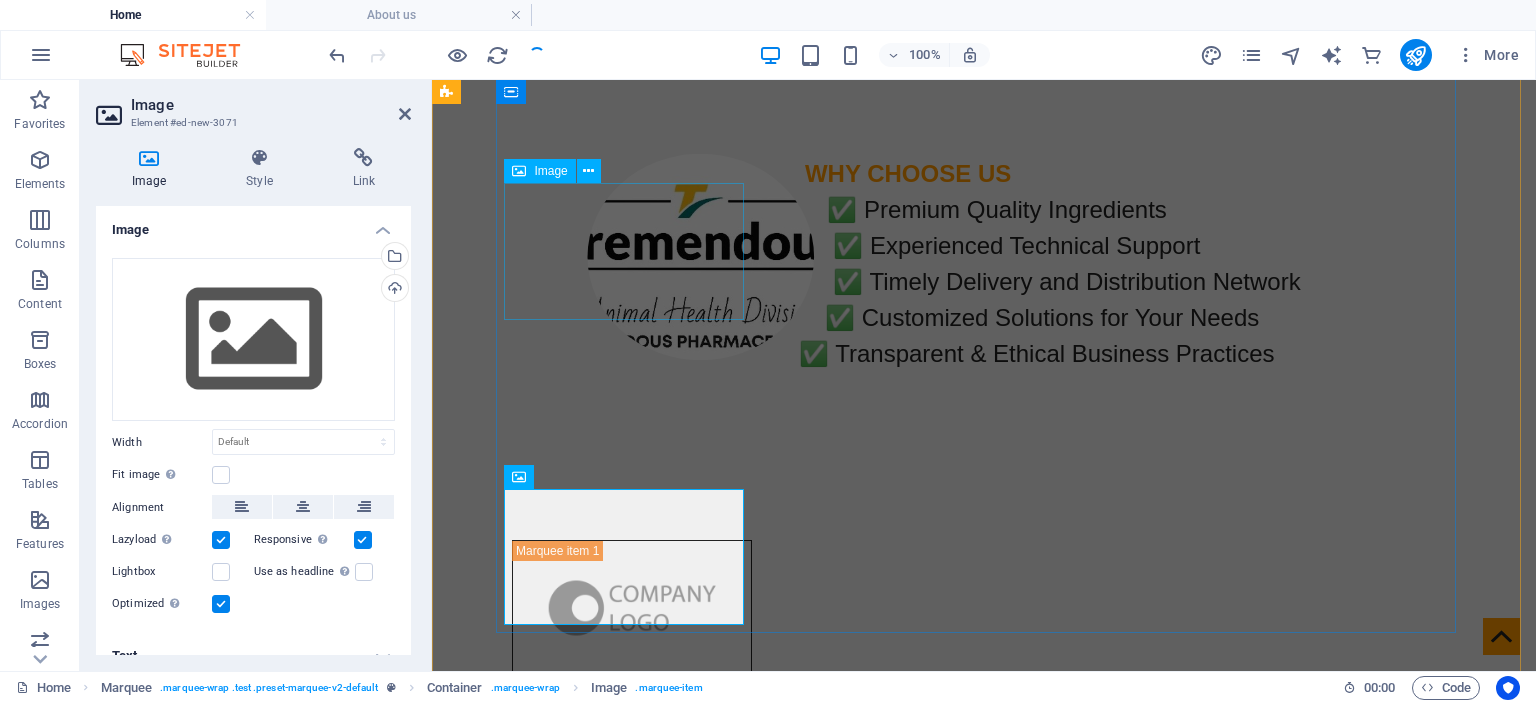 scroll, scrollTop: 2205, scrollLeft: 0, axis: vertical 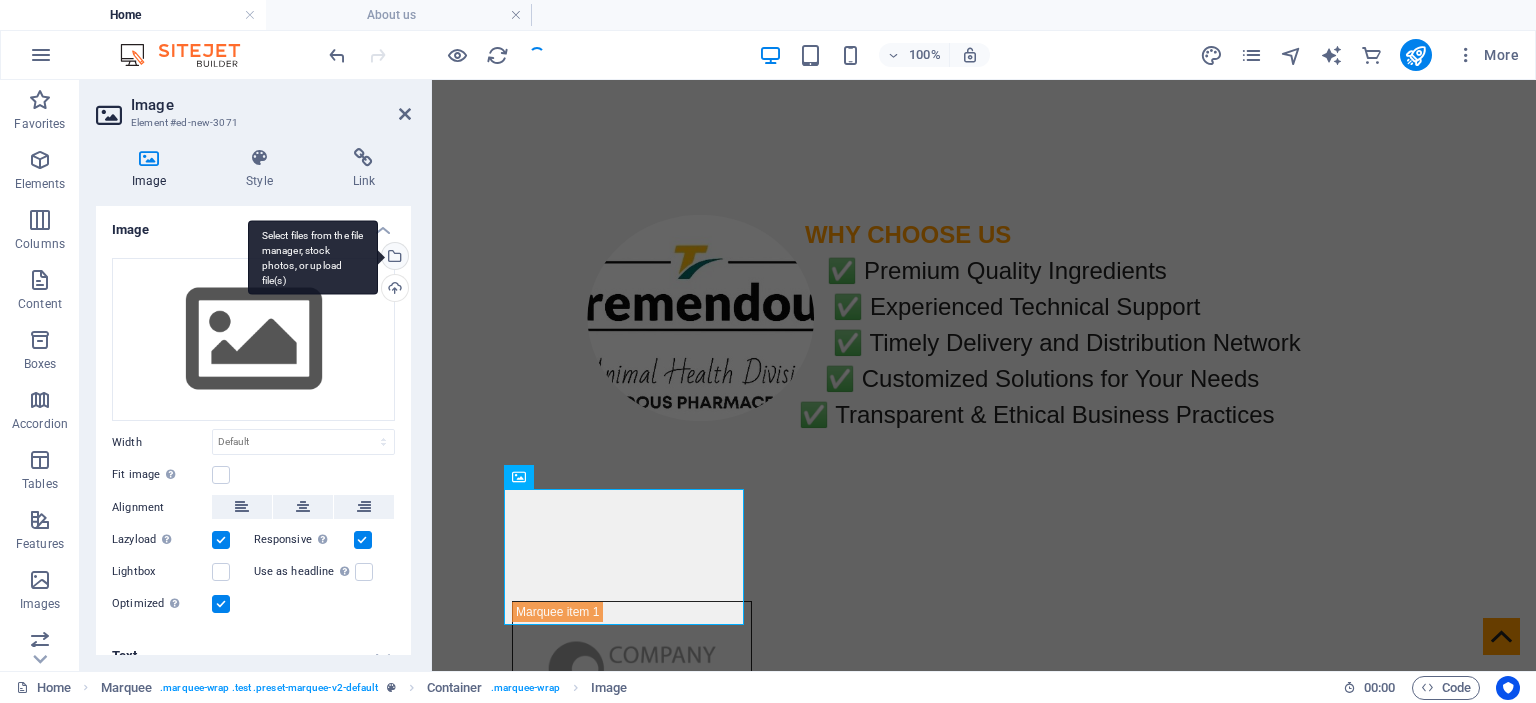click on "Select files from the file manager, stock photos, or upload file(s)" at bounding box center [313, 257] 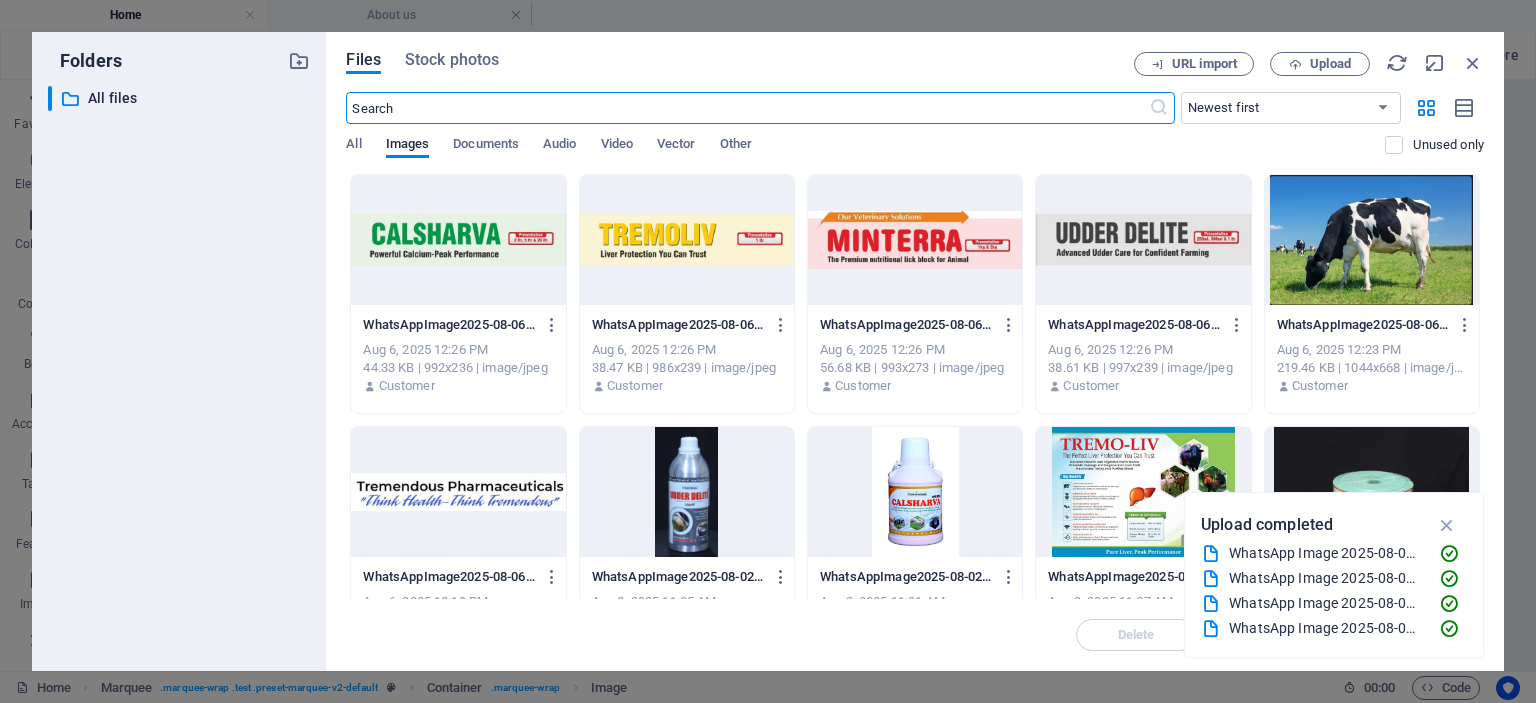 scroll, scrollTop: 2585, scrollLeft: 0, axis: vertical 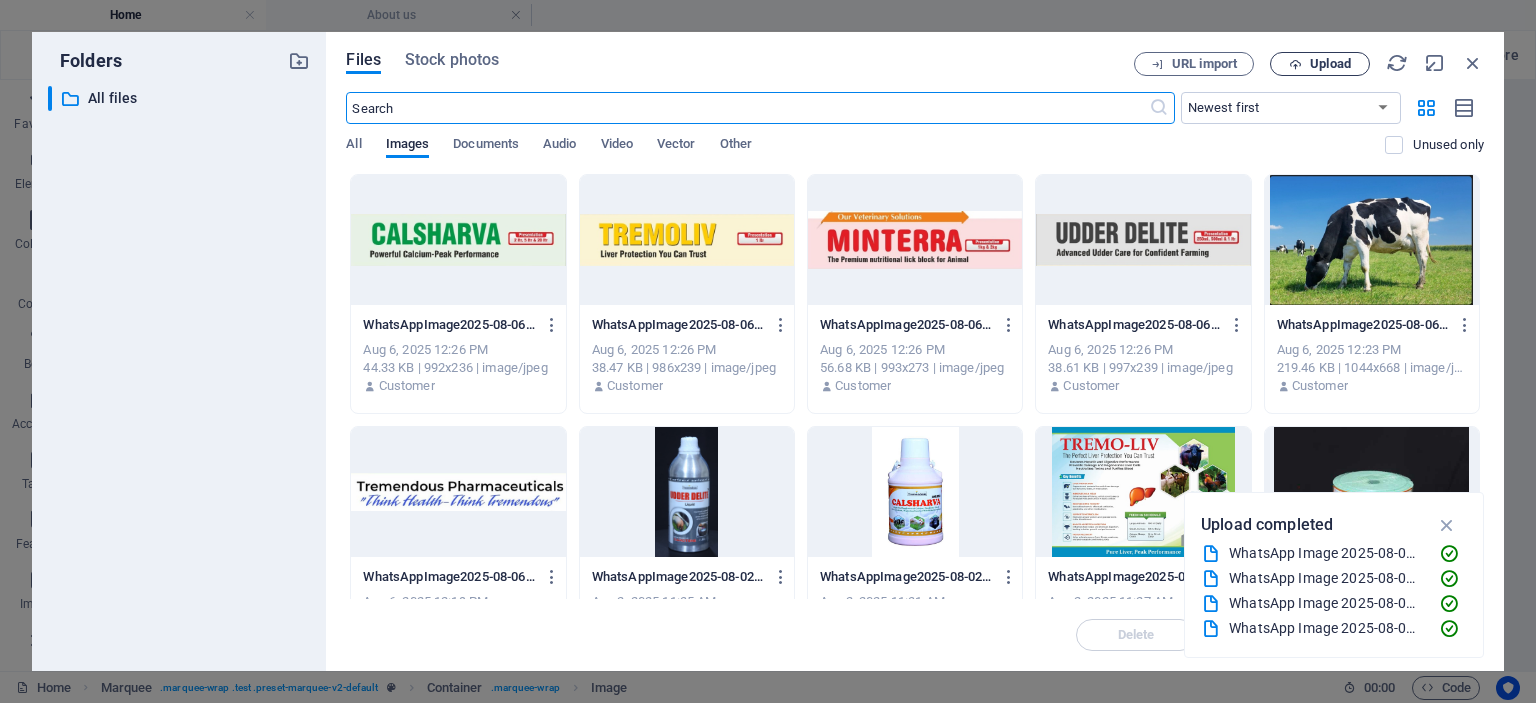 click on "Upload" at bounding box center [1330, 64] 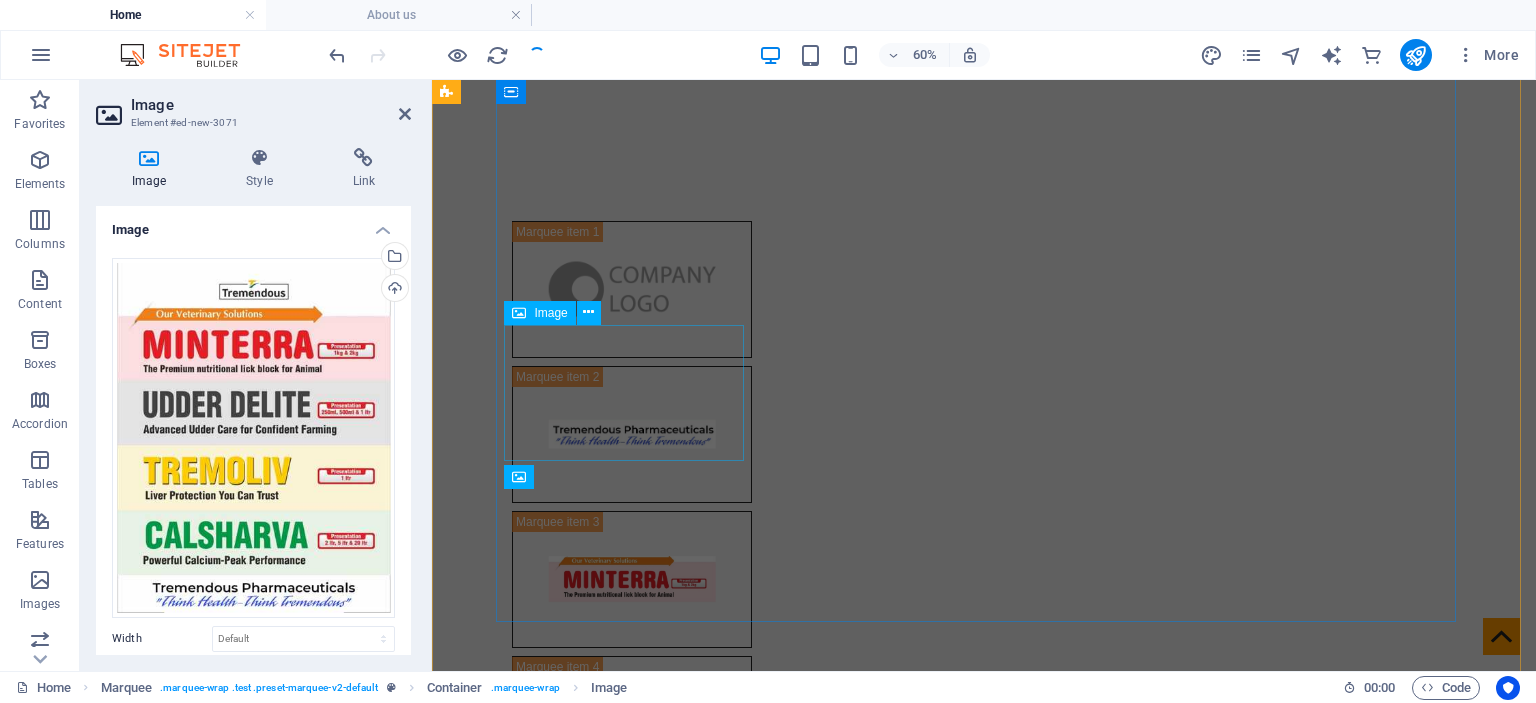 scroll, scrollTop: 2205, scrollLeft: 0, axis: vertical 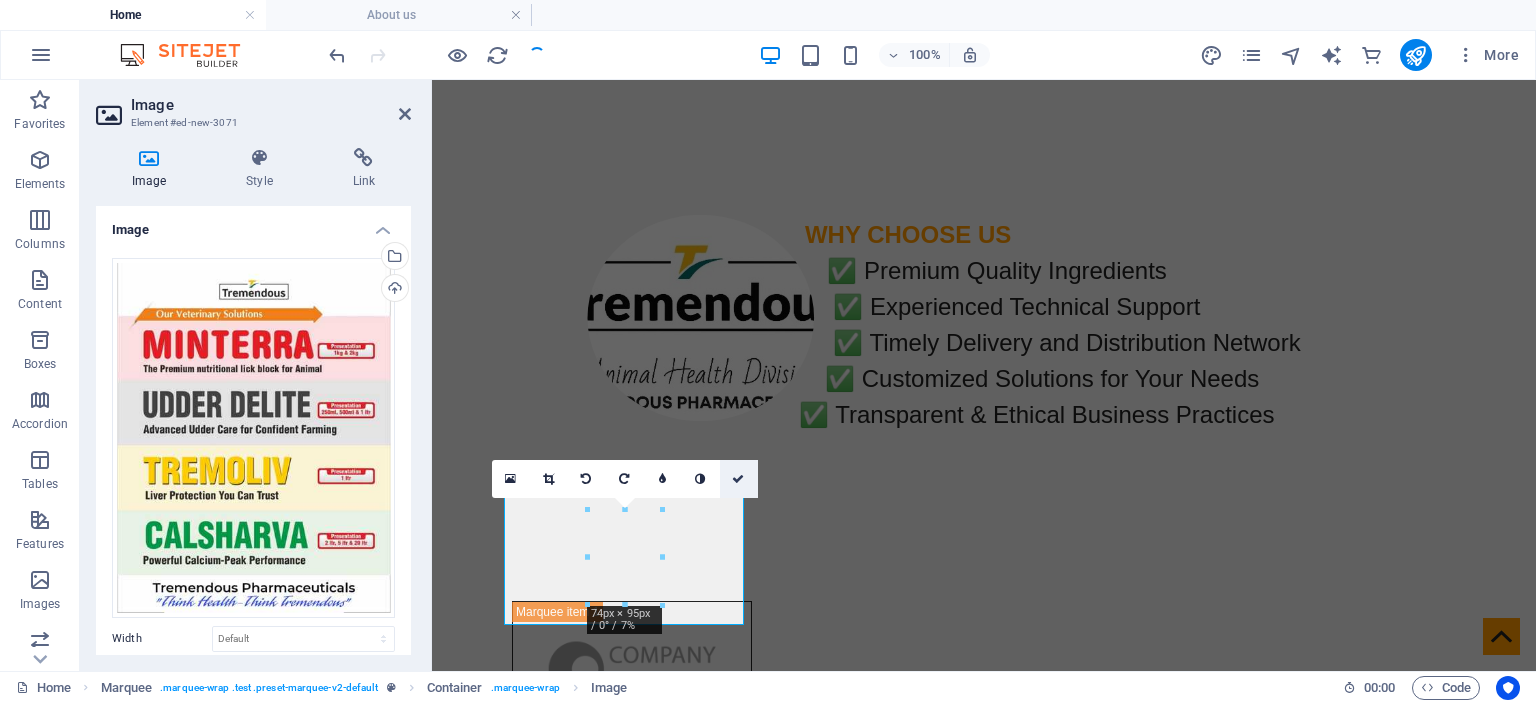 click at bounding box center (738, 479) 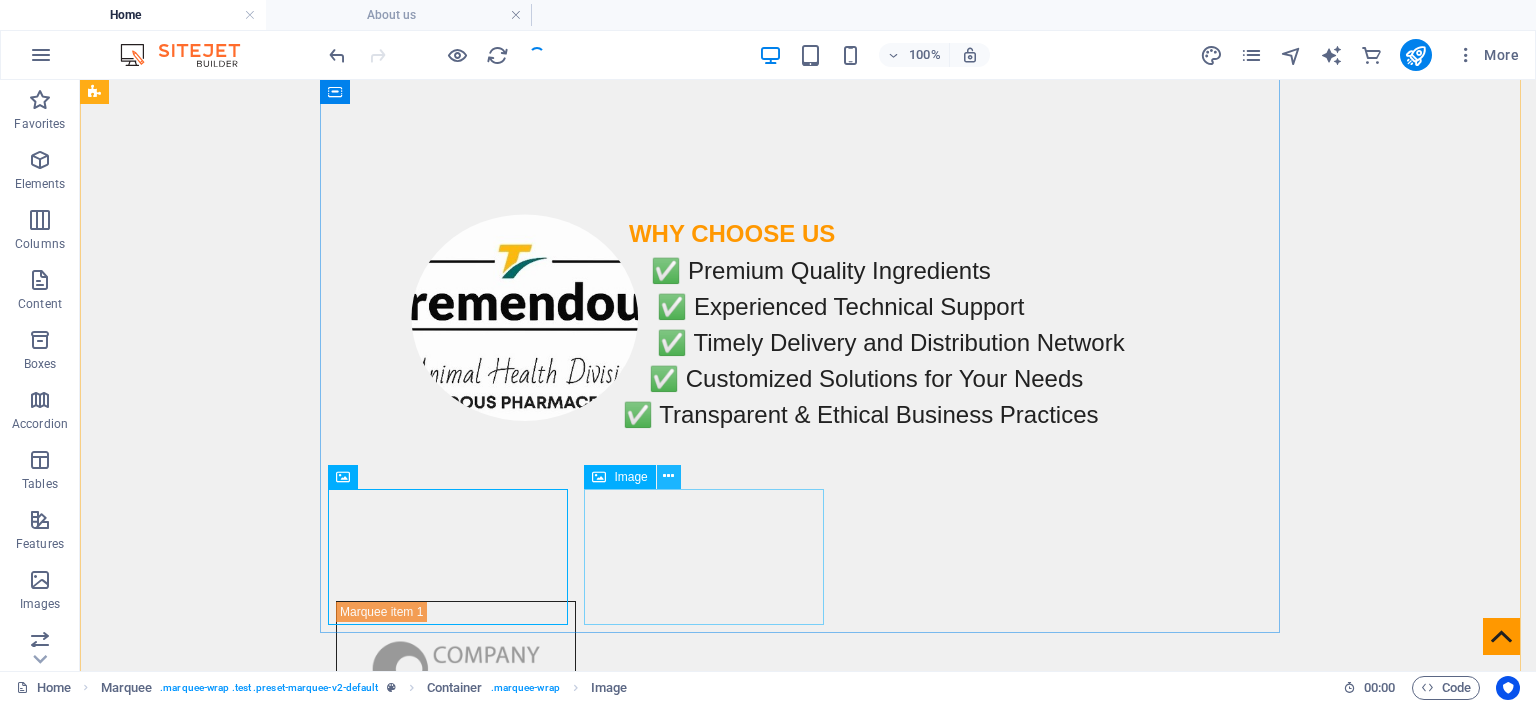 click at bounding box center [668, 476] 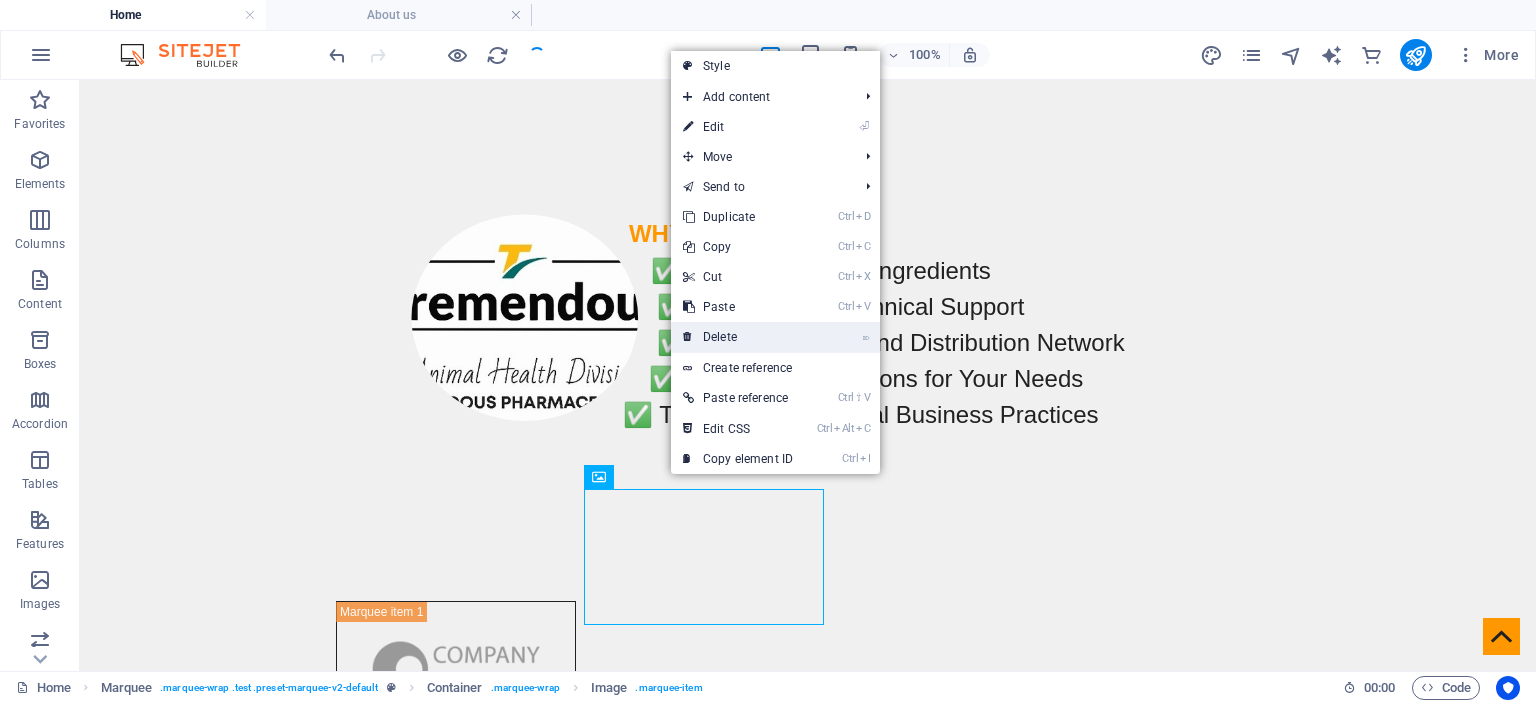 click on "⌦  Delete" at bounding box center (738, 337) 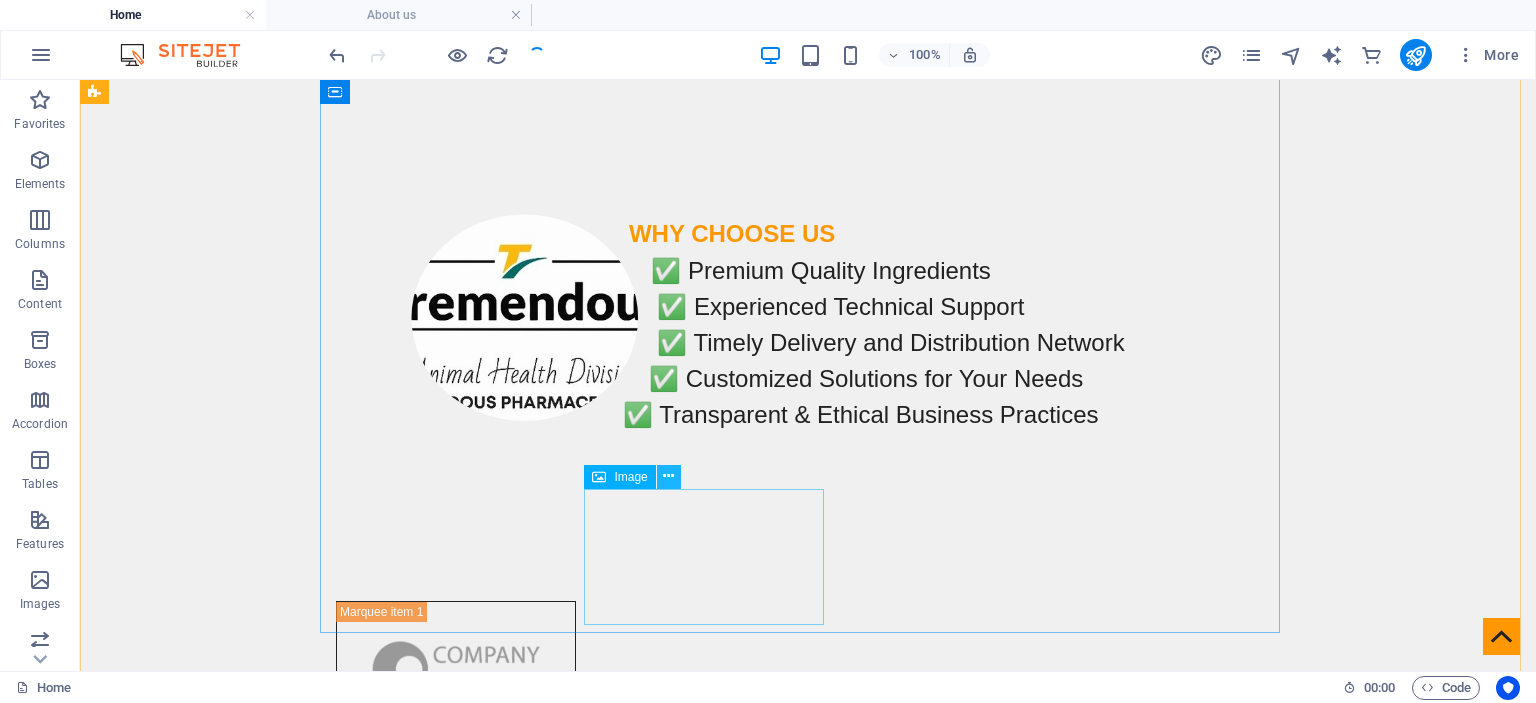 click at bounding box center (668, 476) 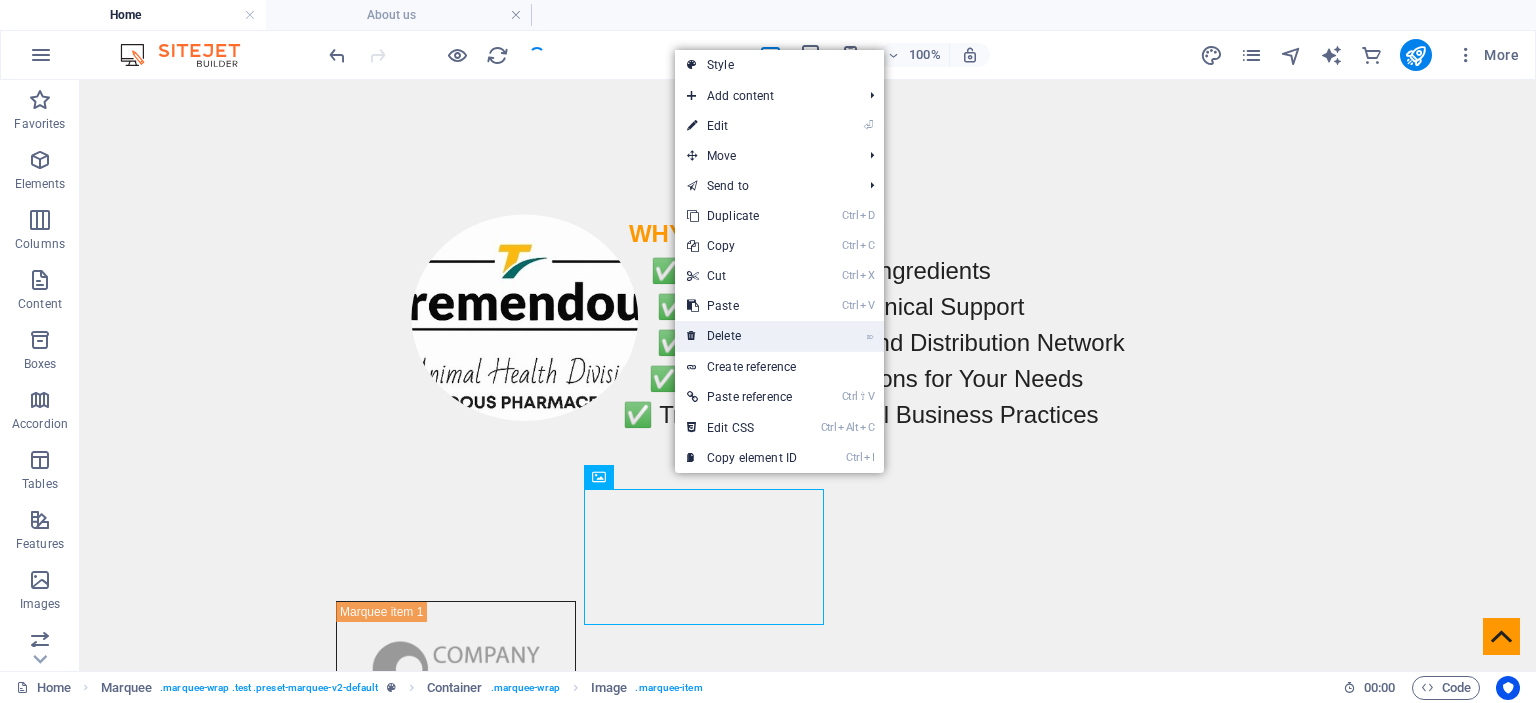 click on "⌦  Delete" at bounding box center [742, 336] 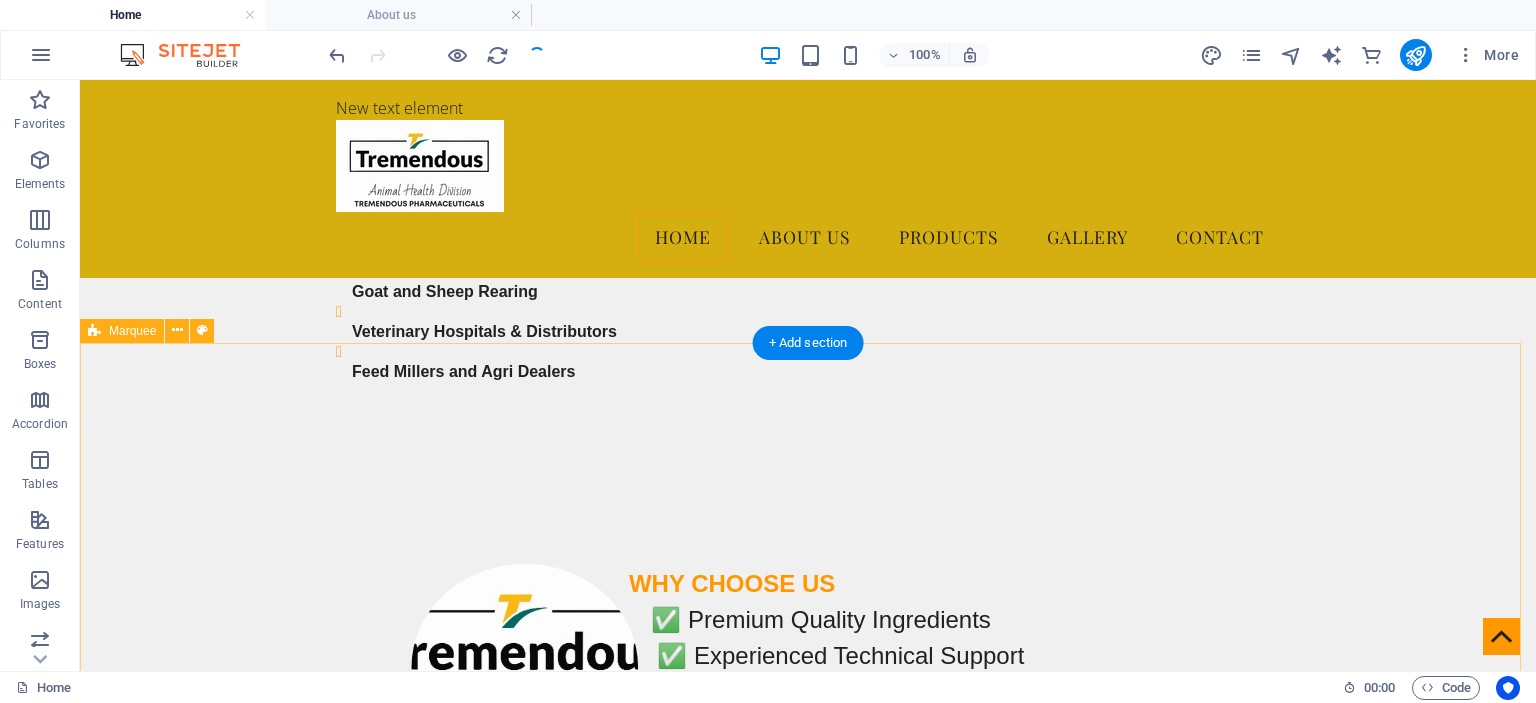 scroll, scrollTop: 1866, scrollLeft: 0, axis: vertical 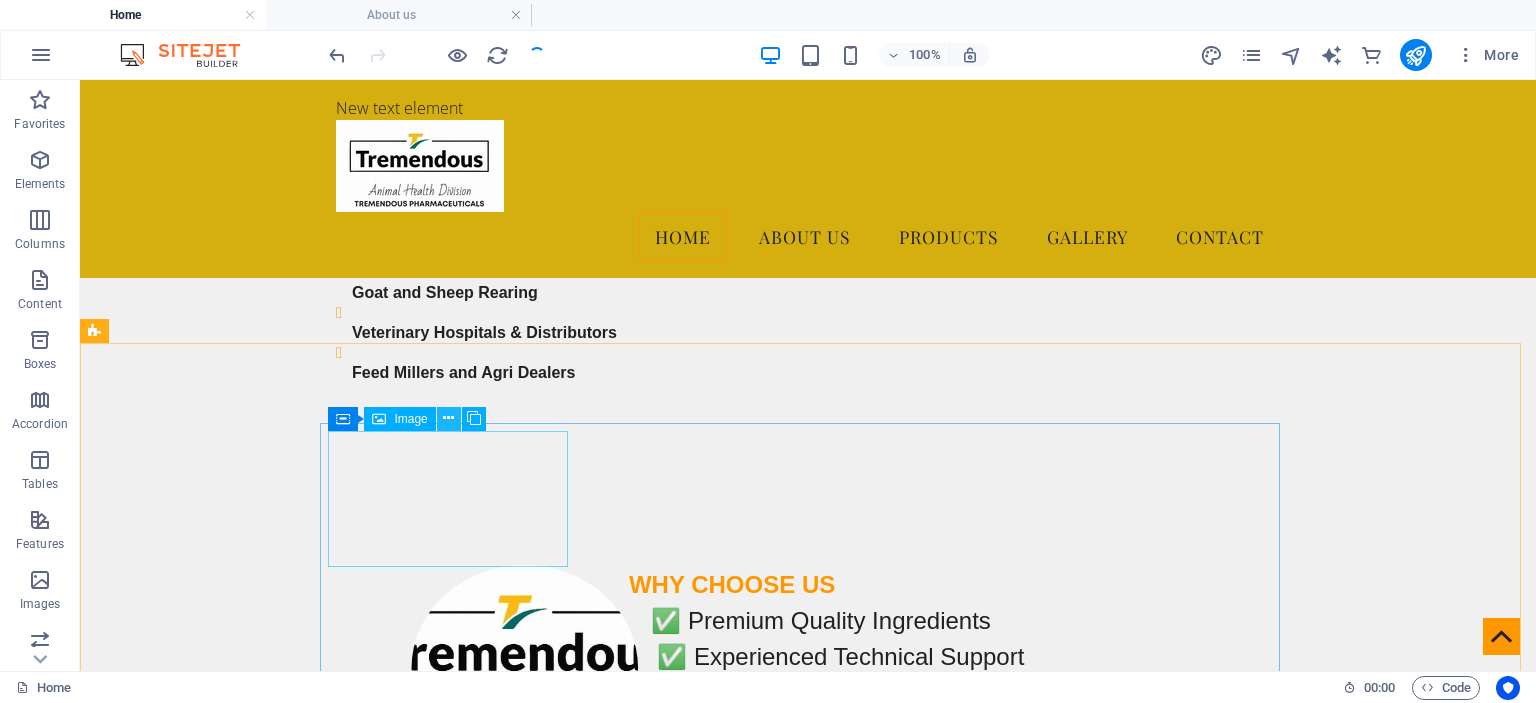 click at bounding box center [448, 418] 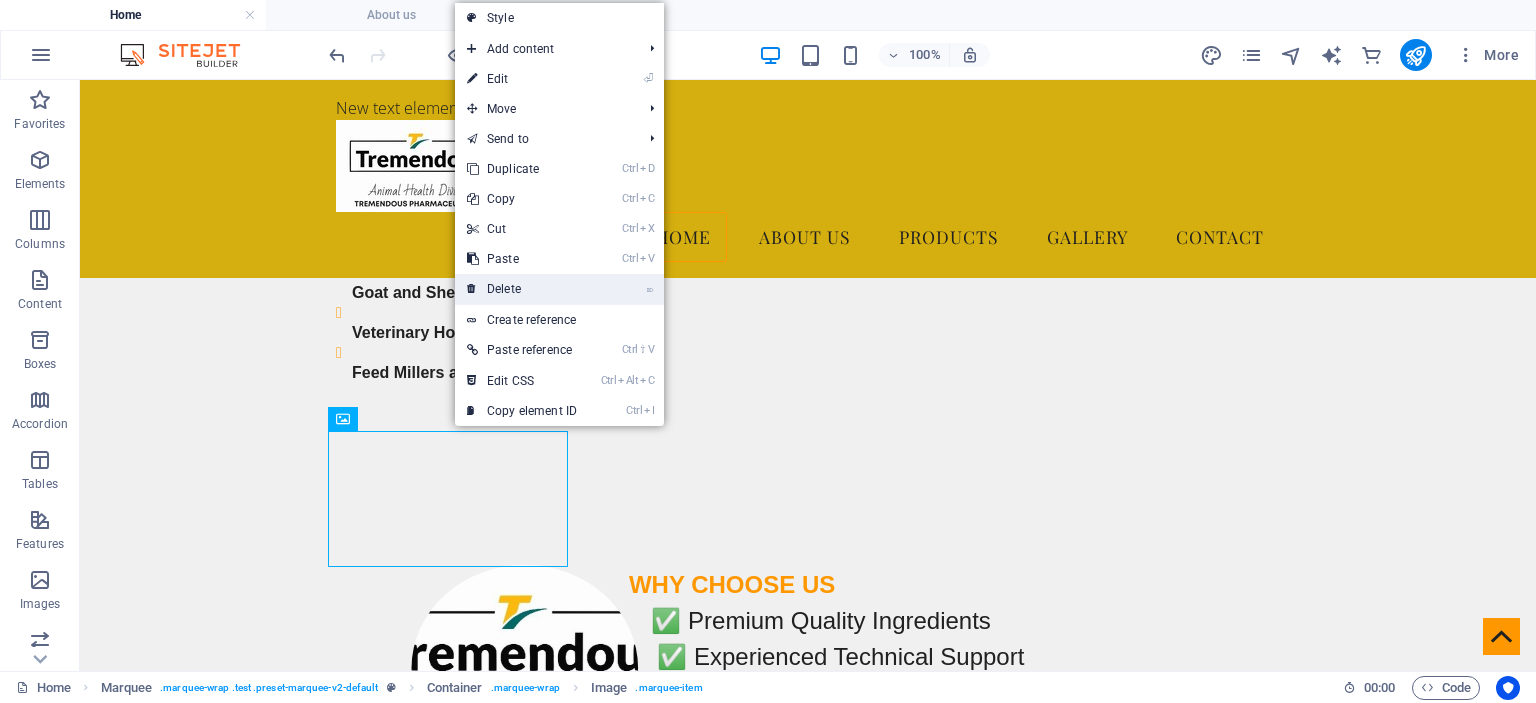 drag, startPoint x: 504, startPoint y: 287, endPoint x: 439, endPoint y: 211, distance: 100.005 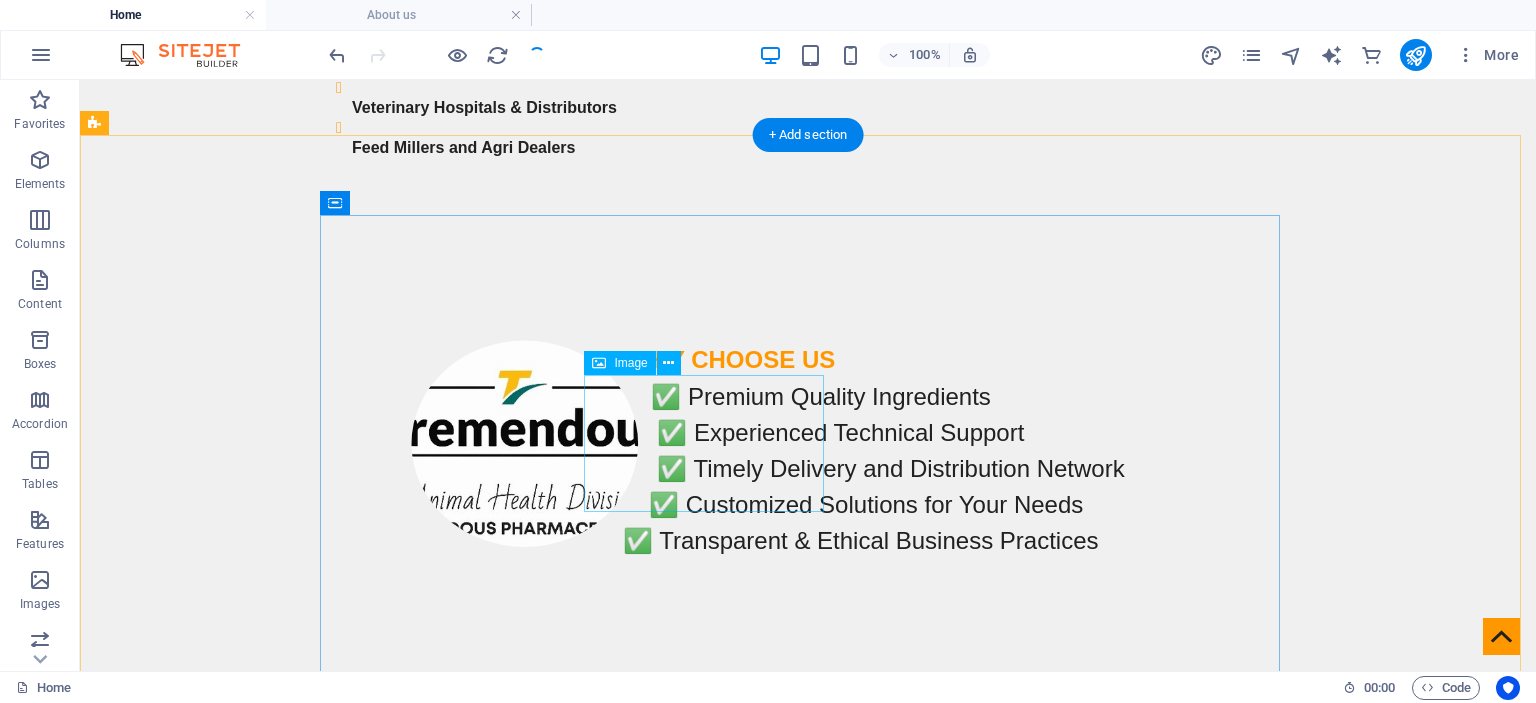 scroll, scrollTop: 2166, scrollLeft: 0, axis: vertical 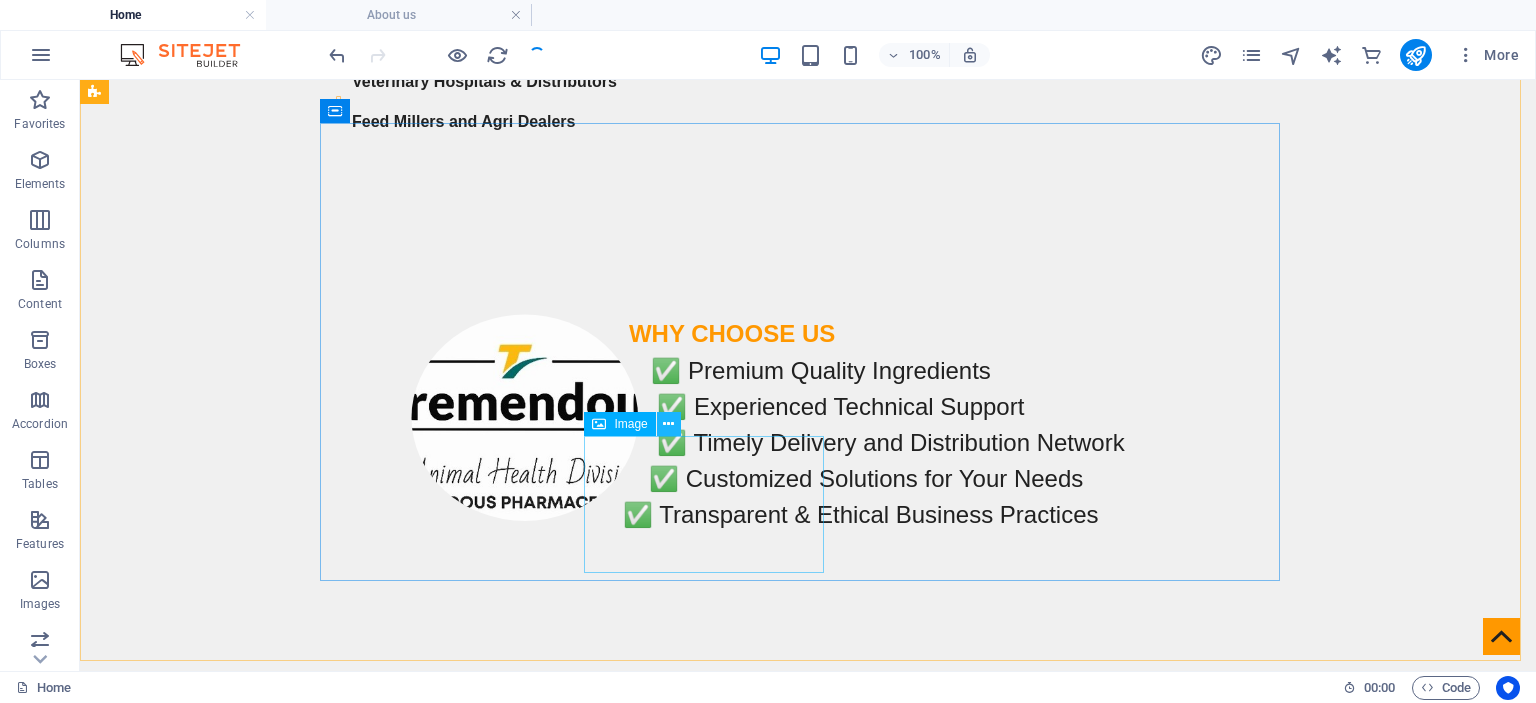 click at bounding box center (668, 424) 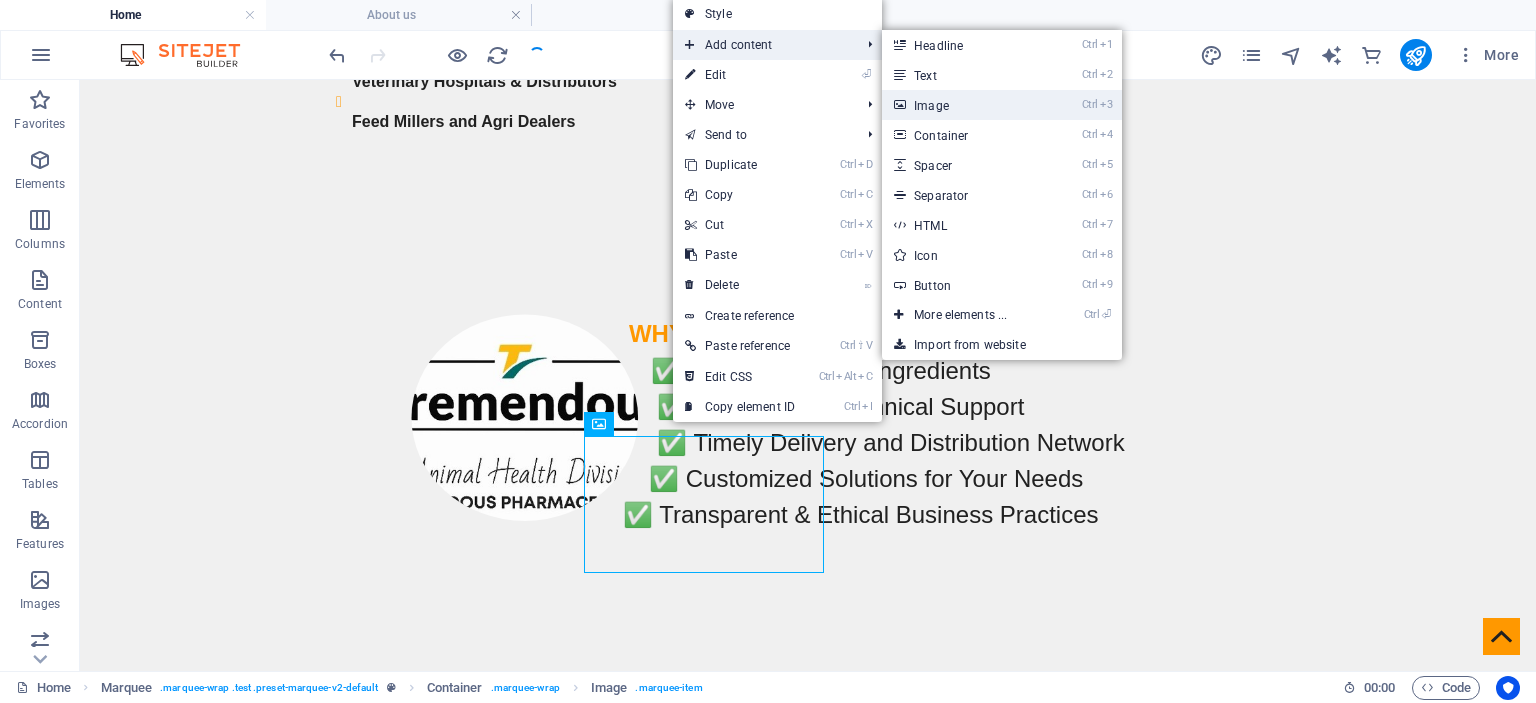 click on "Ctrl 3  Image" at bounding box center (964, 105) 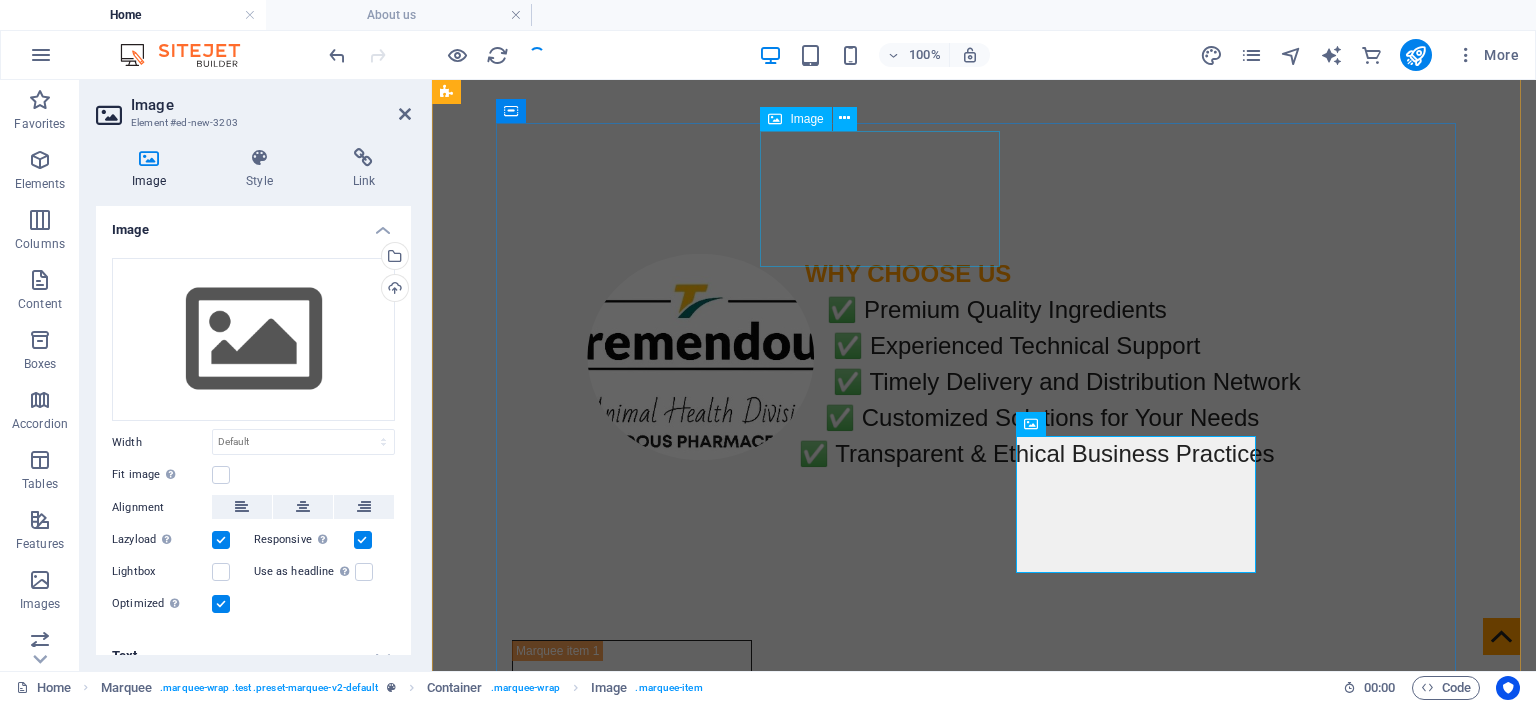 scroll, scrollTop: 2105, scrollLeft: 0, axis: vertical 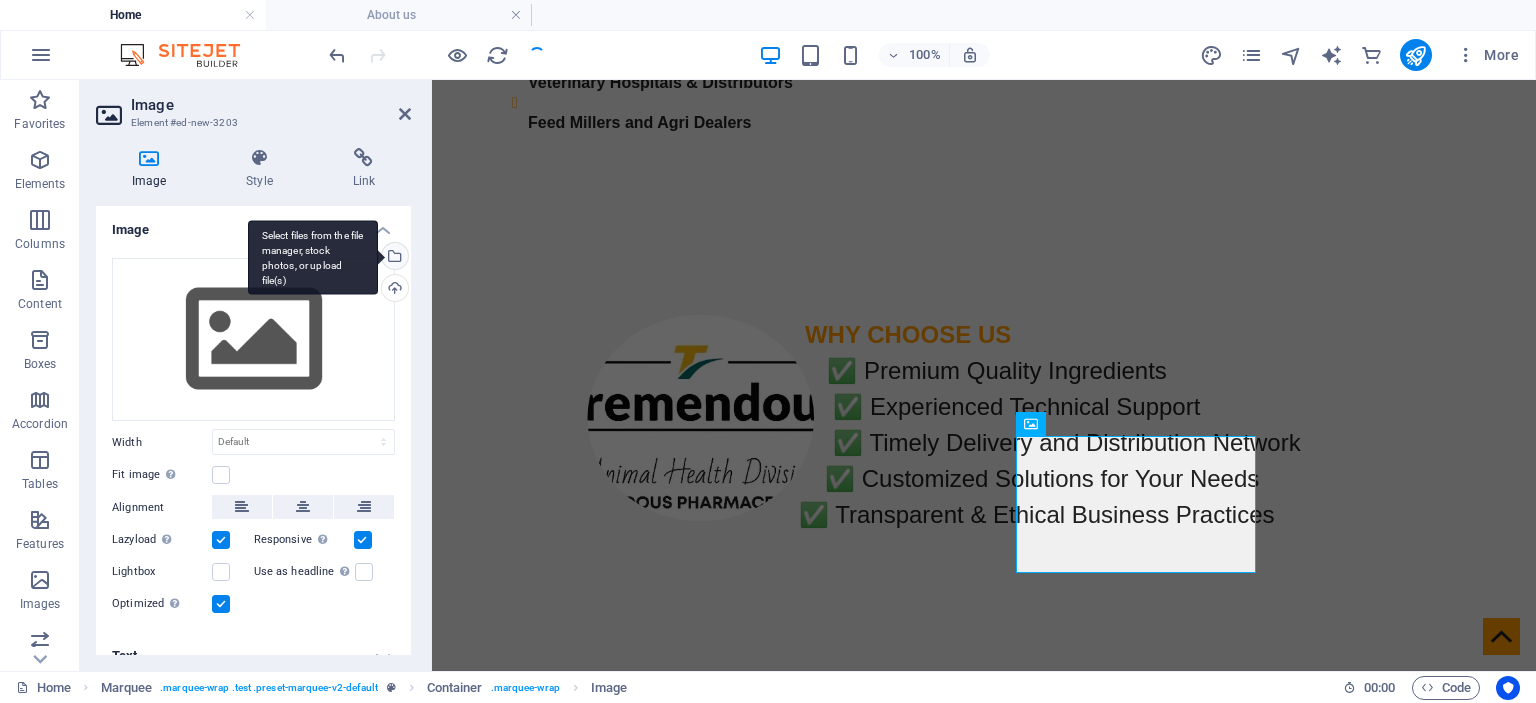 click on "Select files from the file manager, stock photos, or upload file(s)" at bounding box center [393, 258] 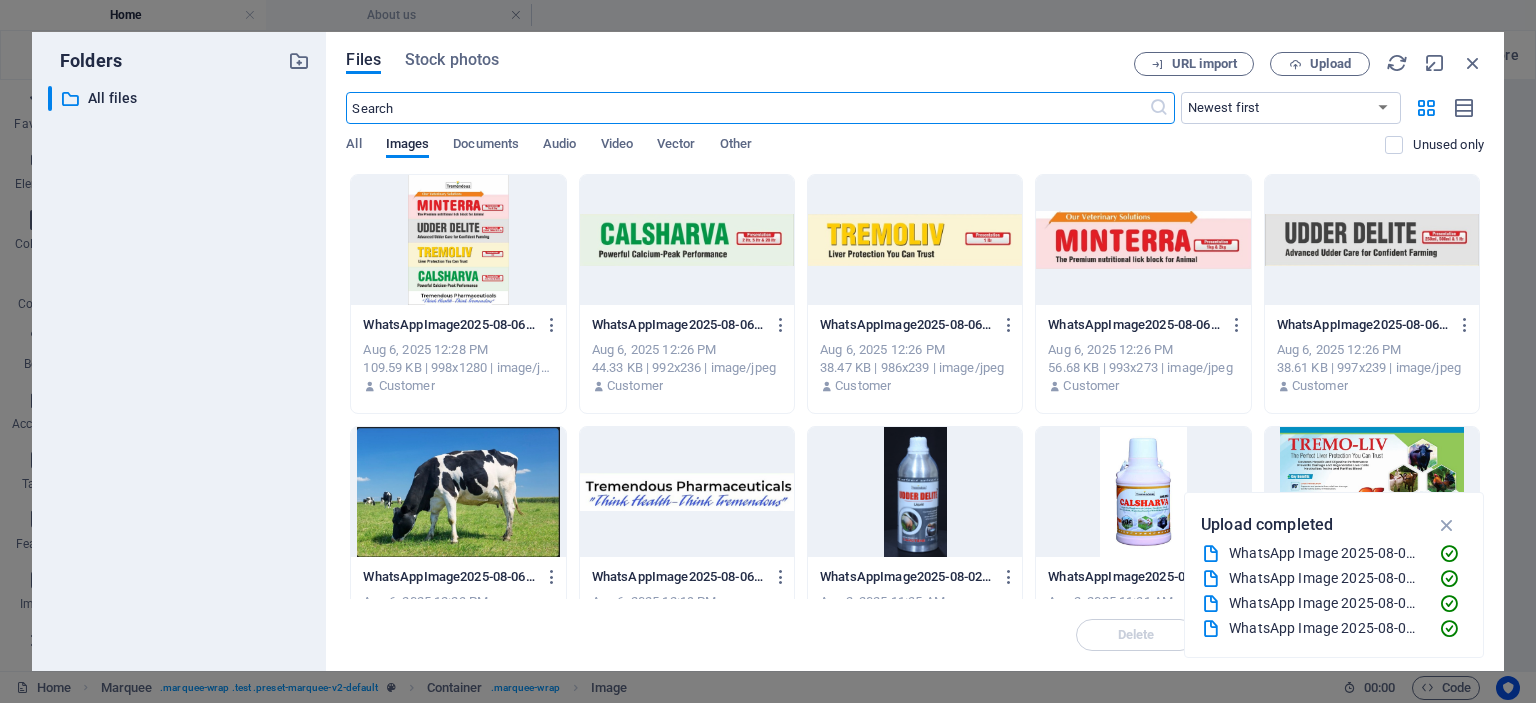 scroll, scrollTop: 2485, scrollLeft: 0, axis: vertical 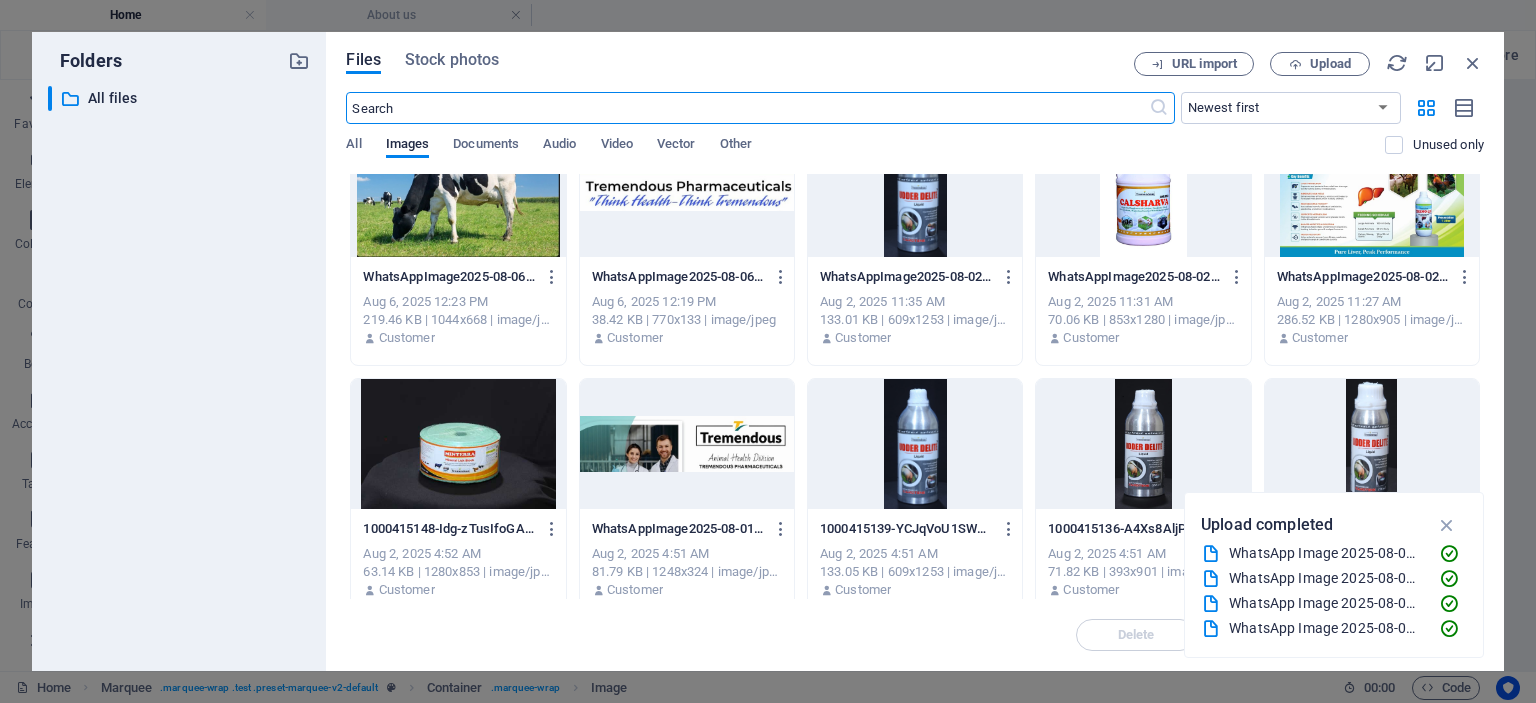 click at bounding box center [687, 444] 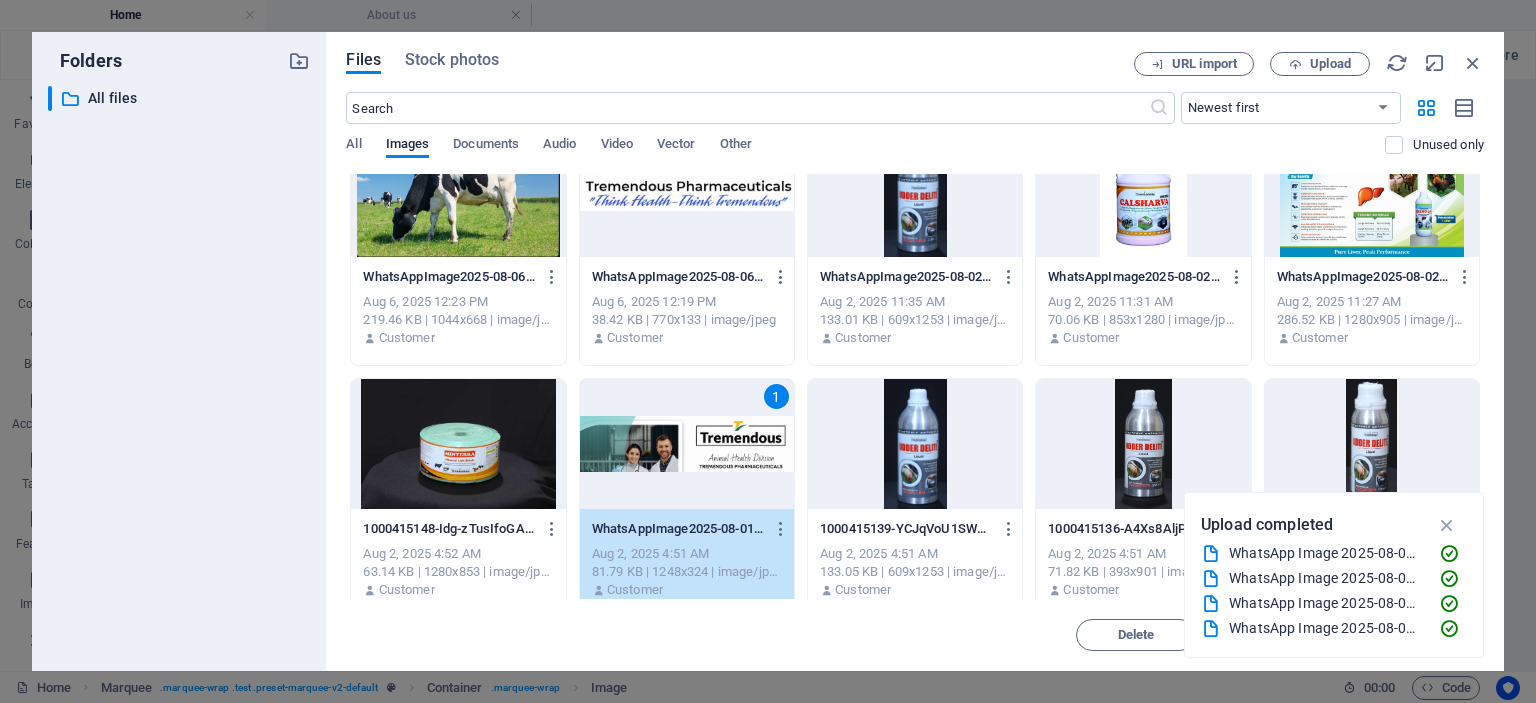 click on "1" at bounding box center (687, 444) 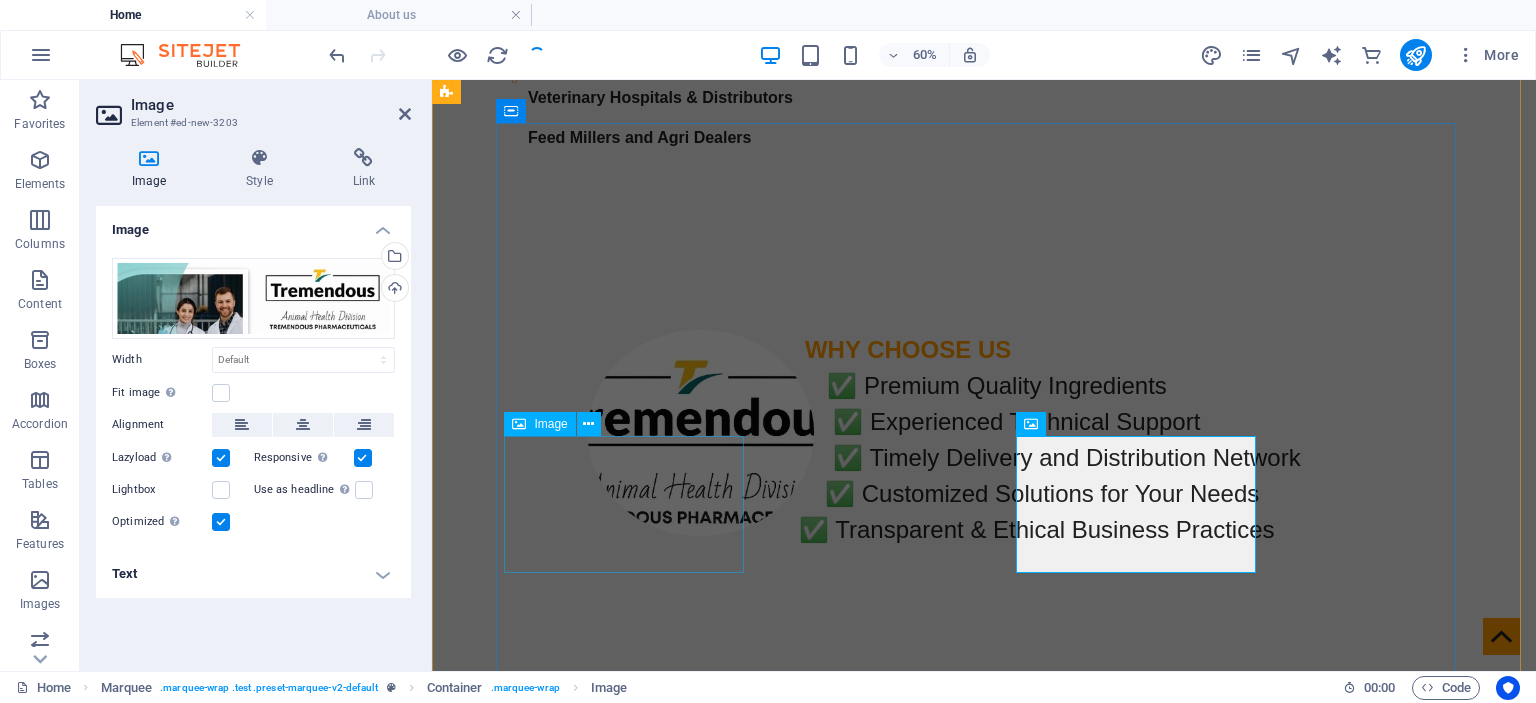 scroll, scrollTop: 2105, scrollLeft: 0, axis: vertical 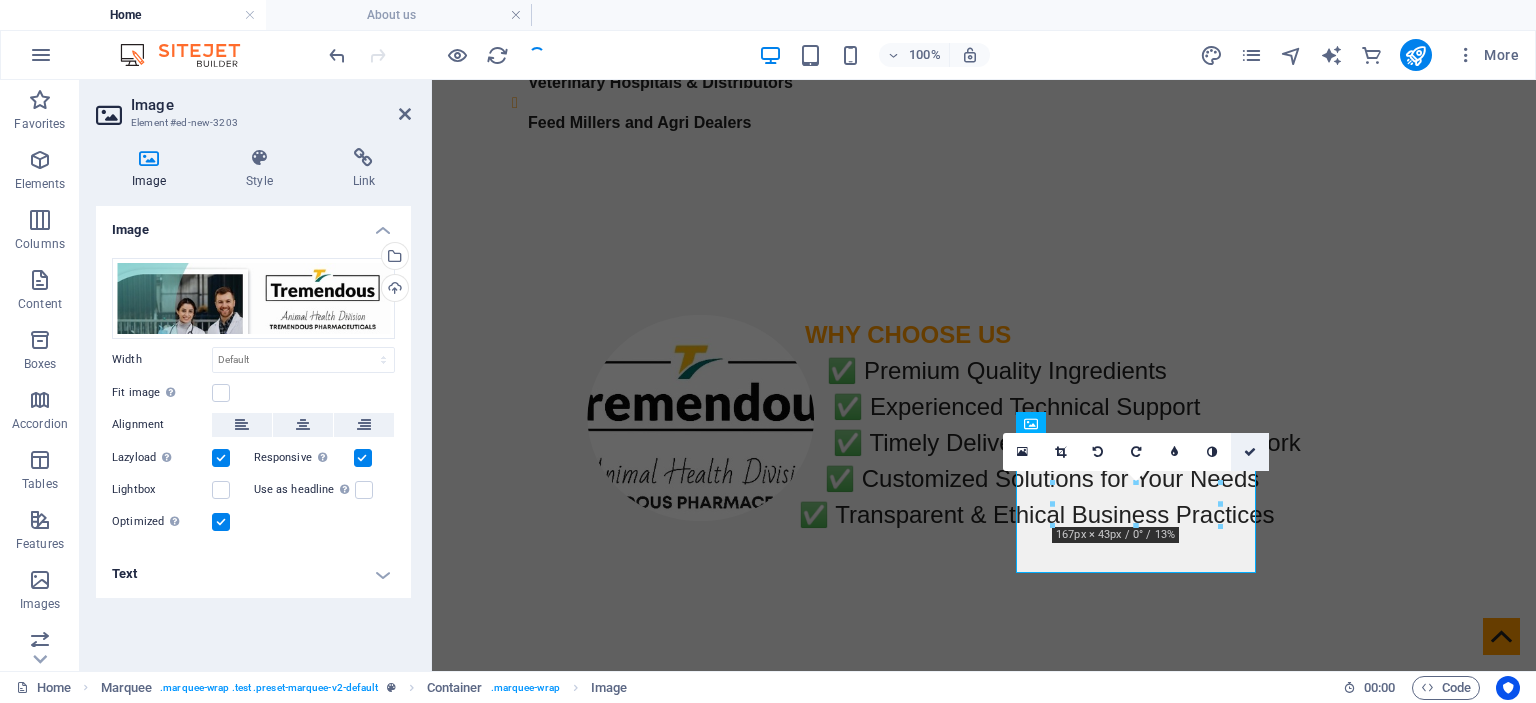 drag, startPoint x: 1246, startPoint y: 450, endPoint x: 1149, endPoint y: 370, distance: 125.73385 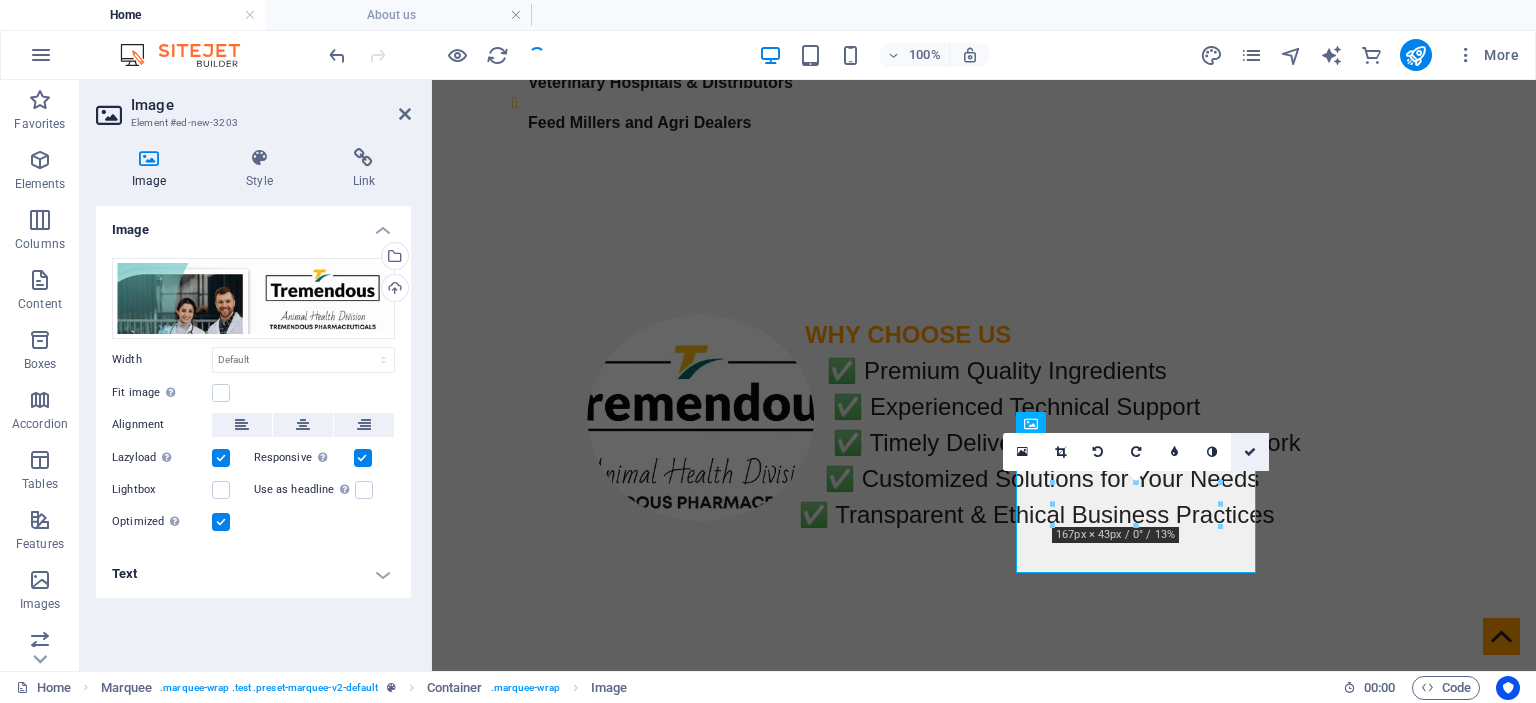 click at bounding box center (1250, 452) 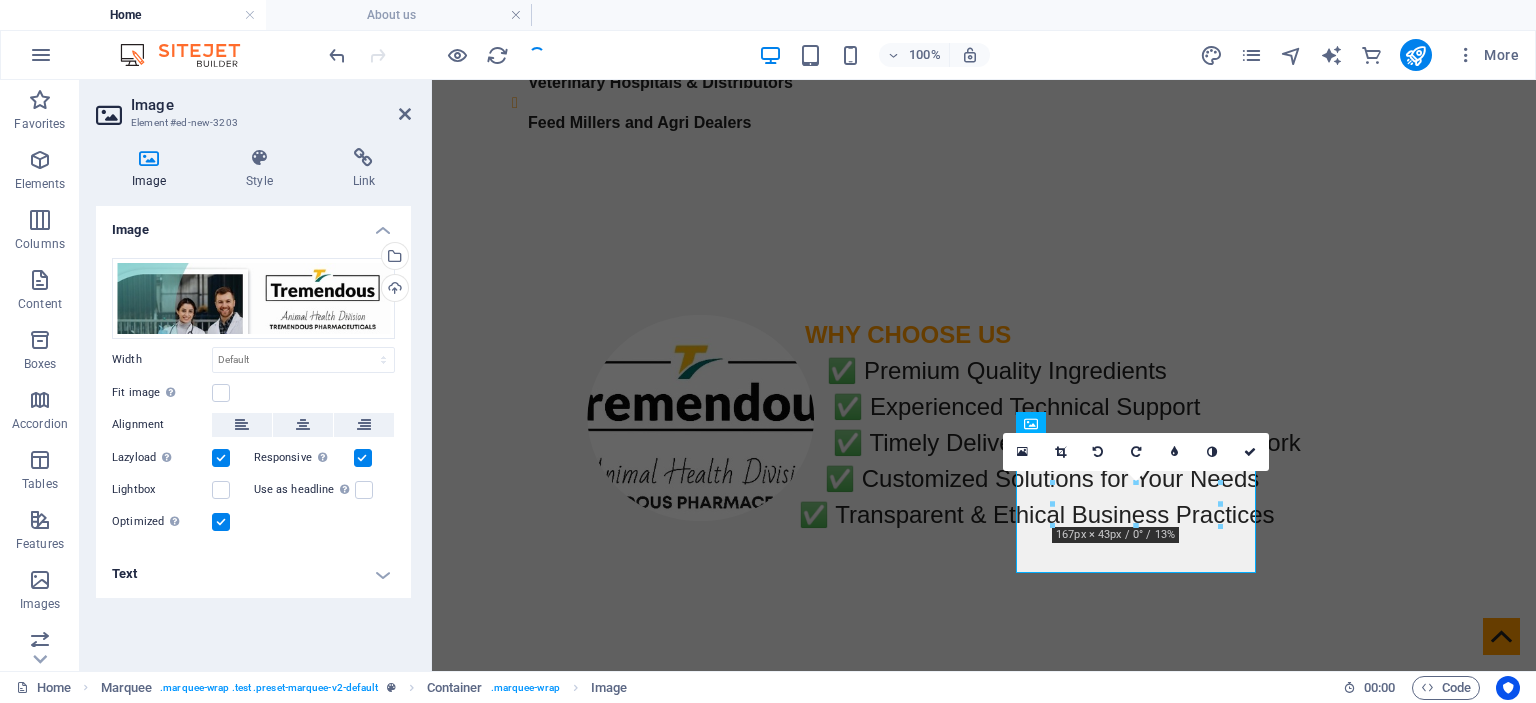 scroll, scrollTop: 2166, scrollLeft: 0, axis: vertical 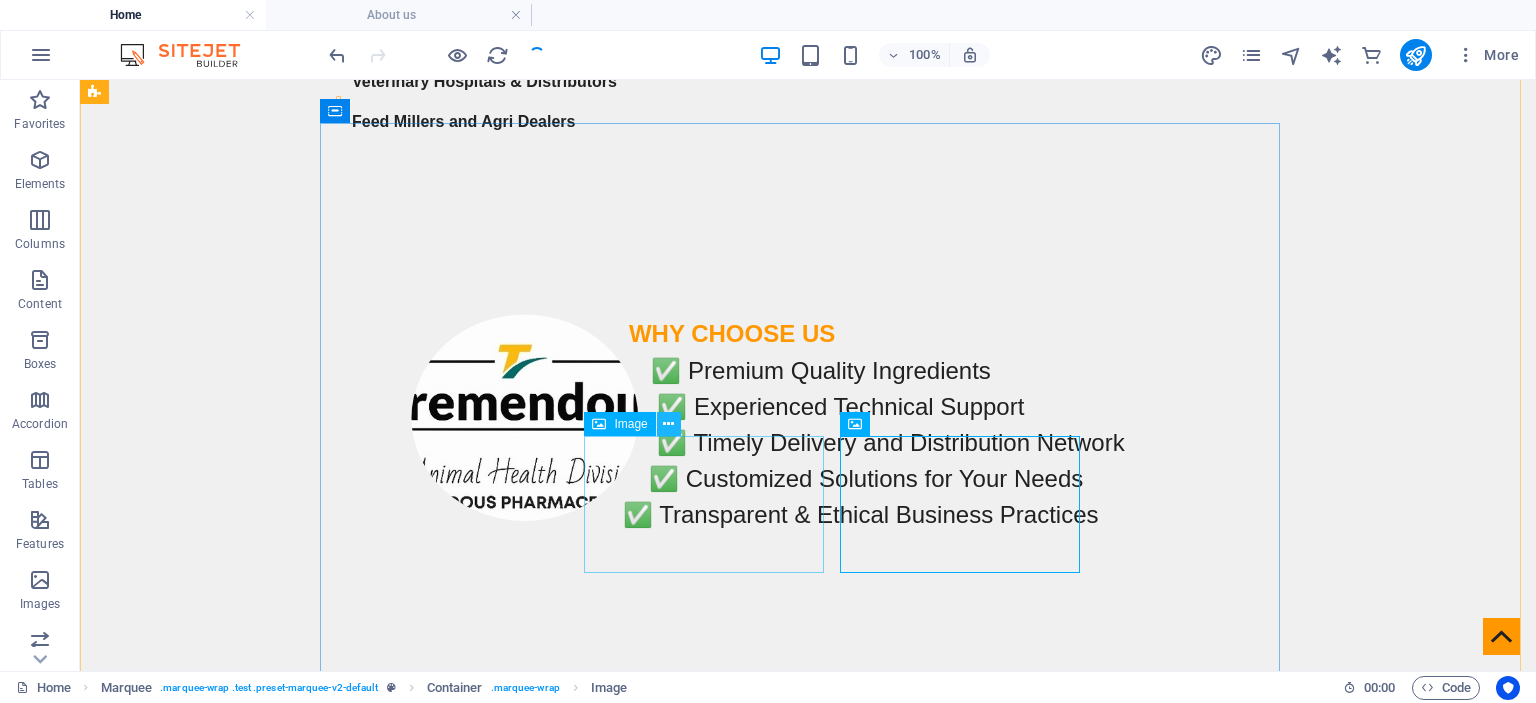 click at bounding box center (668, 424) 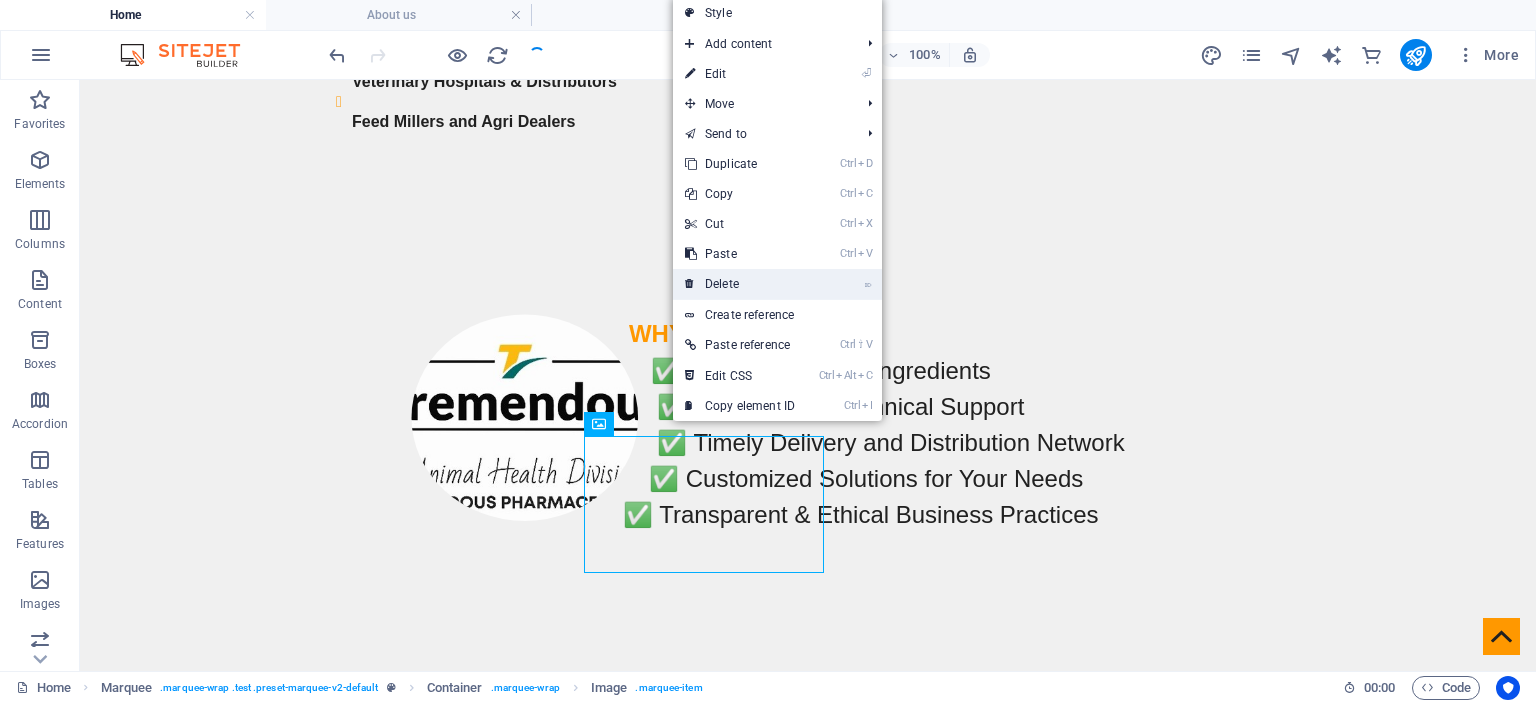 click on "⌦  Delete" at bounding box center [740, 284] 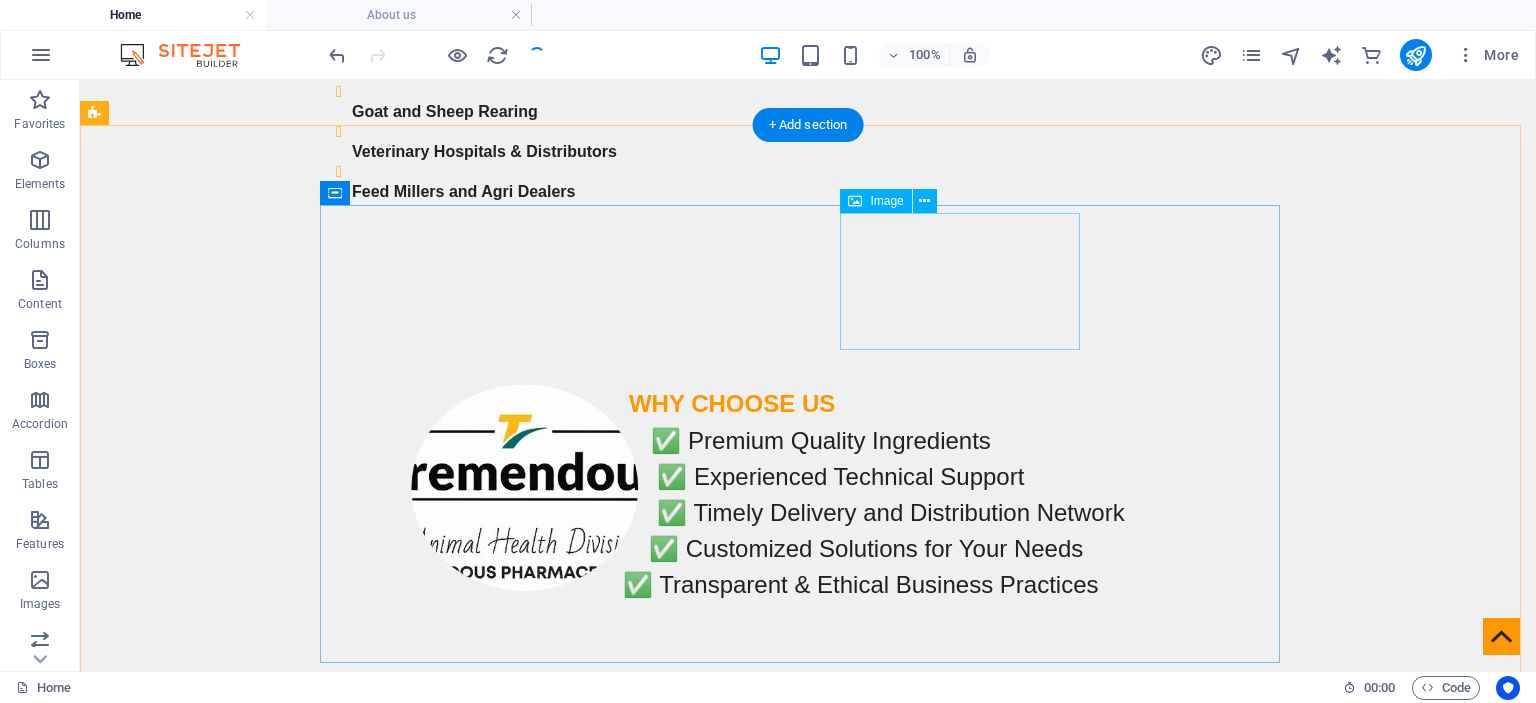 scroll, scrollTop: 2166, scrollLeft: 0, axis: vertical 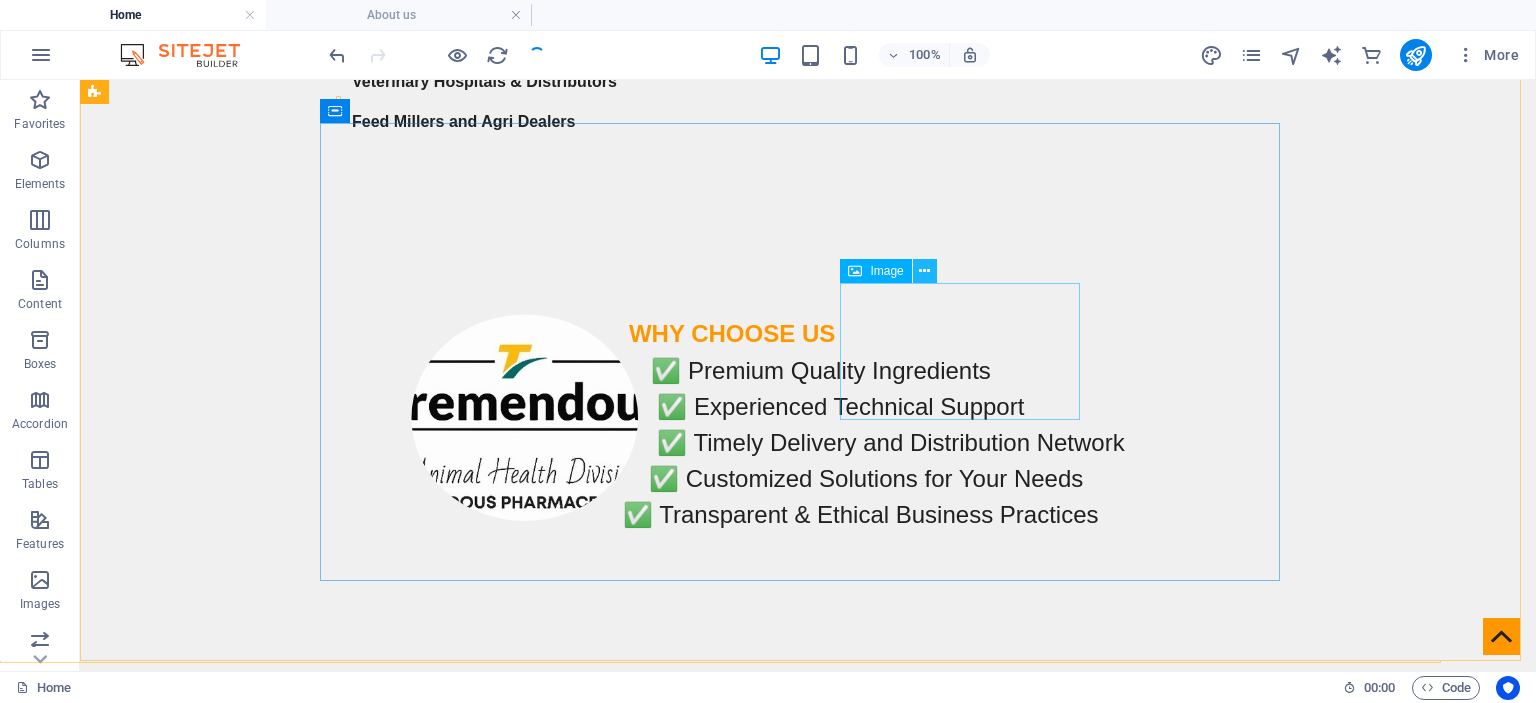 click at bounding box center (924, 271) 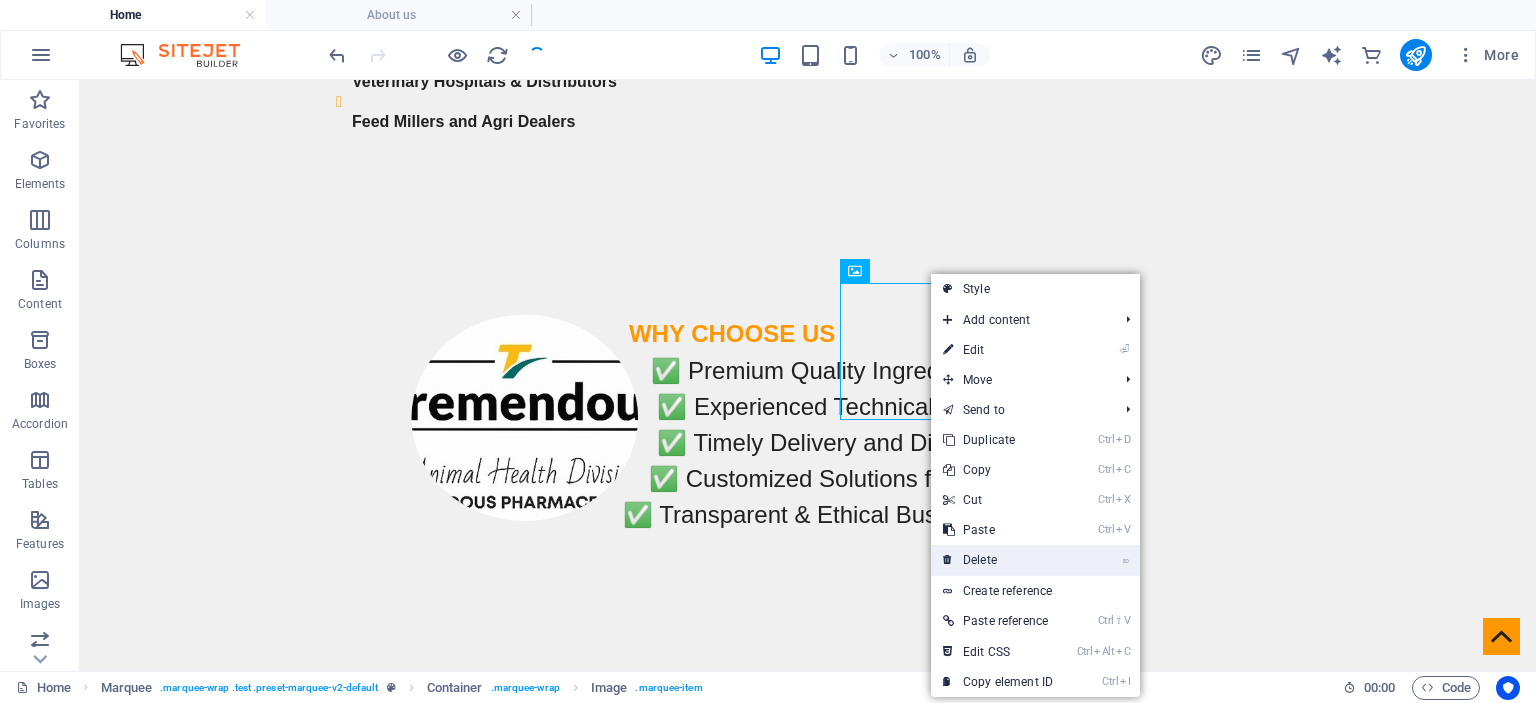 click on "⌦  Delete" at bounding box center (998, 560) 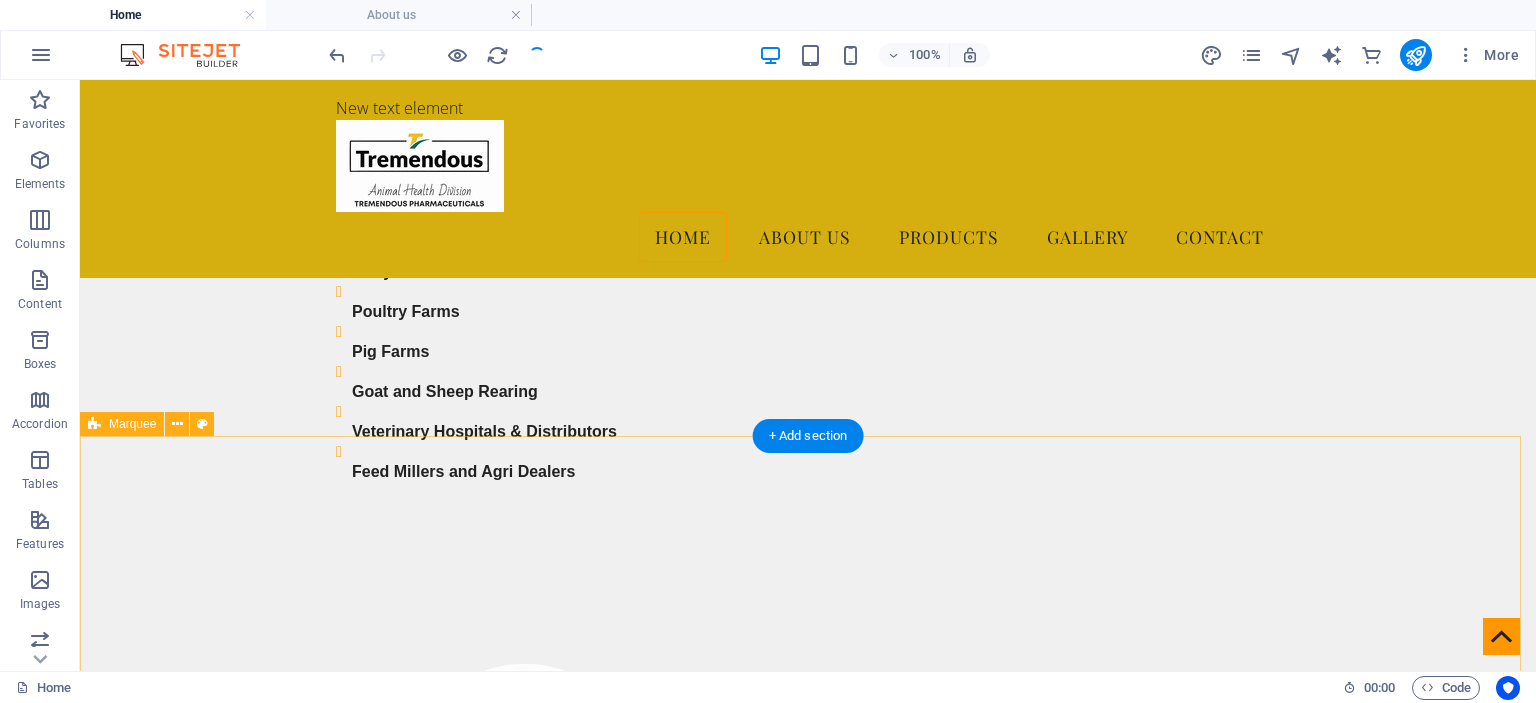 scroll, scrollTop: 1766, scrollLeft: 0, axis: vertical 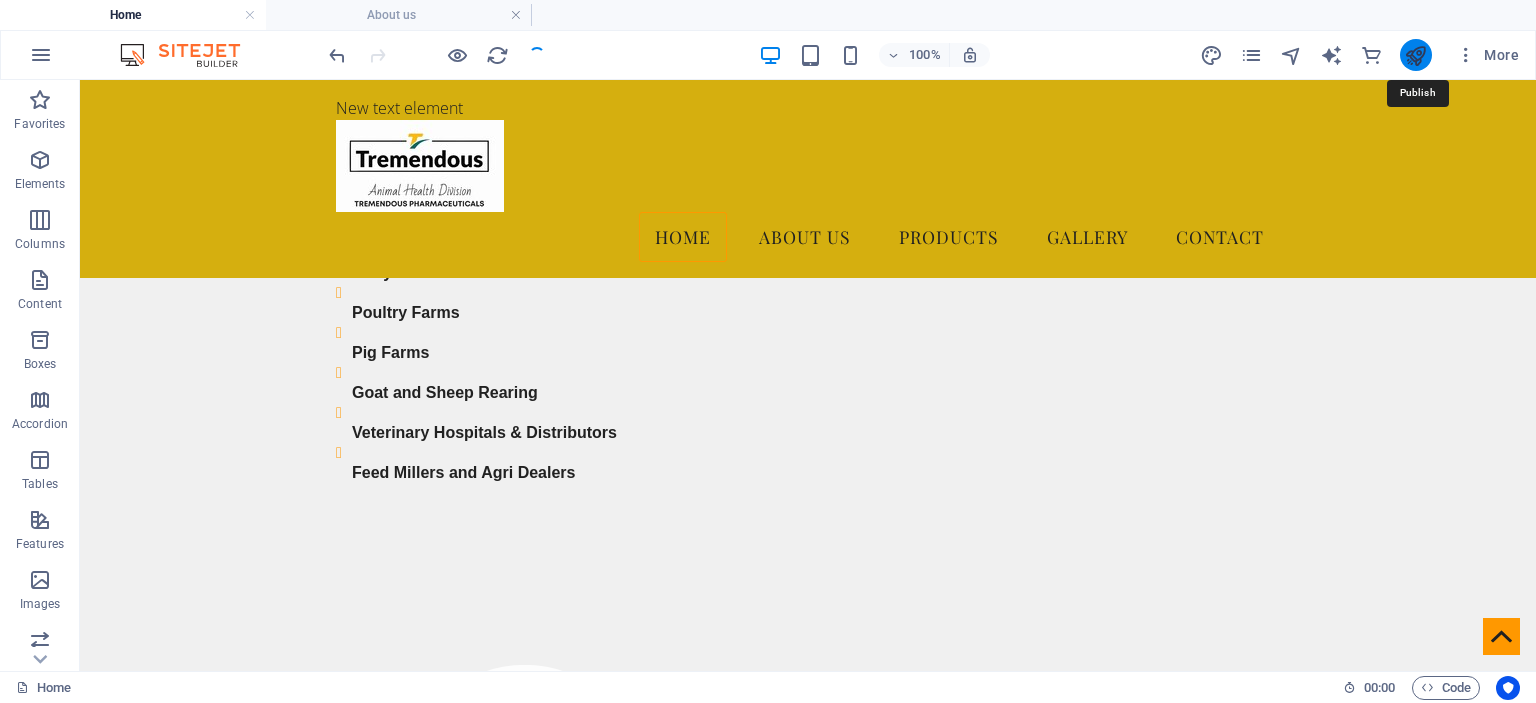 click at bounding box center [1415, 55] 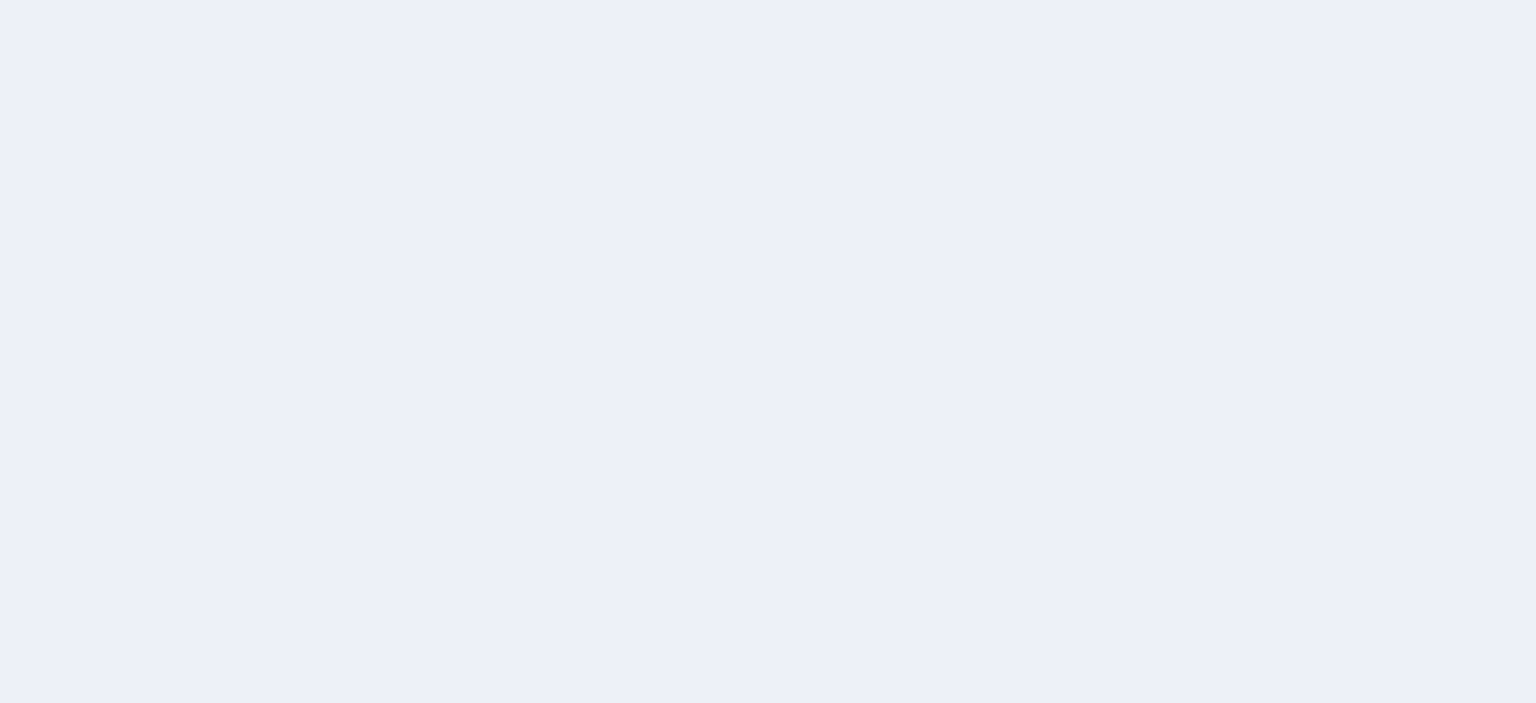 scroll, scrollTop: 0, scrollLeft: 0, axis: both 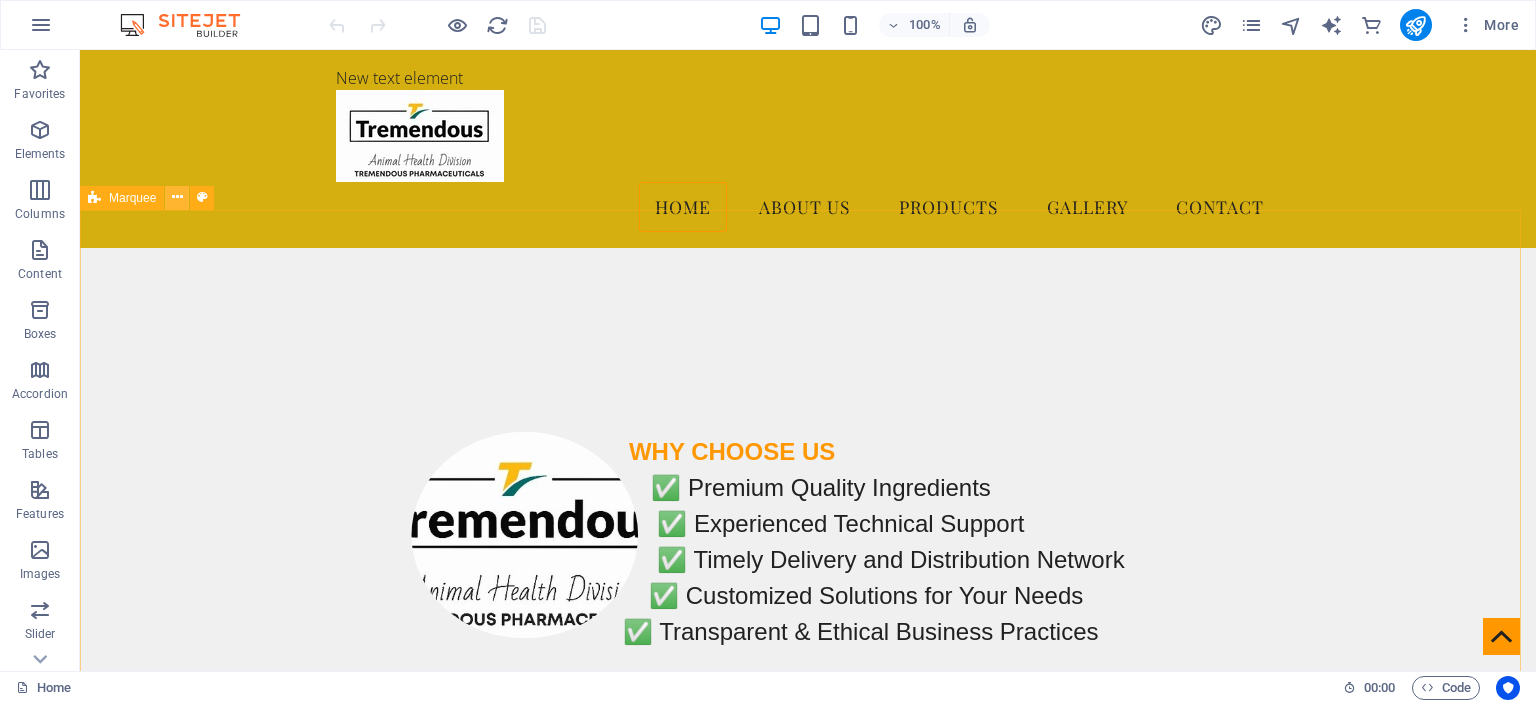 click at bounding box center [177, 197] 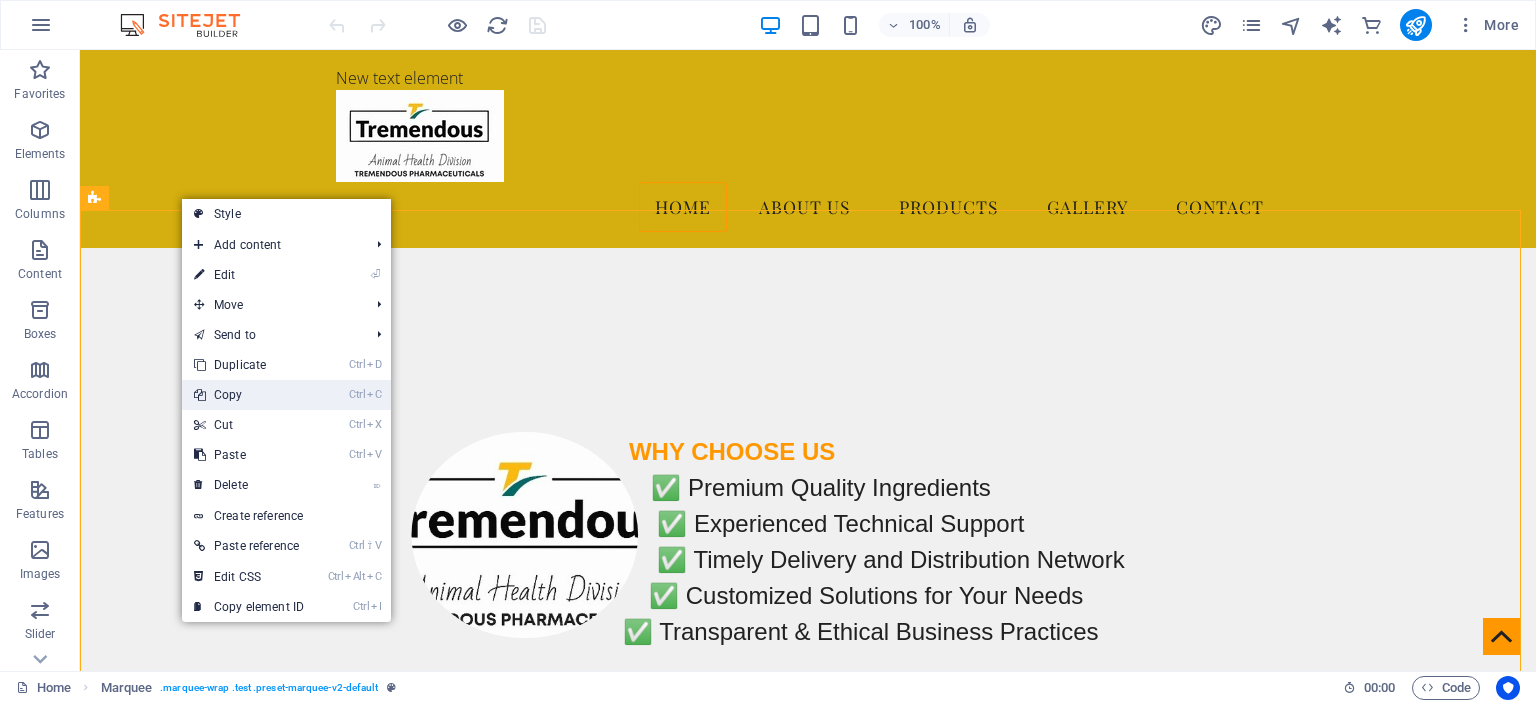 click on "Ctrl C  Copy" at bounding box center [249, 395] 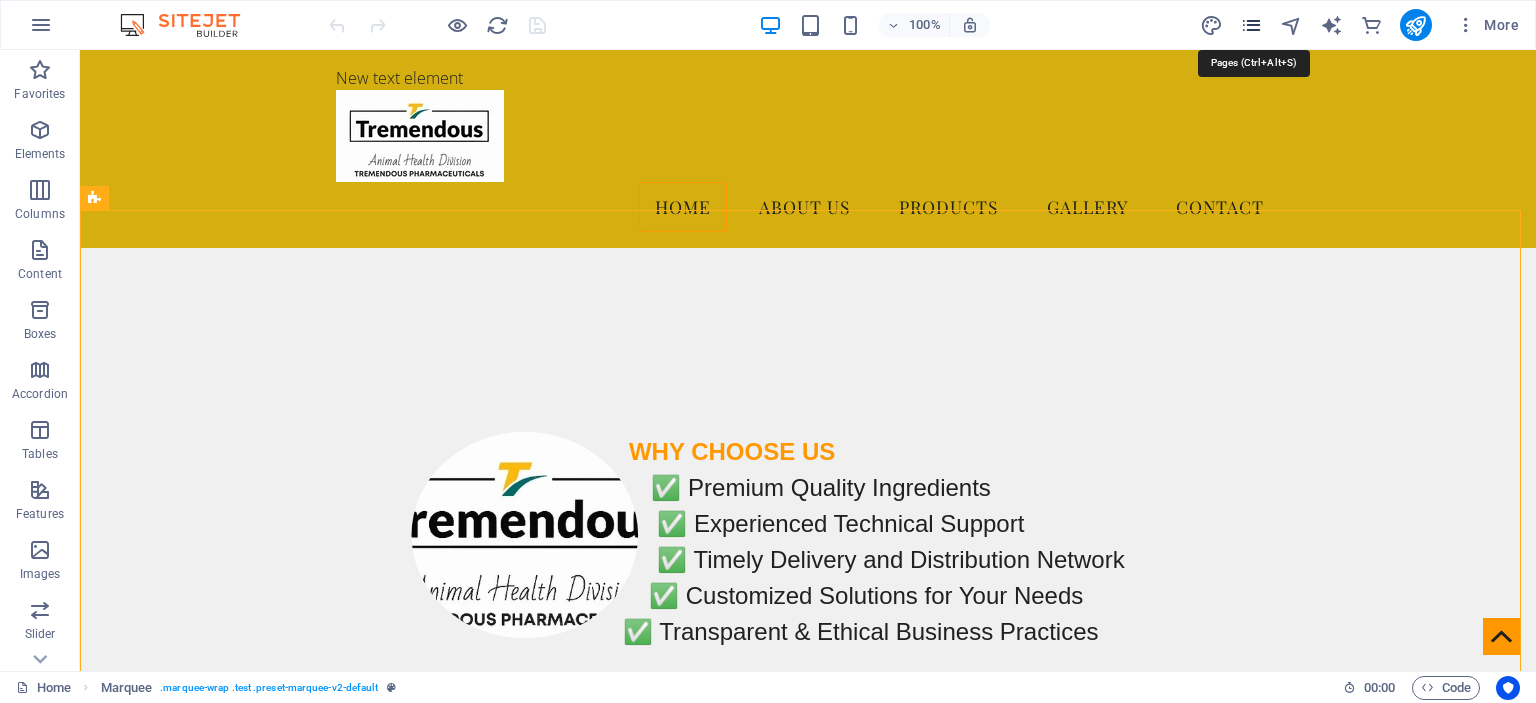 click at bounding box center [1251, 25] 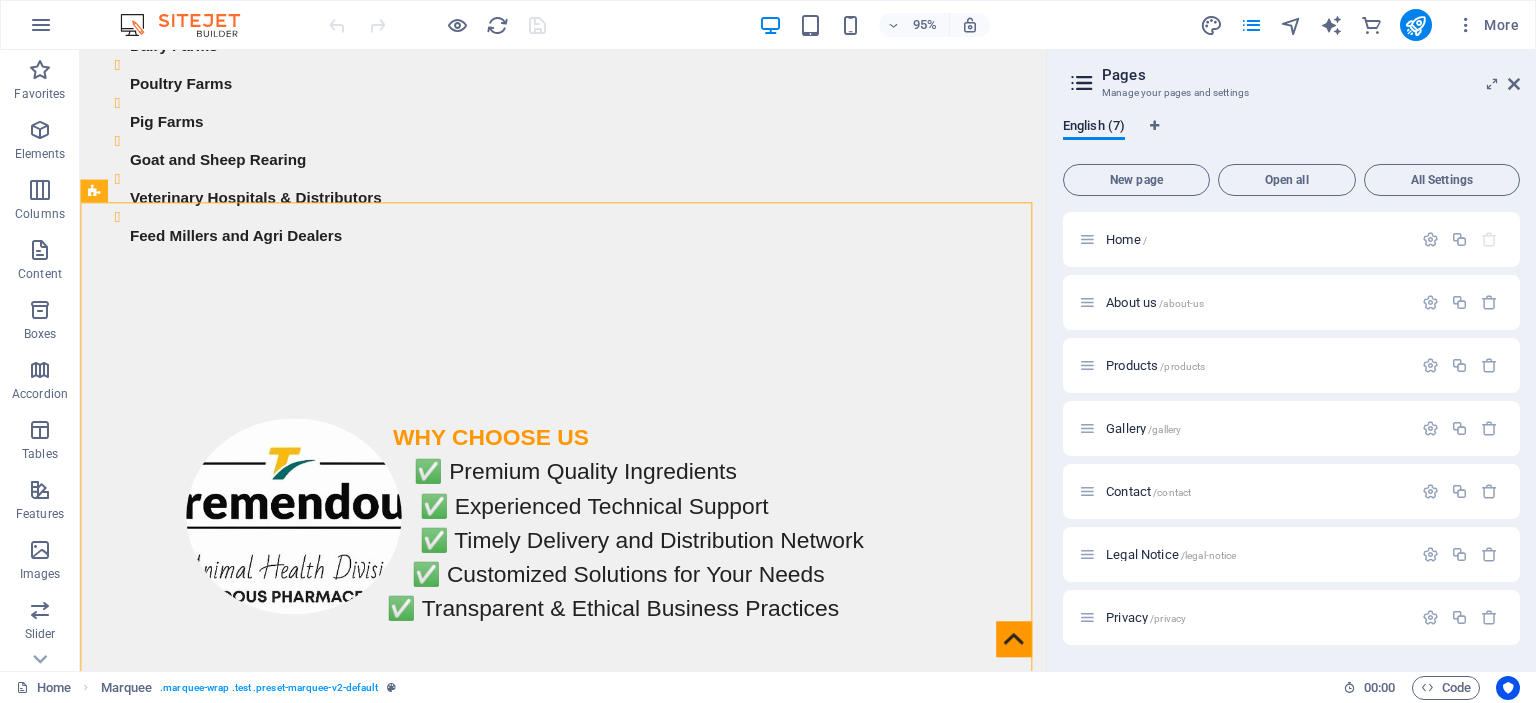 scroll, scrollTop: 1956, scrollLeft: 0, axis: vertical 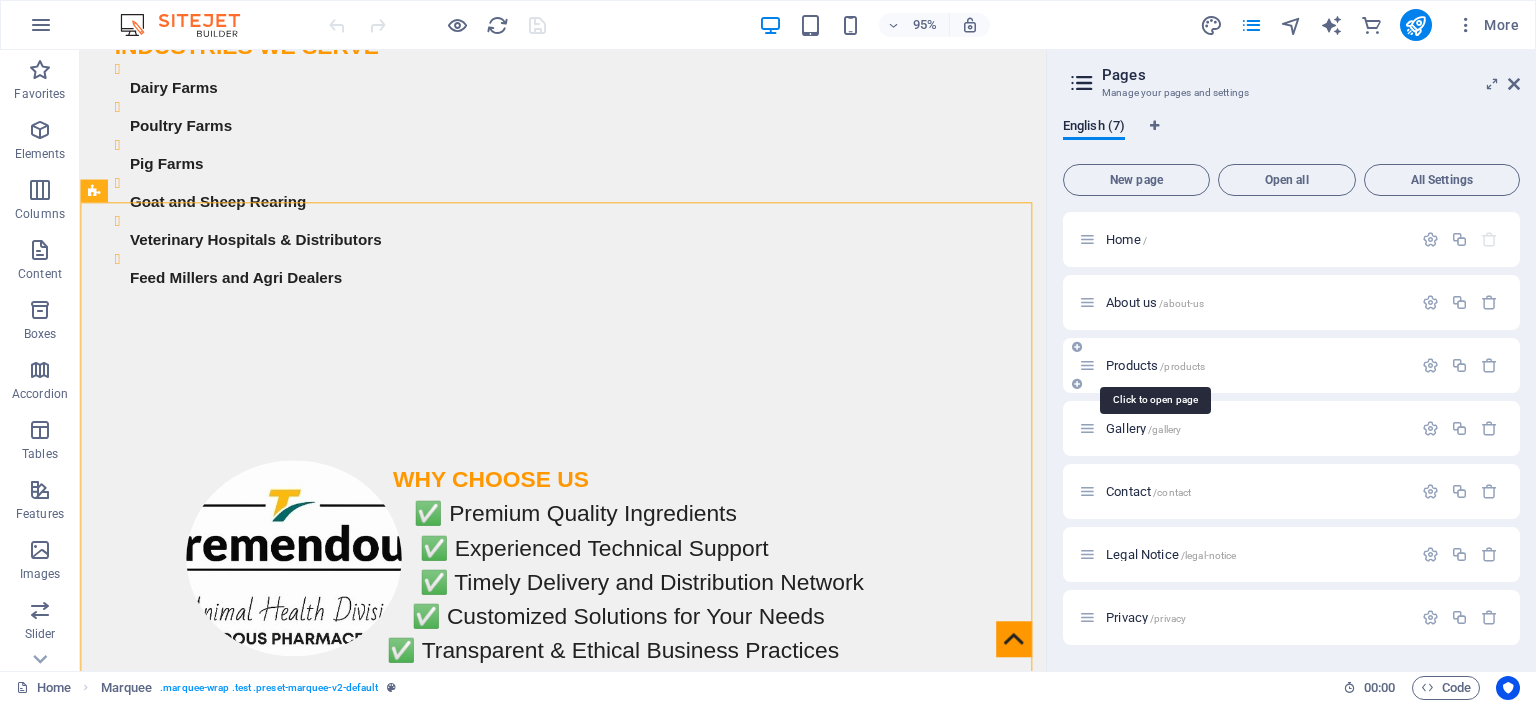 click on "Products /products" at bounding box center (1155, 365) 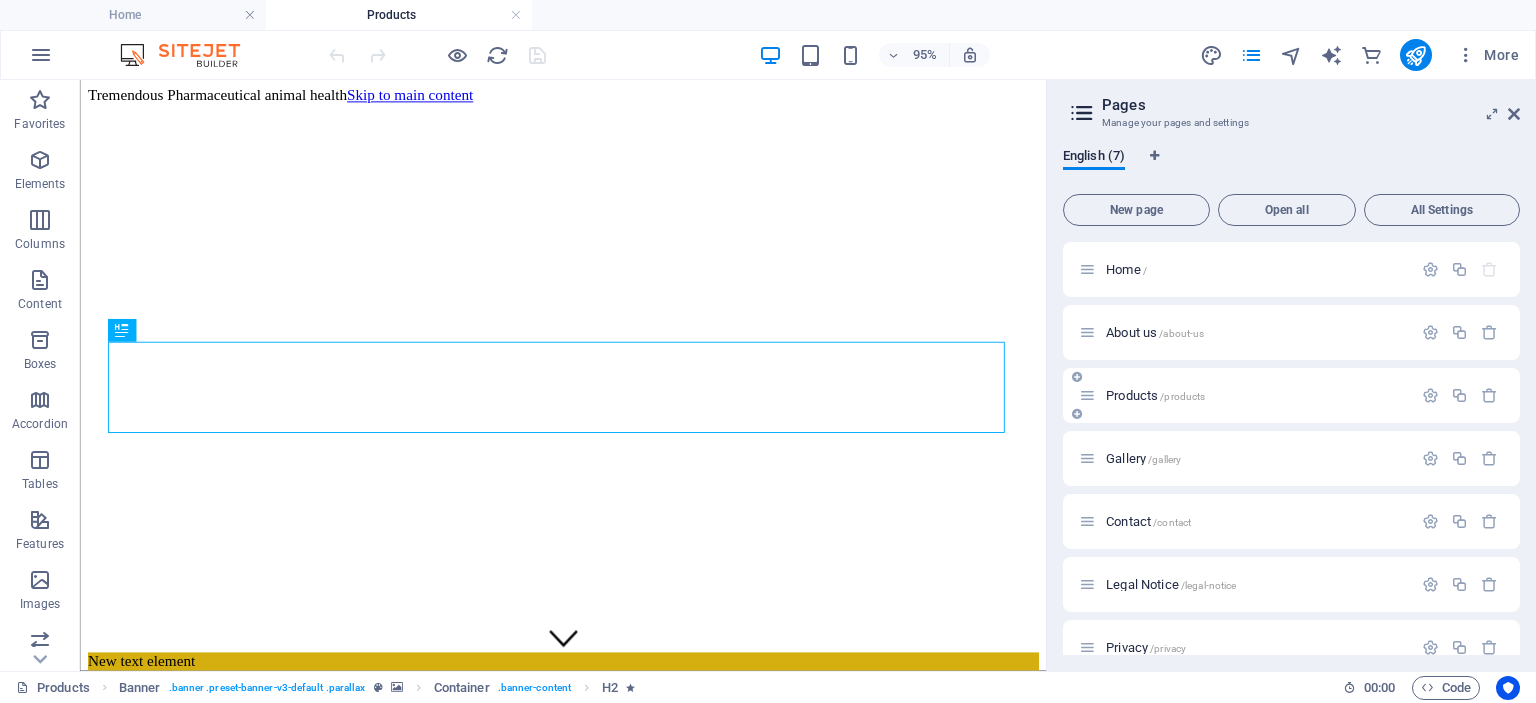 scroll, scrollTop: 0, scrollLeft: 0, axis: both 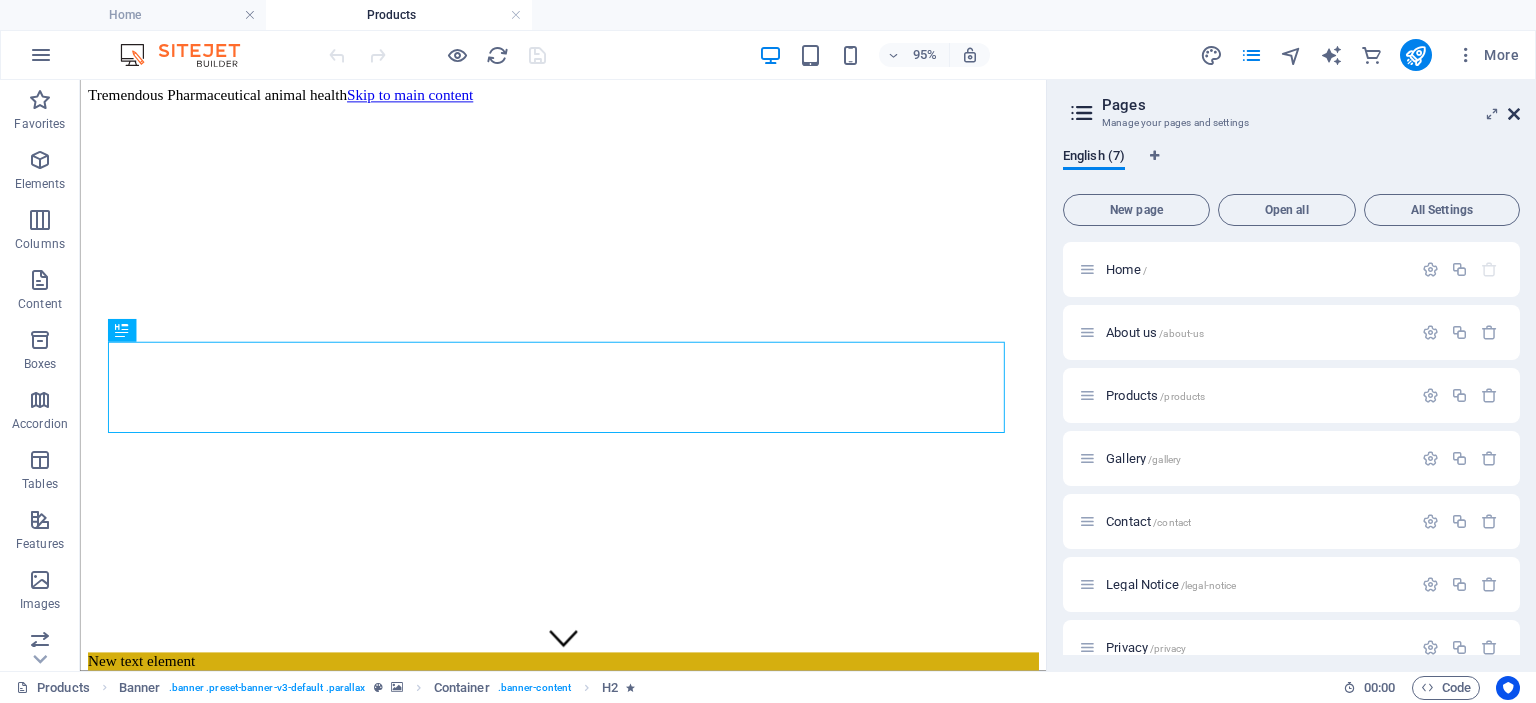 drag, startPoint x: 1515, startPoint y: 111, endPoint x: 1405, endPoint y: 43, distance: 129.3213 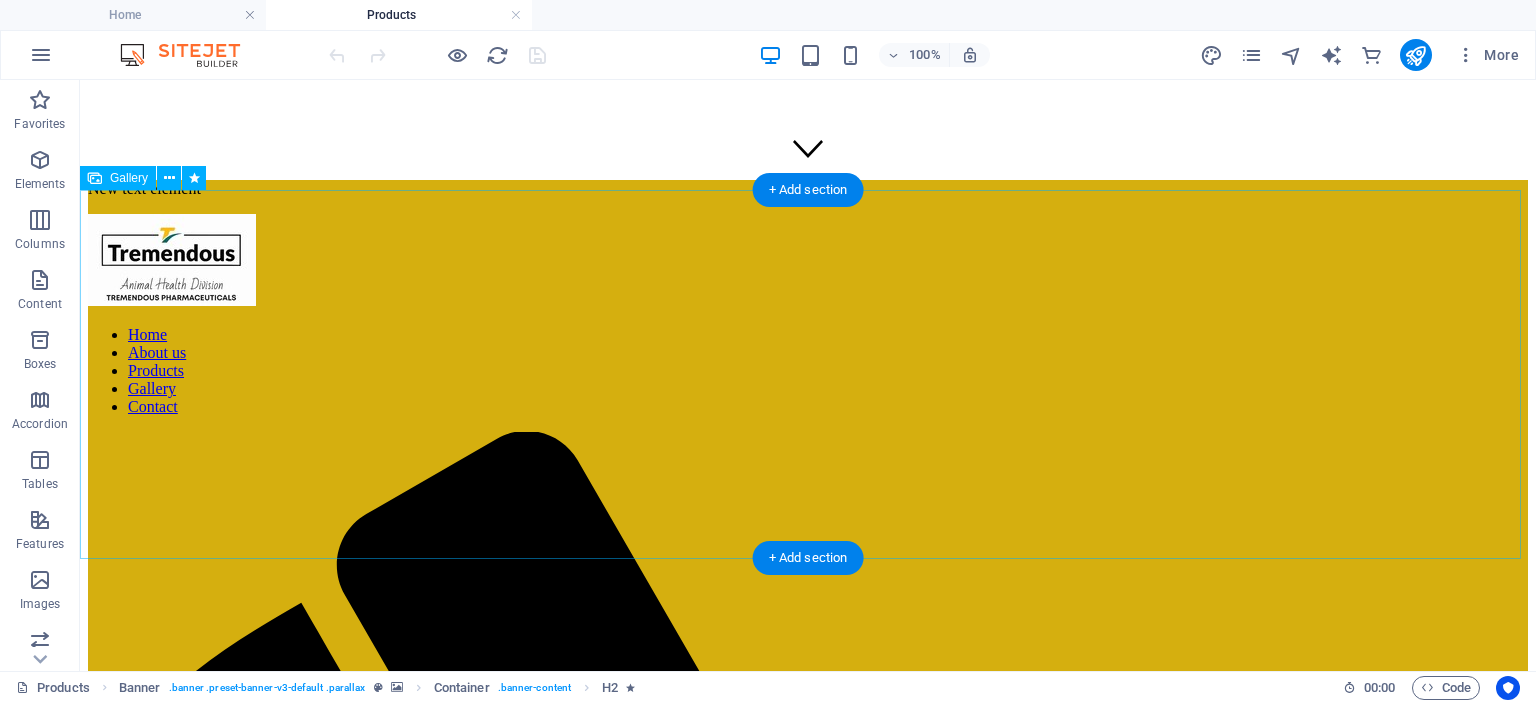 scroll, scrollTop: 500, scrollLeft: 0, axis: vertical 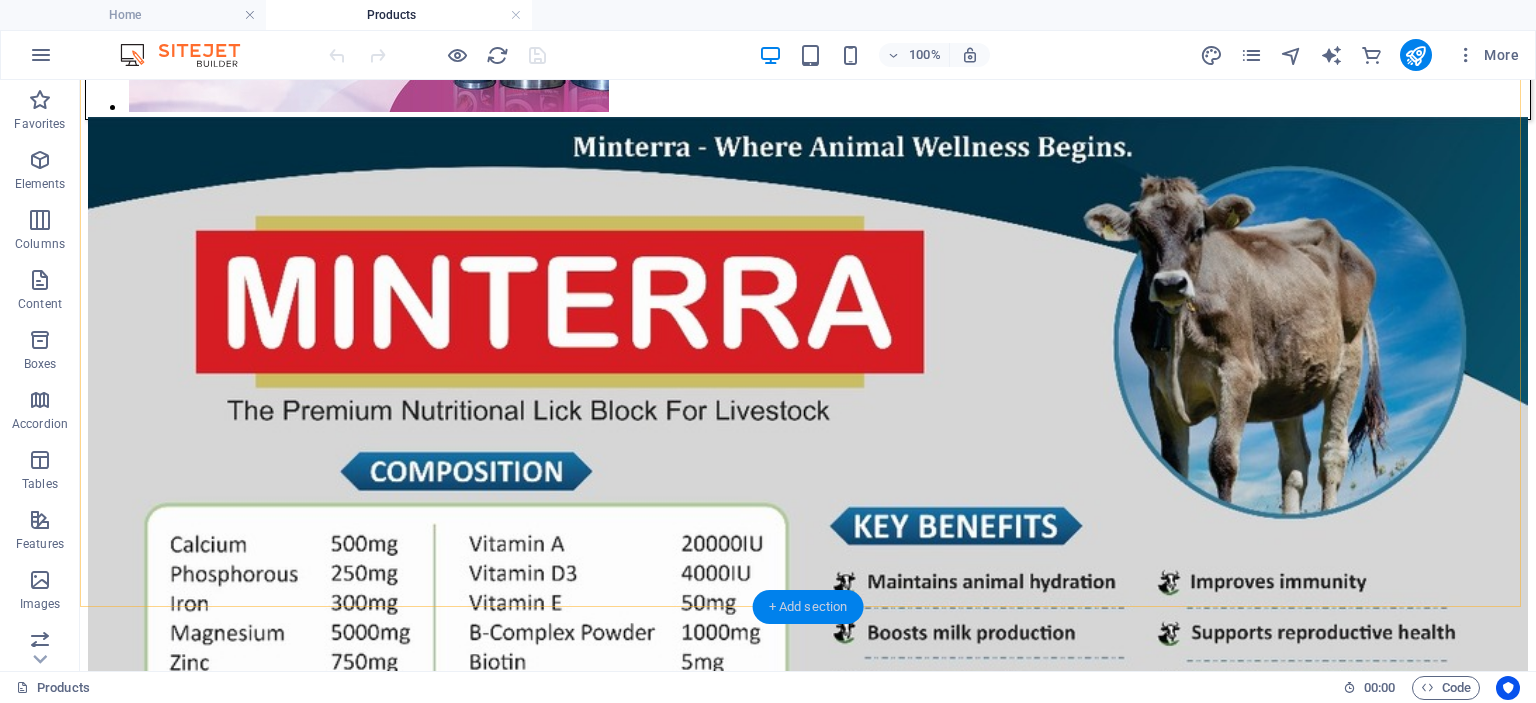 click on "+ Add section" at bounding box center (808, 607) 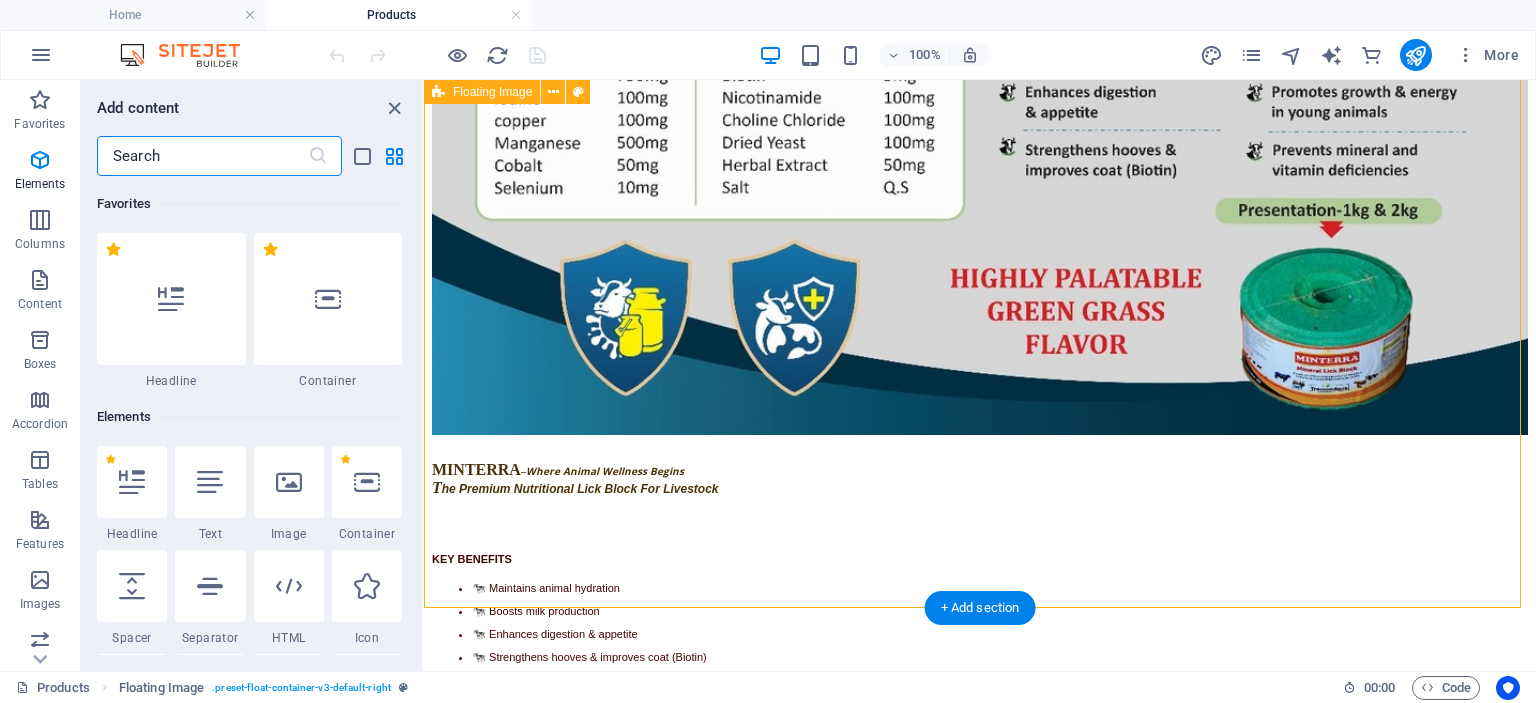 scroll, scrollTop: 3499, scrollLeft: 0, axis: vertical 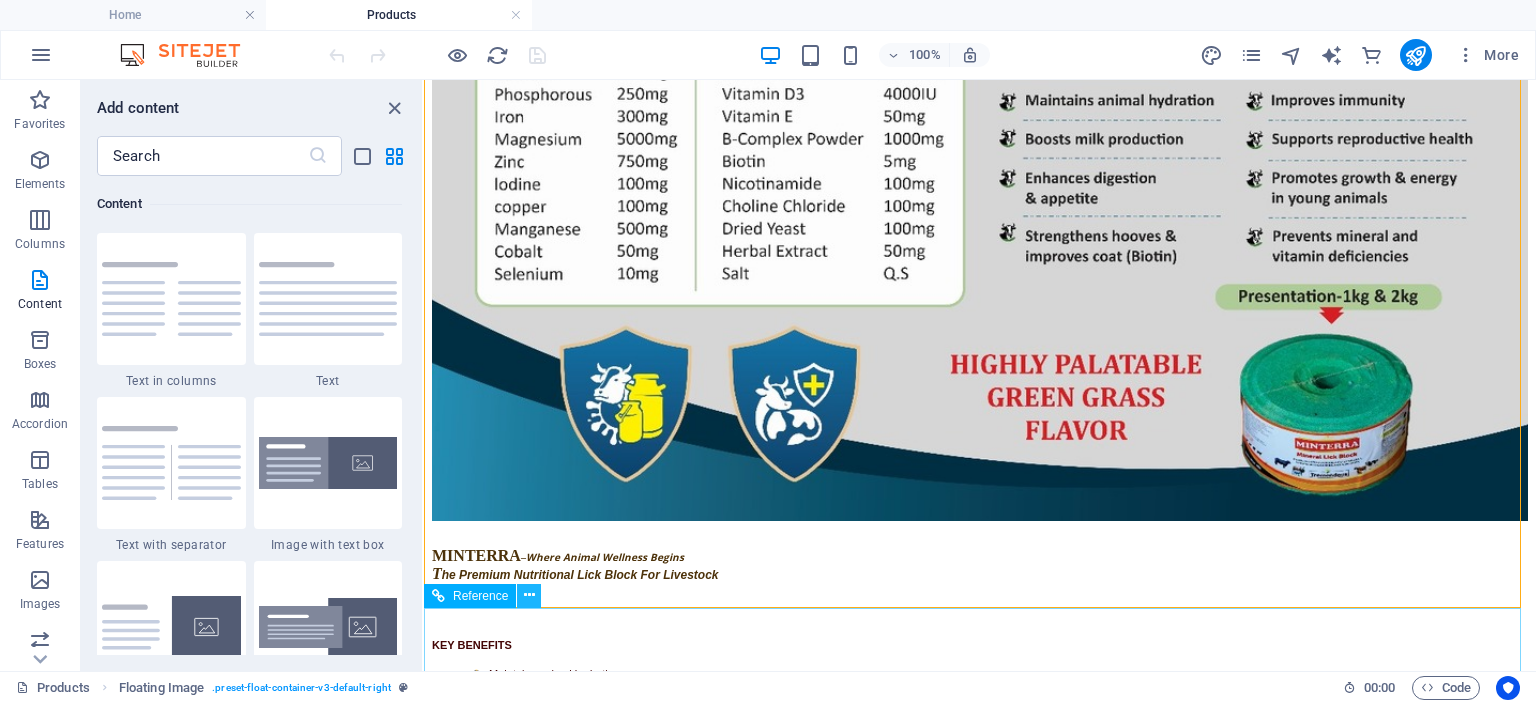 click at bounding box center (529, 595) 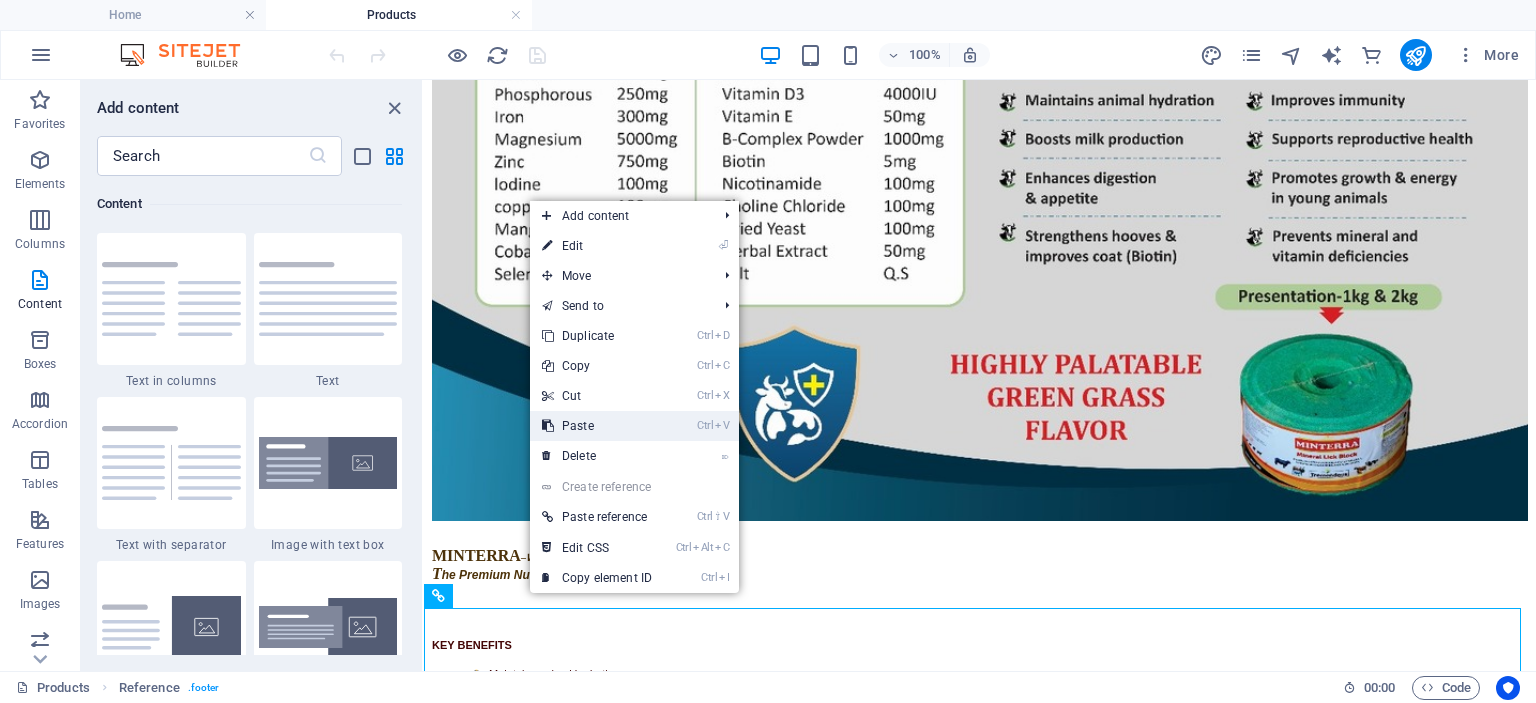 drag, startPoint x: 576, startPoint y: 425, endPoint x: 154, endPoint y: 345, distance: 429.51602 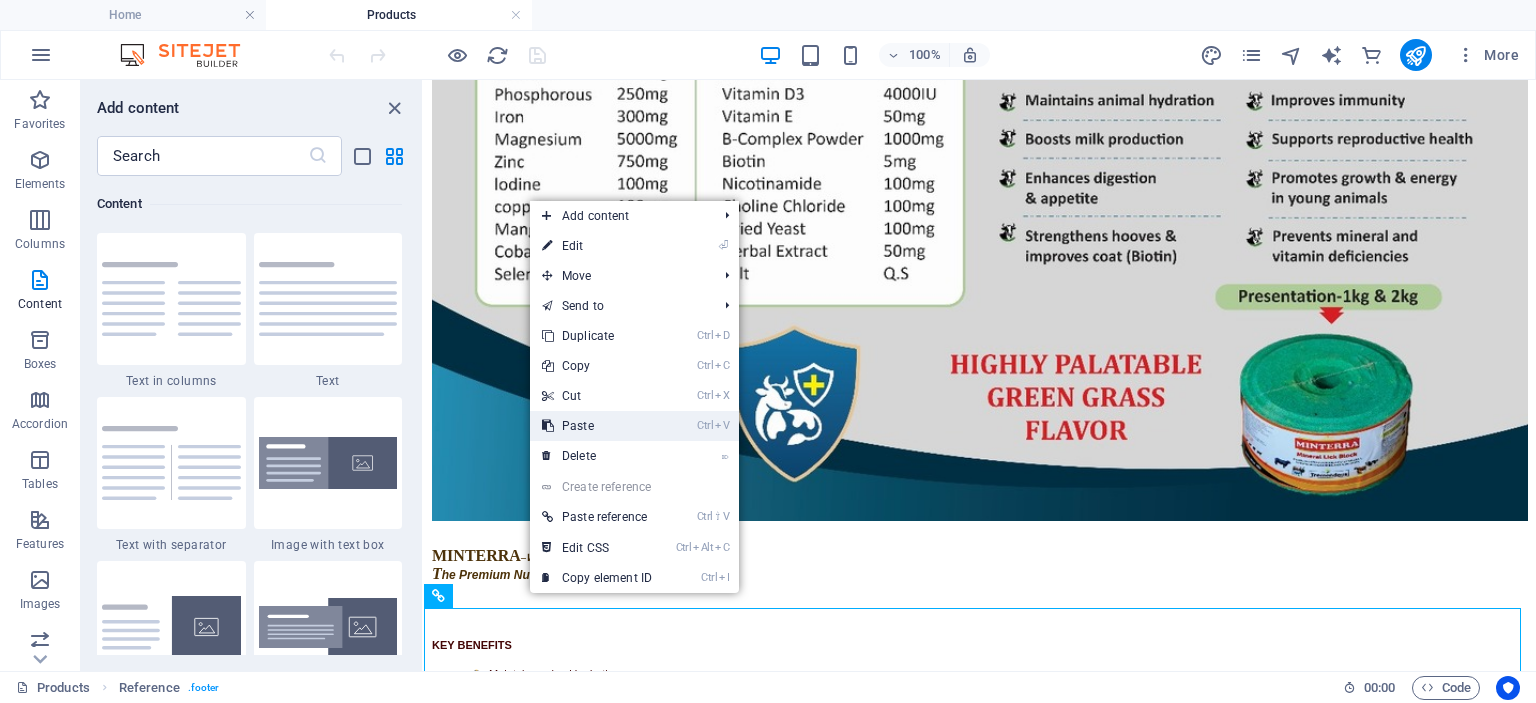 click on "Ctrl V  Paste" at bounding box center (597, 426) 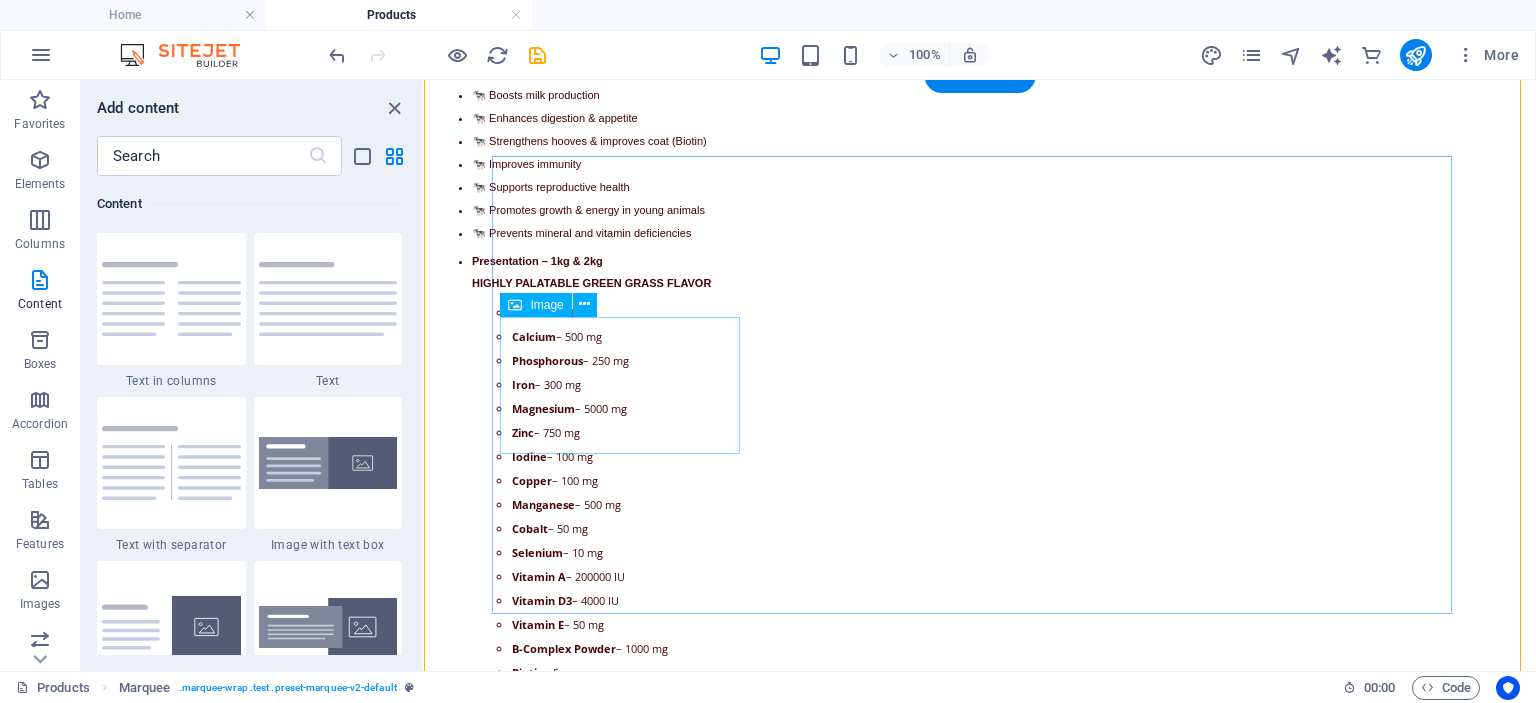 scroll, scrollTop: 5316, scrollLeft: 0, axis: vertical 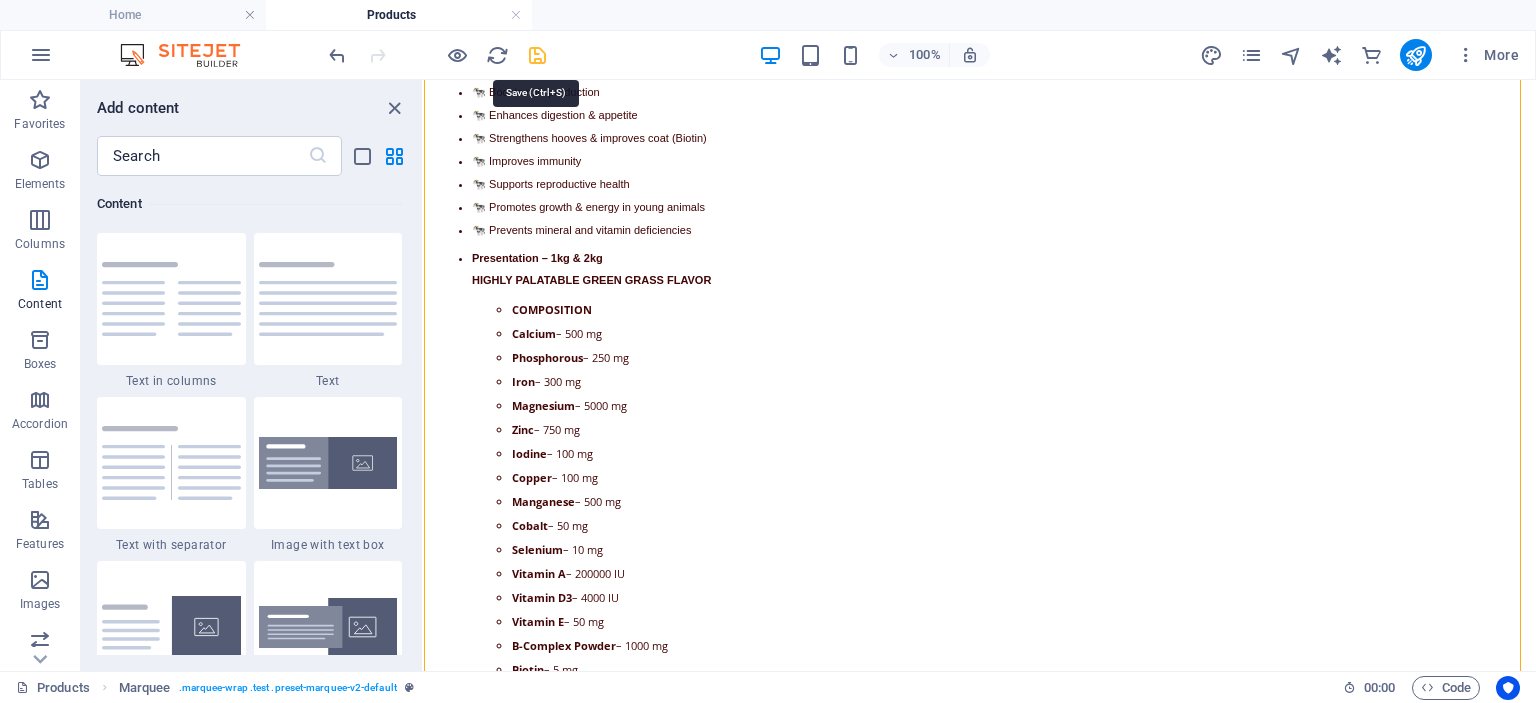 click at bounding box center (537, 55) 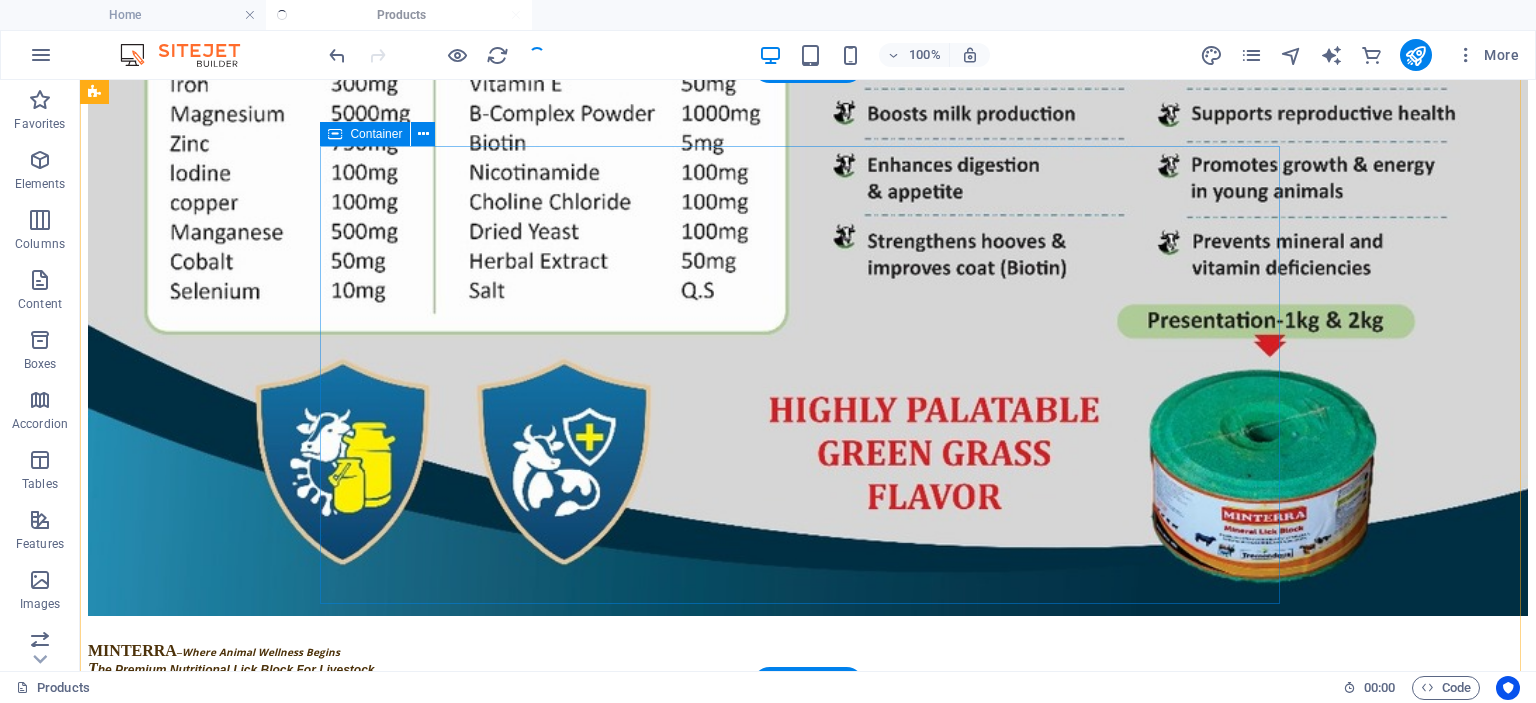 scroll, scrollTop: 5402, scrollLeft: 0, axis: vertical 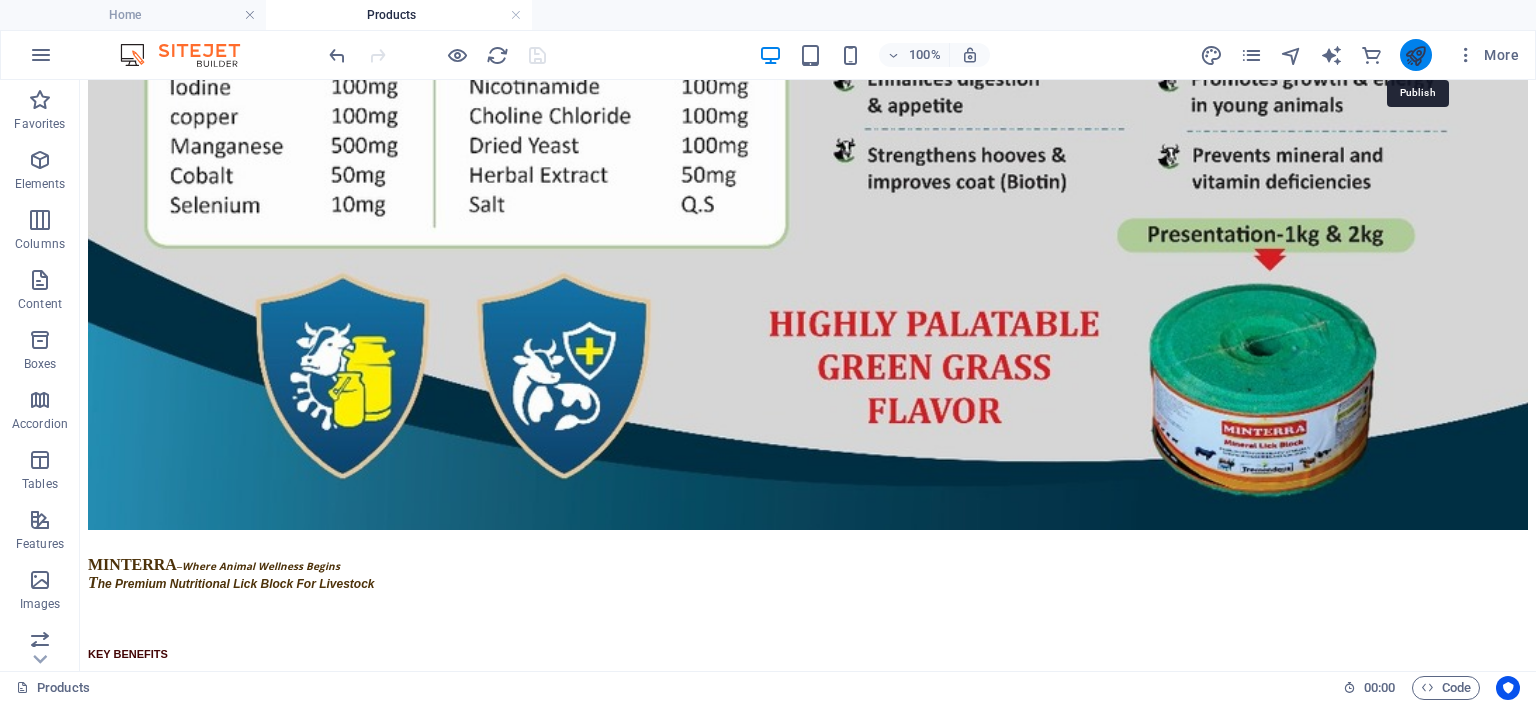 click at bounding box center (1415, 55) 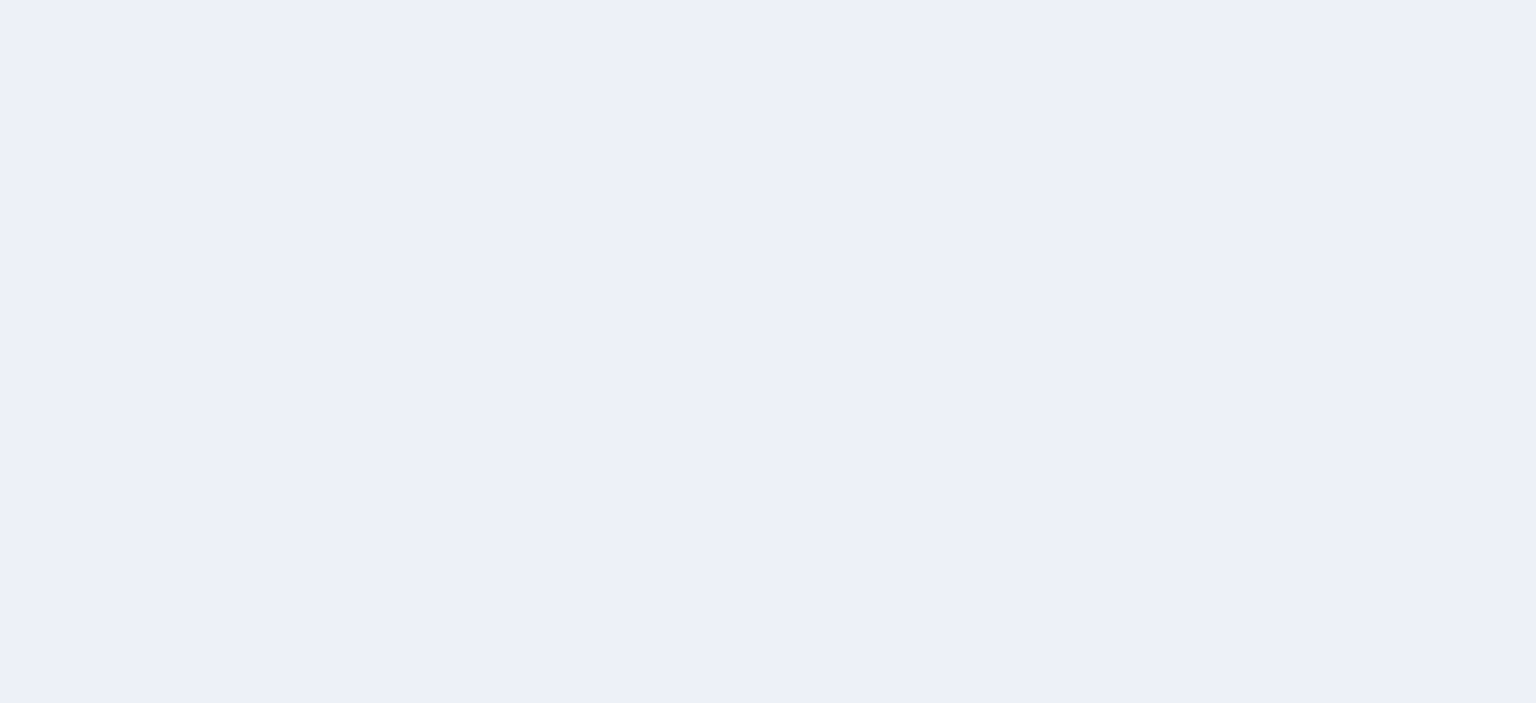 scroll, scrollTop: 0, scrollLeft: 0, axis: both 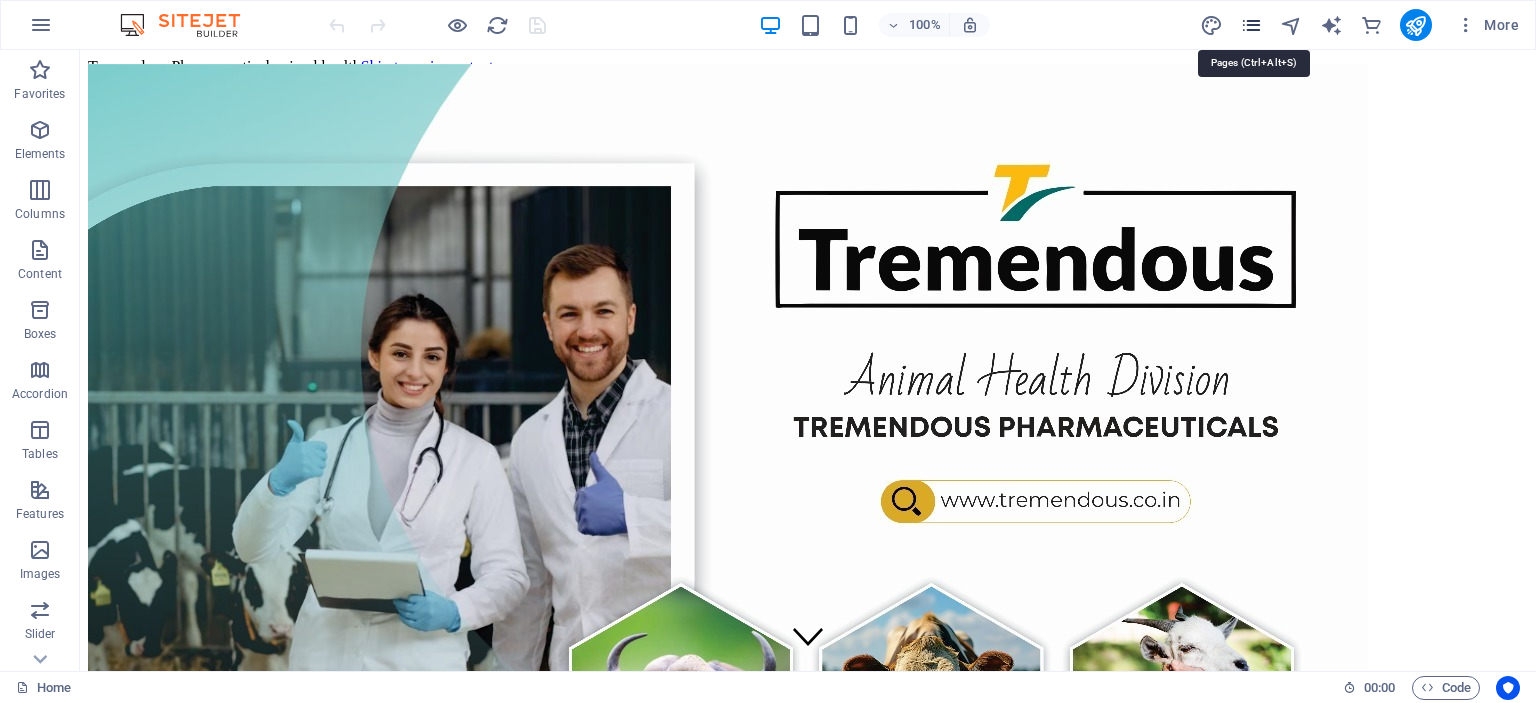 click at bounding box center [1251, 25] 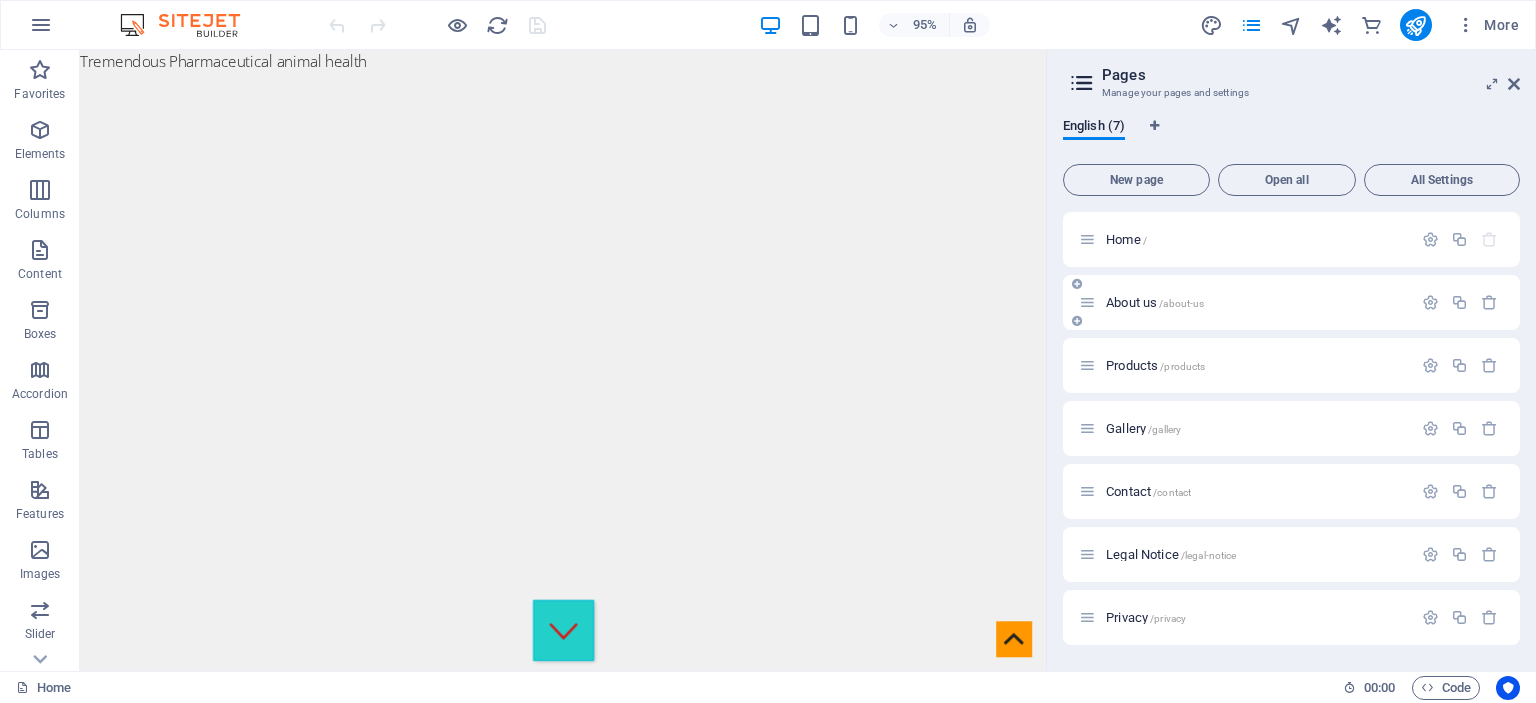 click on "About us /about-us" at bounding box center [1155, 302] 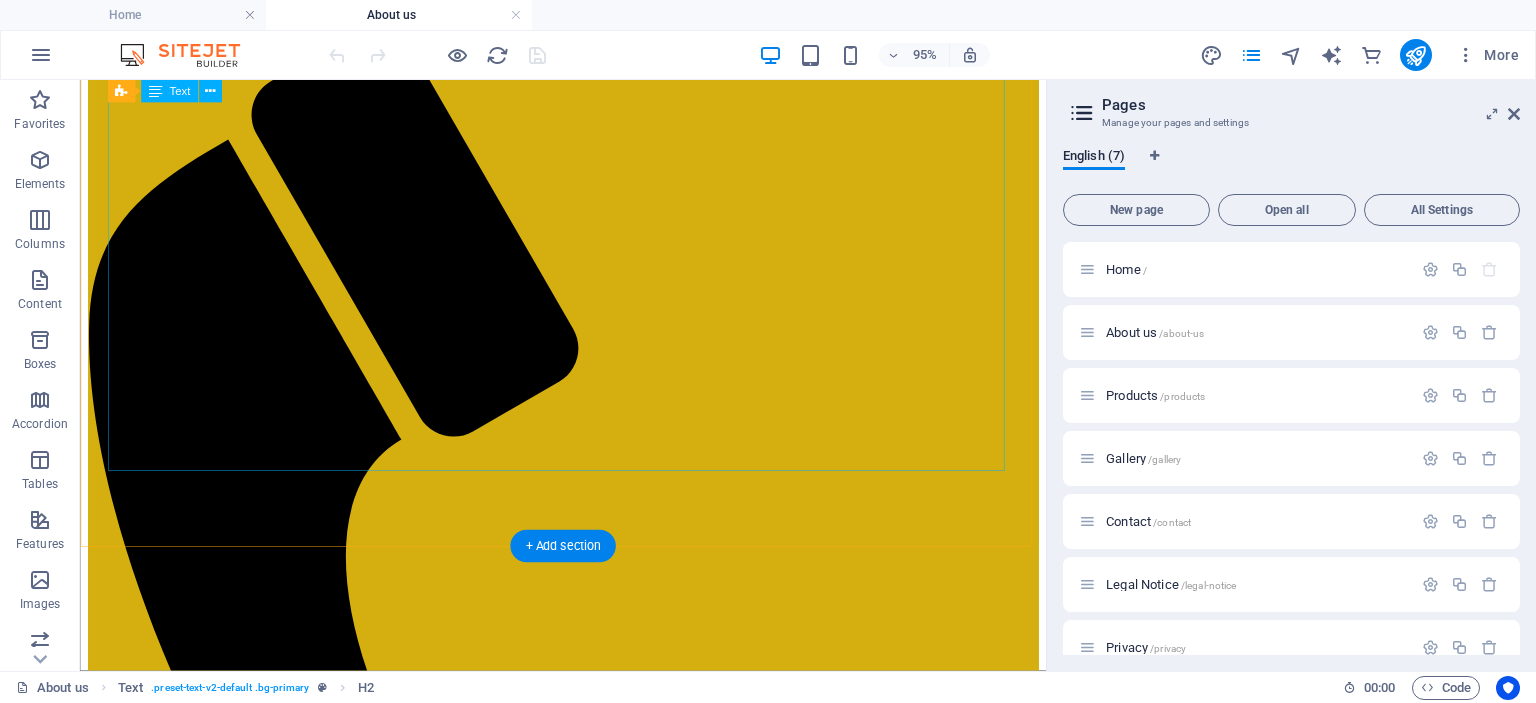 scroll, scrollTop: 1027, scrollLeft: 0, axis: vertical 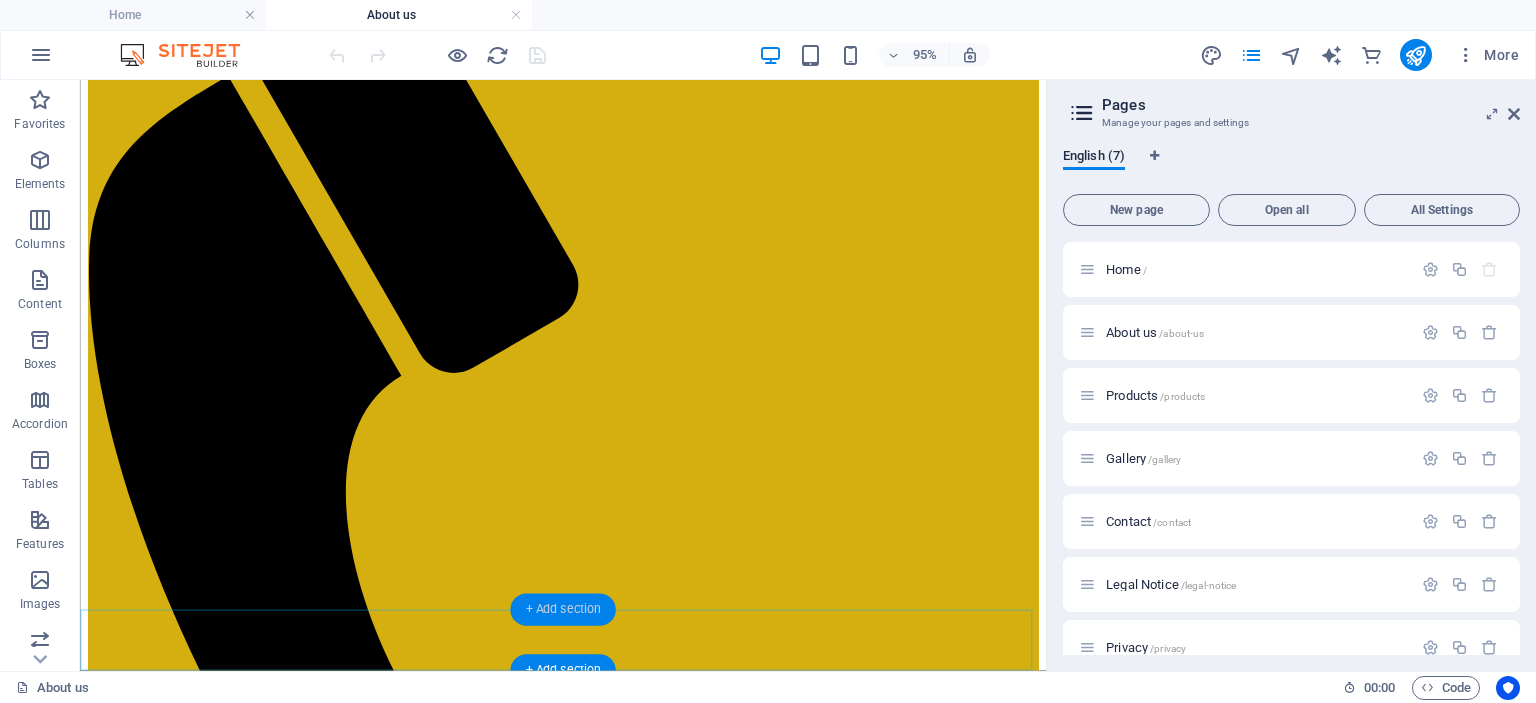click on "+ Add section" at bounding box center (562, 610) 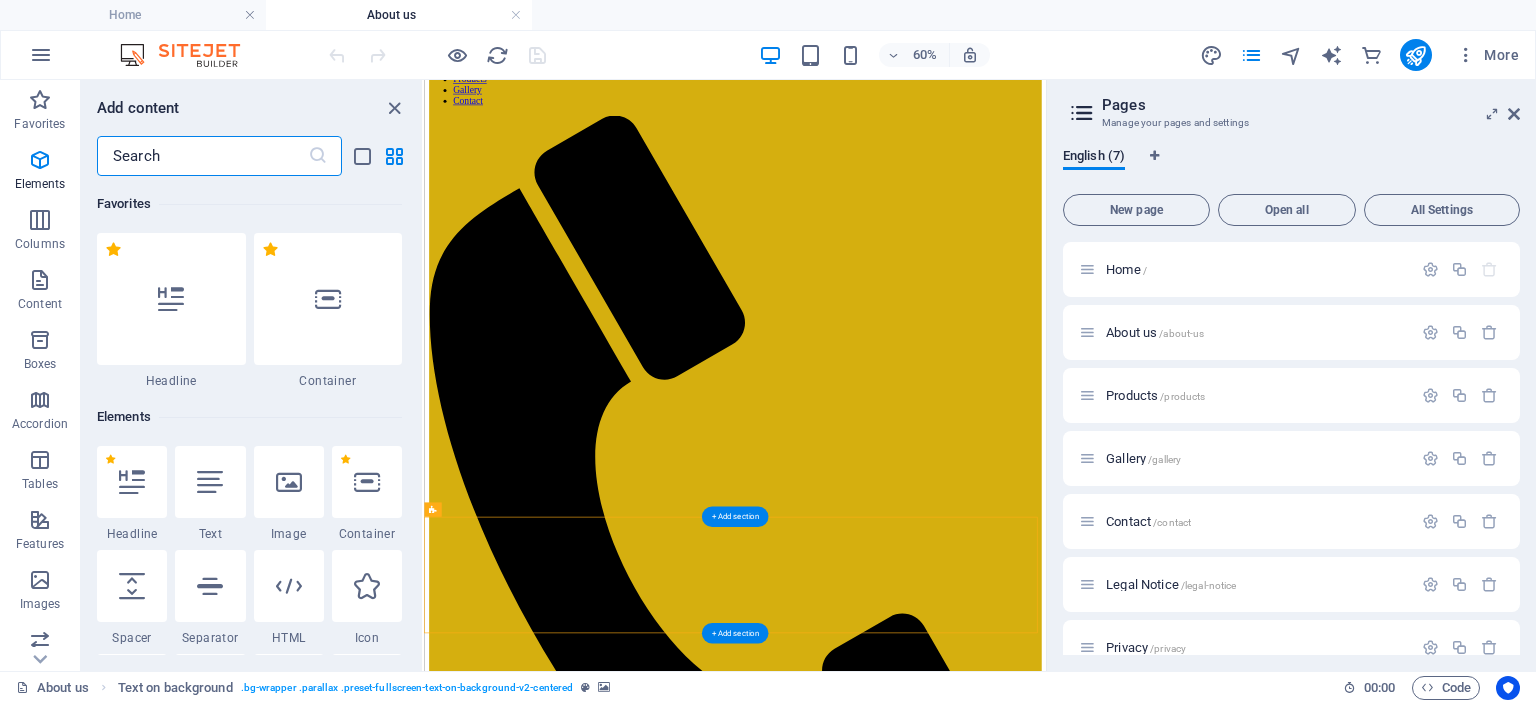 scroll, scrollTop: 665, scrollLeft: 0, axis: vertical 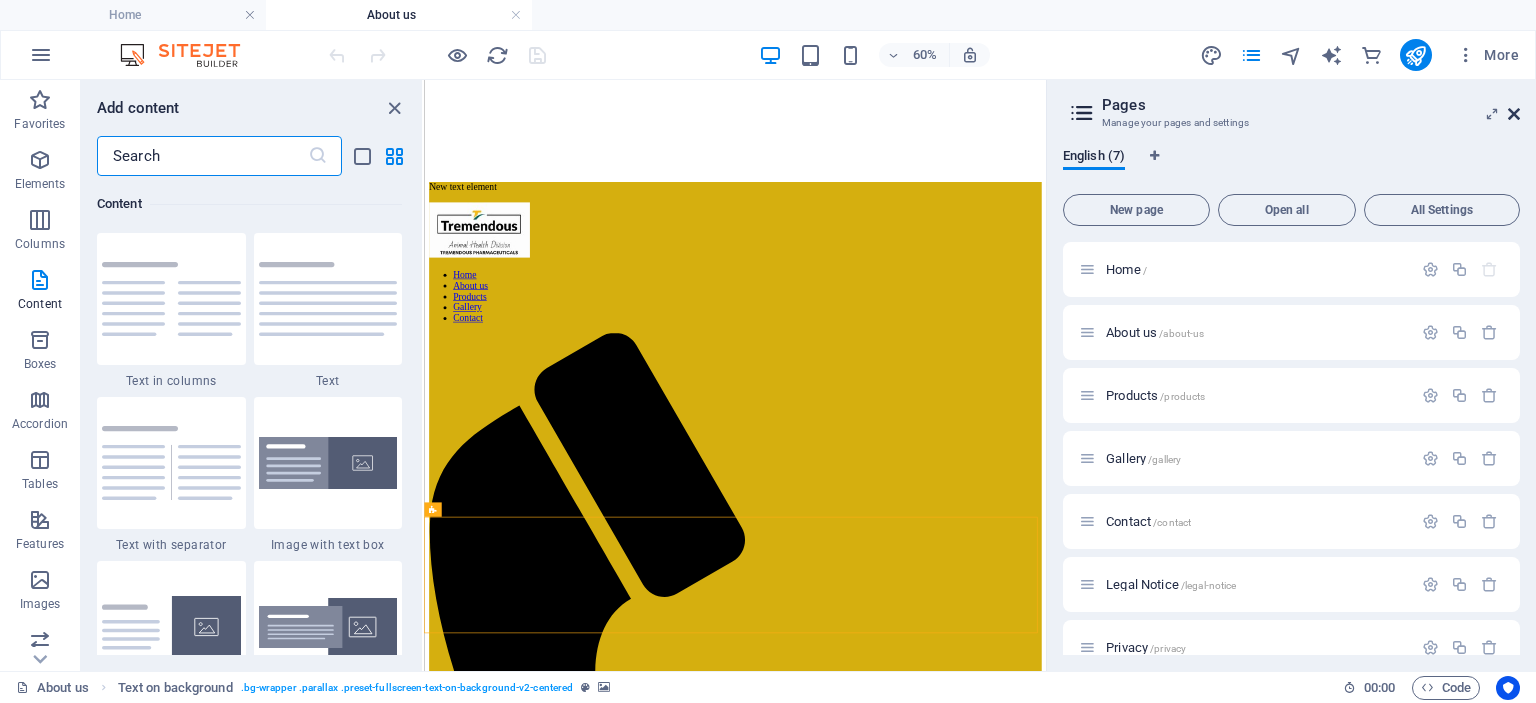 click at bounding box center [1514, 114] 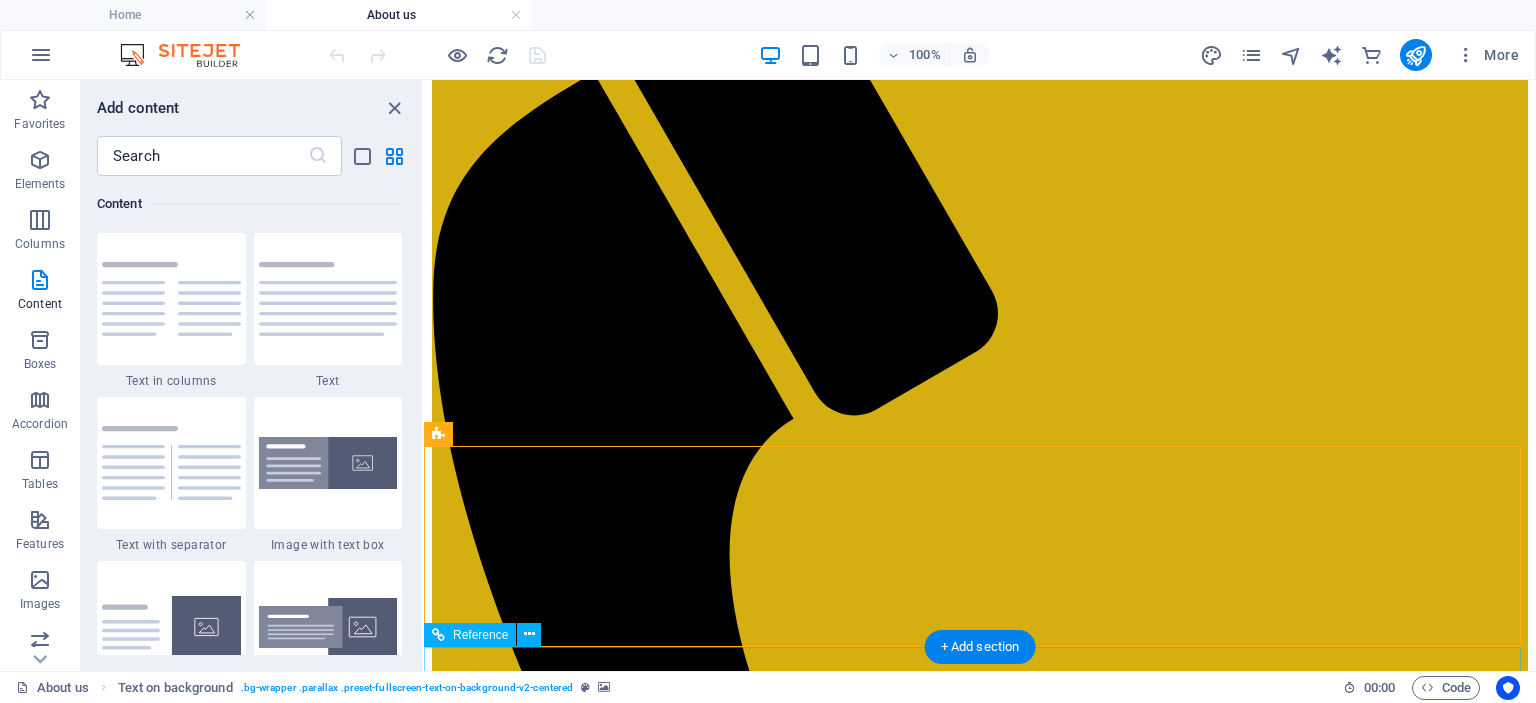scroll, scrollTop: 1066, scrollLeft: 0, axis: vertical 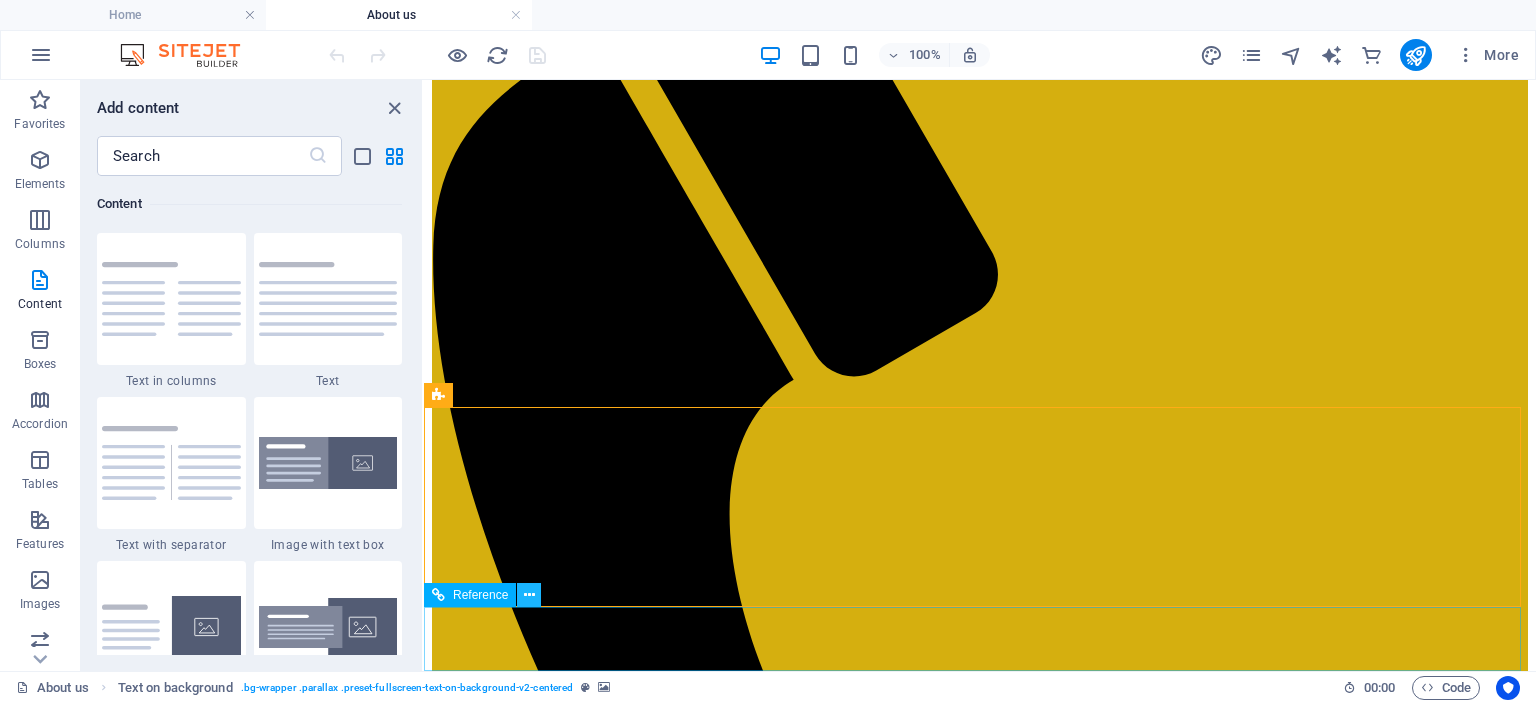 click at bounding box center [529, 595] 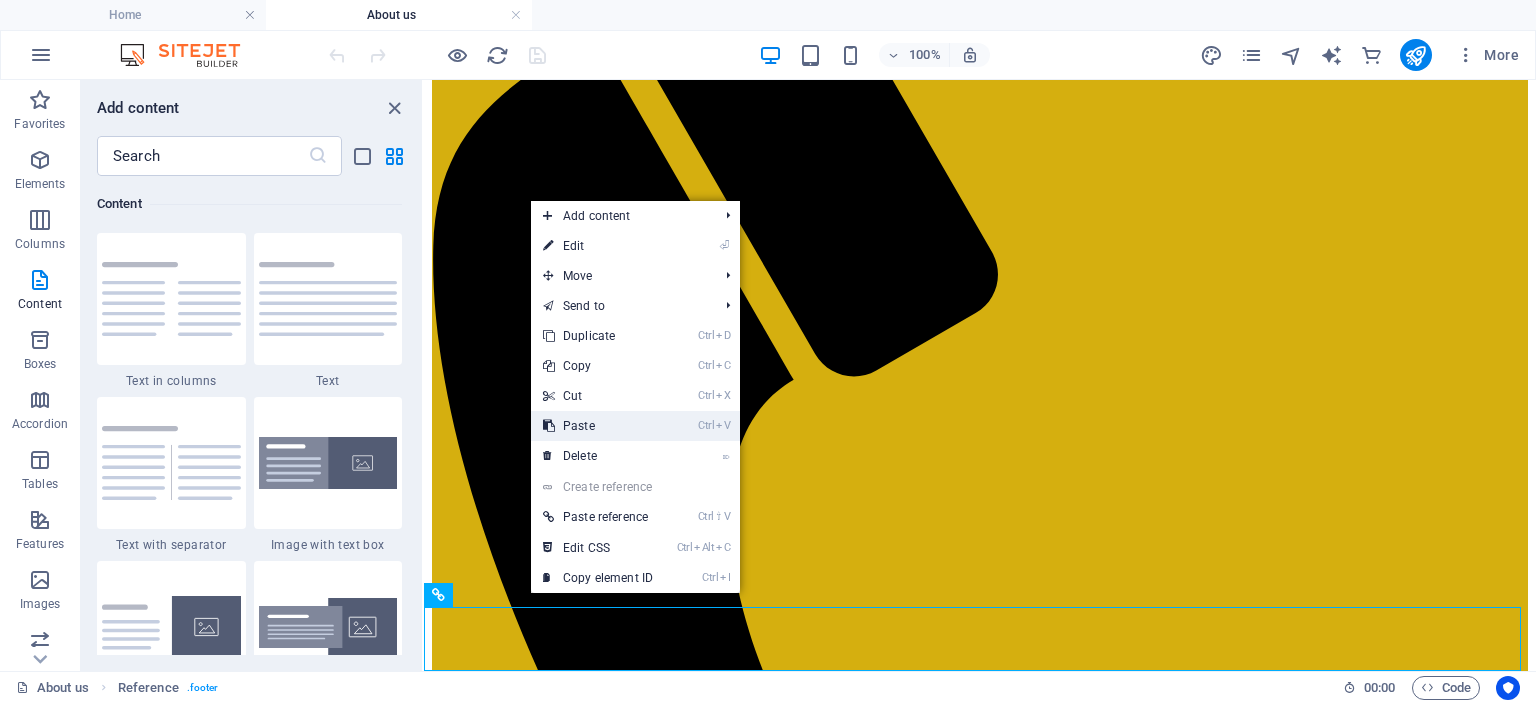 click on "Ctrl V  Paste" at bounding box center [598, 426] 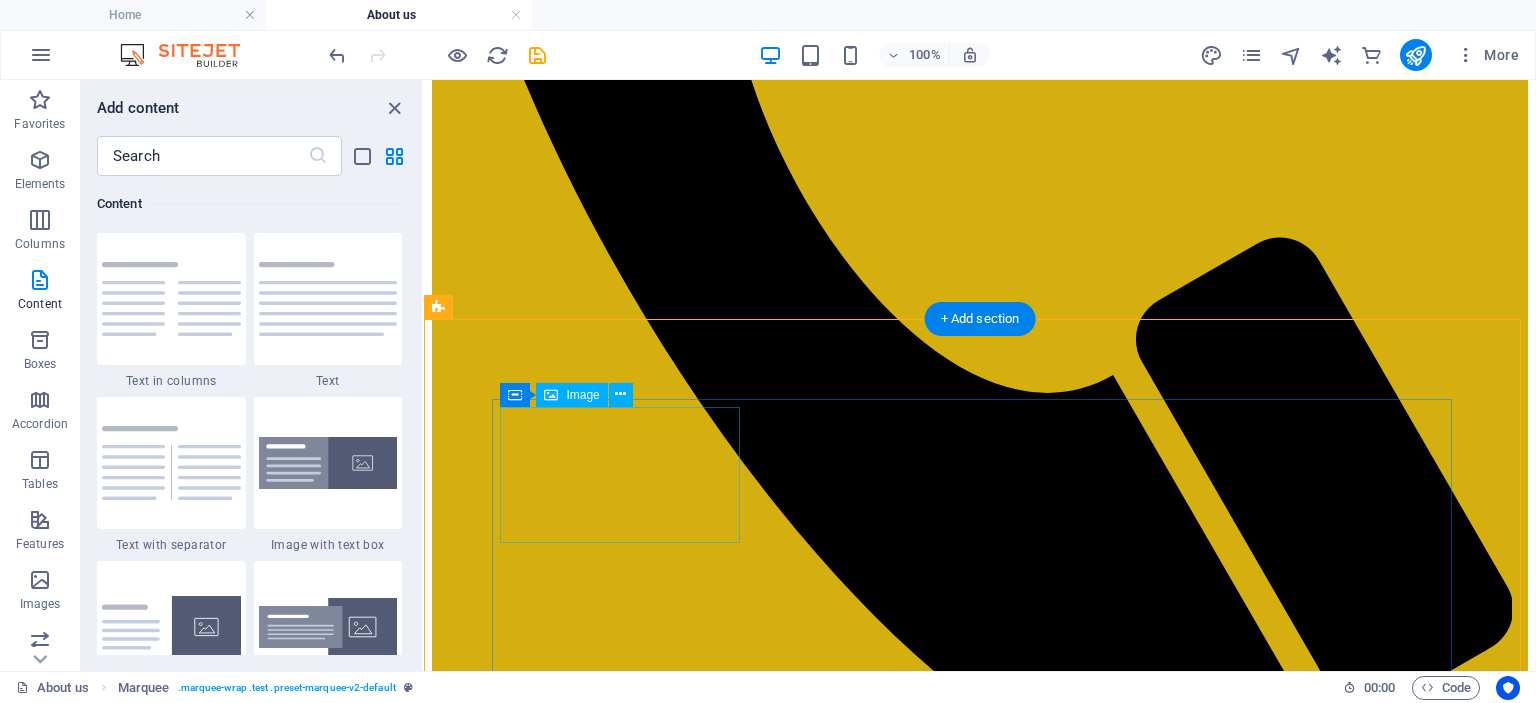 scroll, scrollTop: 1671, scrollLeft: 0, axis: vertical 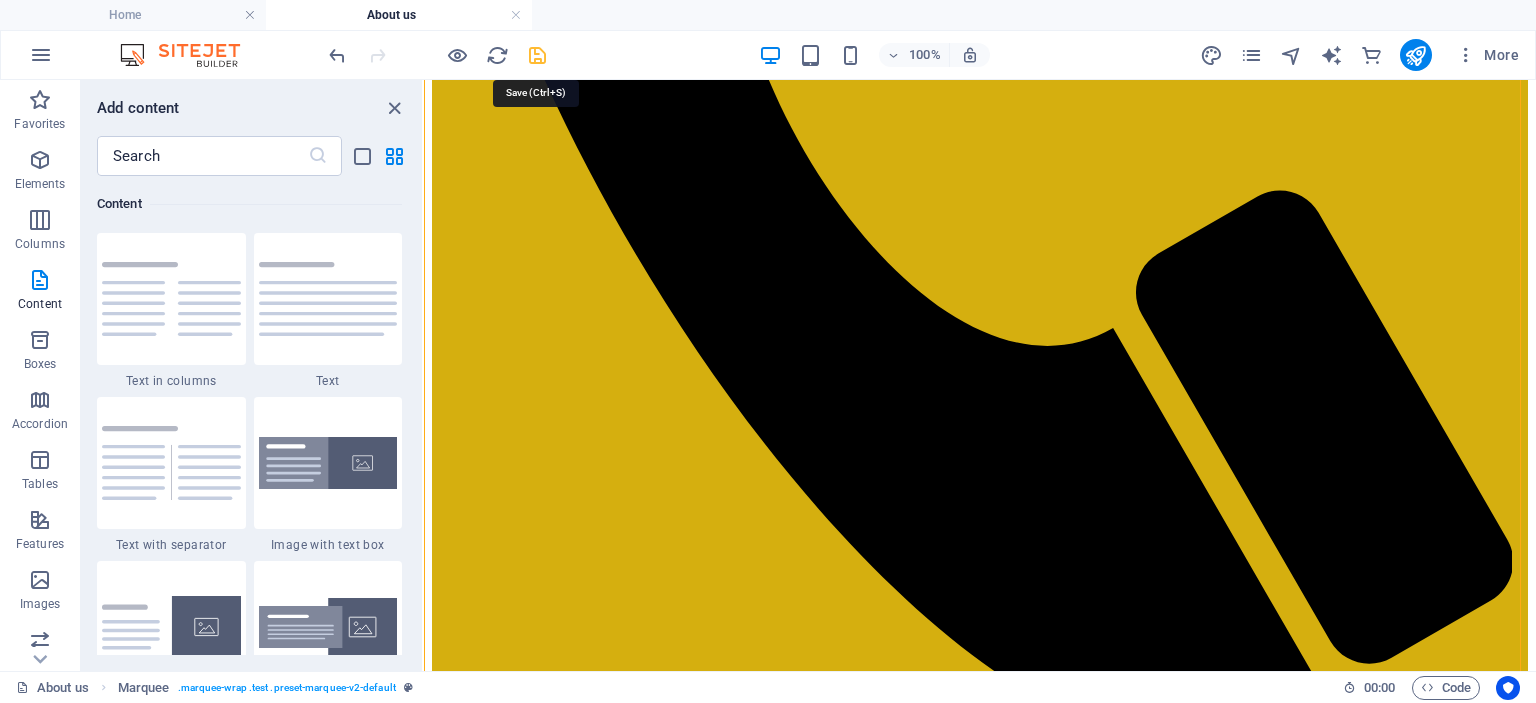 click at bounding box center [537, 55] 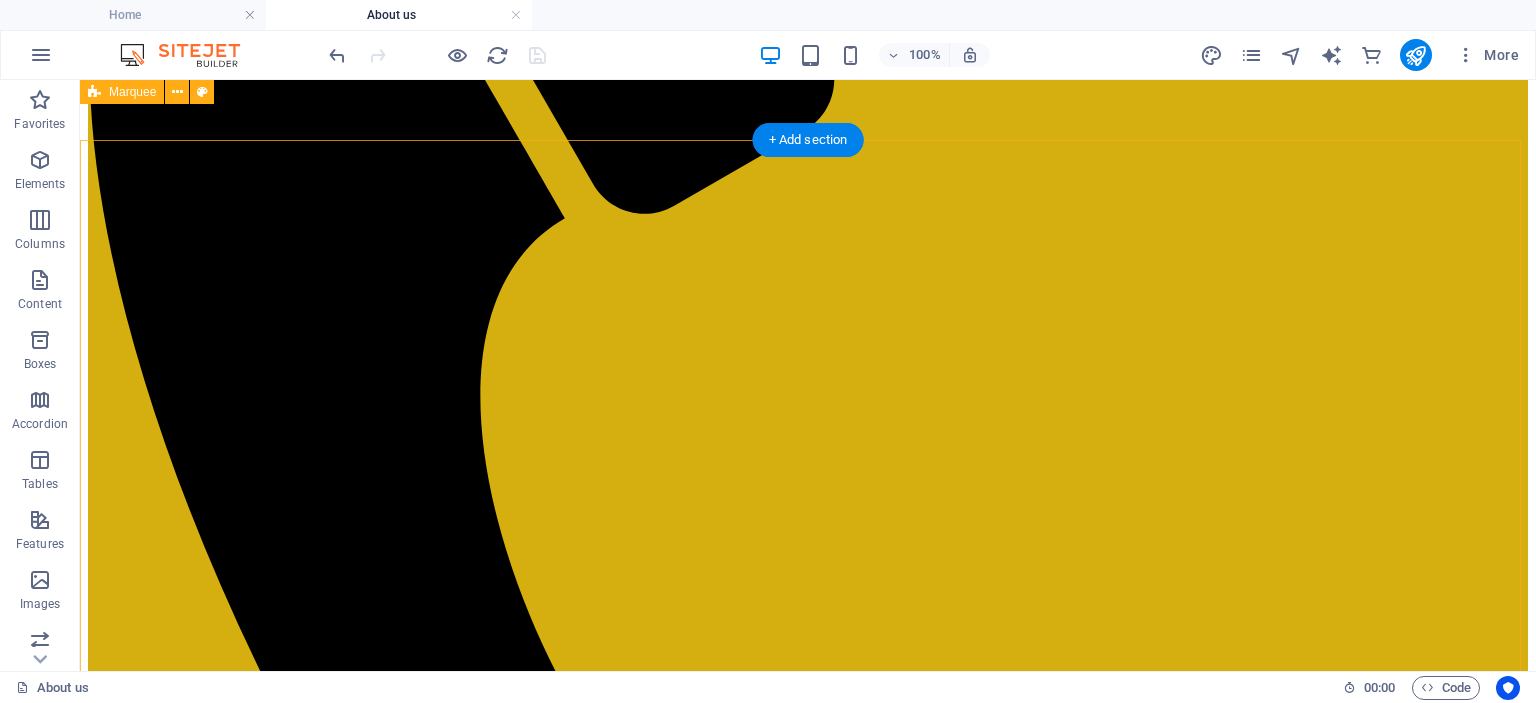 scroll, scrollTop: 1214, scrollLeft: 0, axis: vertical 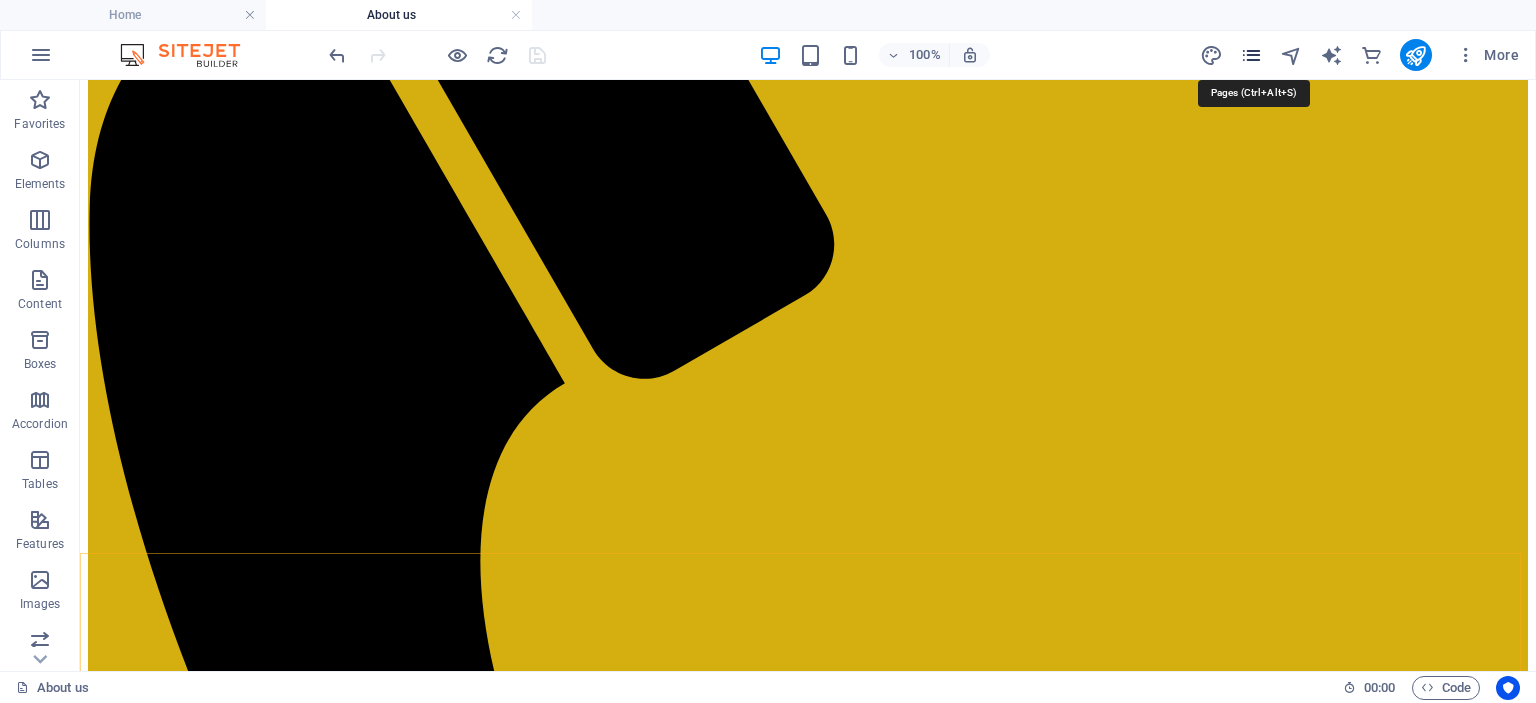 click at bounding box center [1251, 55] 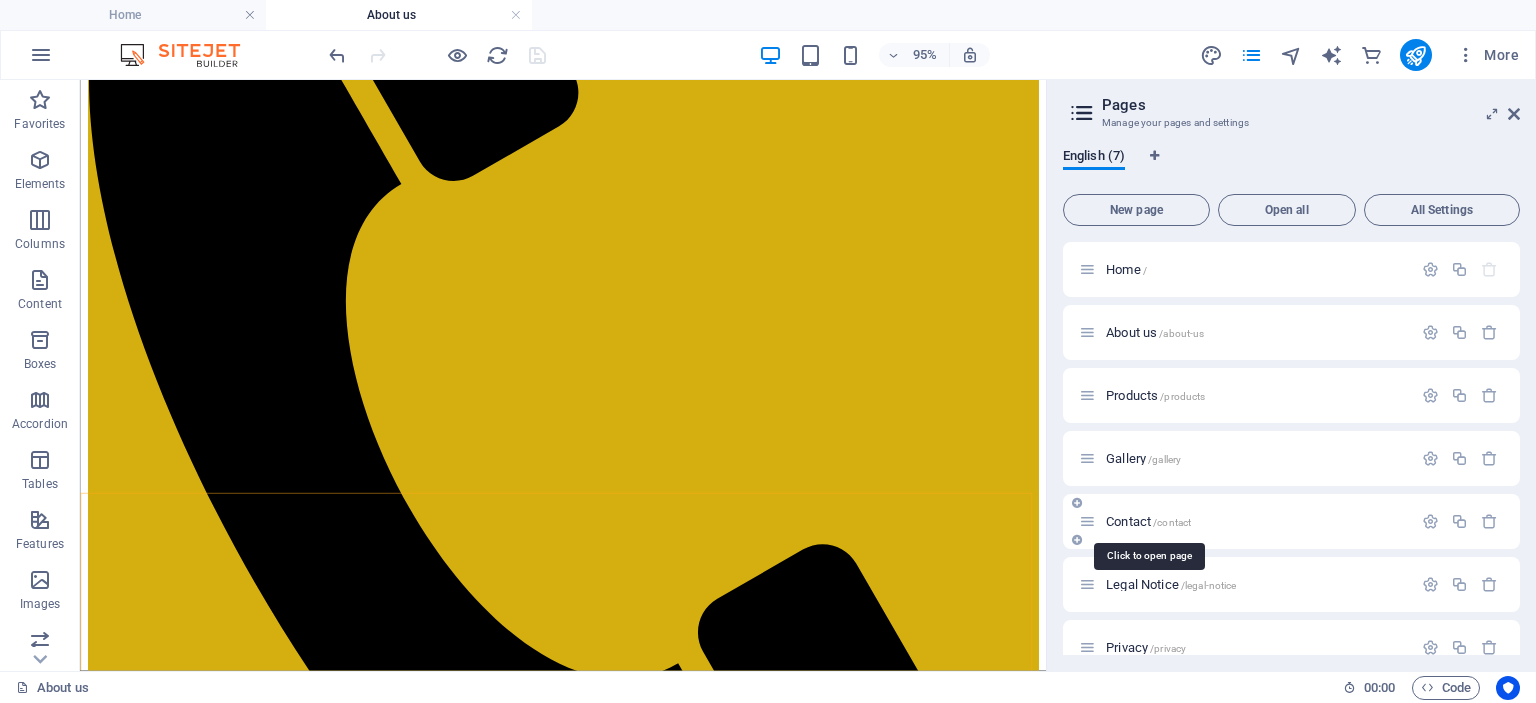 click on "Contact /contact" at bounding box center [1148, 521] 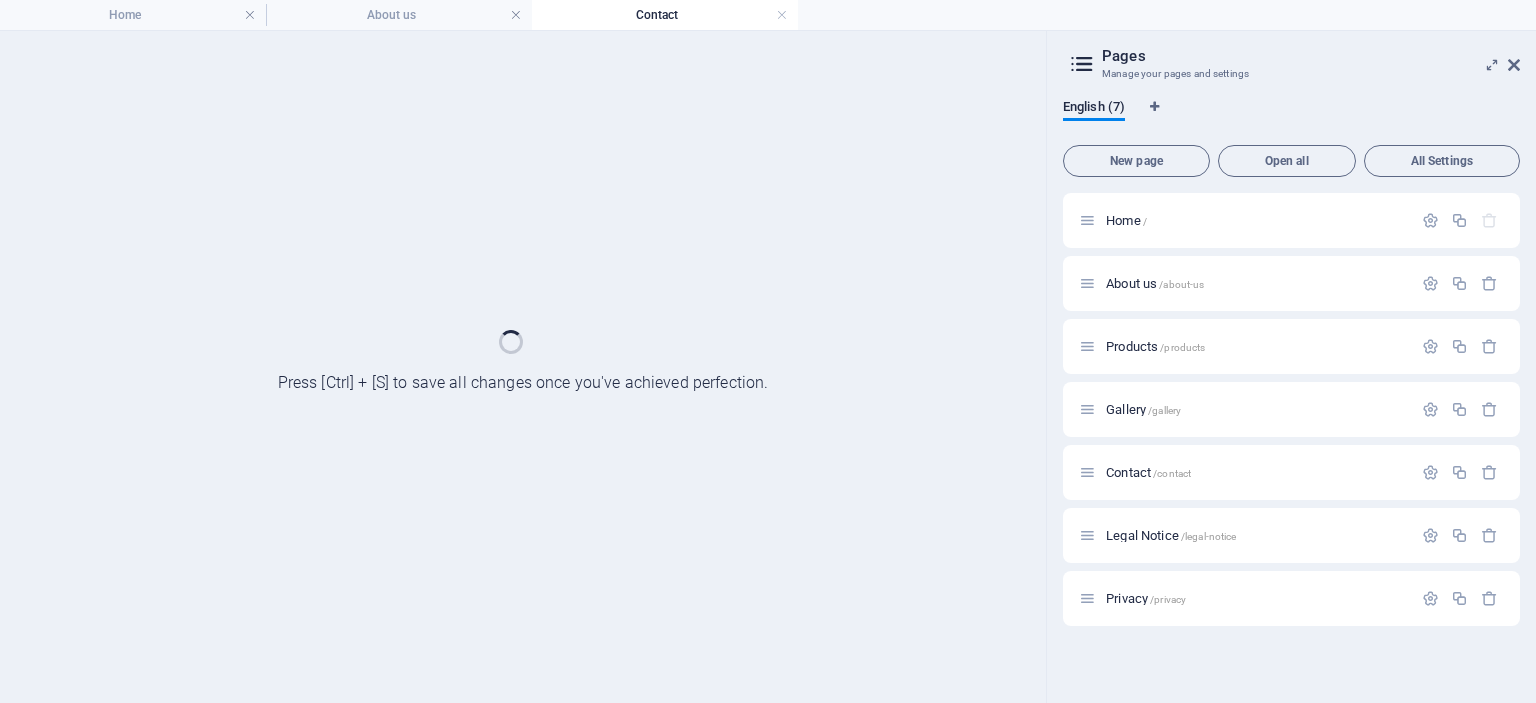 scroll, scrollTop: 0, scrollLeft: 0, axis: both 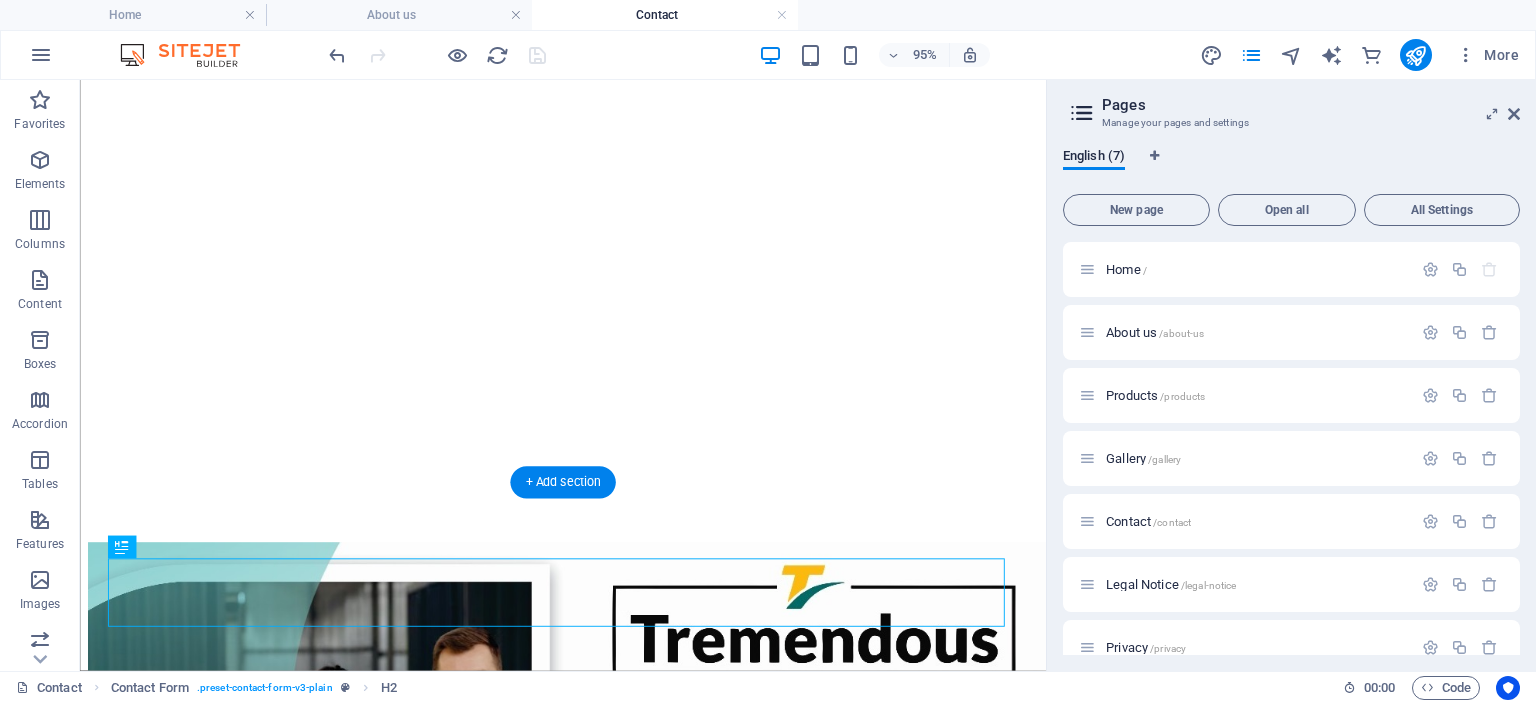 click at bounding box center (588, 44) 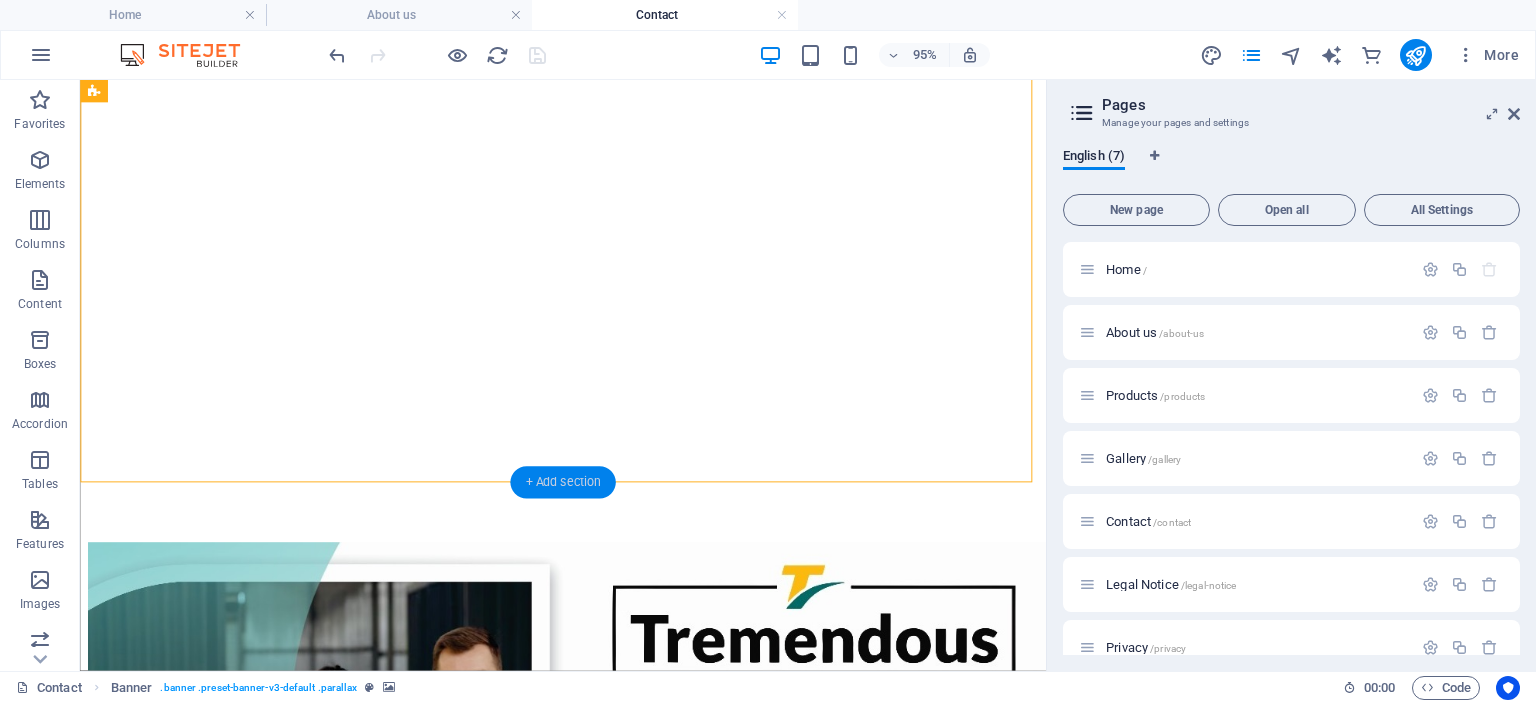 click on "+ Add section" at bounding box center (562, 483) 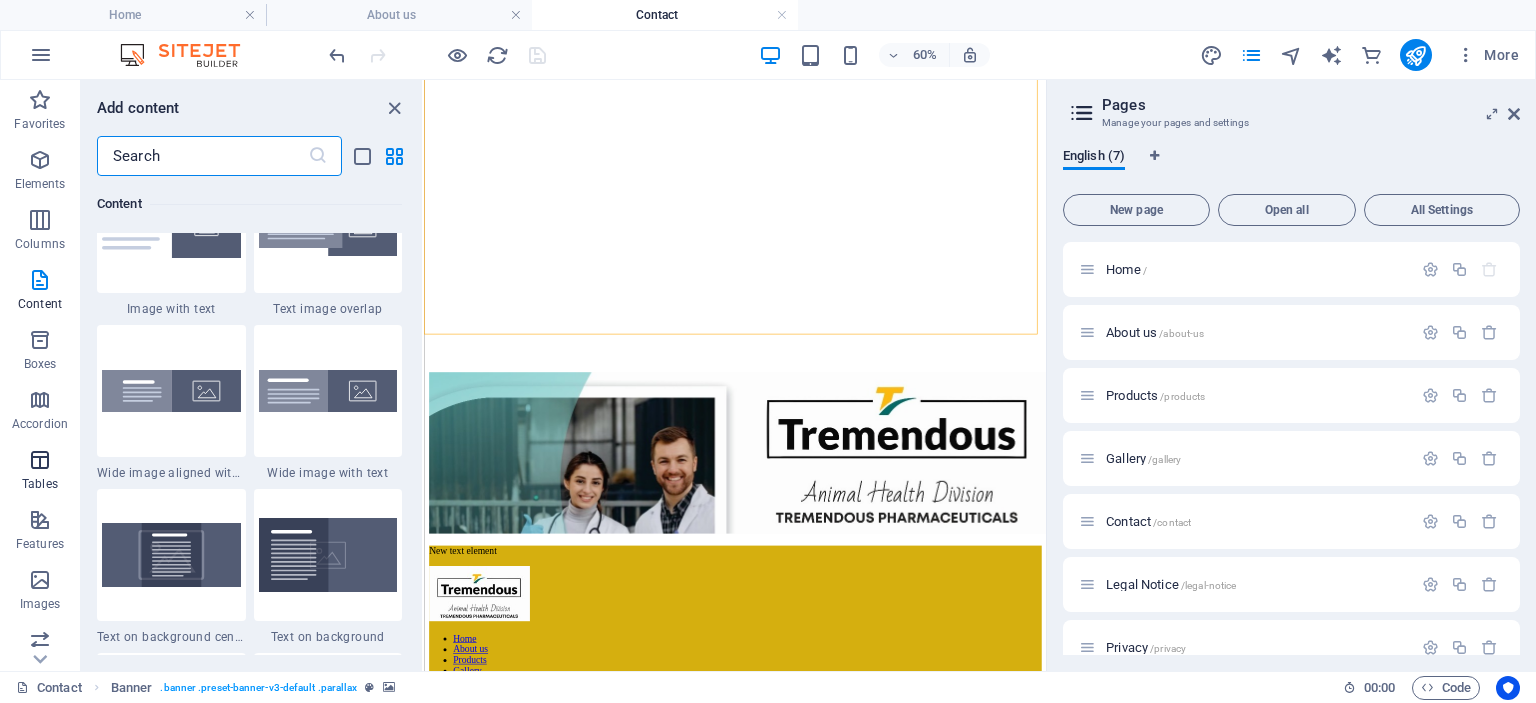scroll, scrollTop: 3999, scrollLeft: 0, axis: vertical 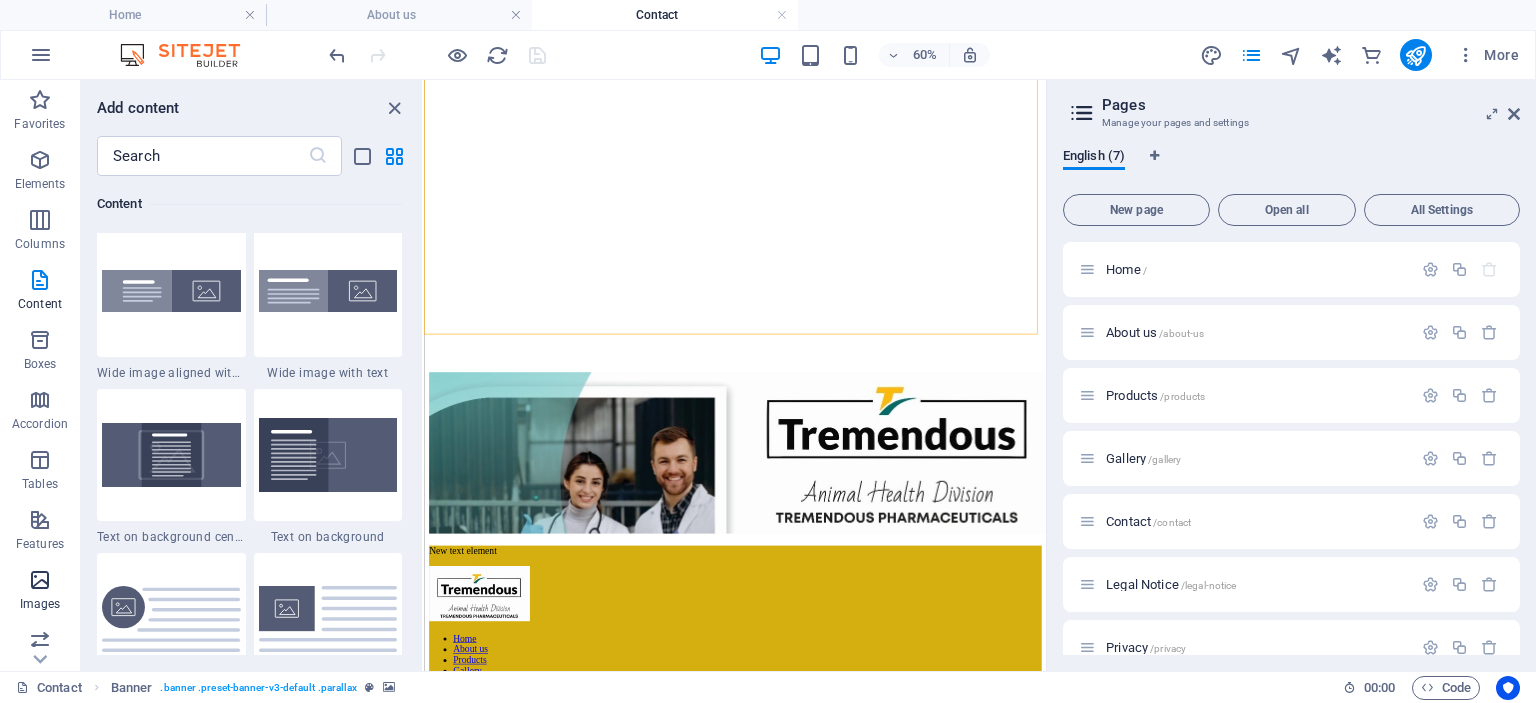 click at bounding box center (40, 580) 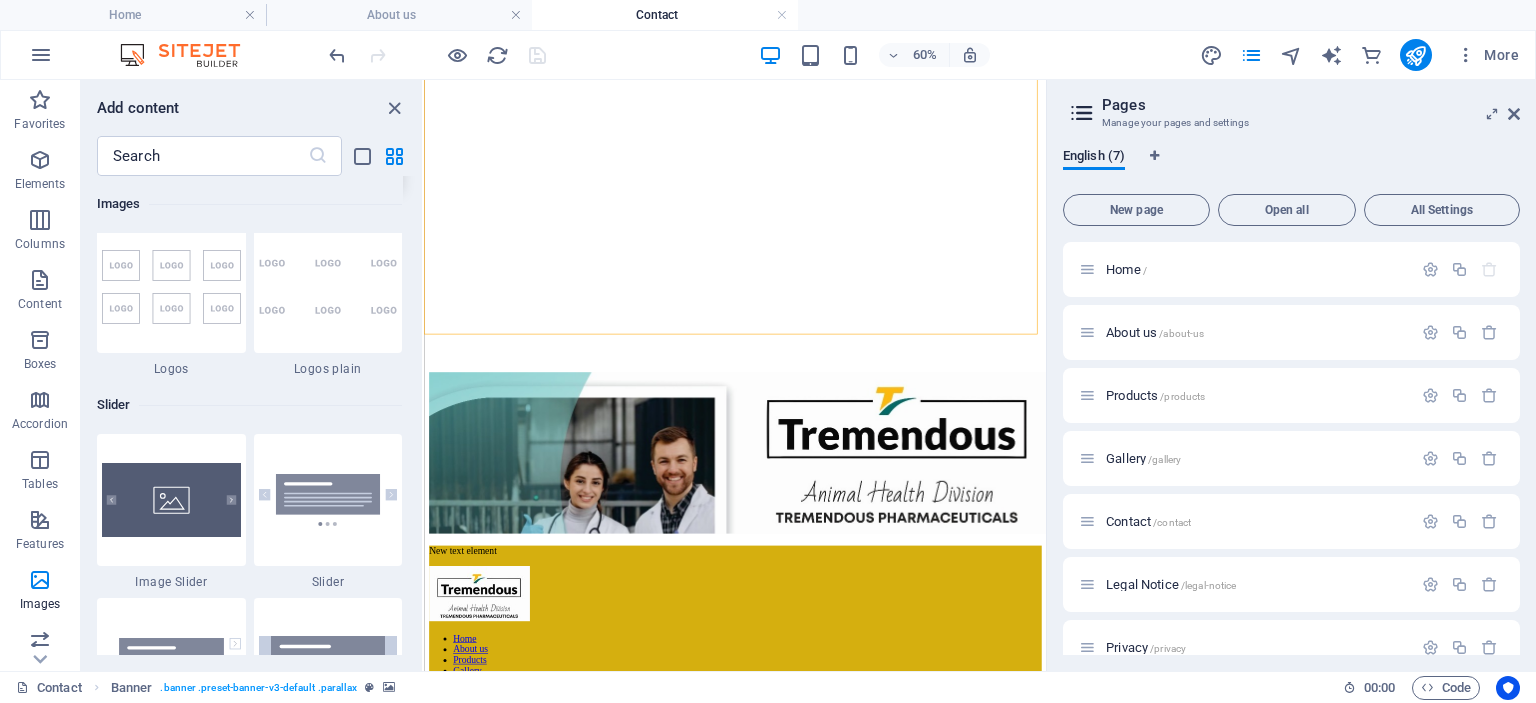 scroll, scrollTop: 11140, scrollLeft: 0, axis: vertical 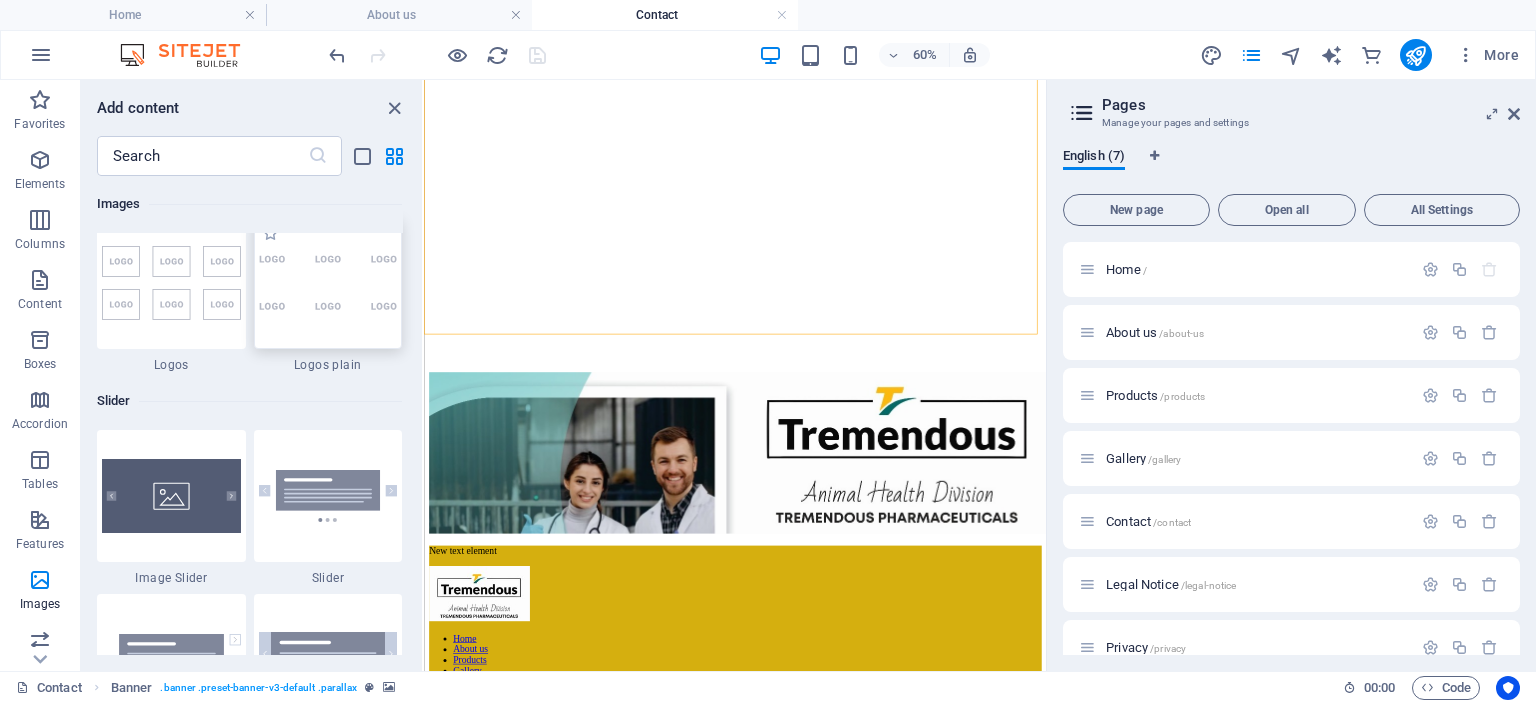 click at bounding box center [328, 283] 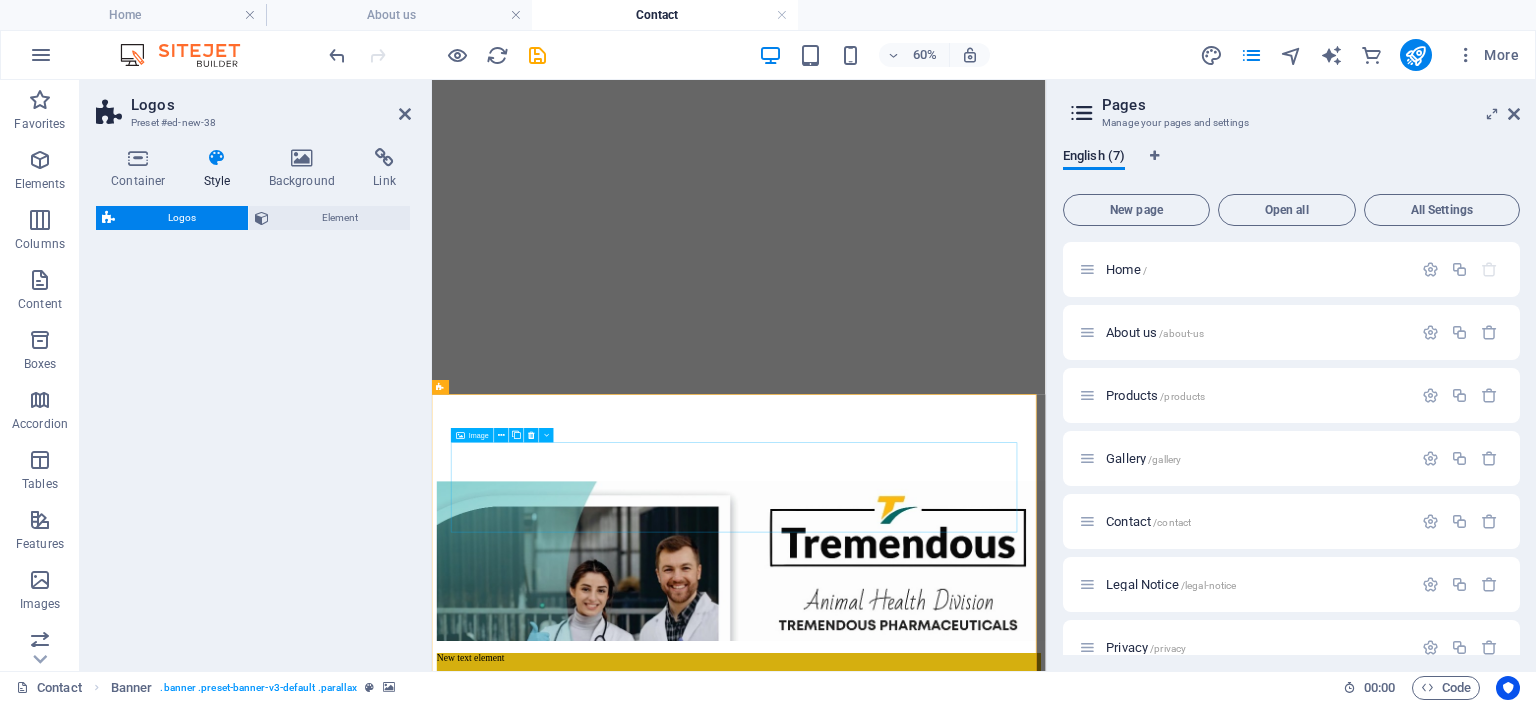 select on "rem" 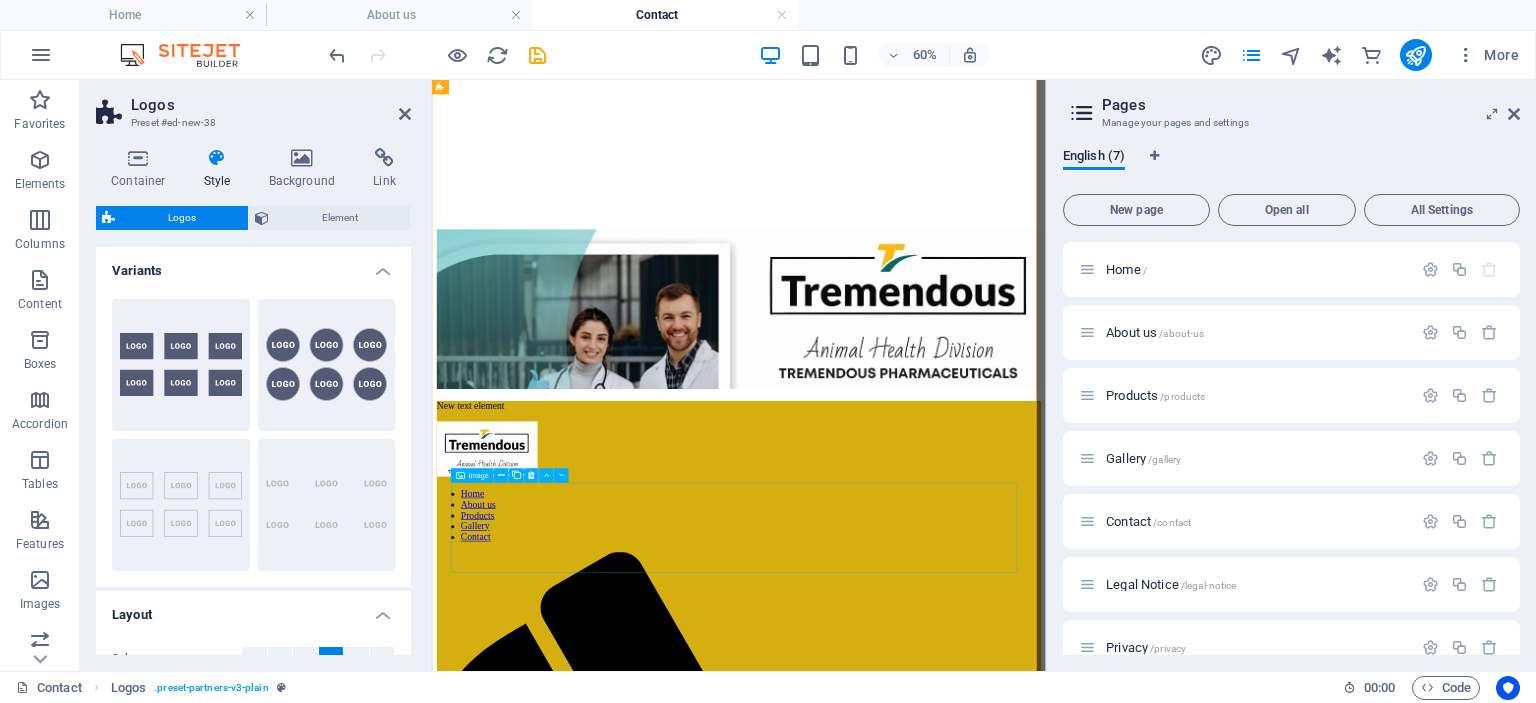 scroll, scrollTop: 500, scrollLeft: 0, axis: vertical 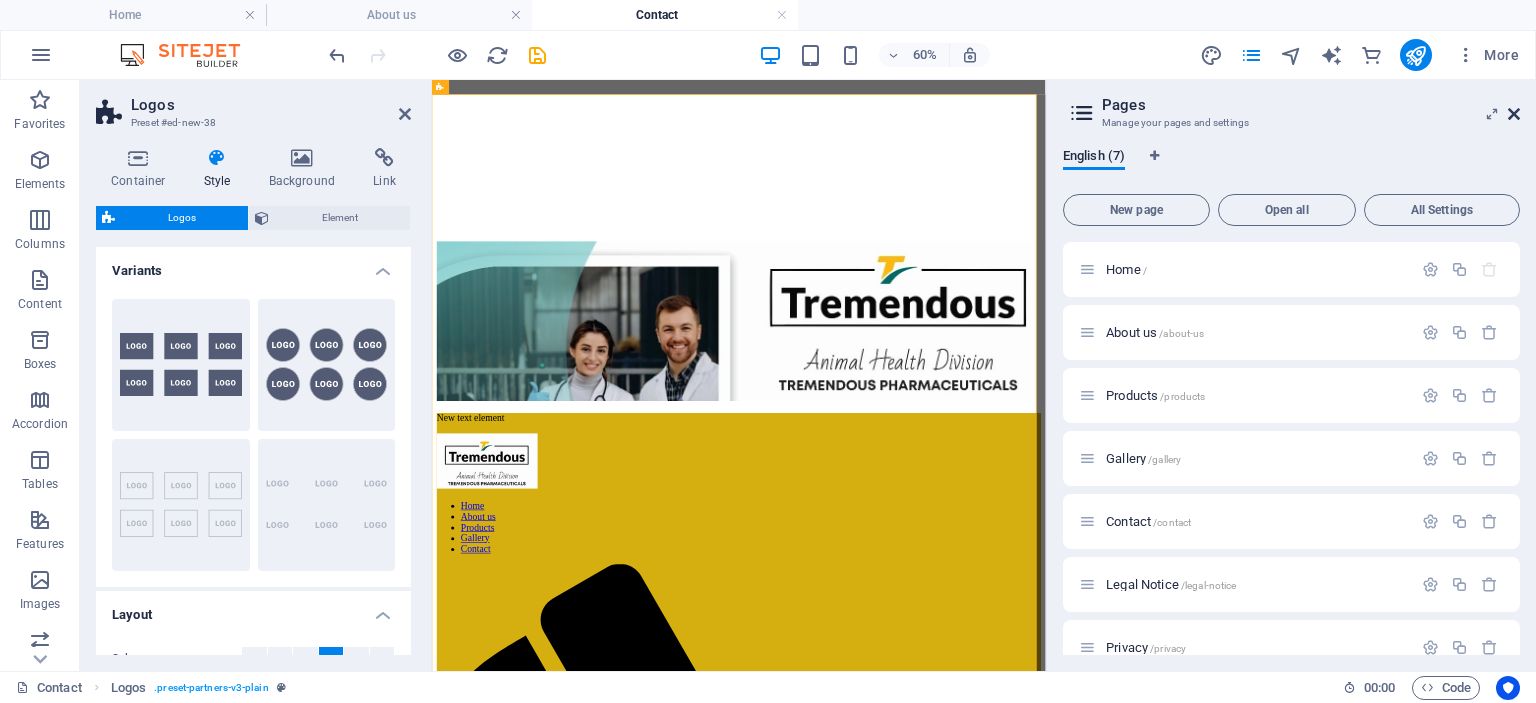 click at bounding box center [1514, 114] 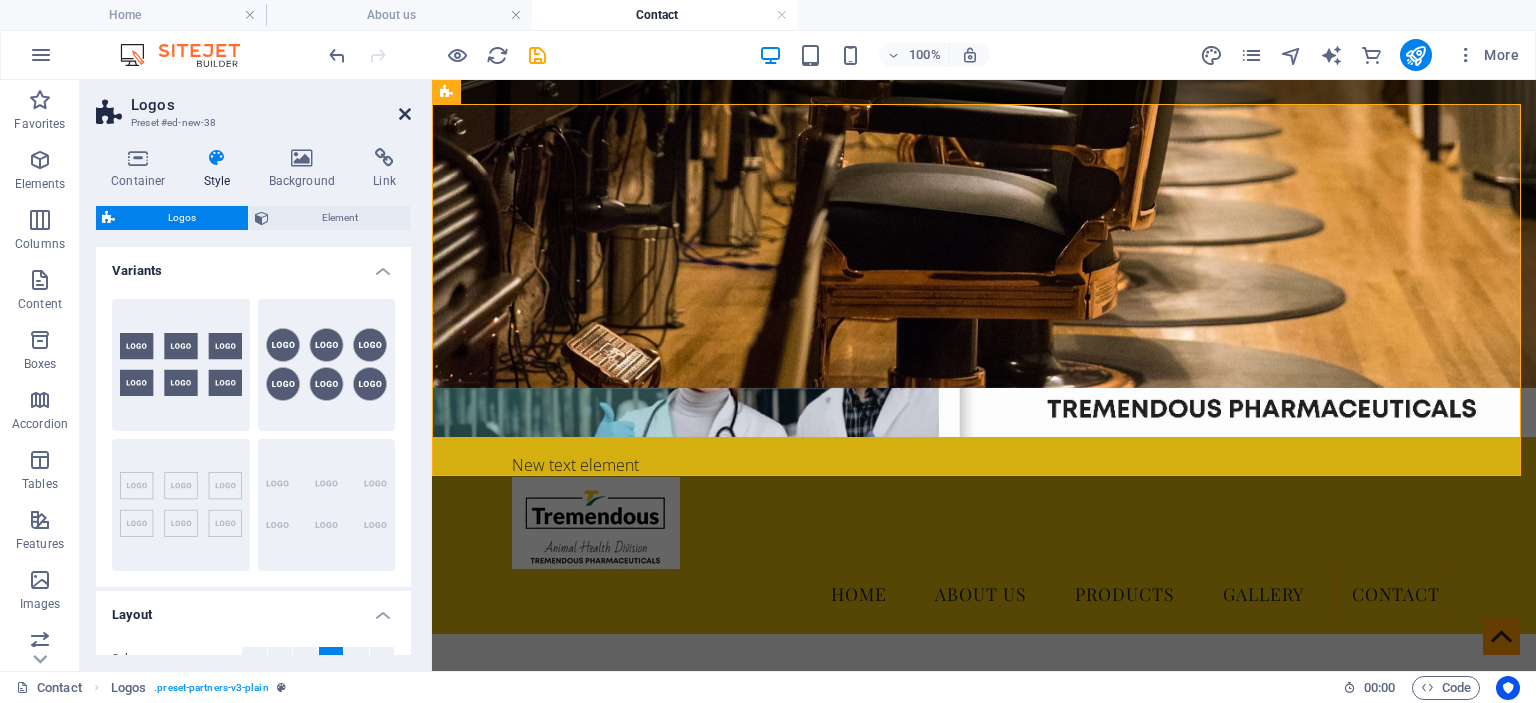 click at bounding box center (405, 114) 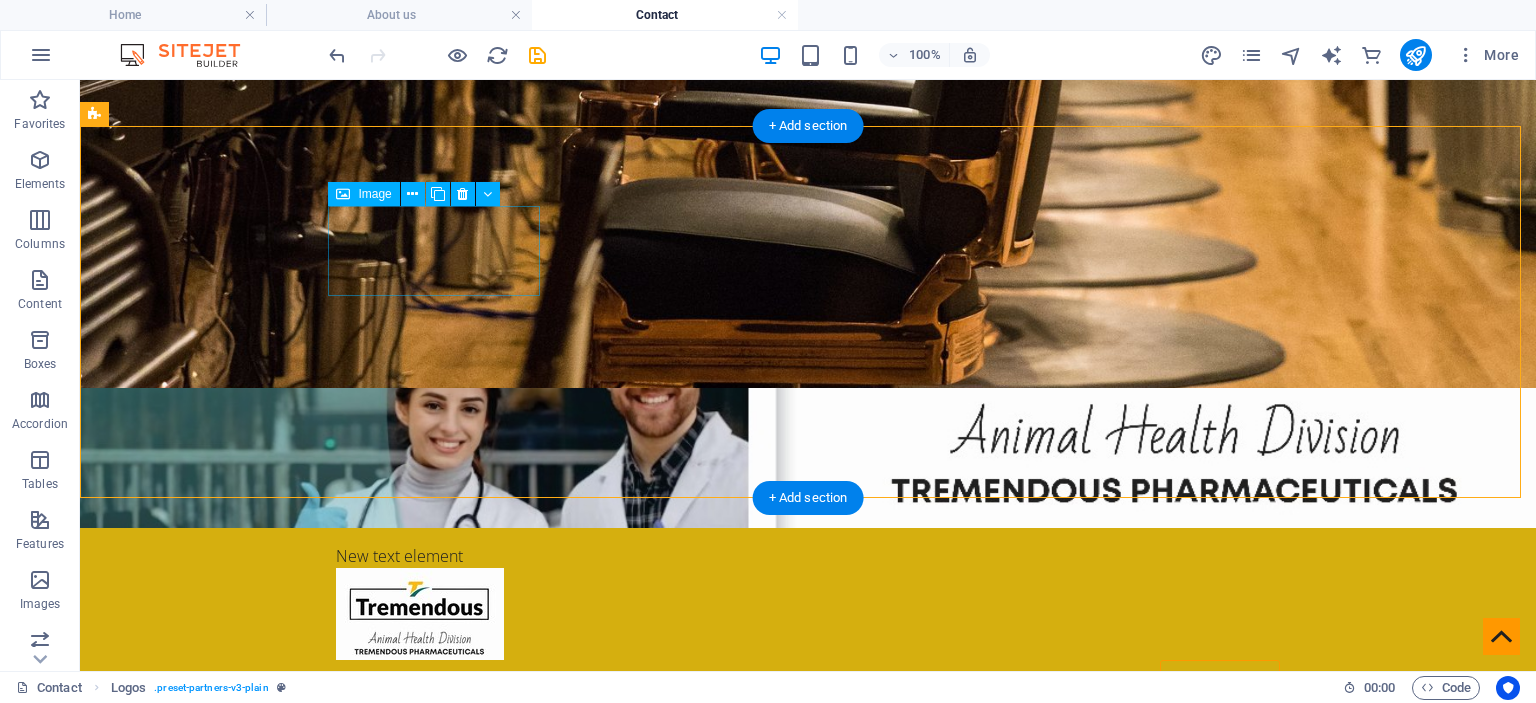 click at bounding box center [202, 851] 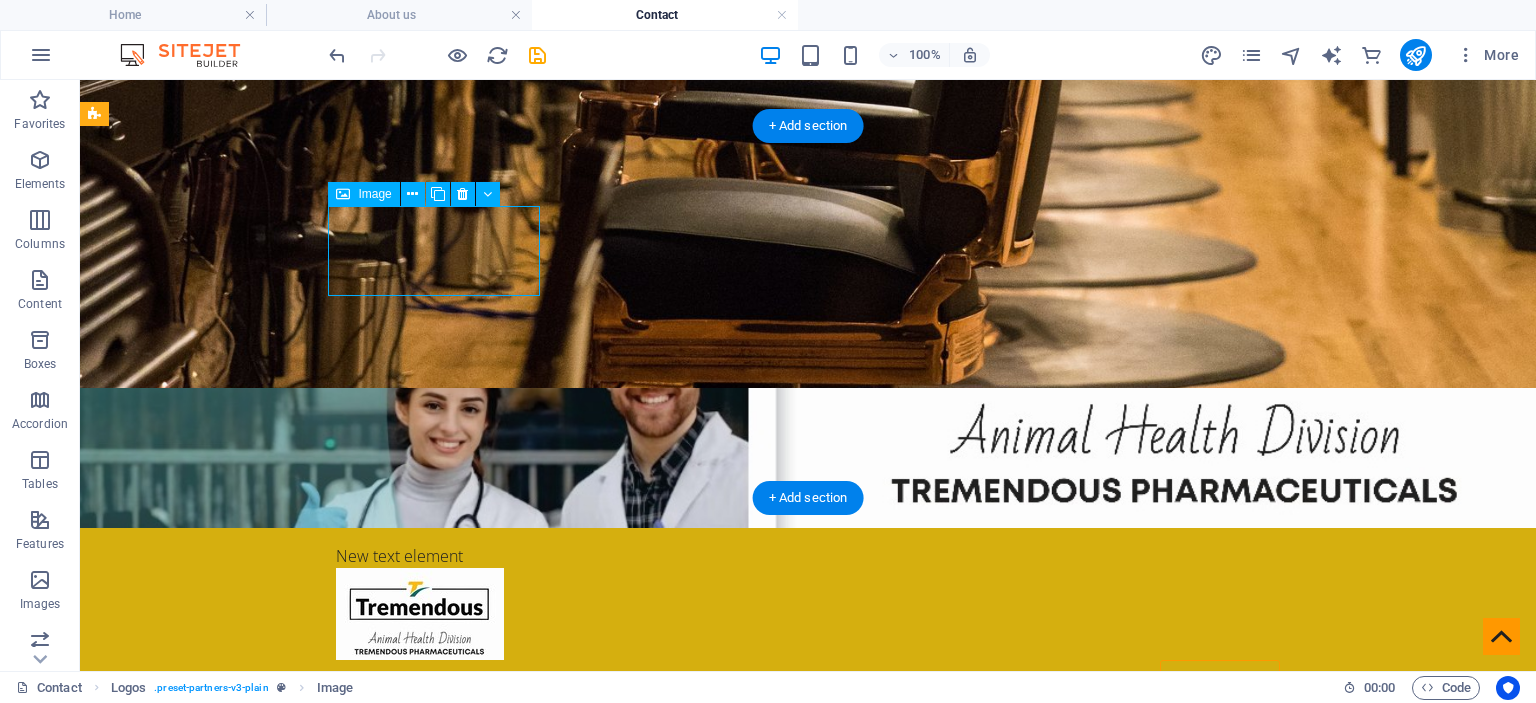 click at bounding box center (202, 851) 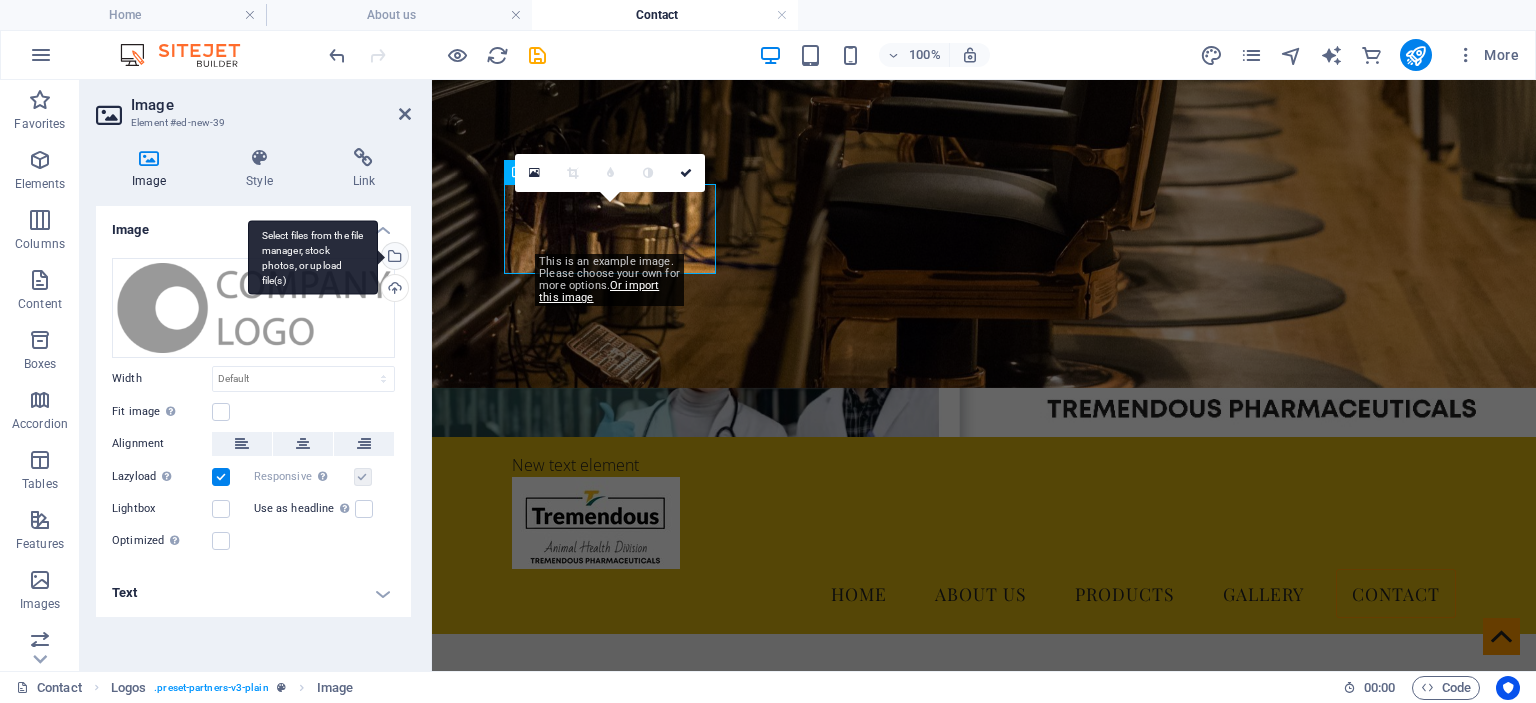 click on "Select files from the file manager, stock photos, or upload file(s)" at bounding box center [393, 258] 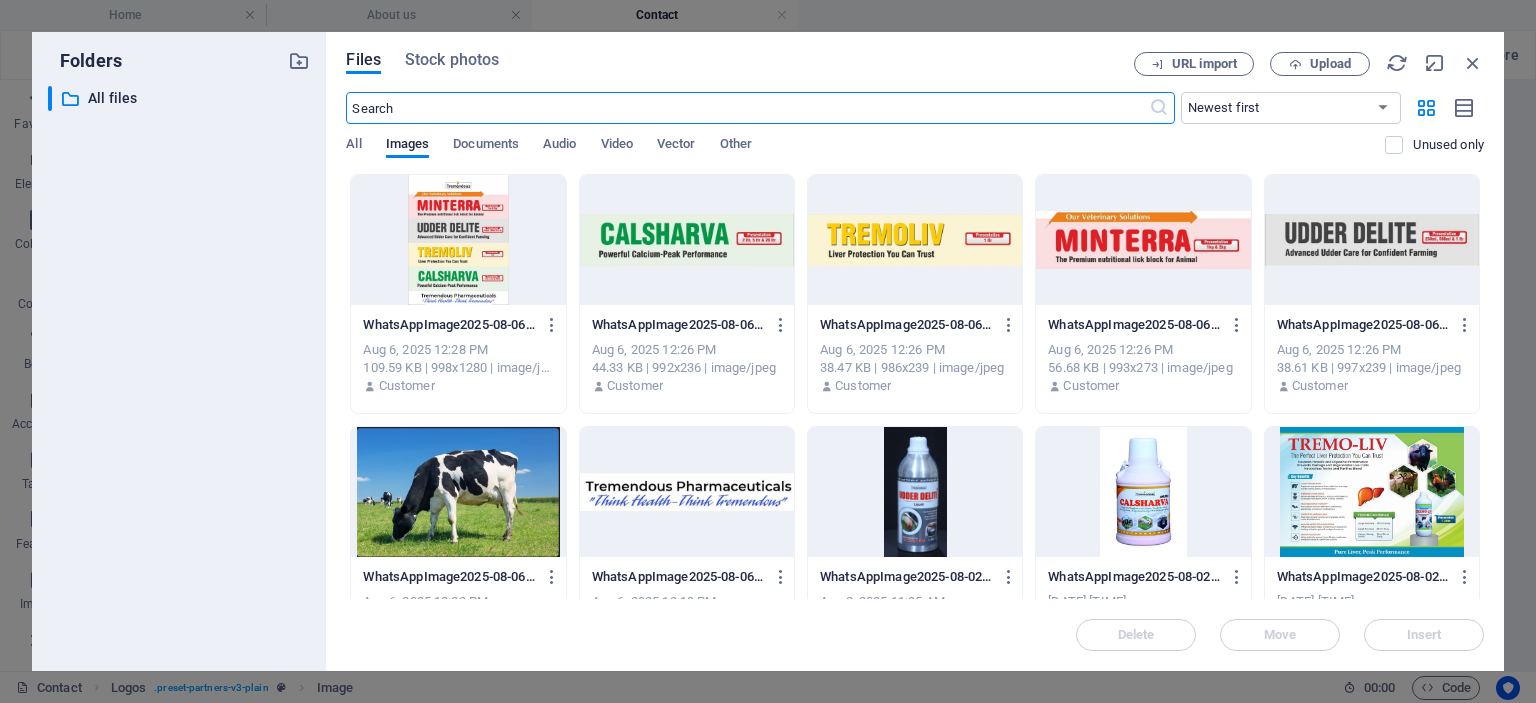 click at bounding box center (1143, 240) 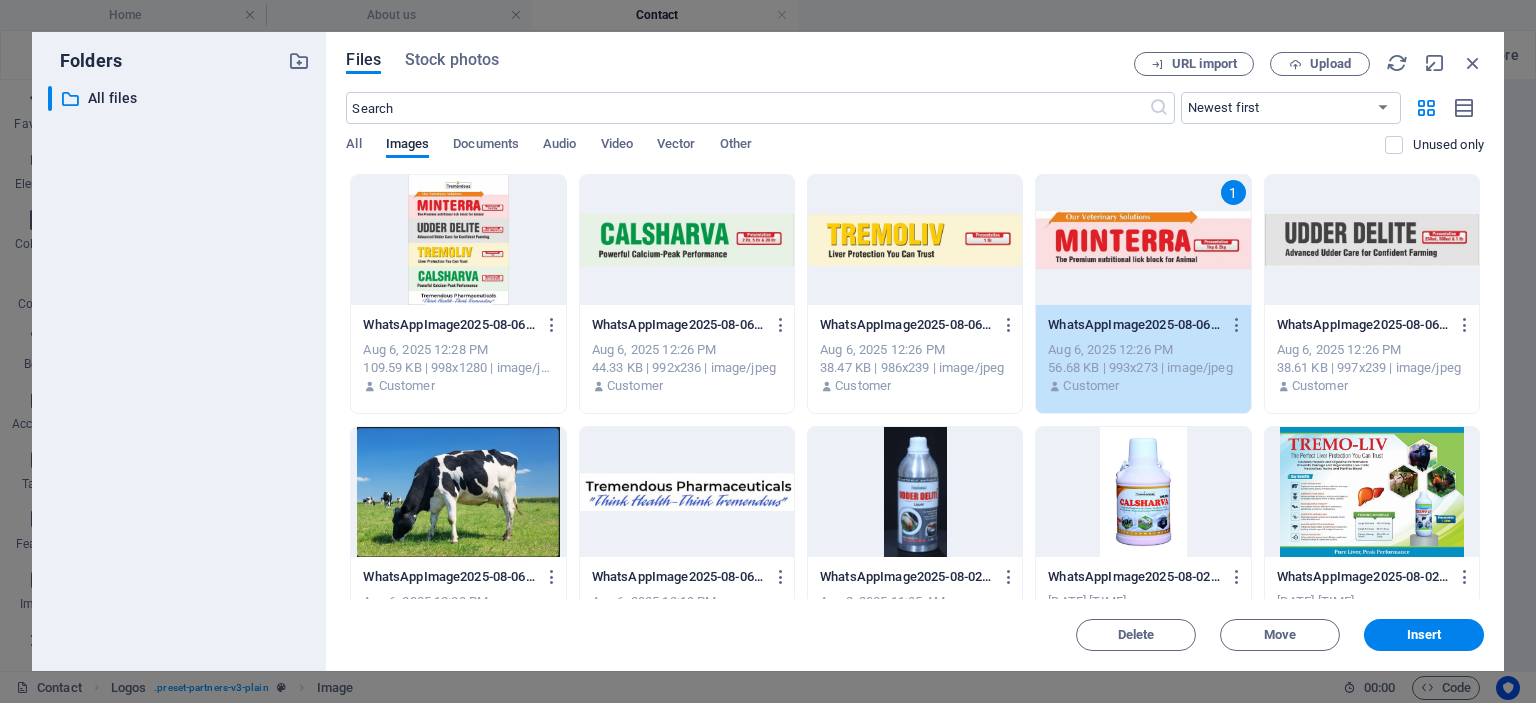click on "1" at bounding box center (1143, 240) 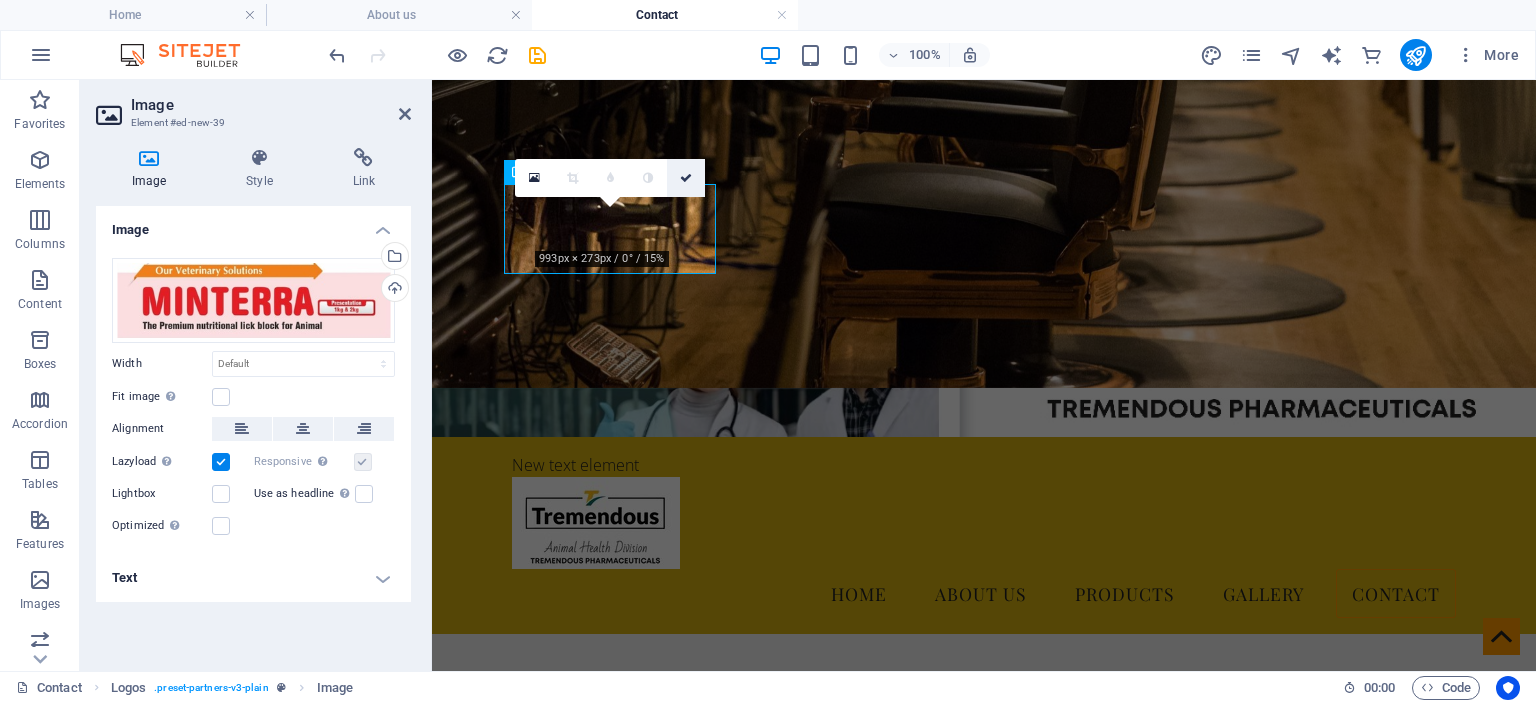 click at bounding box center (686, 178) 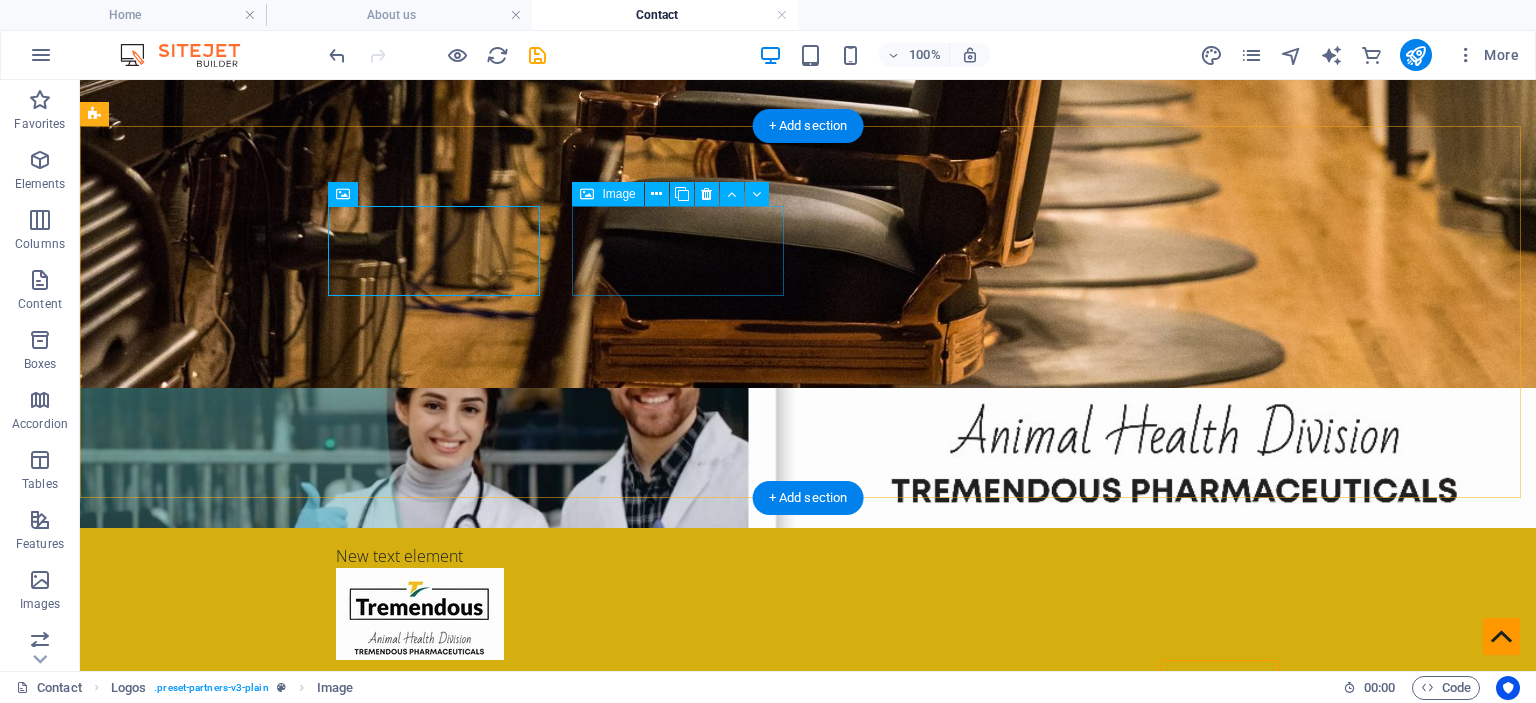 click at bounding box center (202, 957) 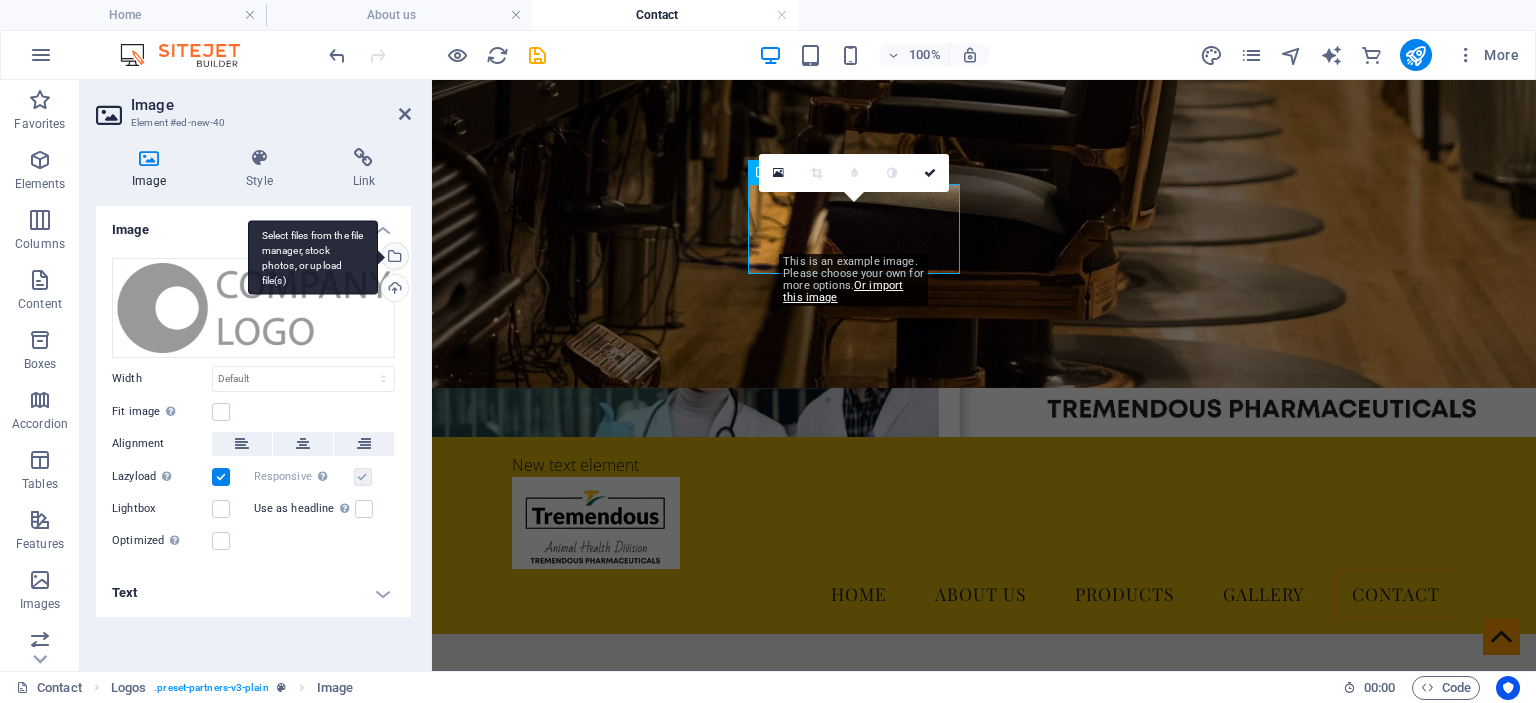 click on "Select files from the file manager, stock photos, or upload file(s)" at bounding box center [313, 257] 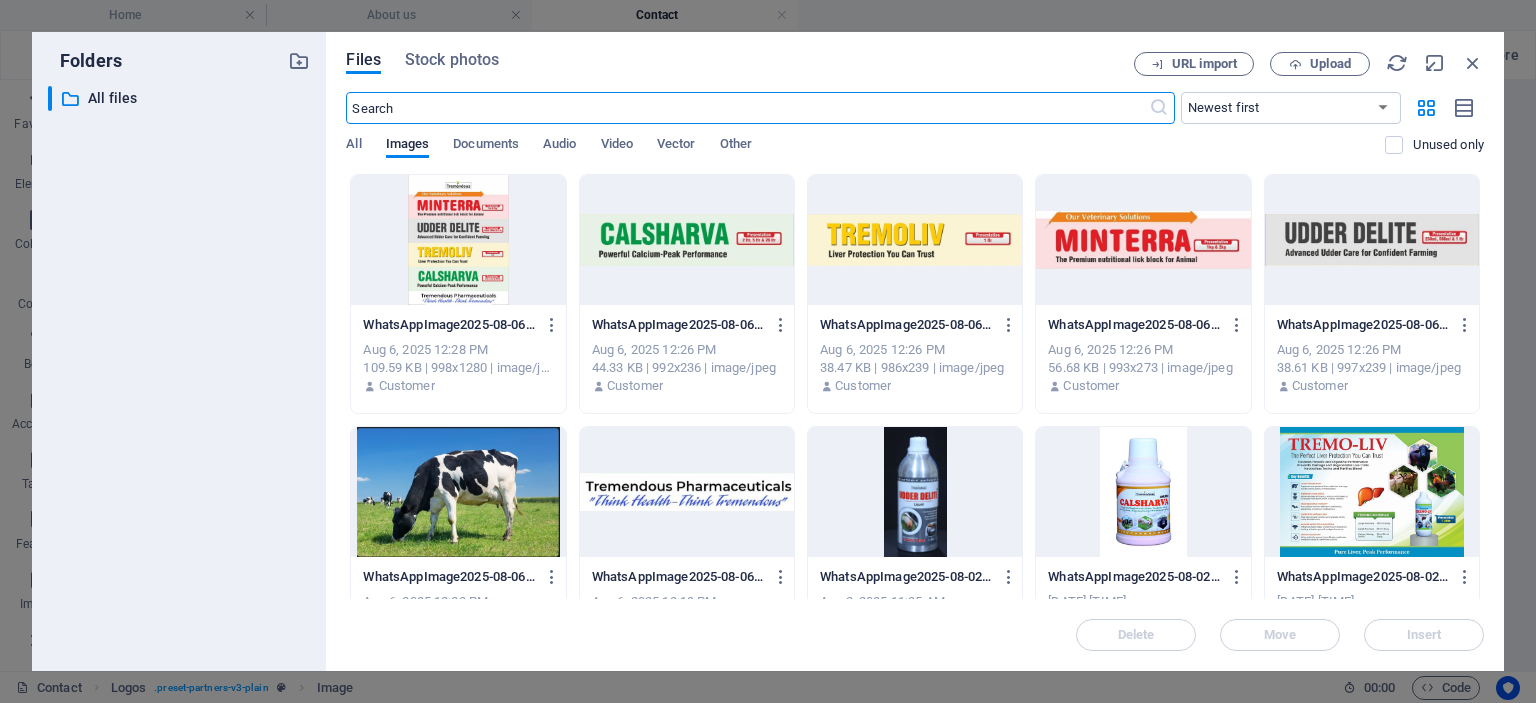 click at bounding box center [687, 240] 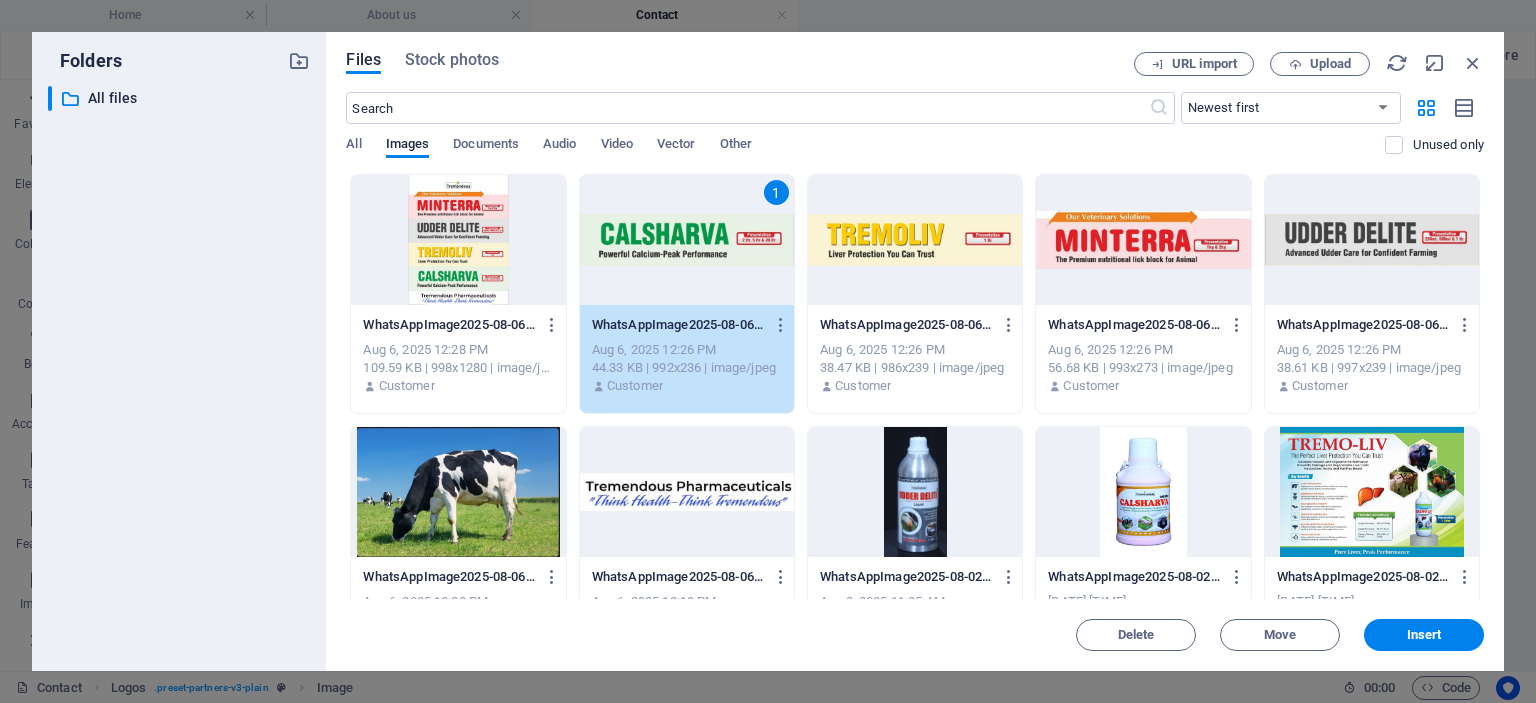 click on "1" at bounding box center (687, 240) 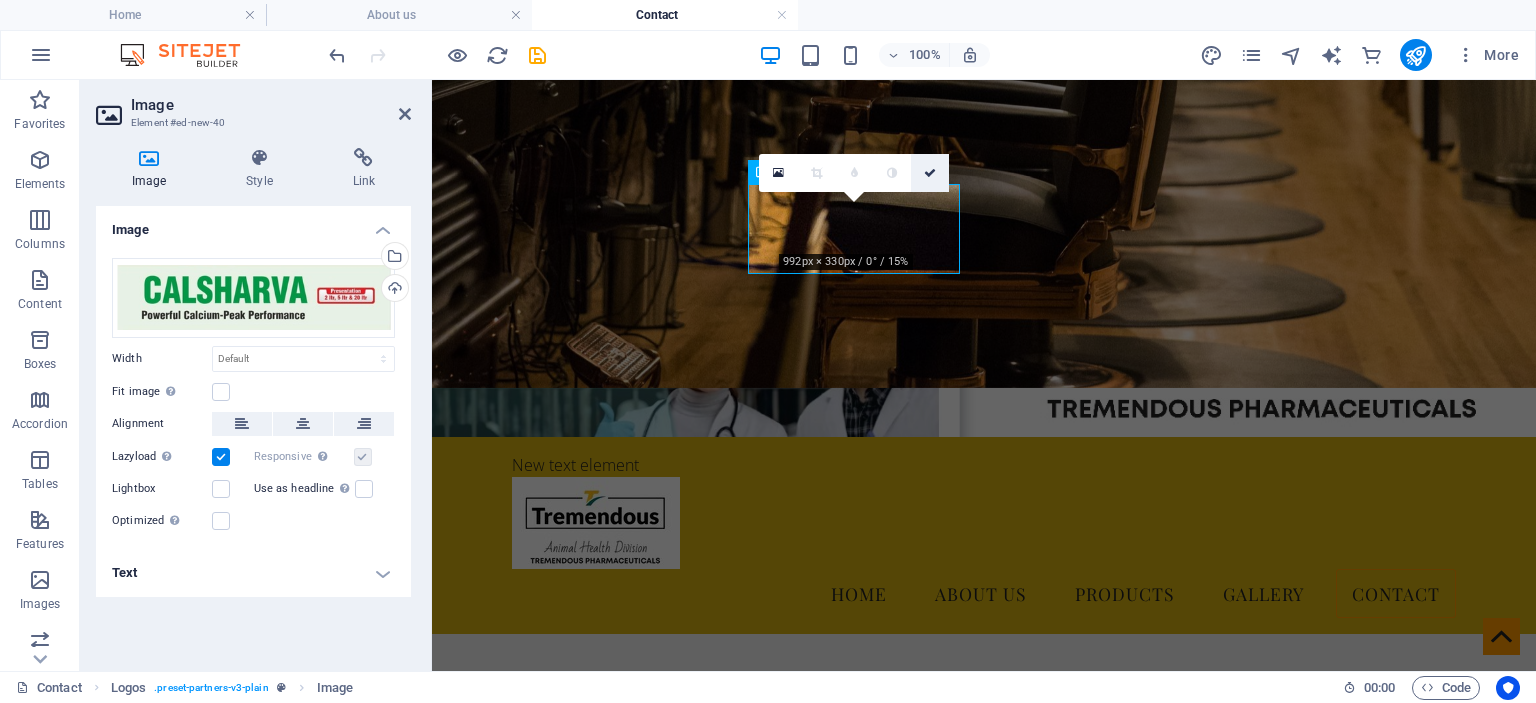 click at bounding box center [930, 173] 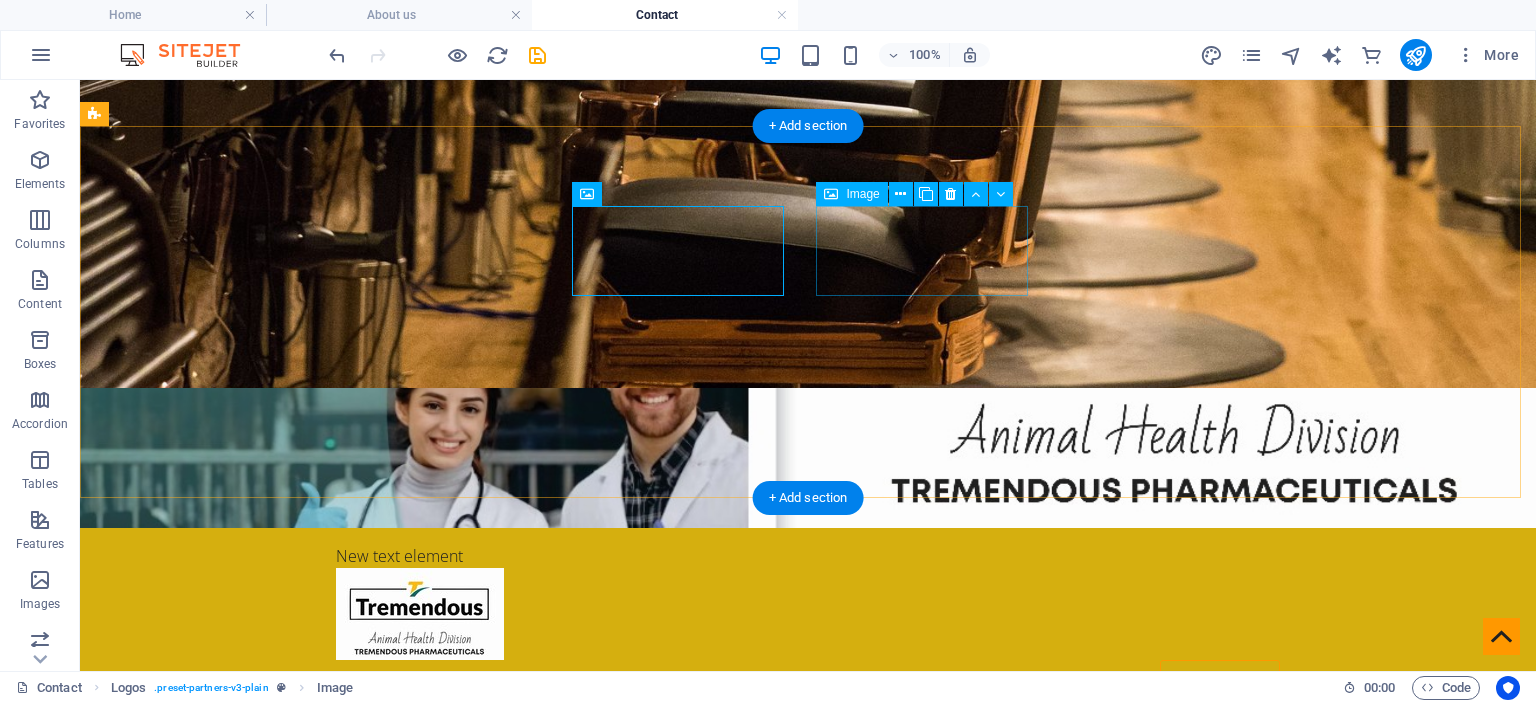 click at bounding box center (202, 1063) 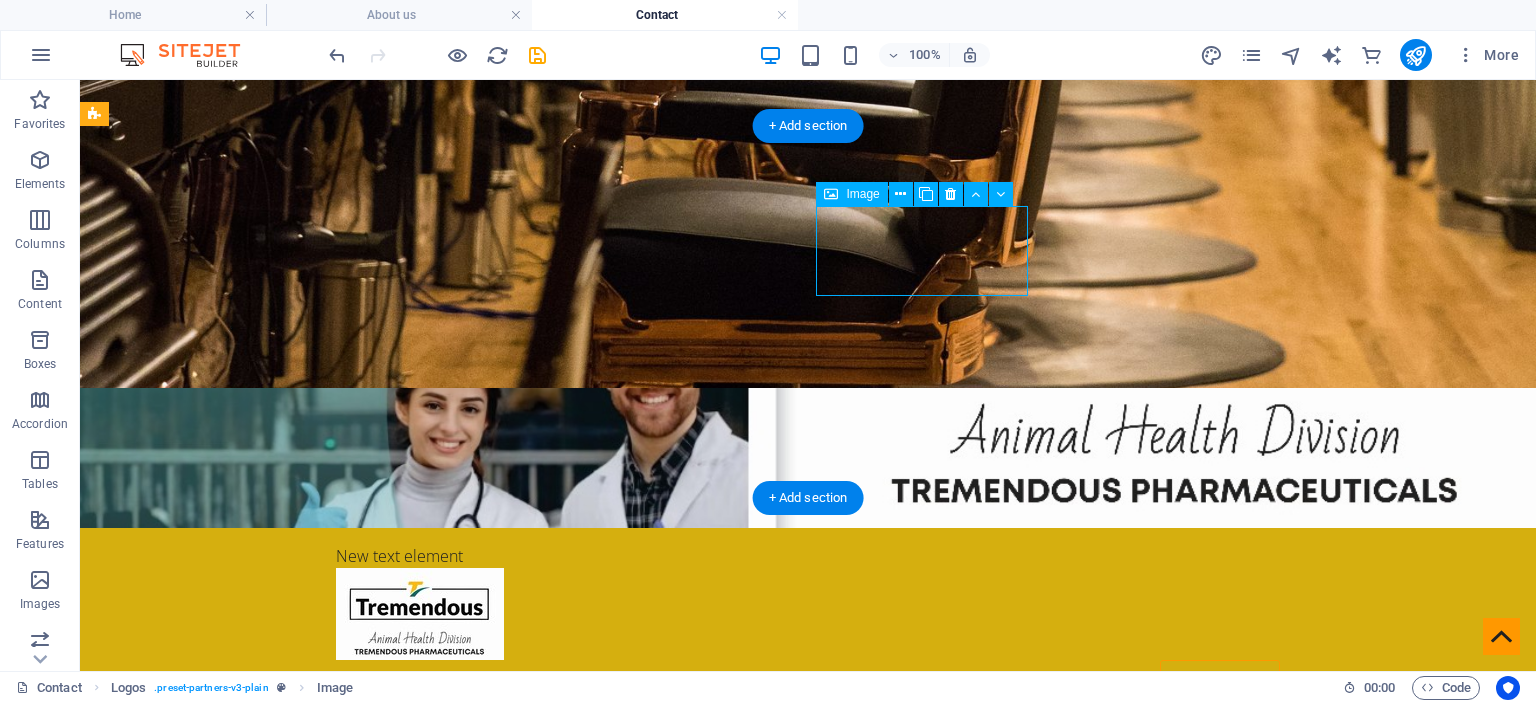 click at bounding box center [202, 1063] 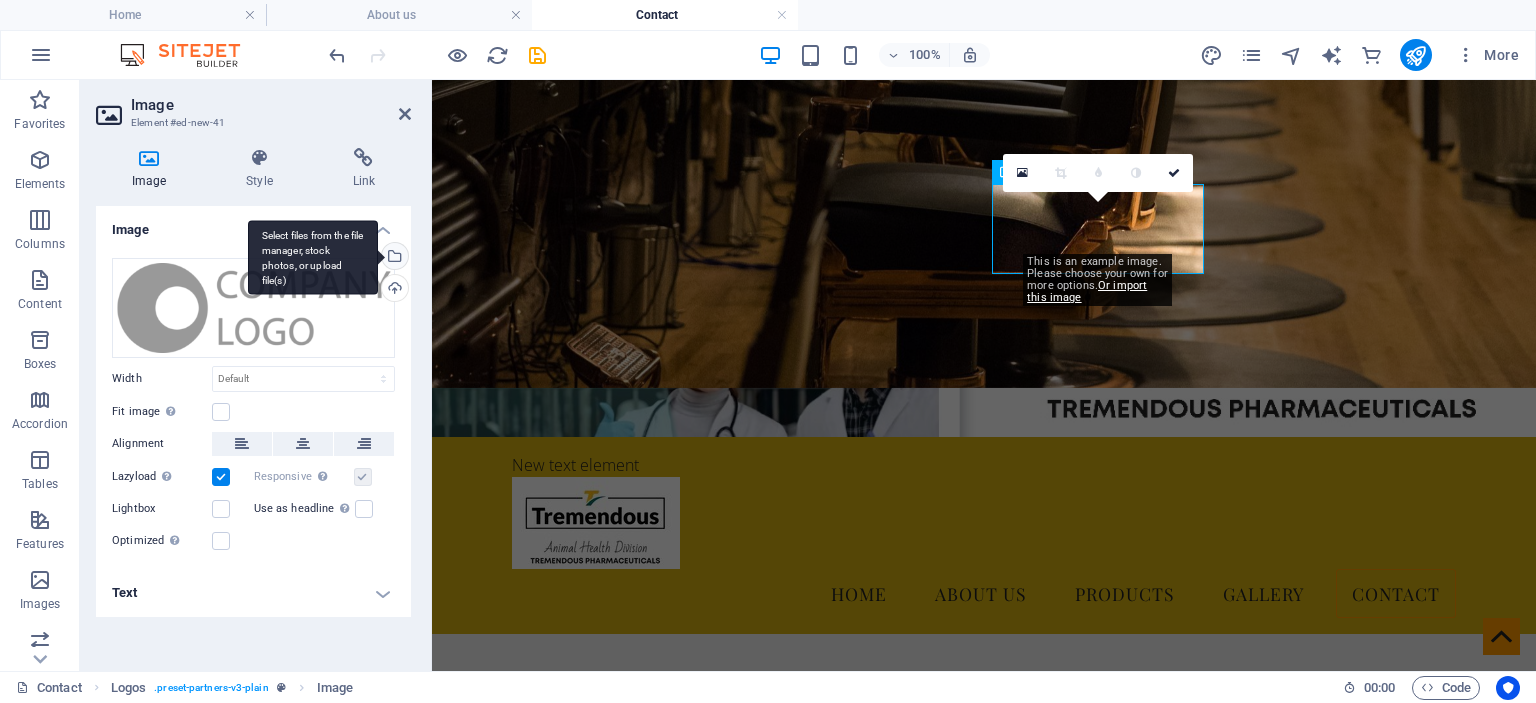 click on "Select files from the file manager, stock photos, or upload file(s)" at bounding box center (393, 258) 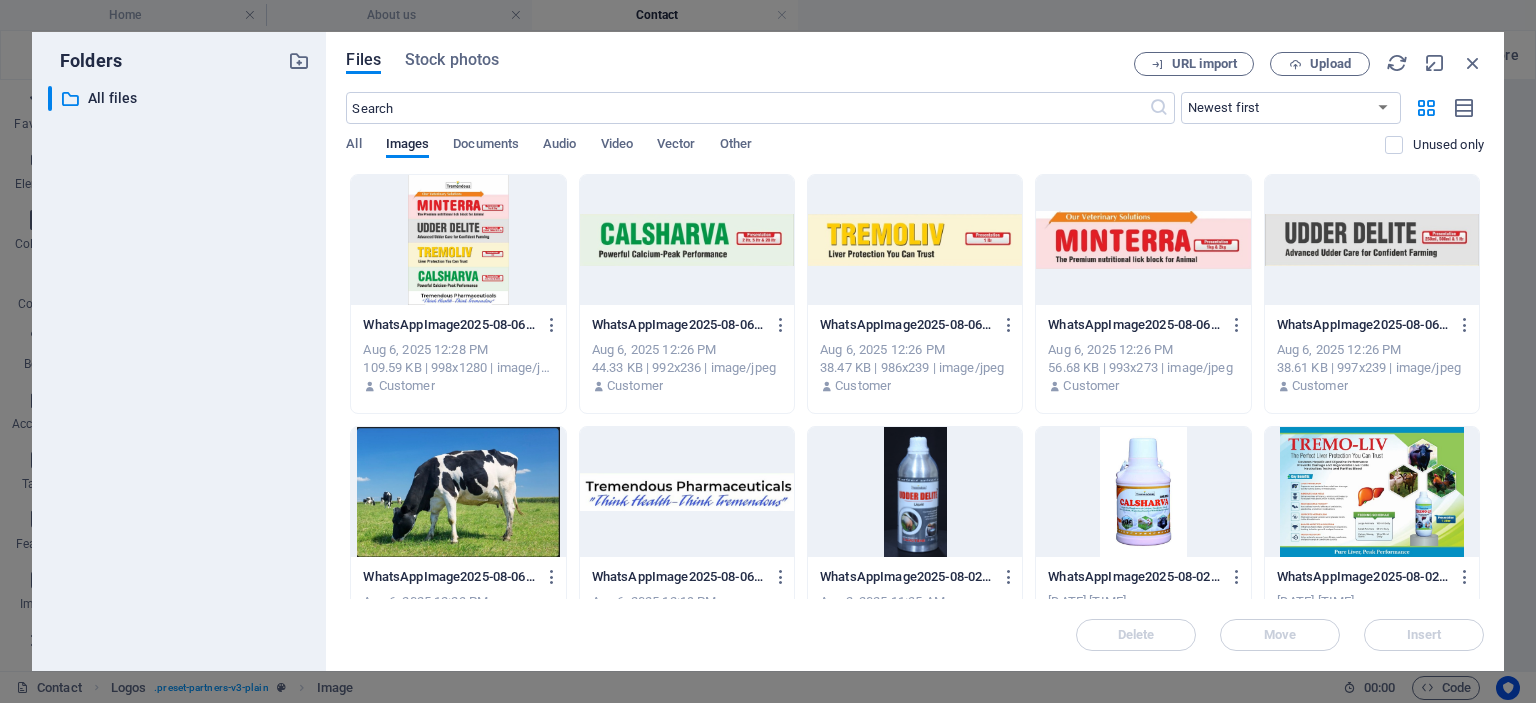 click at bounding box center (1143, 240) 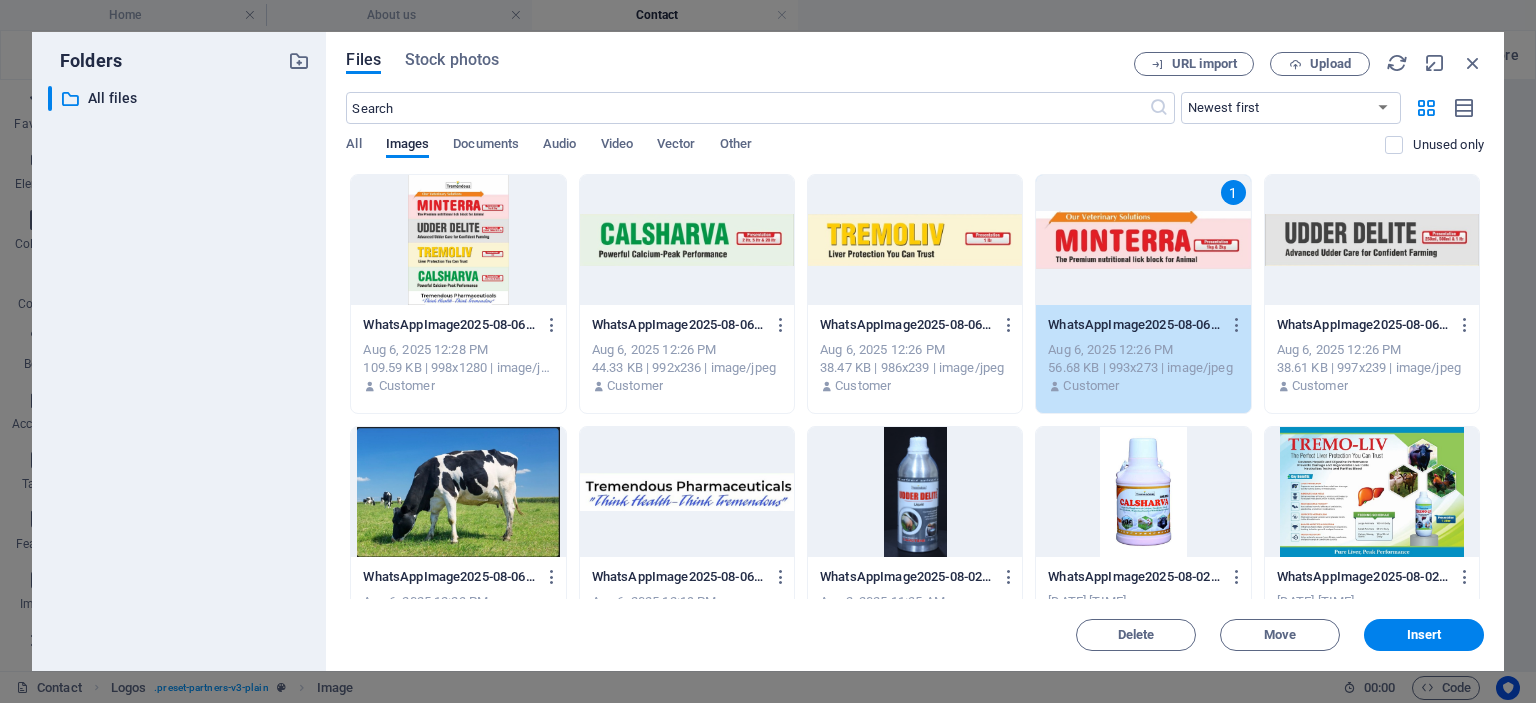 click at bounding box center (915, 240) 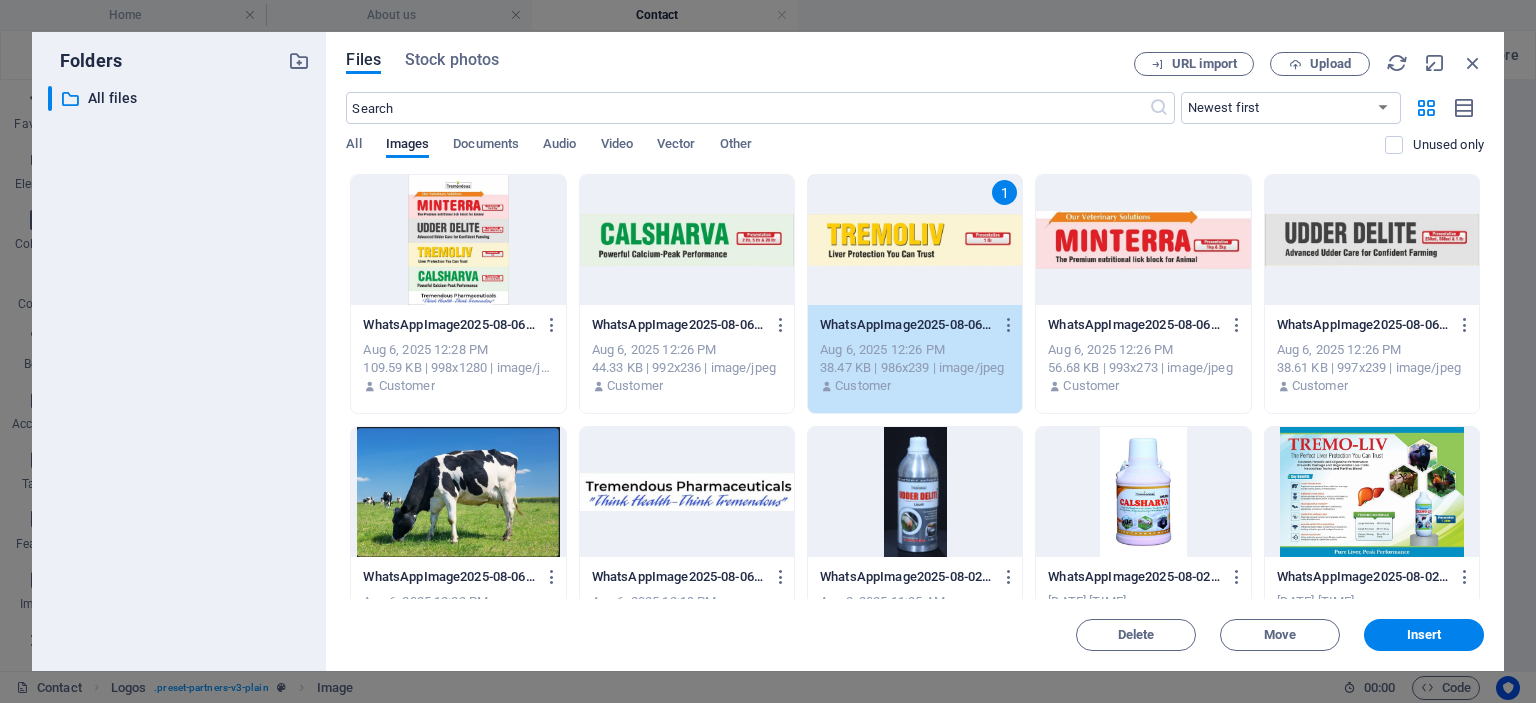 click on "1" at bounding box center (915, 240) 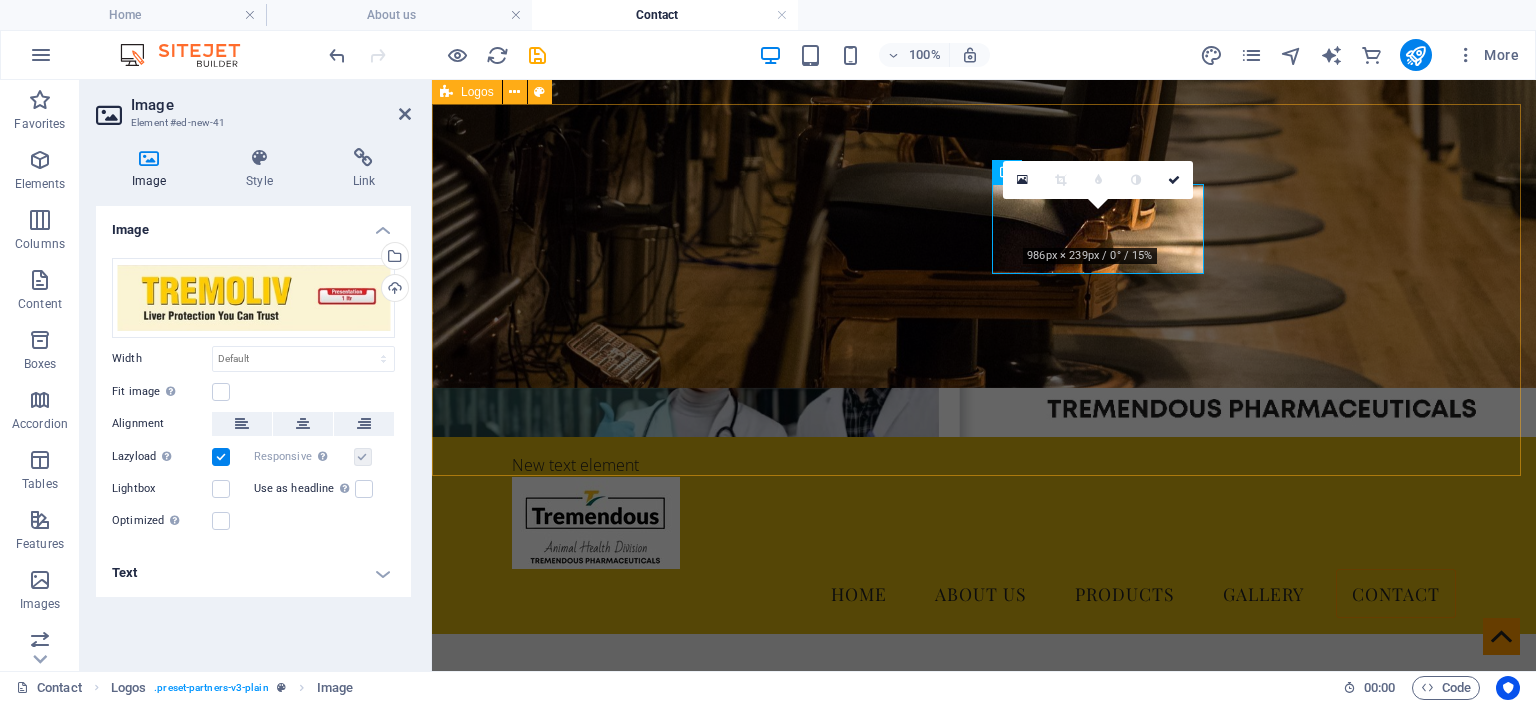 click at bounding box center (984, 1024) 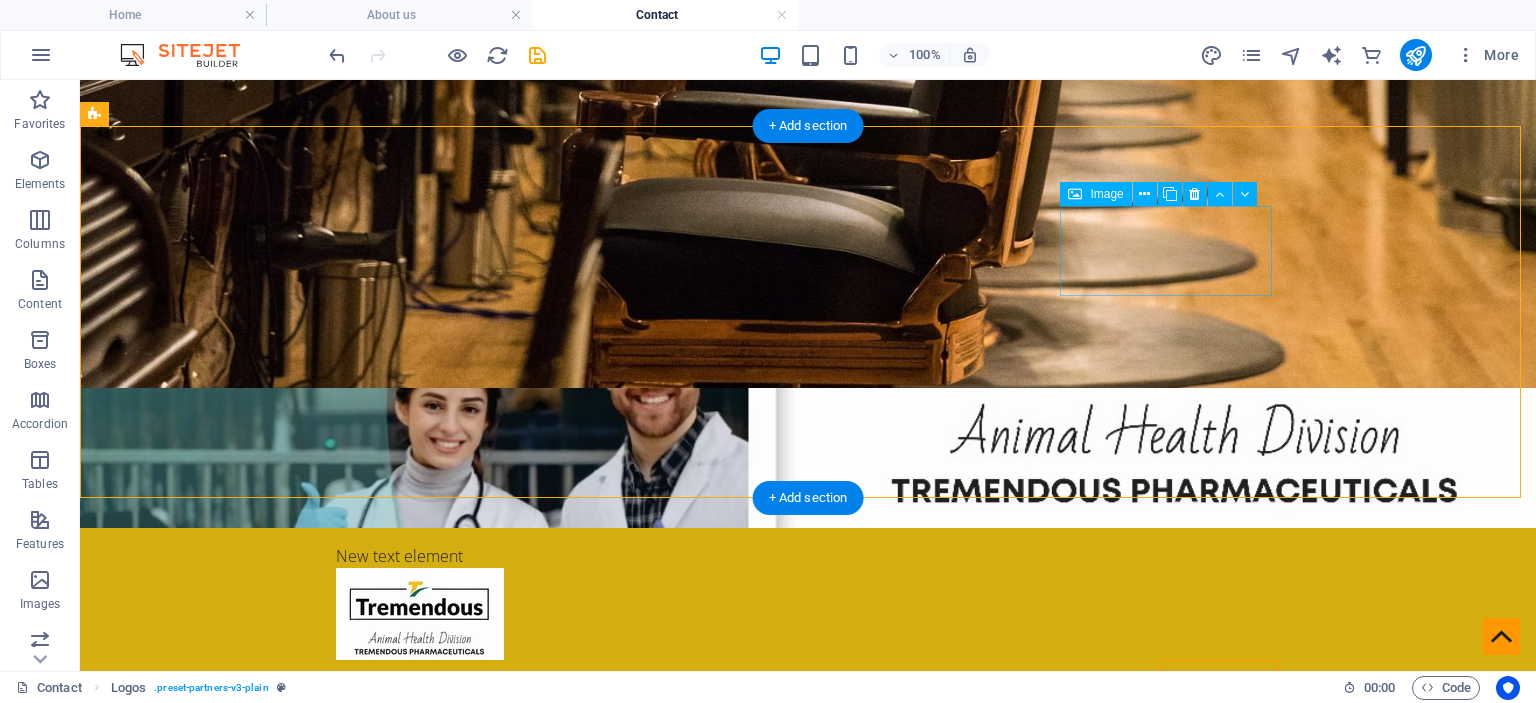 click at bounding box center (202, 1169) 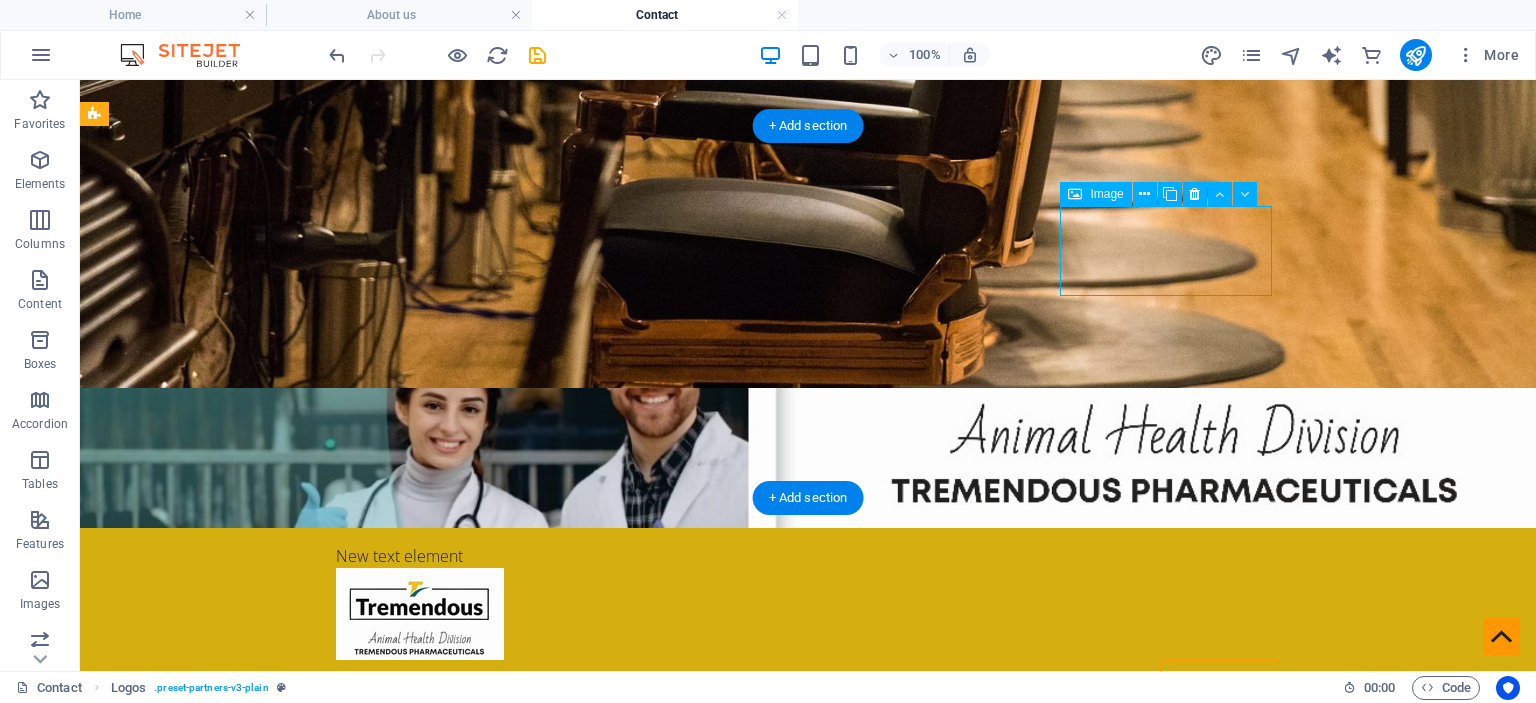 click at bounding box center [202, 1169] 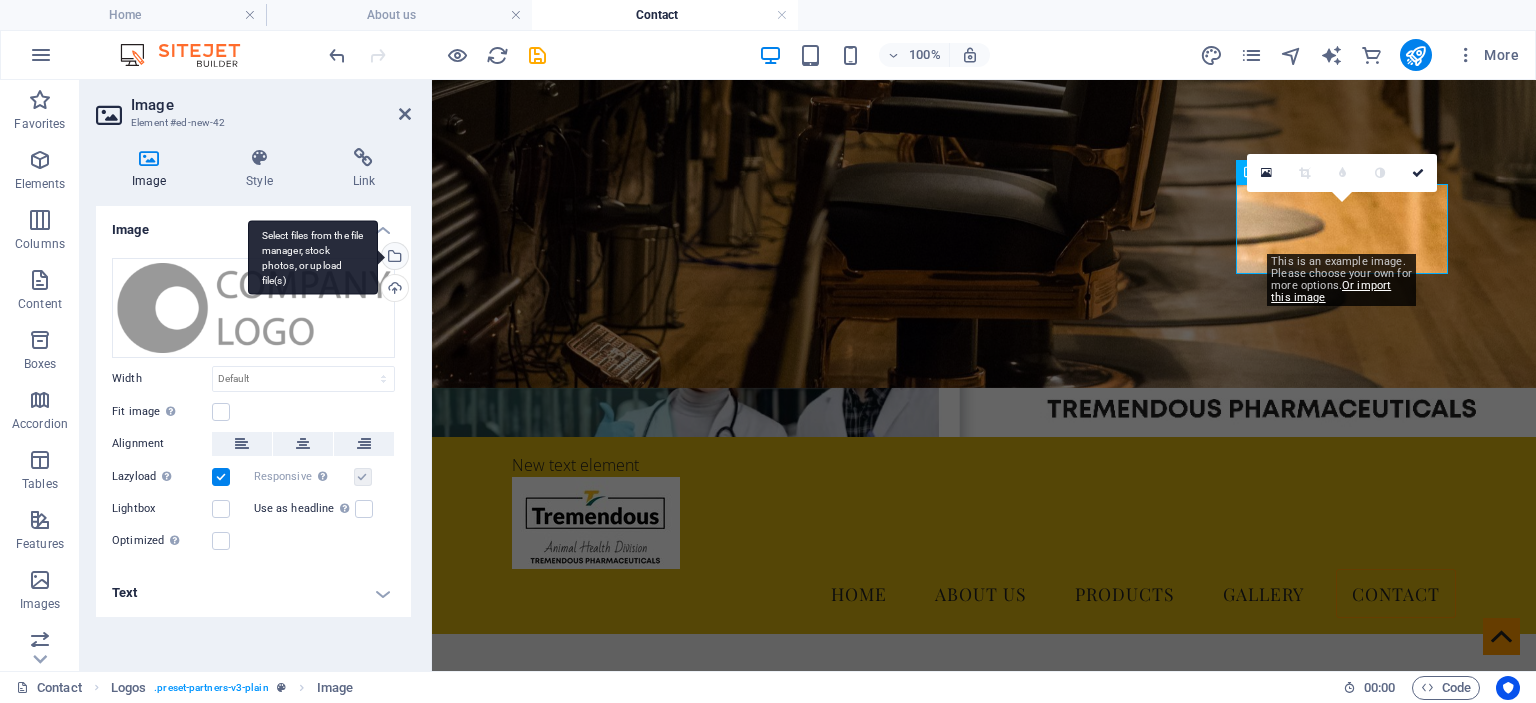 click on "Select files from the file manager, stock photos, or upload file(s)" at bounding box center (393, 258) 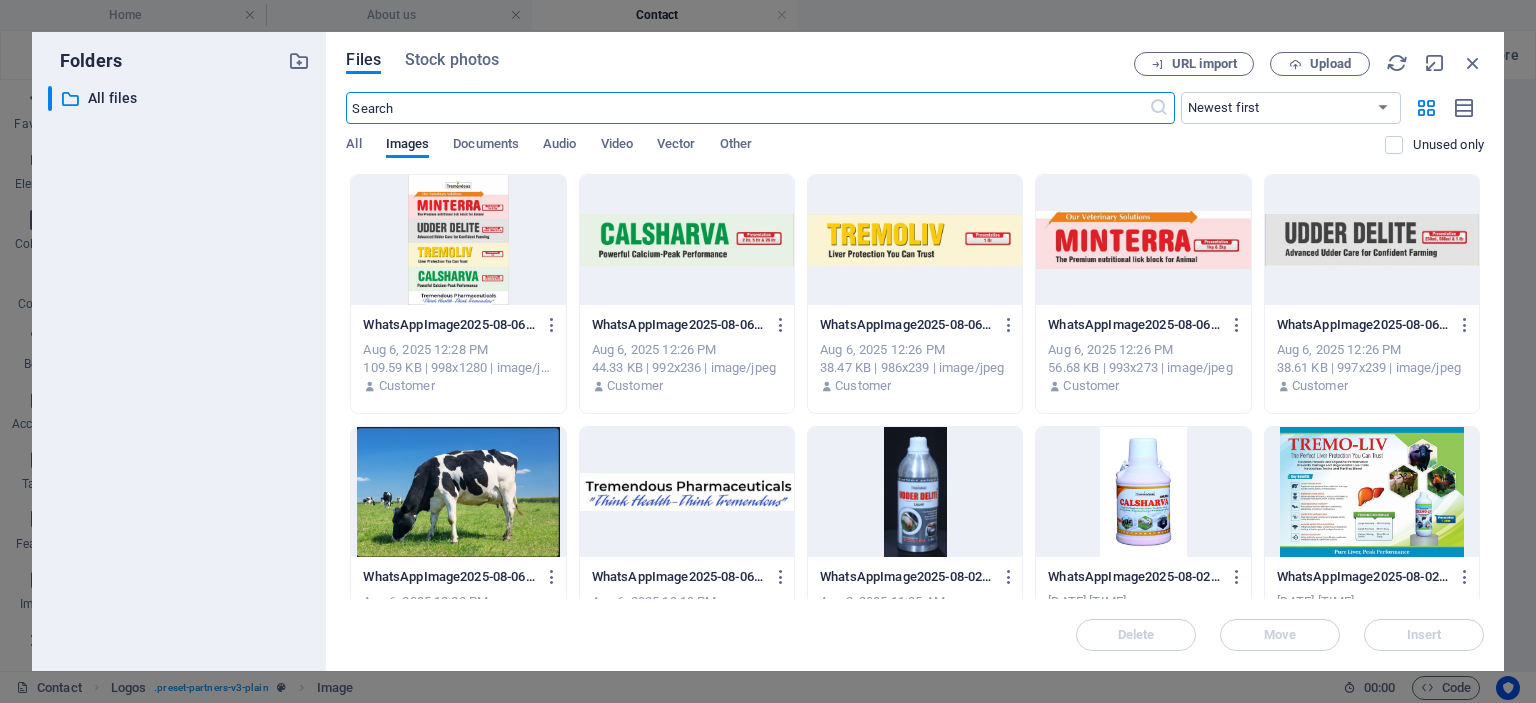 click at bounding box center [1372, 240] 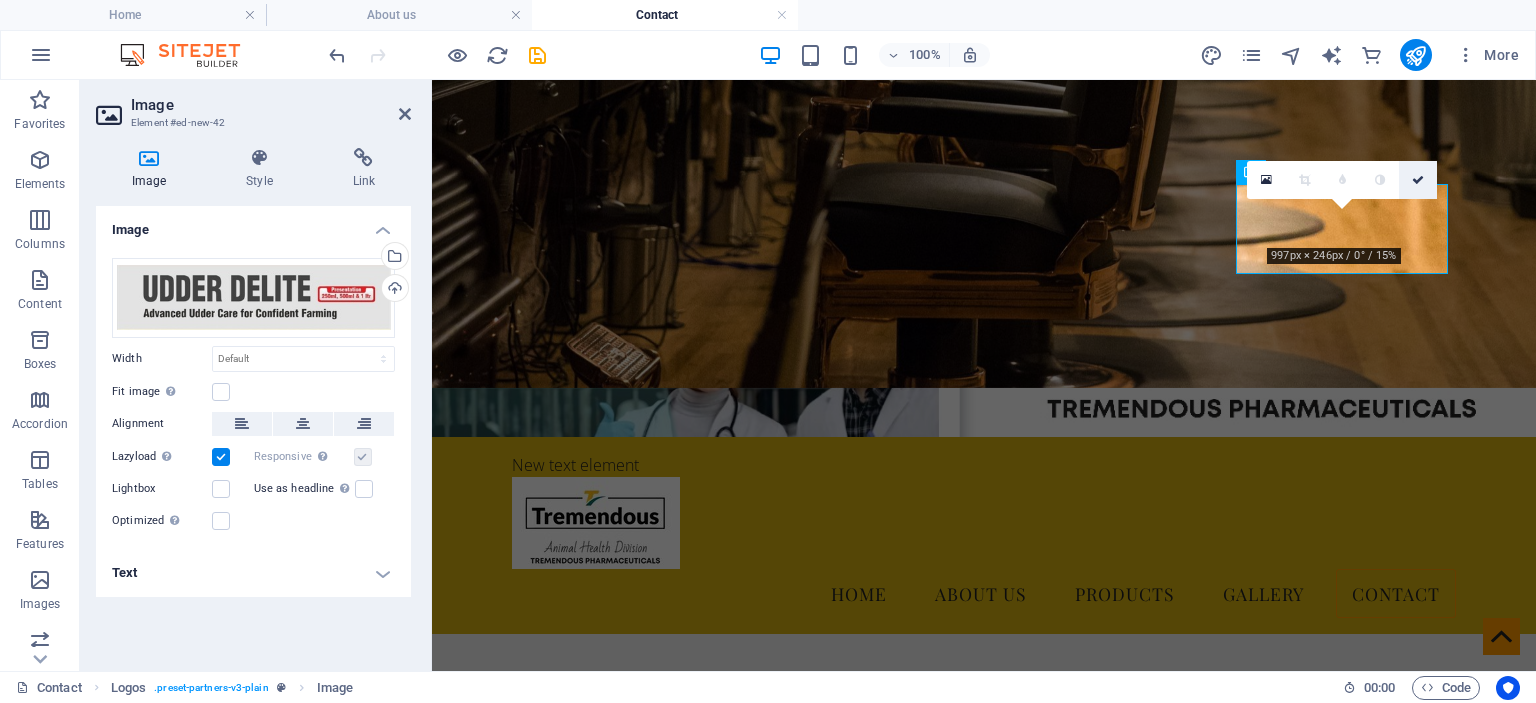 click at bounding box center [1418, 180] 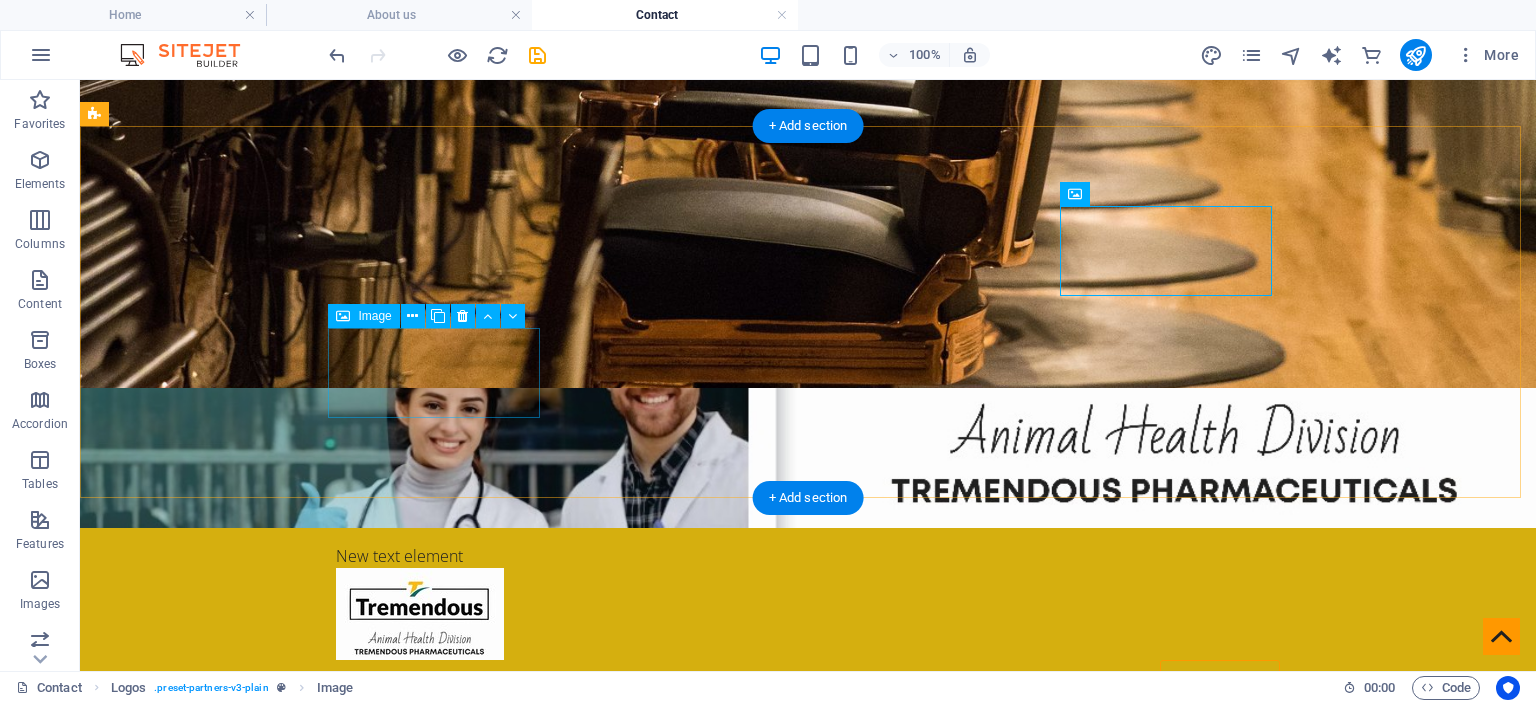 click at bounding box center (202, 1275) 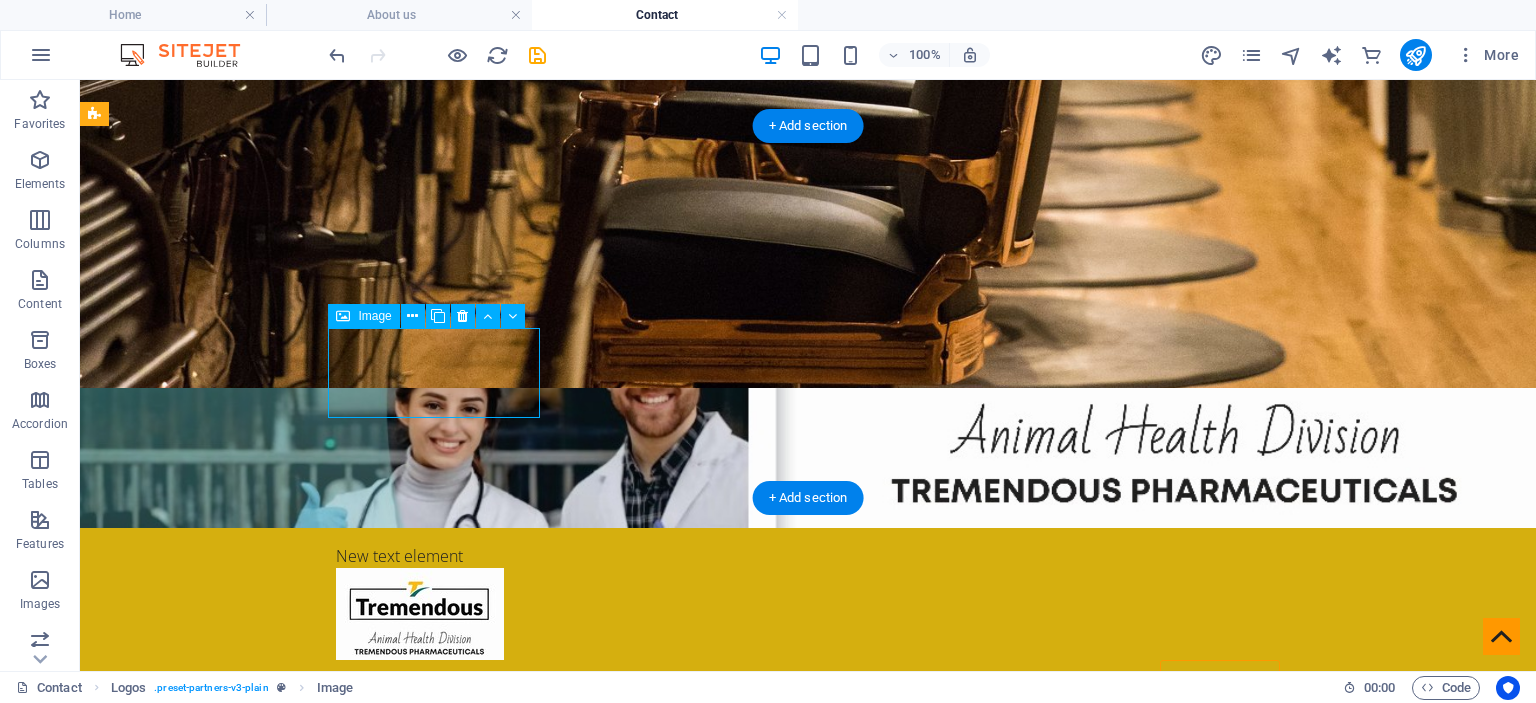 click at bounding box center (202, 1275) 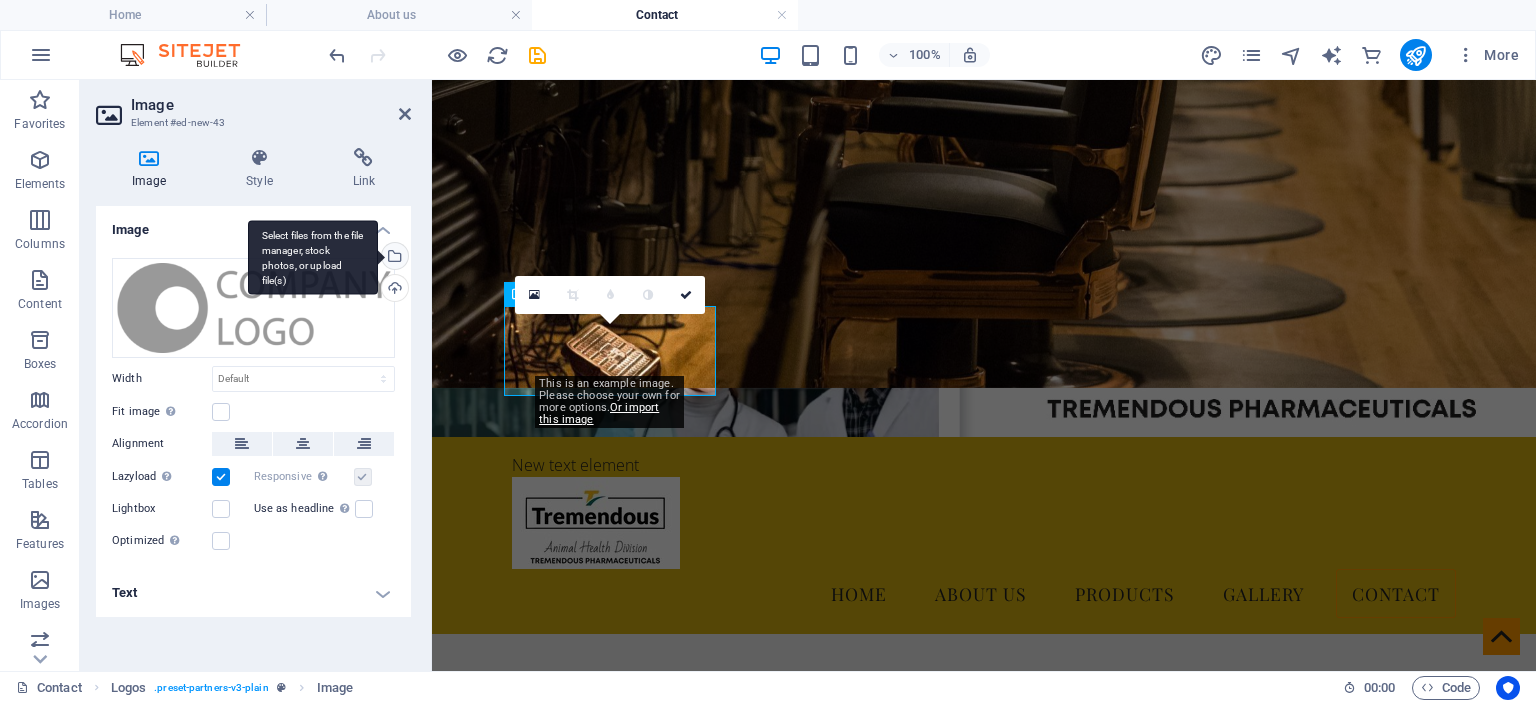 click on "Select files from the file manager, stock photos, or upload file(s)" at bounding box center [393, 258] 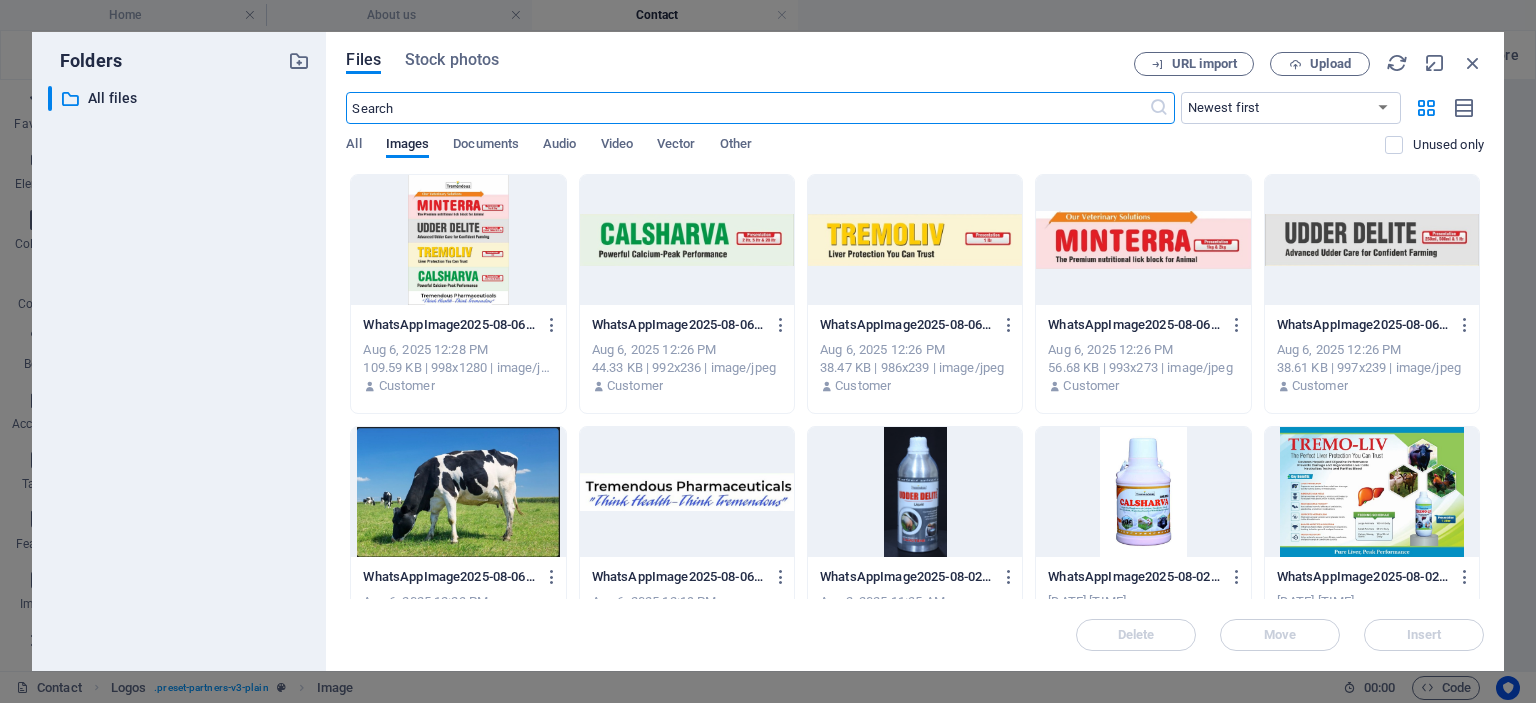 scroll, scrollTop: 100, scrollLeft: 0, axis: vertical 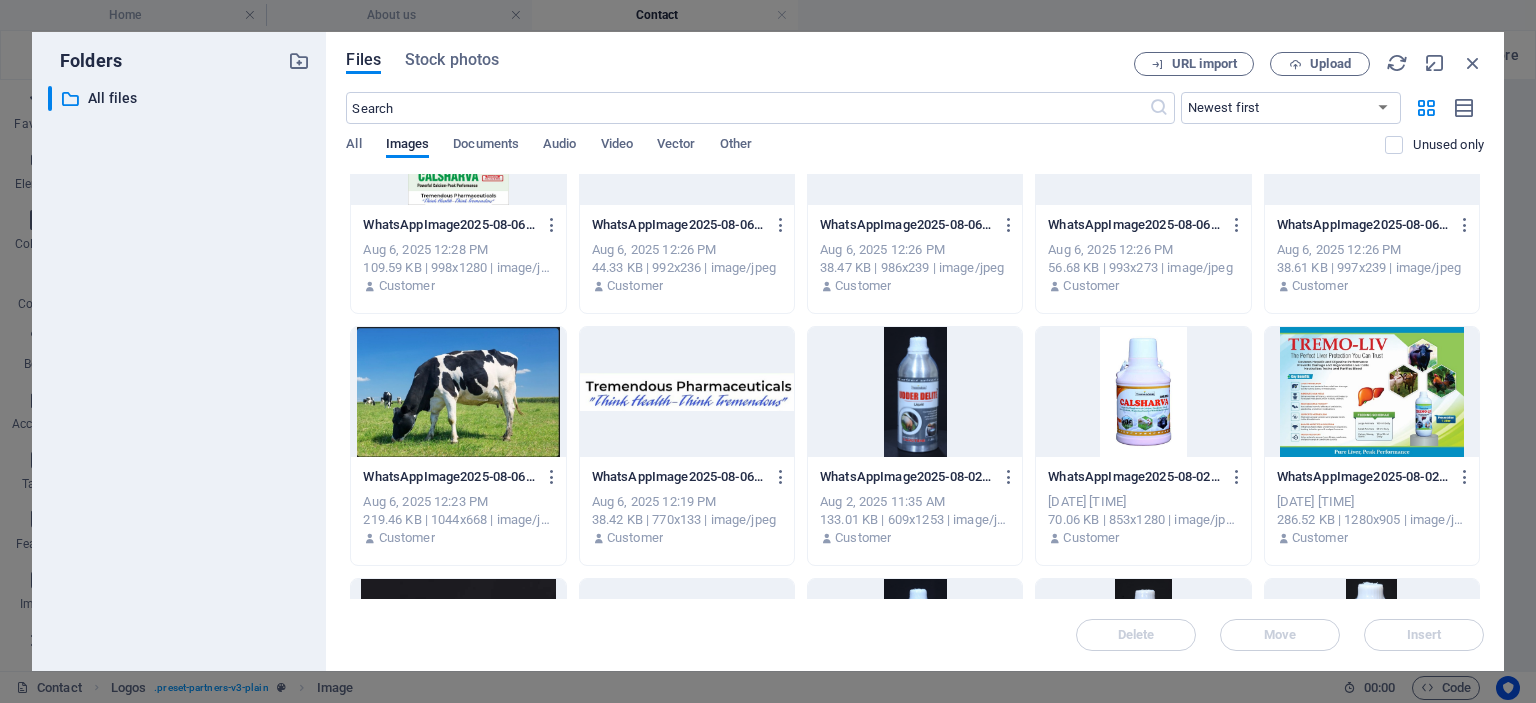 click at bounding box center (687, 392) 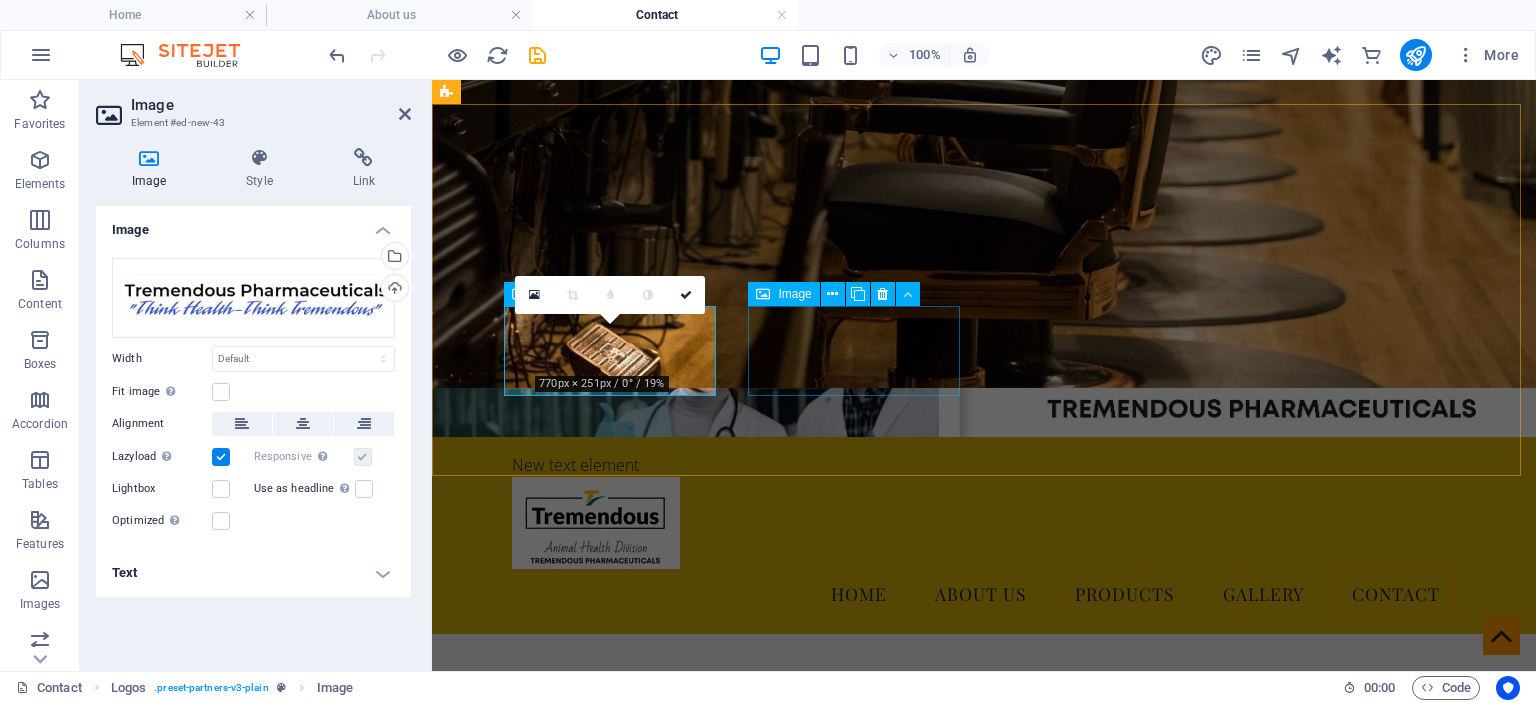 click at bounding box center (554, 1289) 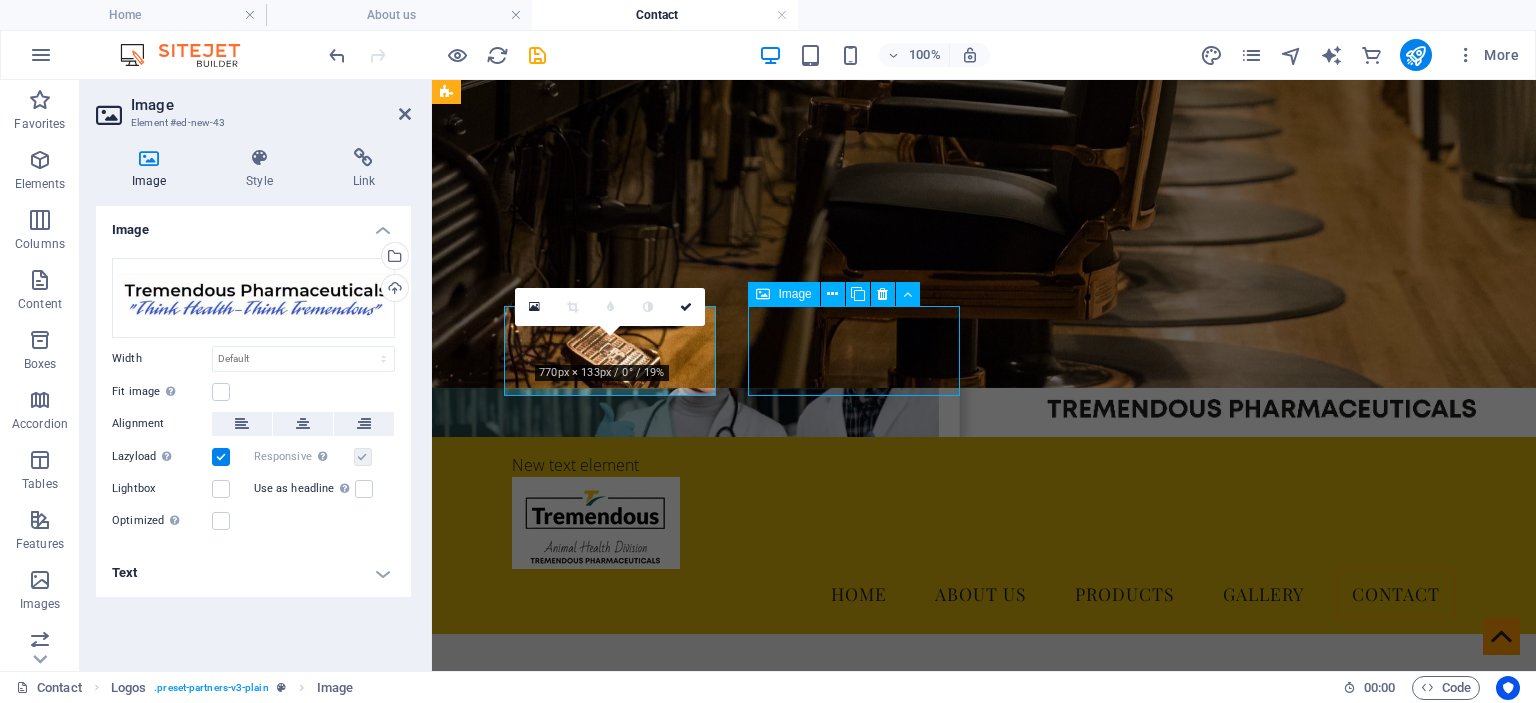 click at bounding box center (554, 1289) 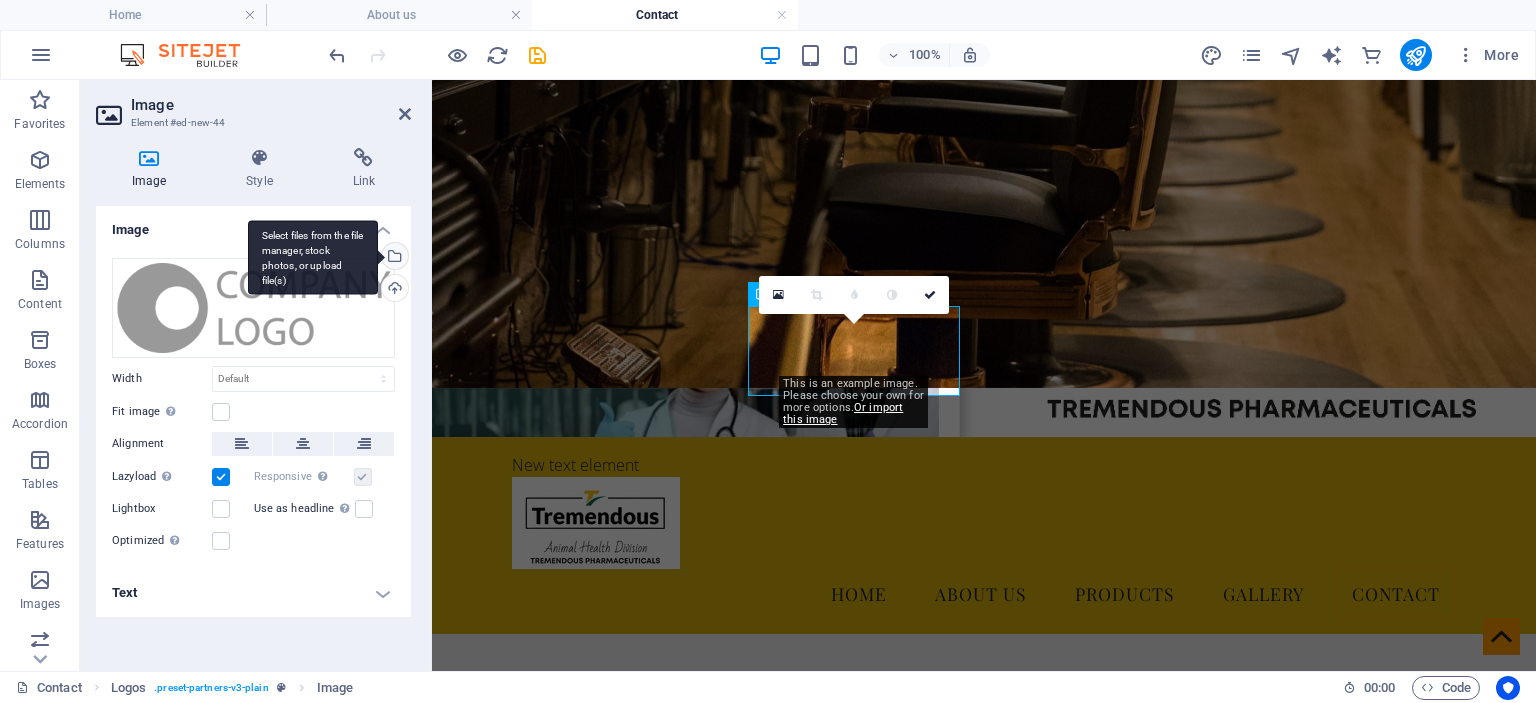 click on "Select files from the file manager, stock photos, or upload file(s)" at bounding box center [393, 258] 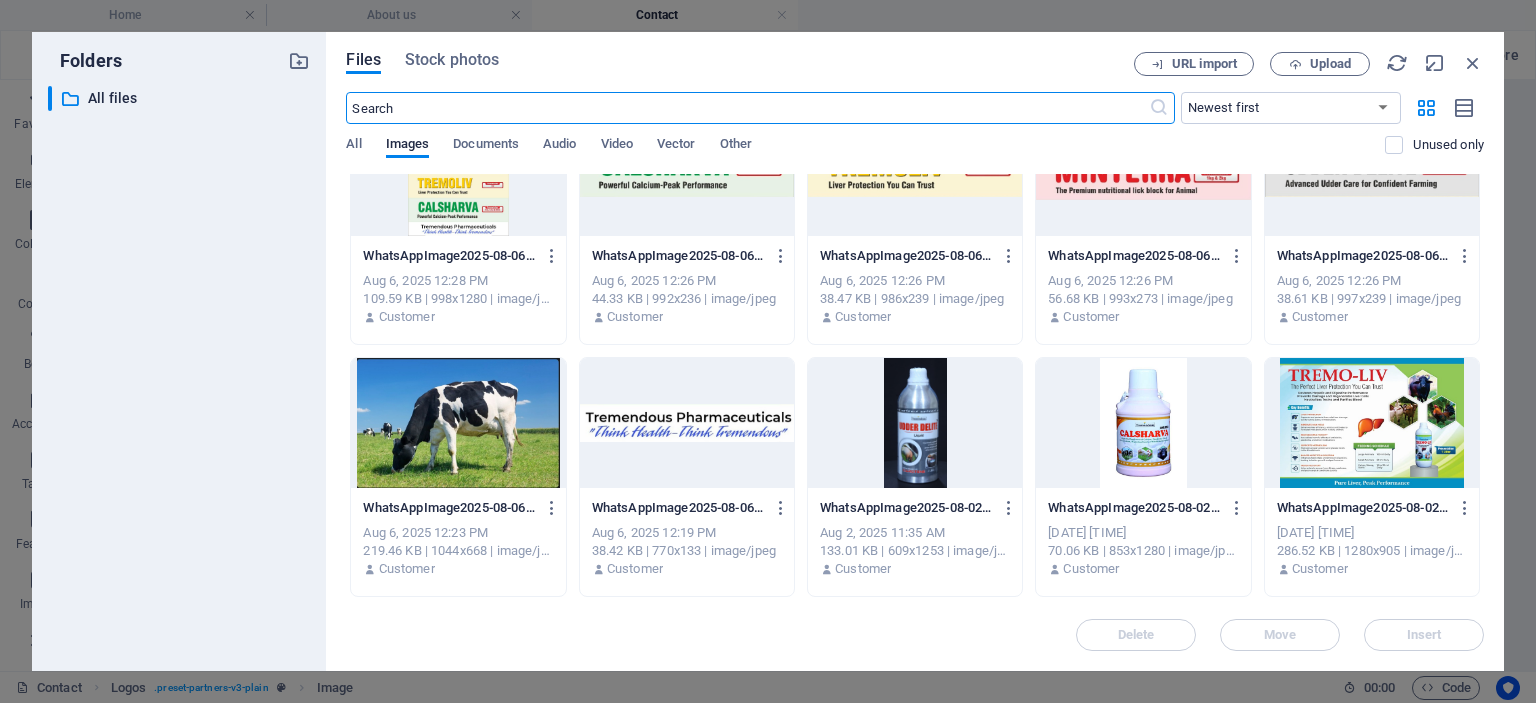 scroll, scrollTop: 100, scrollLeft: 0, axis: vertical 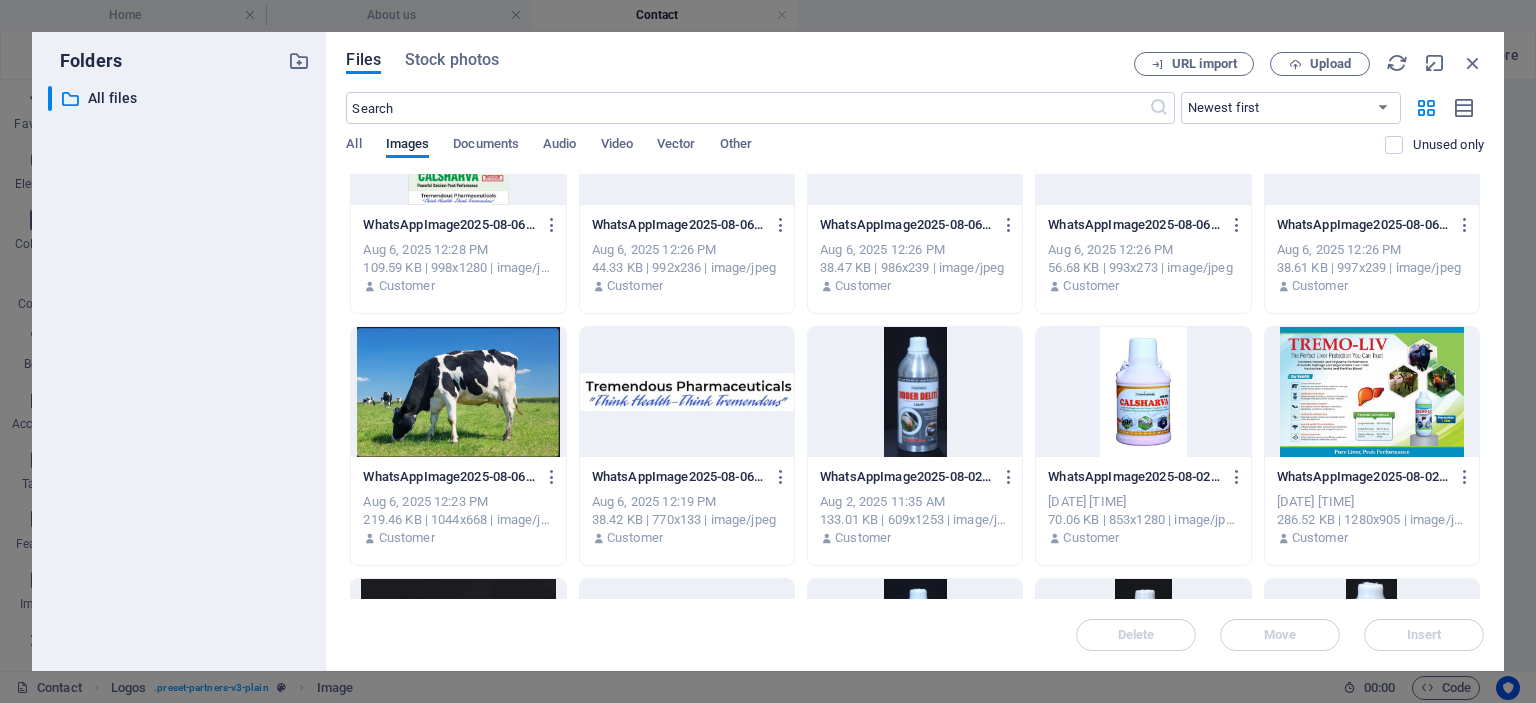 click at bounding box center [1143, 392] 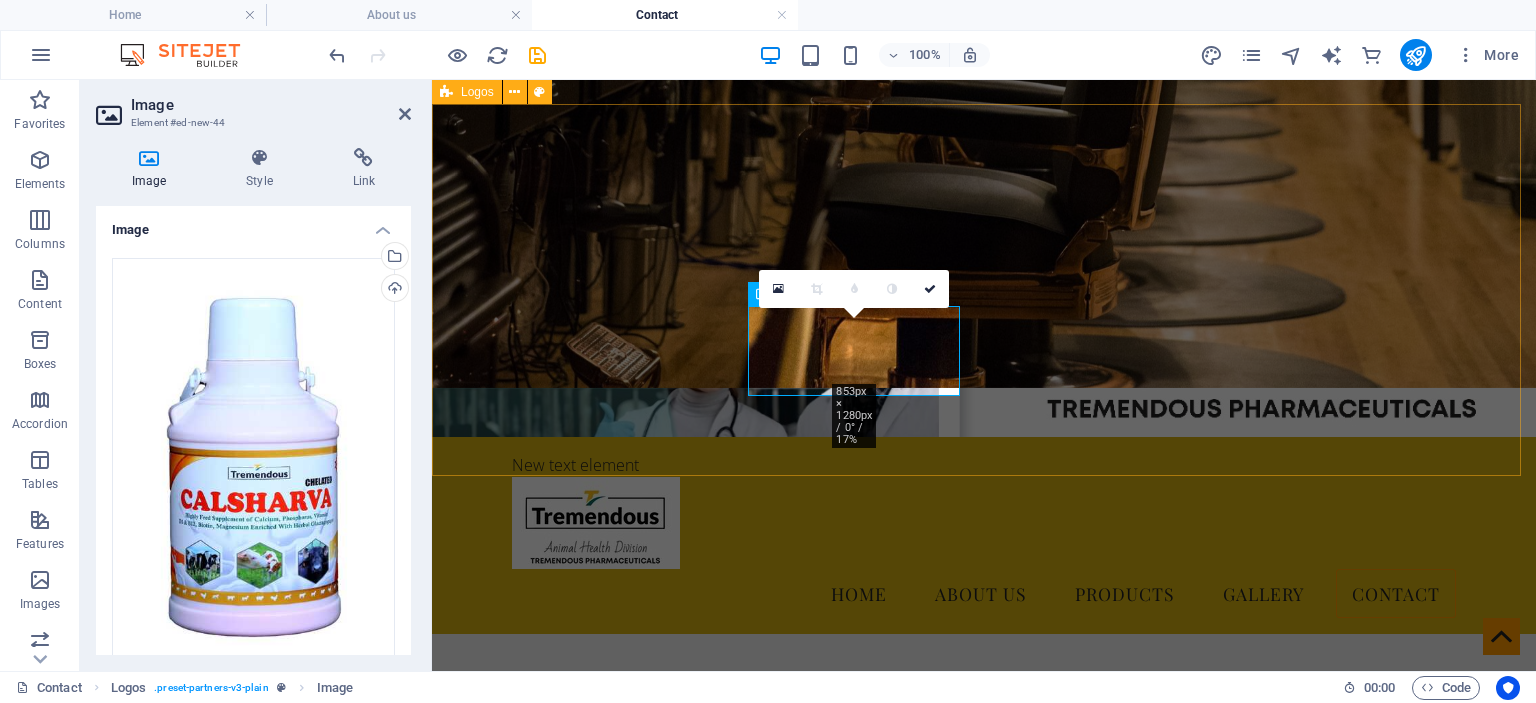 click at bounding box center (984, 1024) 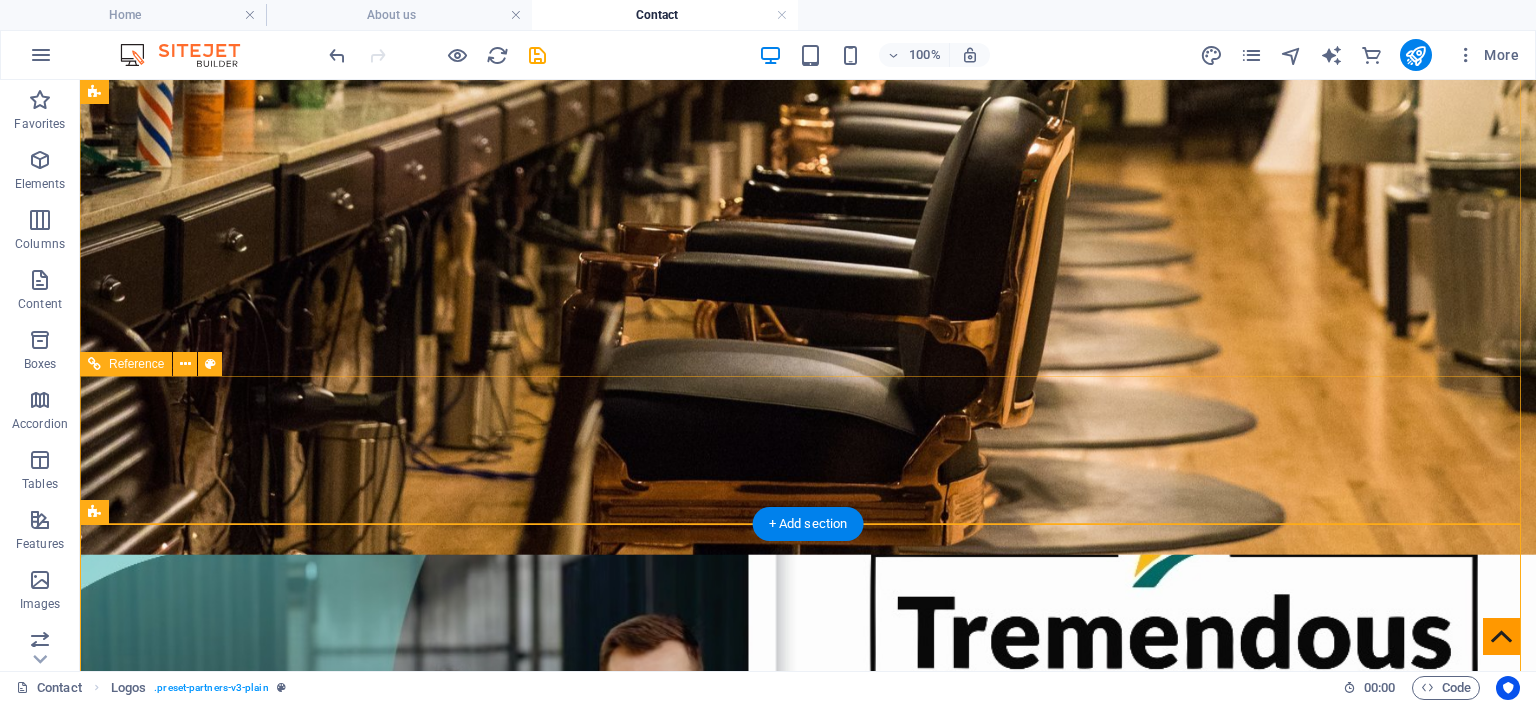 scroll, scrollTop: 200, scrollLeft: 0, axis: vertical 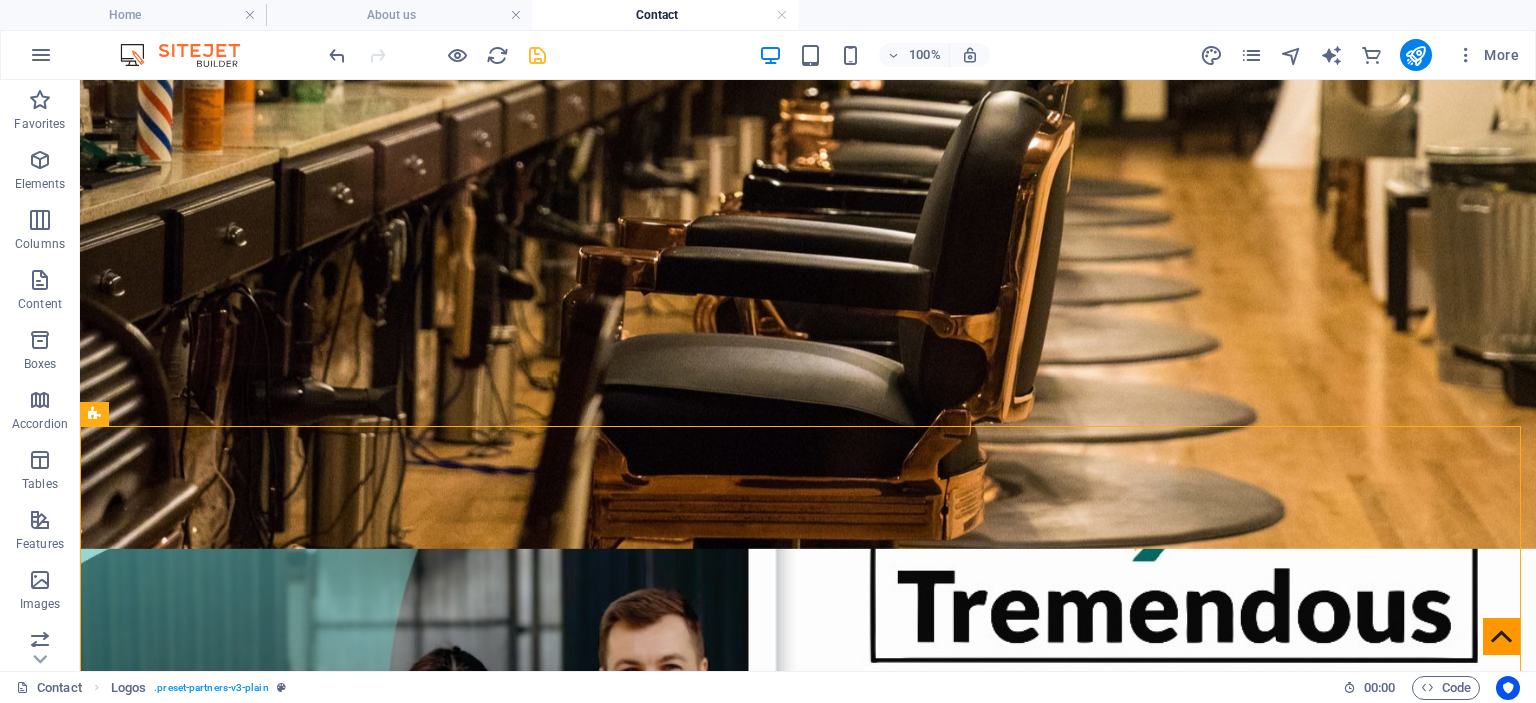 click at bounding box center [537, 55] 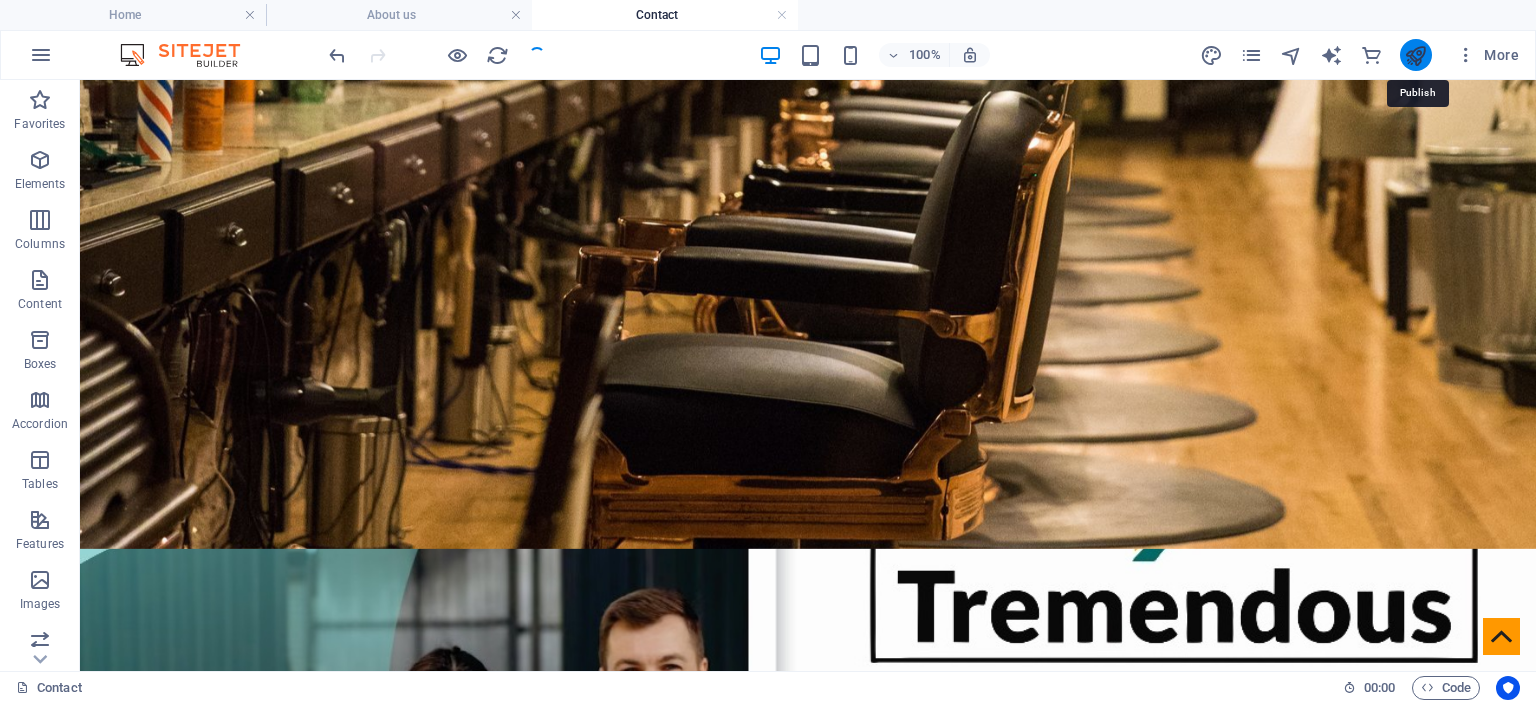 click at bounding box center [1415, 55] 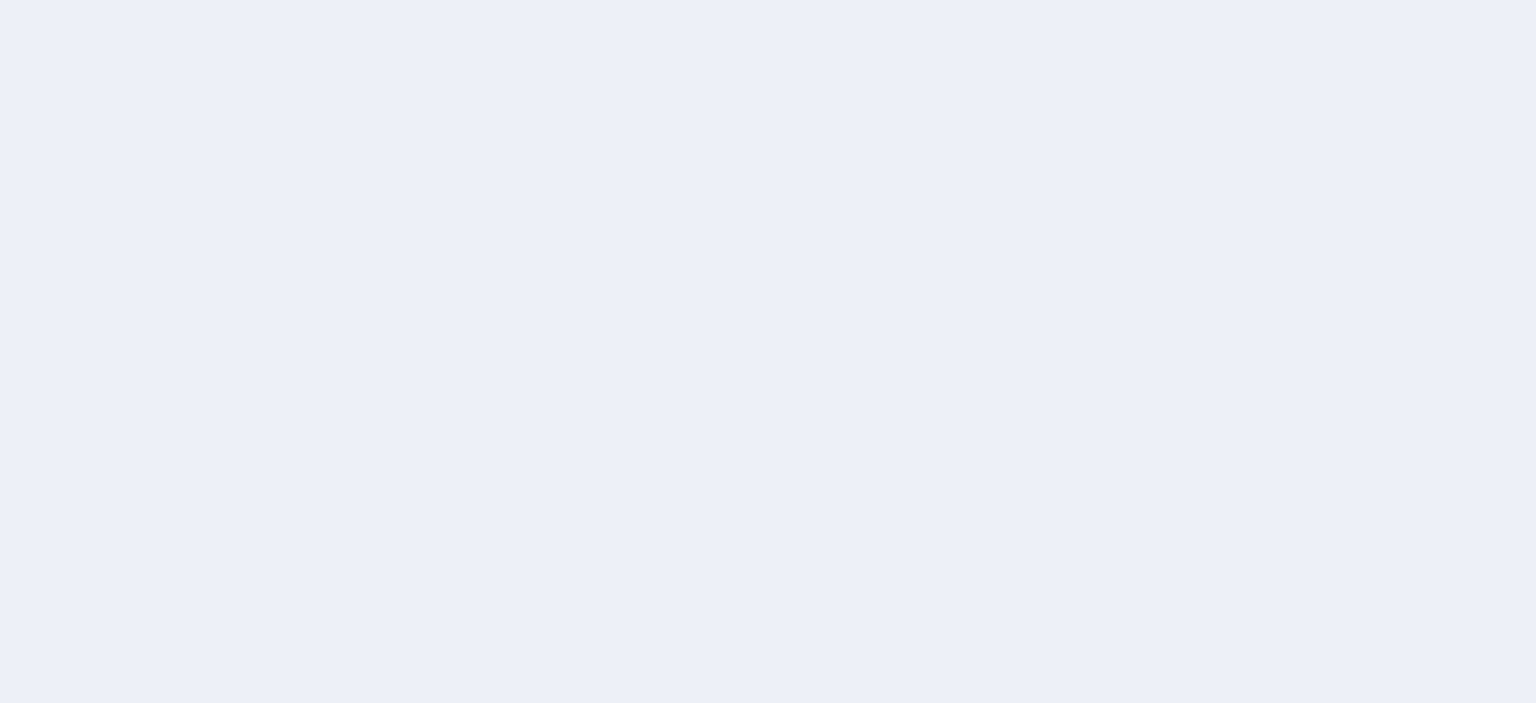 scroll, scrollTop: 0, scrollLeft: 0, axis: both 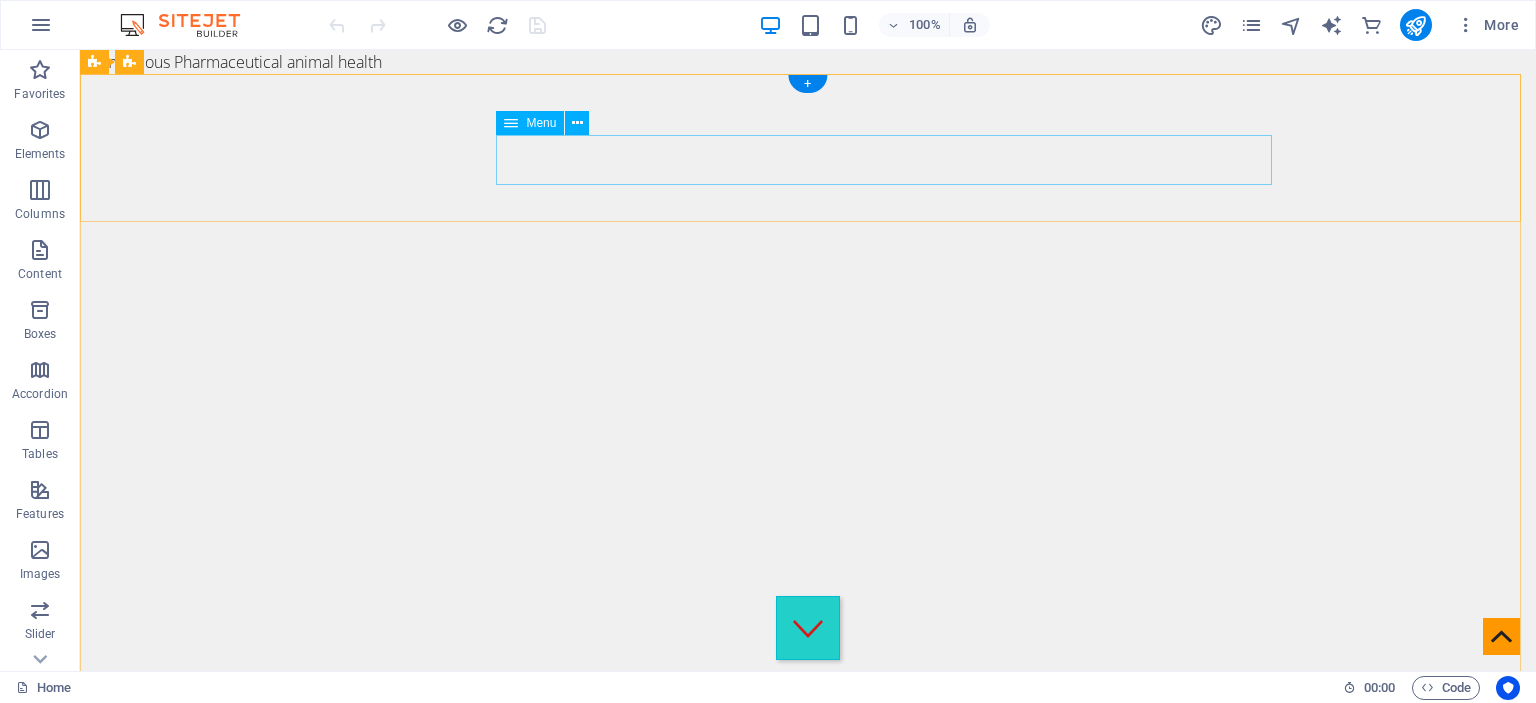 click on "Home About us Products Gallery Contact" at bounding box center (808, 853) 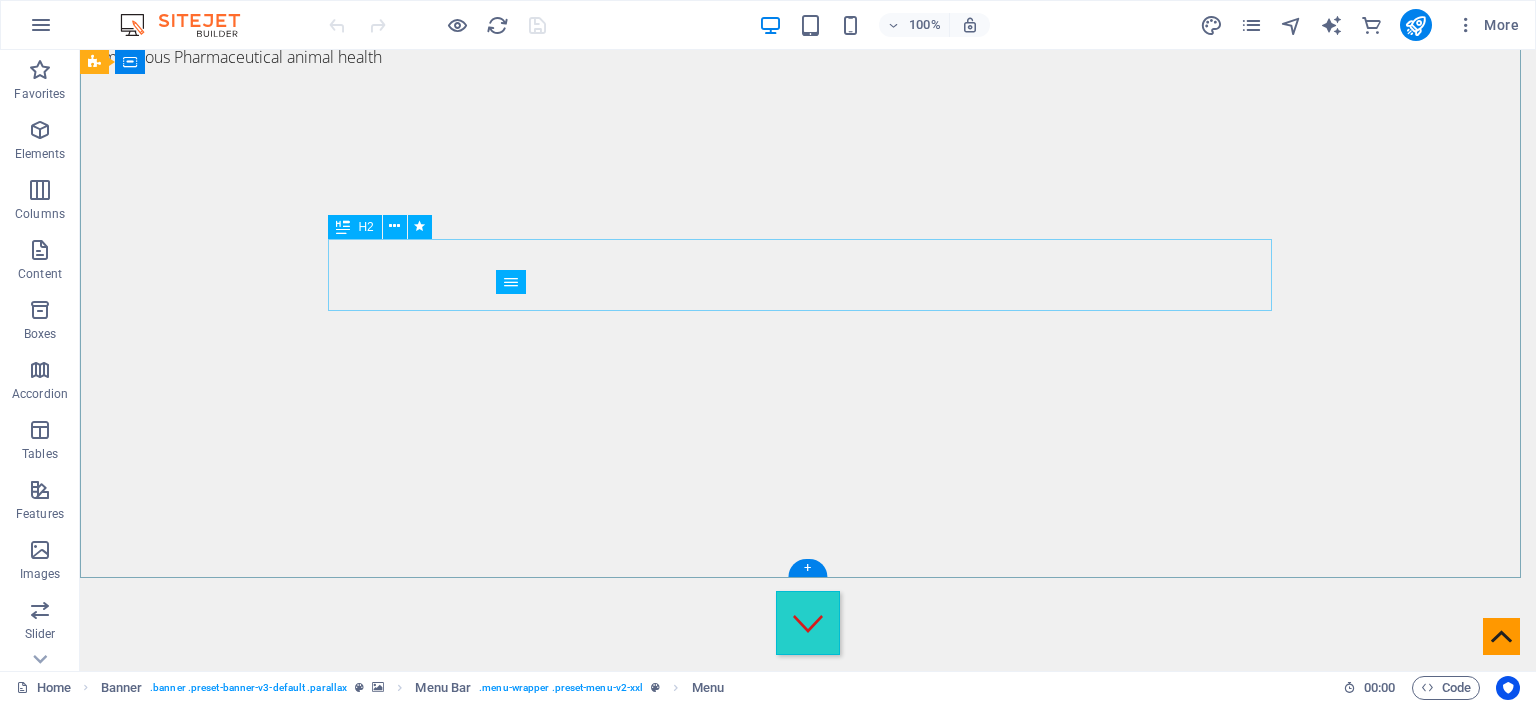 scroll, scrollTop: 0, scrollLeft: 0, axis: both 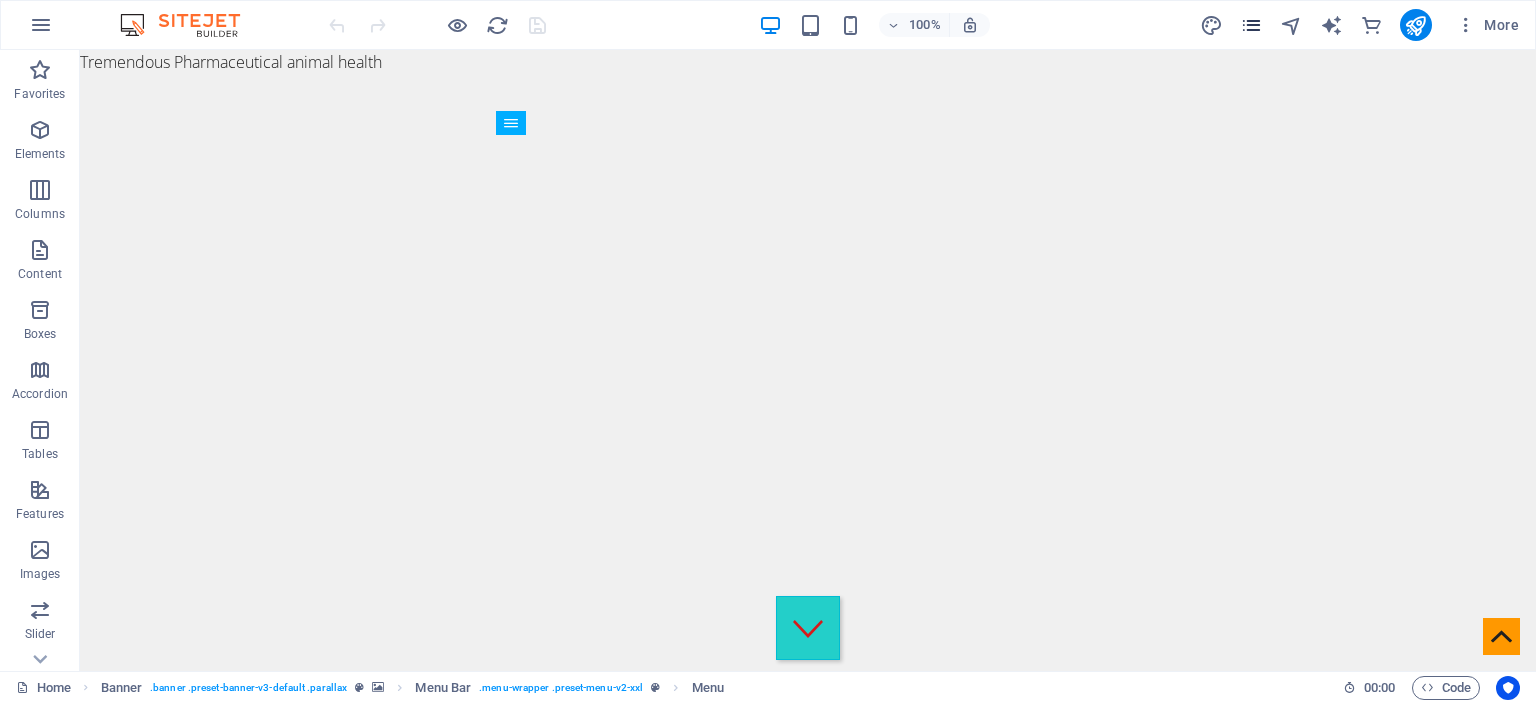click at bounding box center (1251, 25) 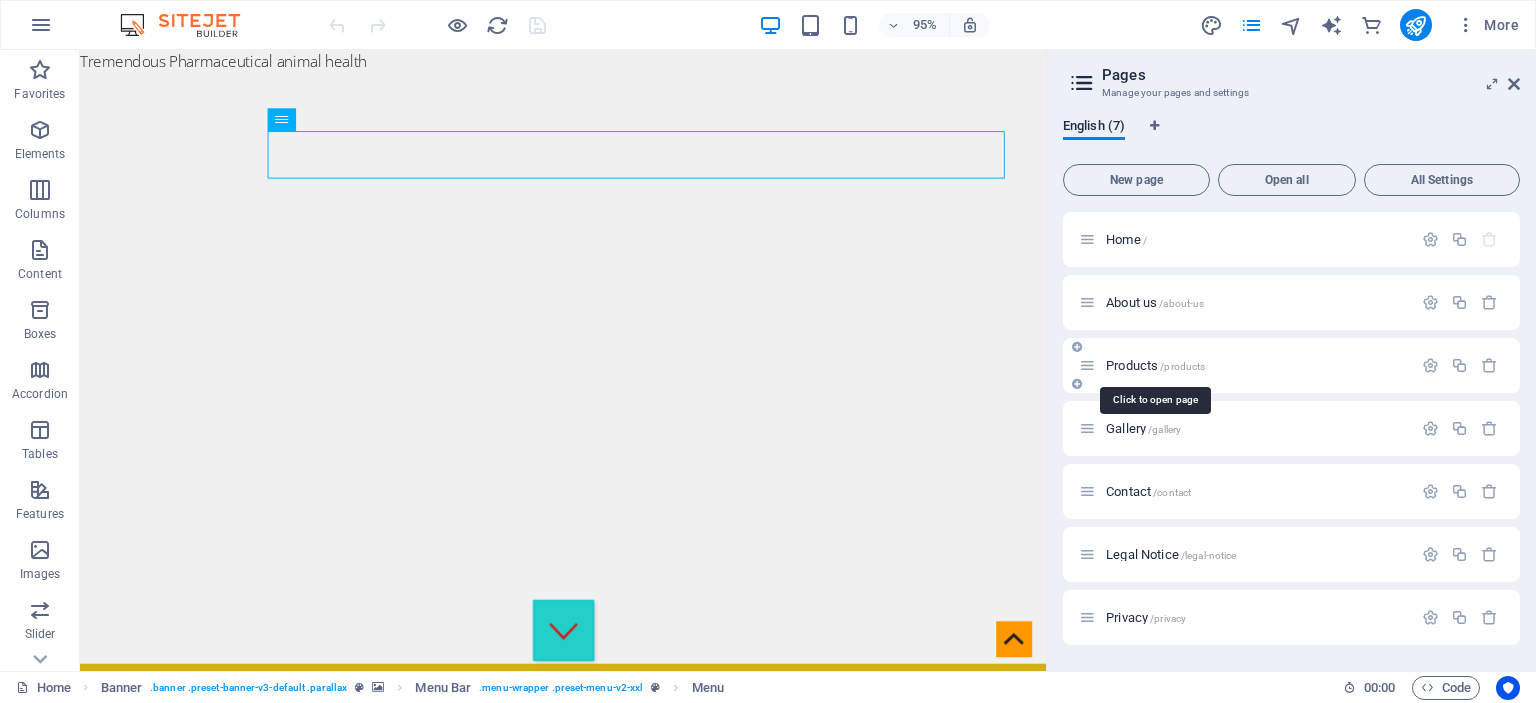 click on "Products /products" at bounding box center [1155, 365] 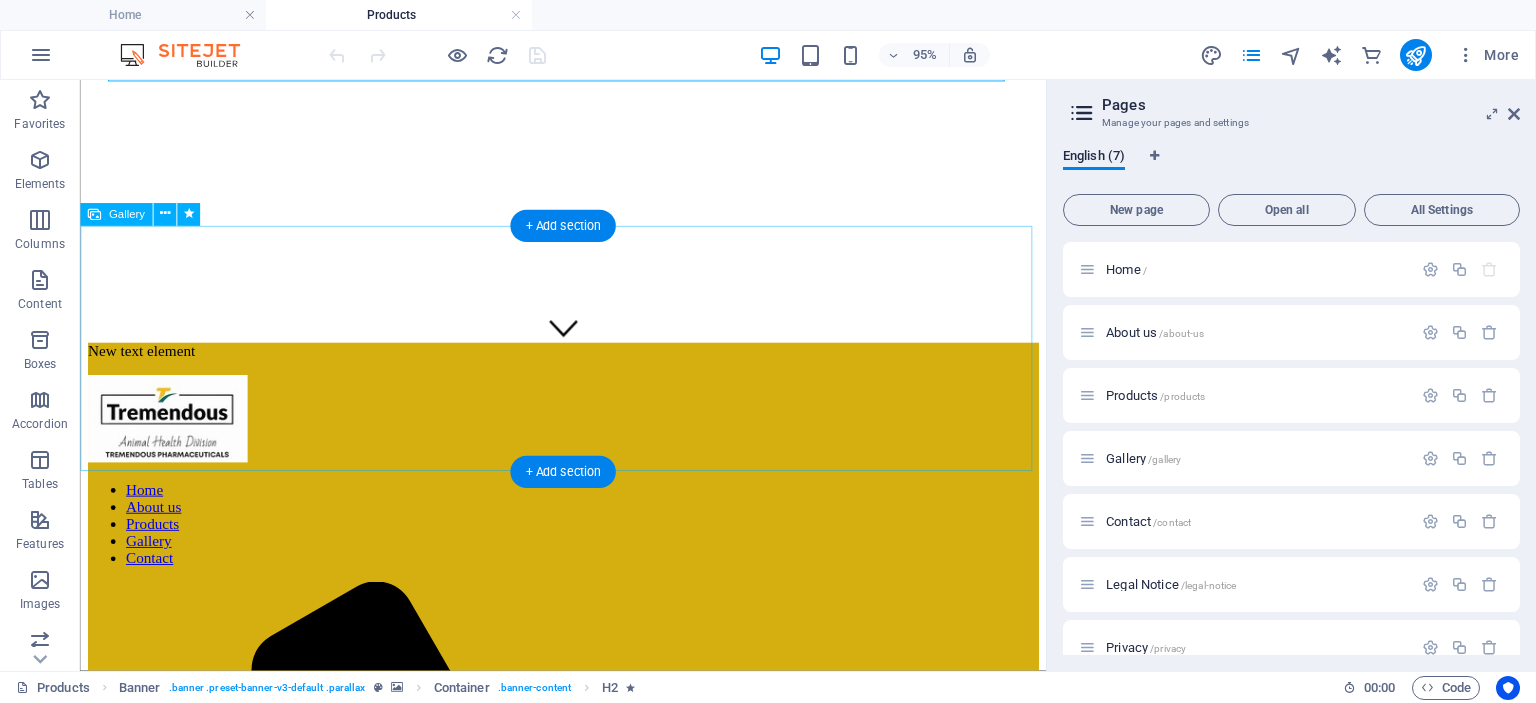 scroll, scrollTop: 400, scrollLeft: 0, axis: vertical 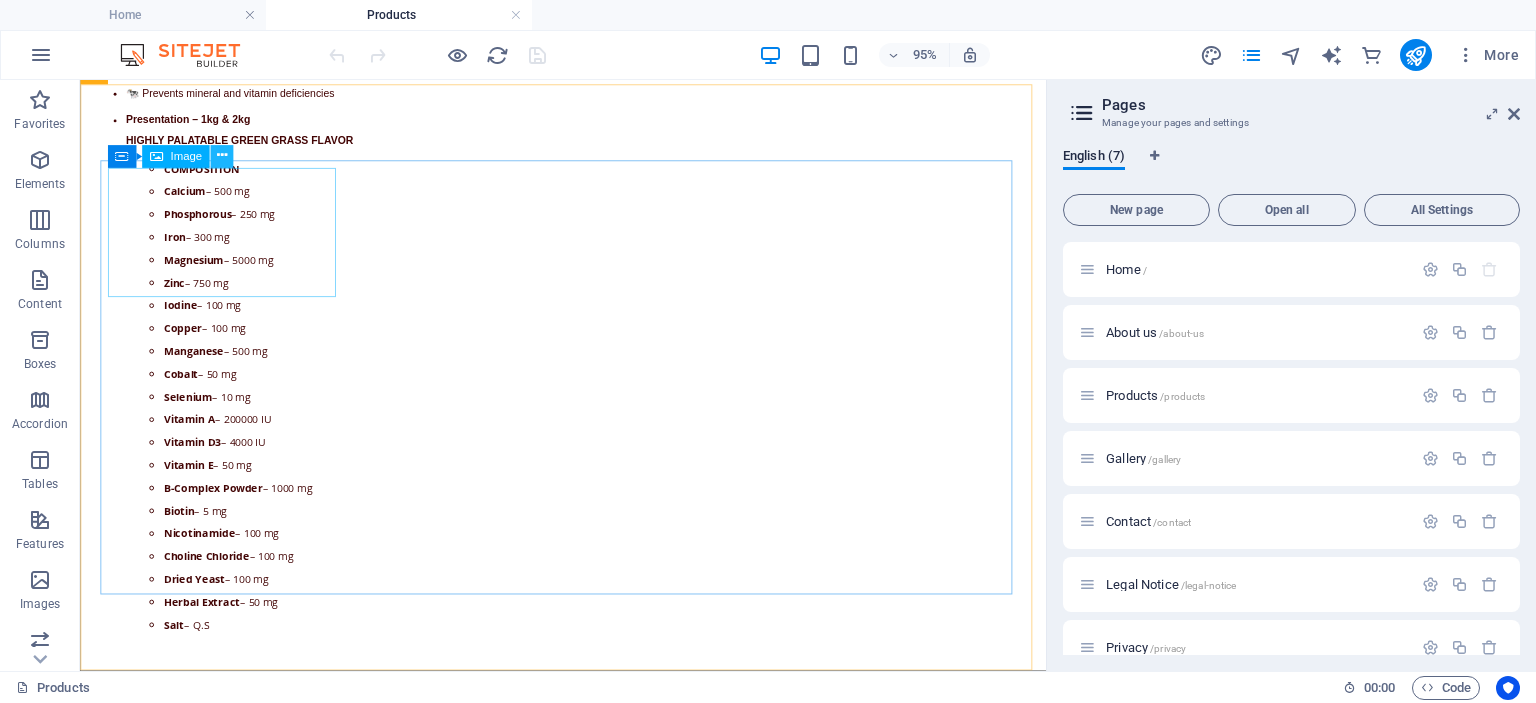 click at bounding box center [221, 157] 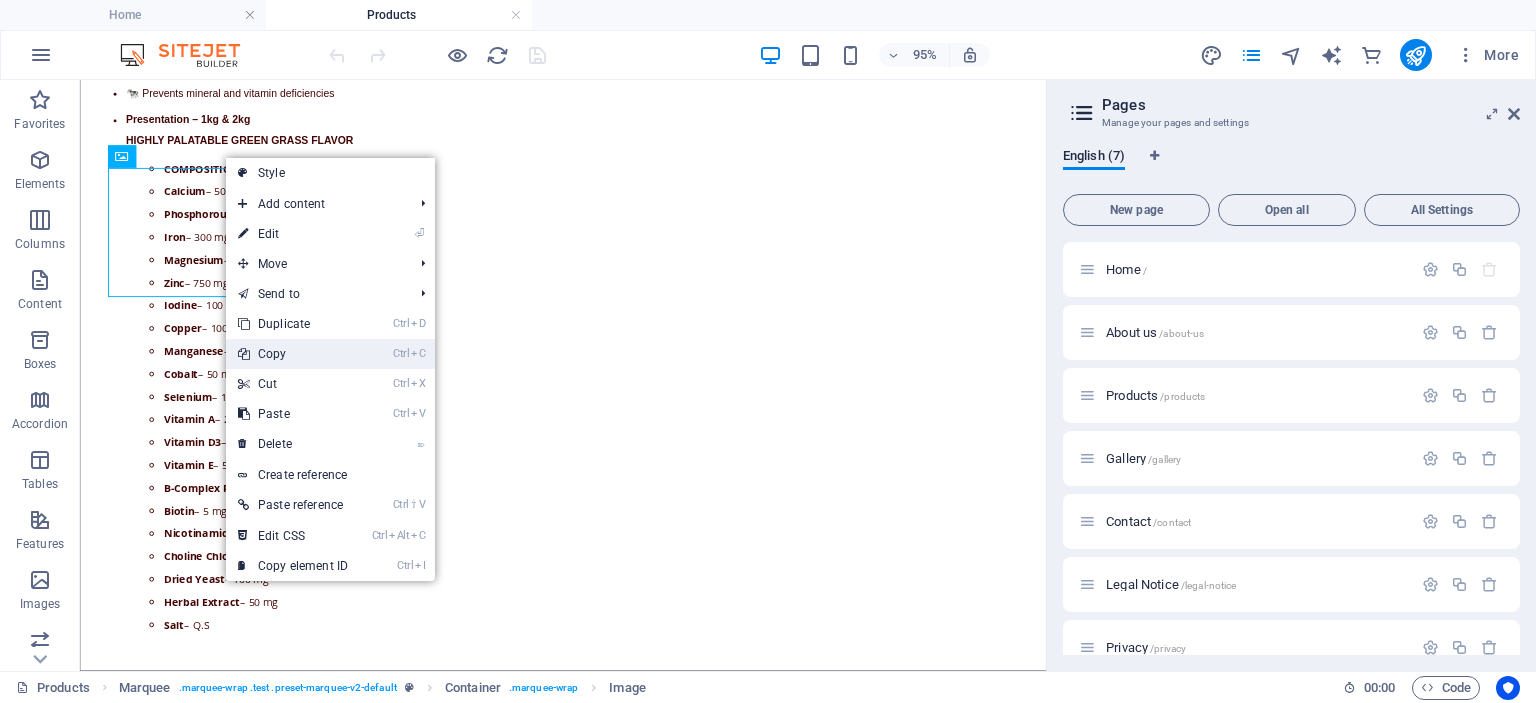 click on "Ctrl C  Copy" at bounding box center [293, 354] 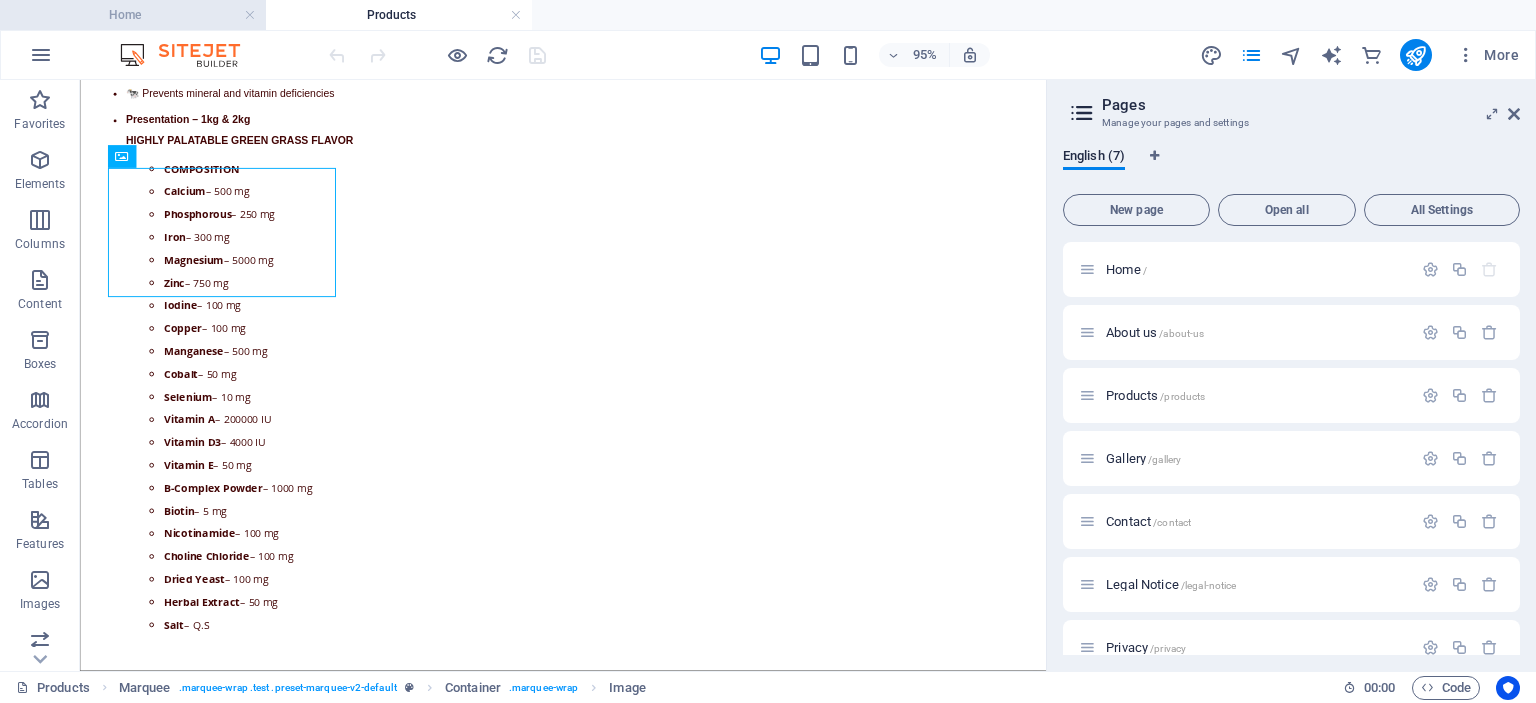 click on "Home" at bounding box center [133, 15] 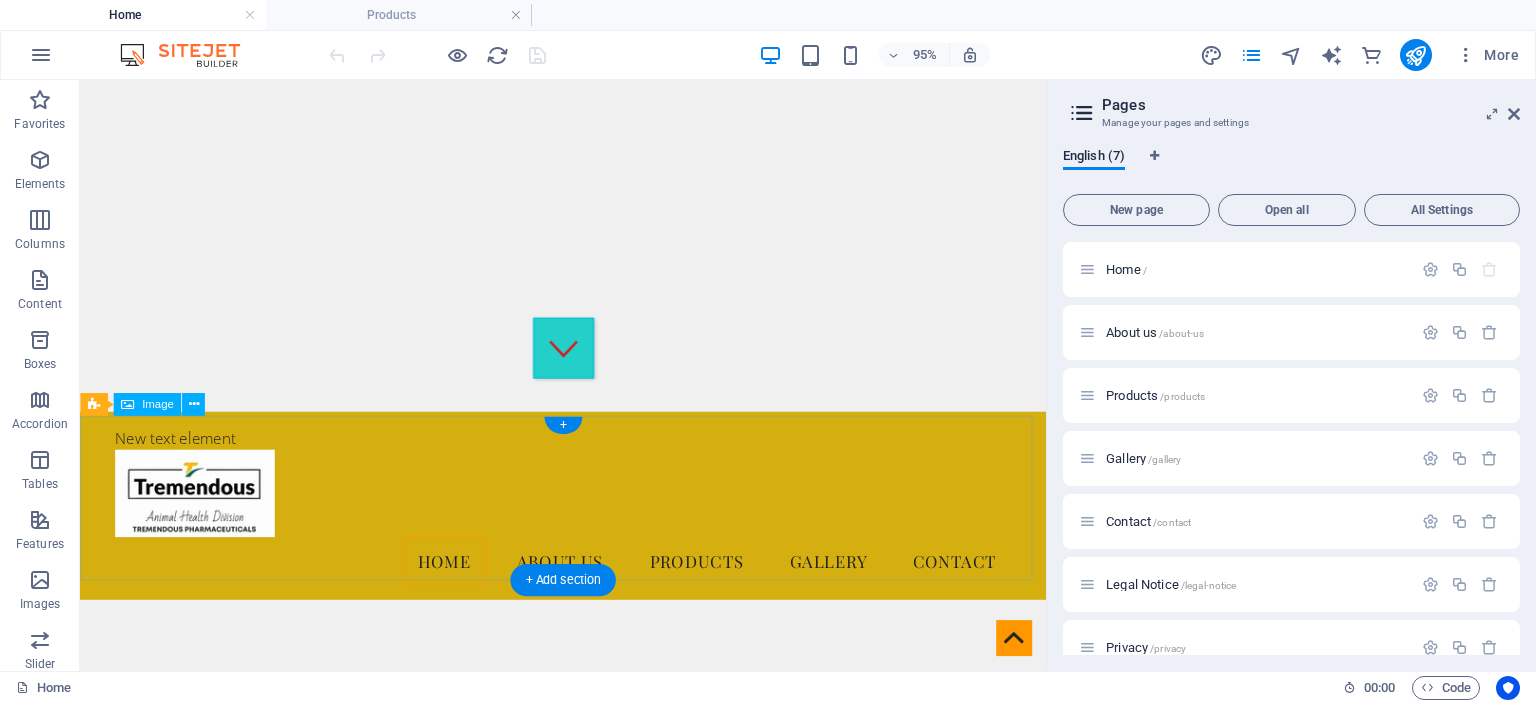scroll, scrollTop: 300, scrollLeft: 0, axis: vertical 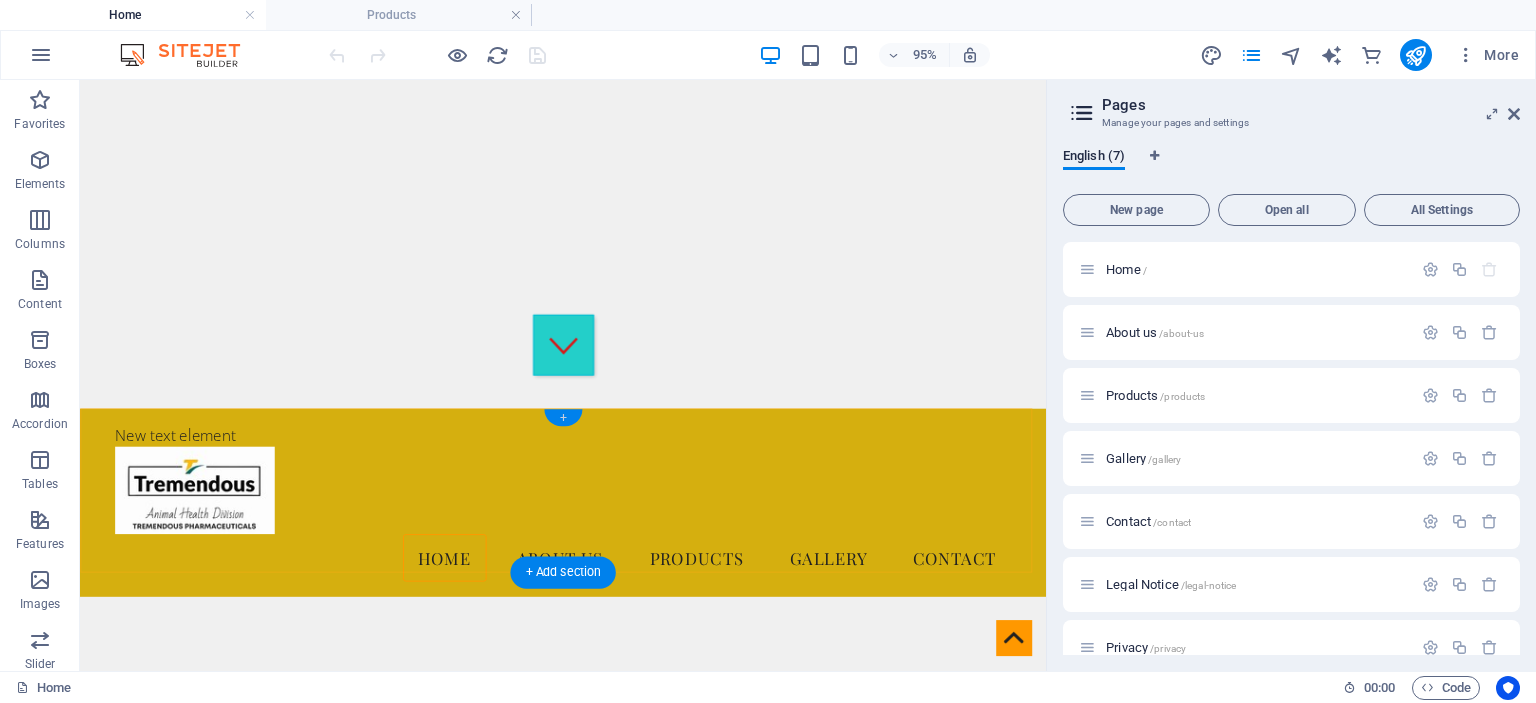 click on "+" at bounding box center [562, 418] 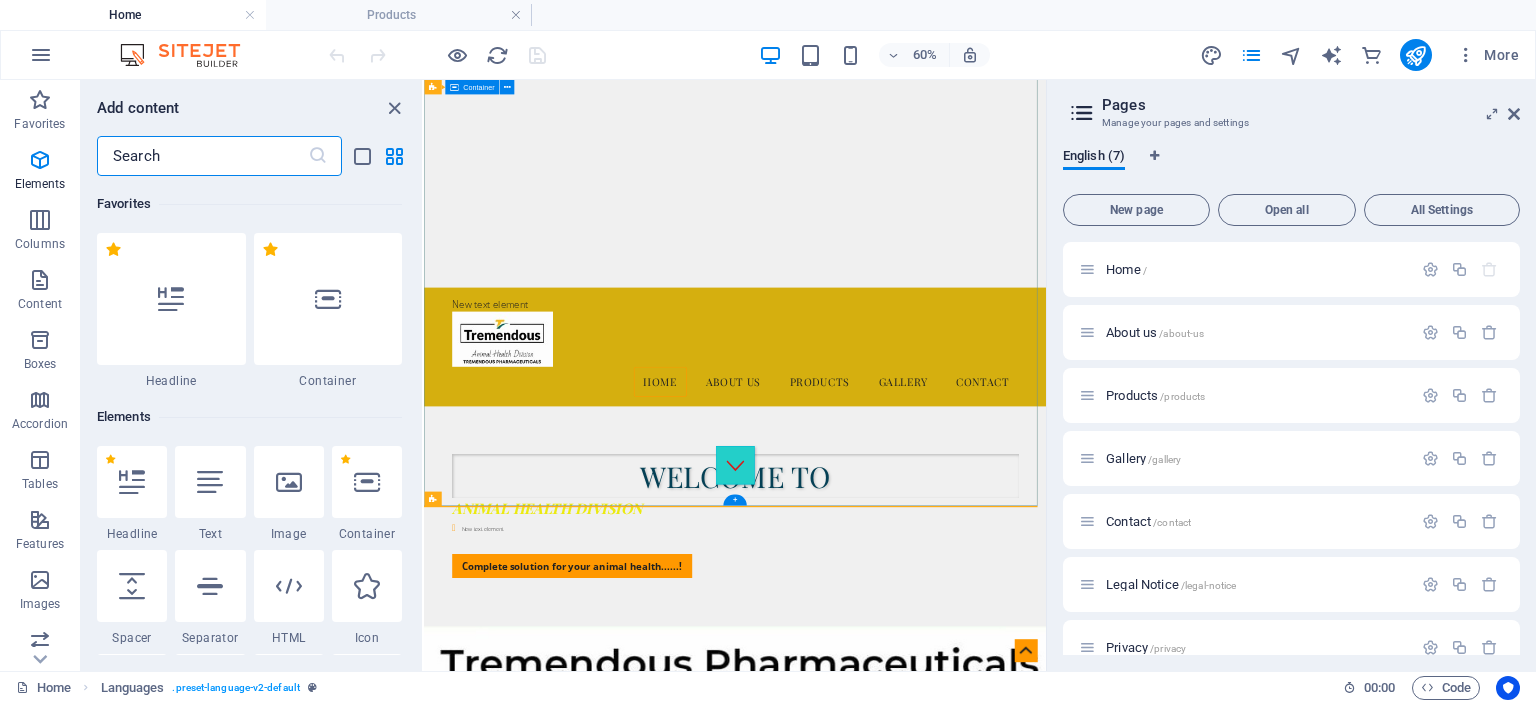 scroll, scrollTop: 3499, scrollLeft: 0, axis: vertical 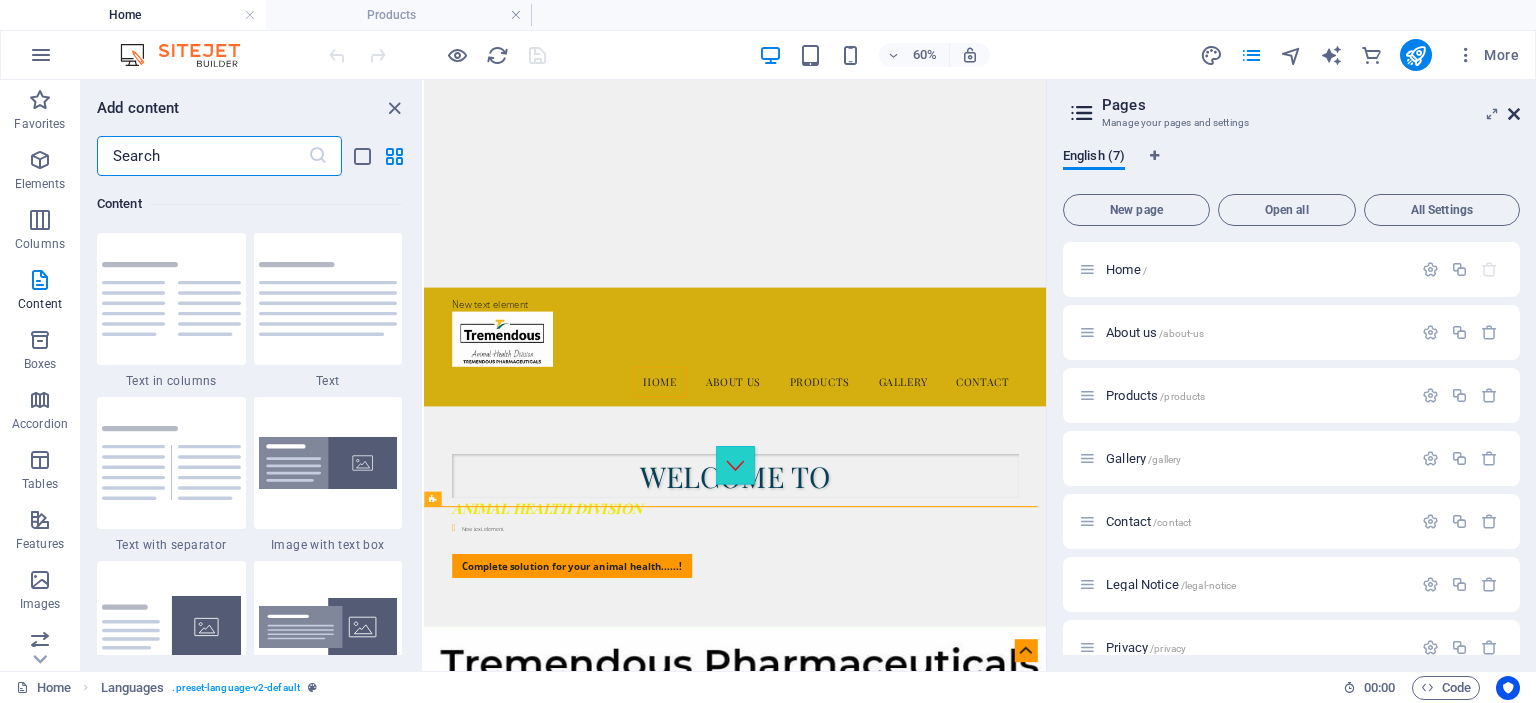 click at bounding box center (1514, 114) 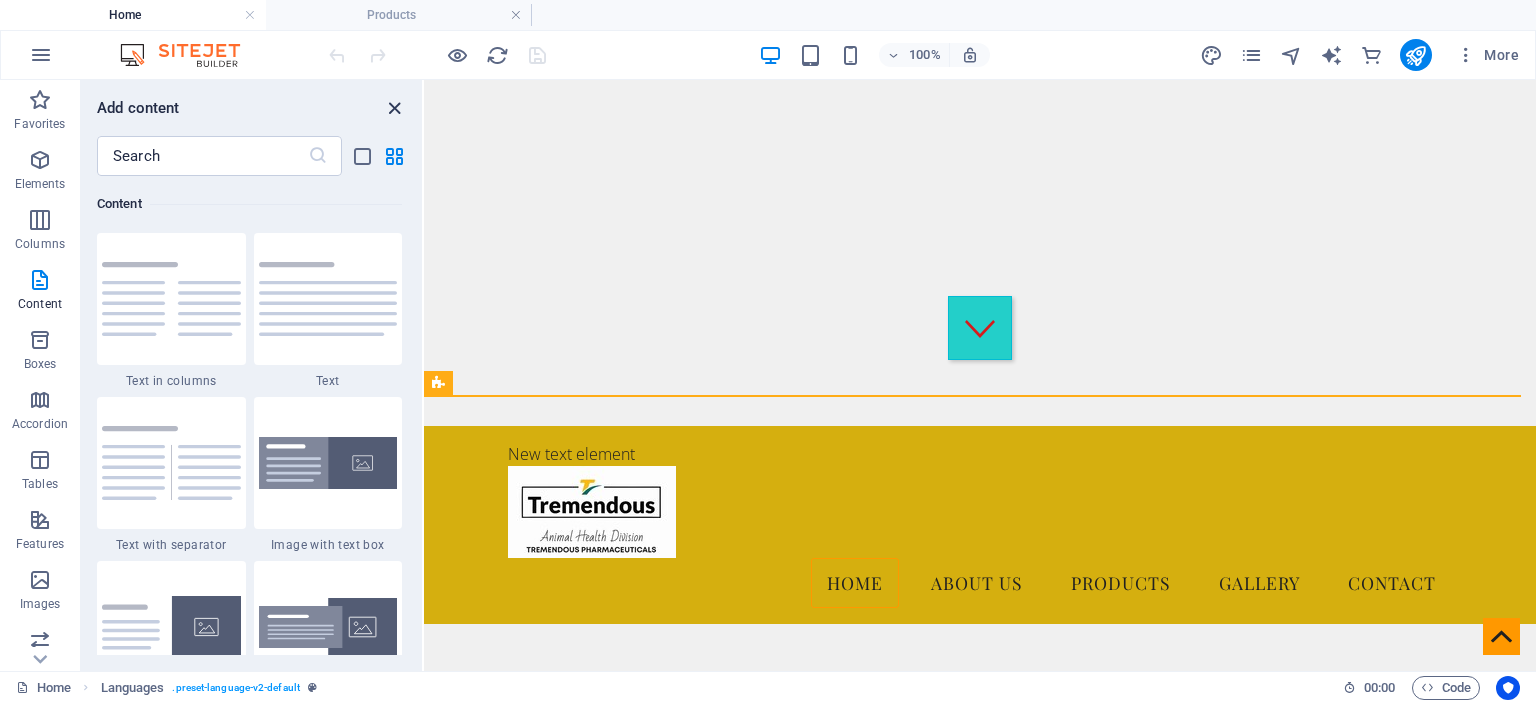 click at bounding box center [394, 108] 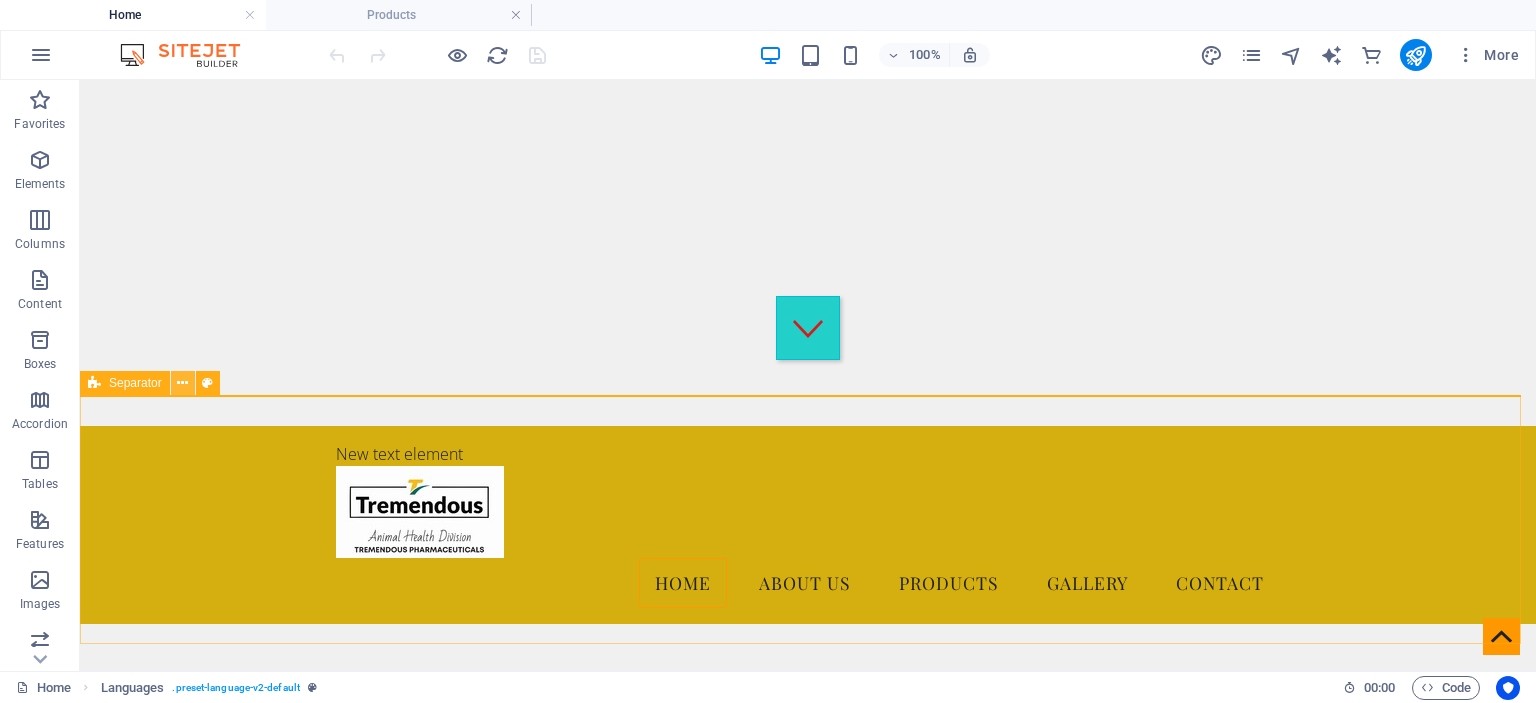 click at bounding box center [182, 383] 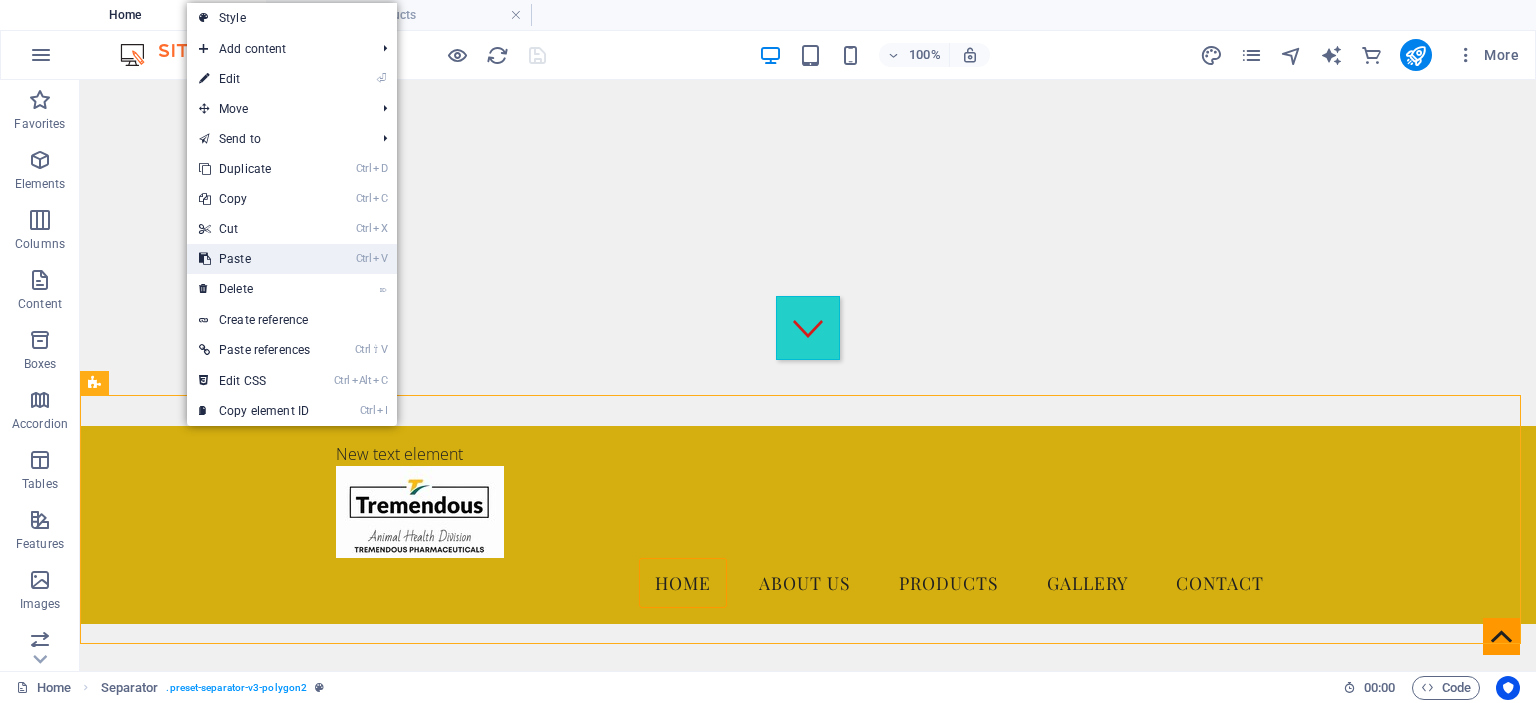 click on "Ctrl V  Paste" at bounding box center [254, 259] 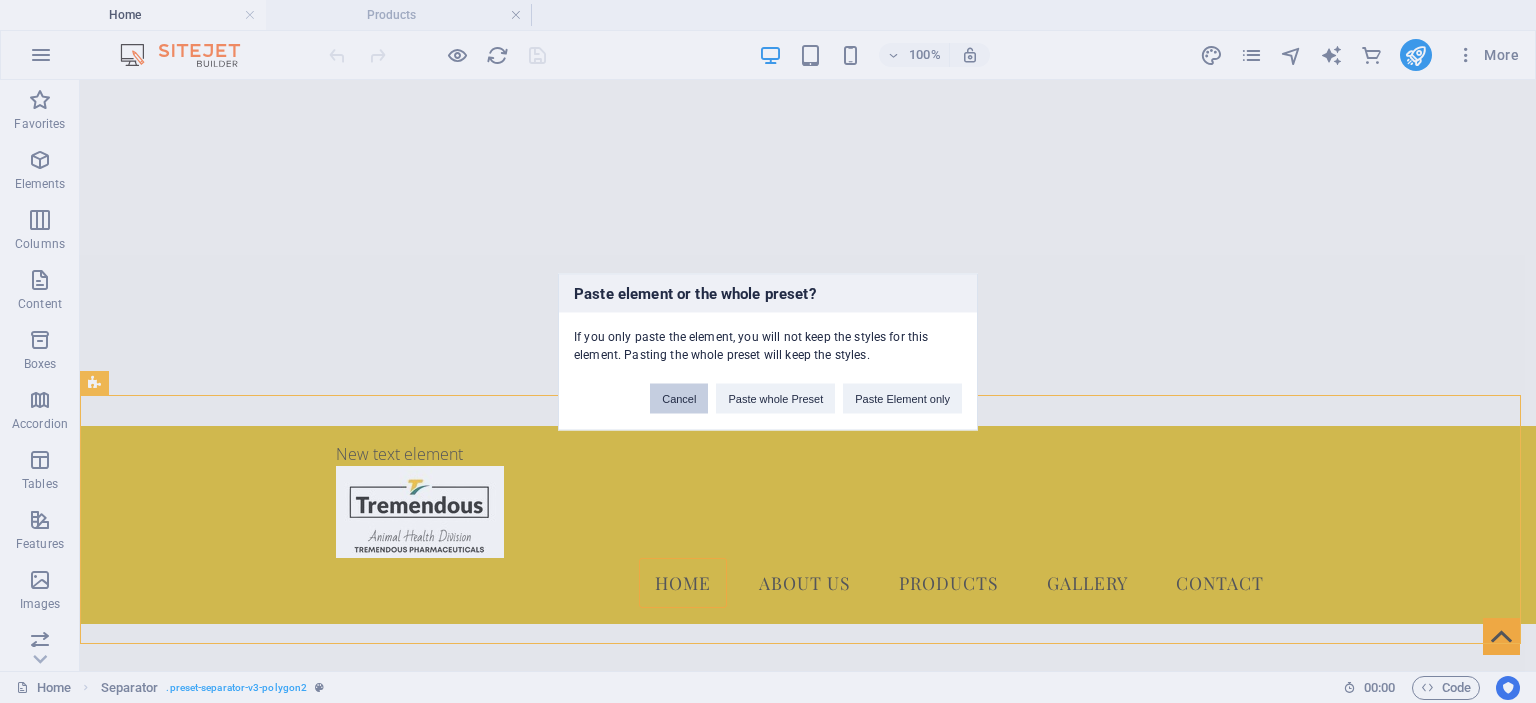 click on "Cancel" at bounding box center [679, 398] 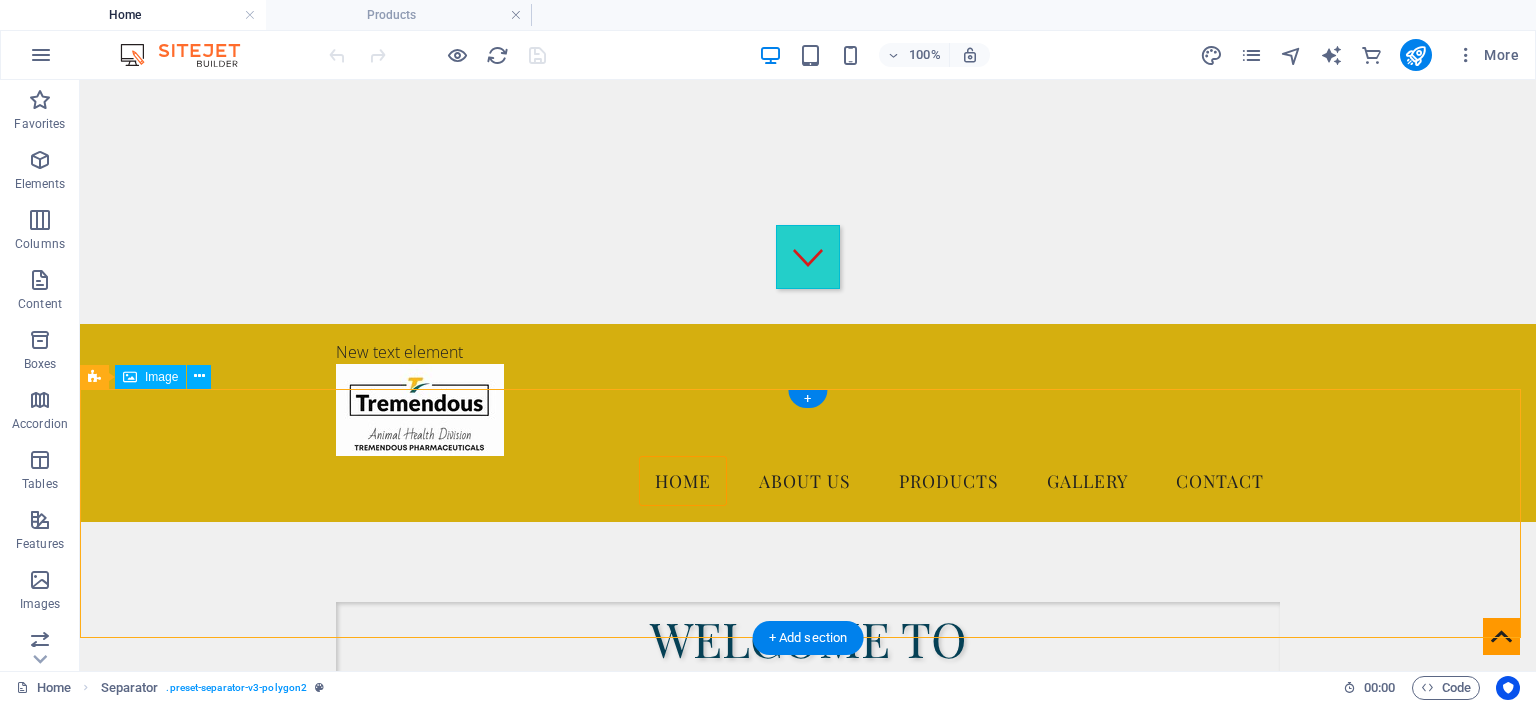 scroll, scrollTop: 400, scrollLeft: 0, axis: vertical 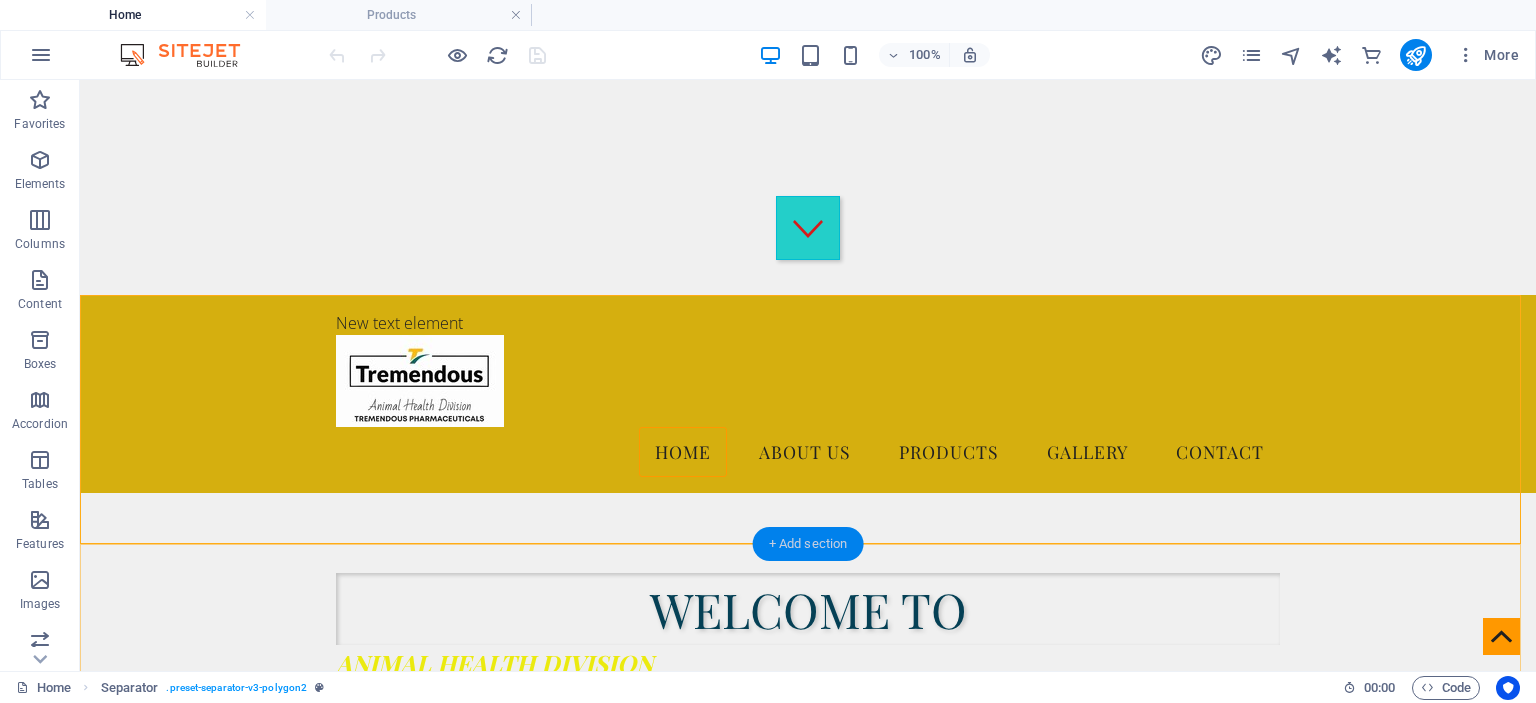 drag, startPoint x: 806, startPoint y: 541, endPoint x: 363, endPoint y: 442, distance: 453.9273 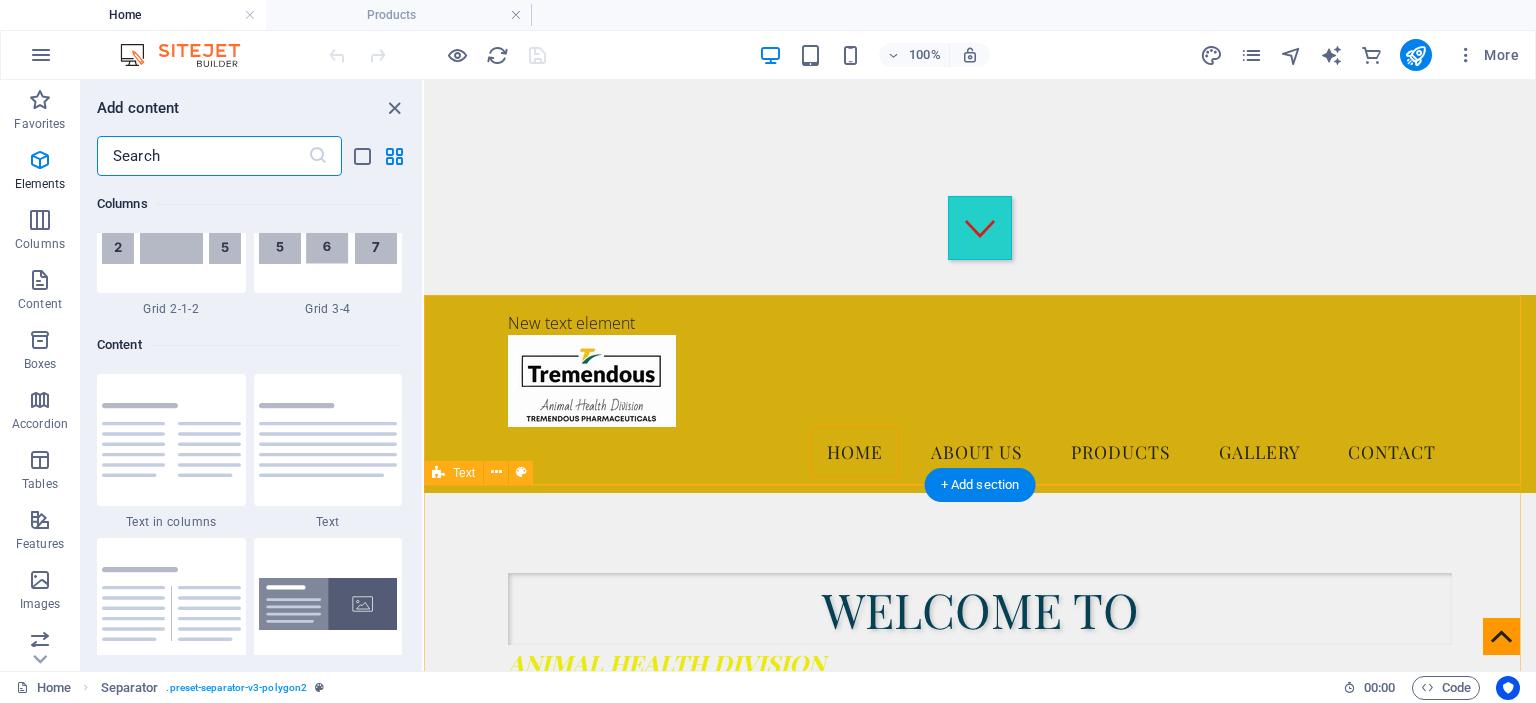scroll, scrollTop: 3499, scrollLeft: 0, axis: vertical 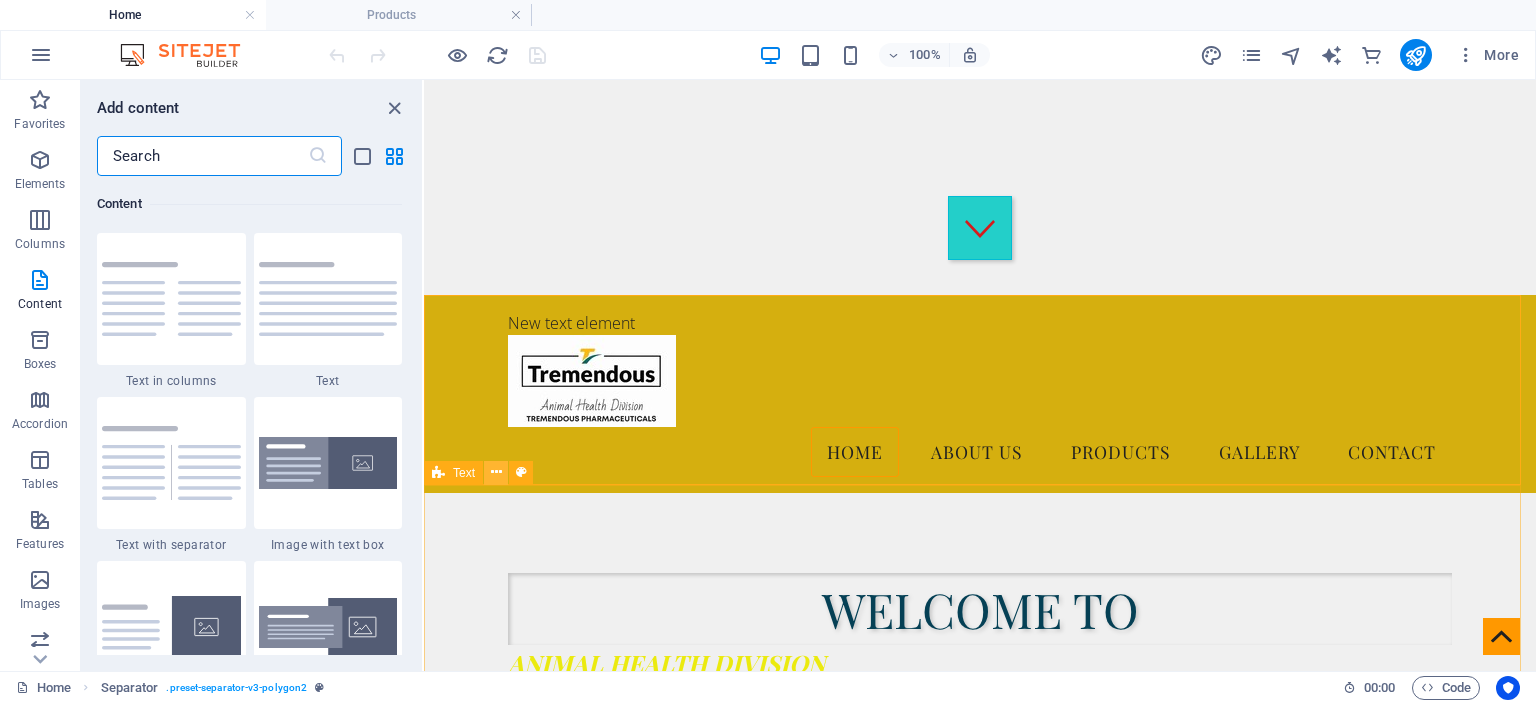 click at bounding box center (496, 472) 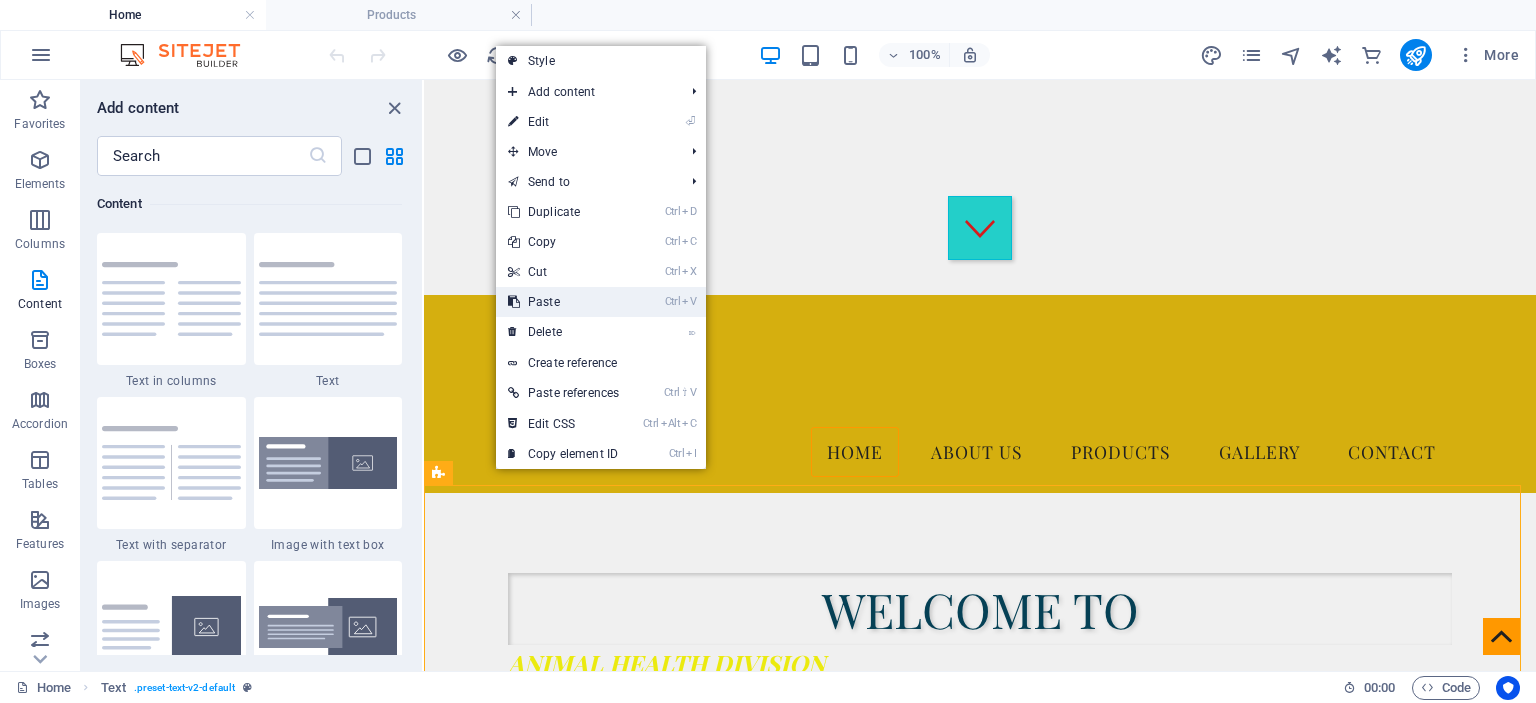 click on "Ctrl V  Paste" at bounding box center [563, 302] 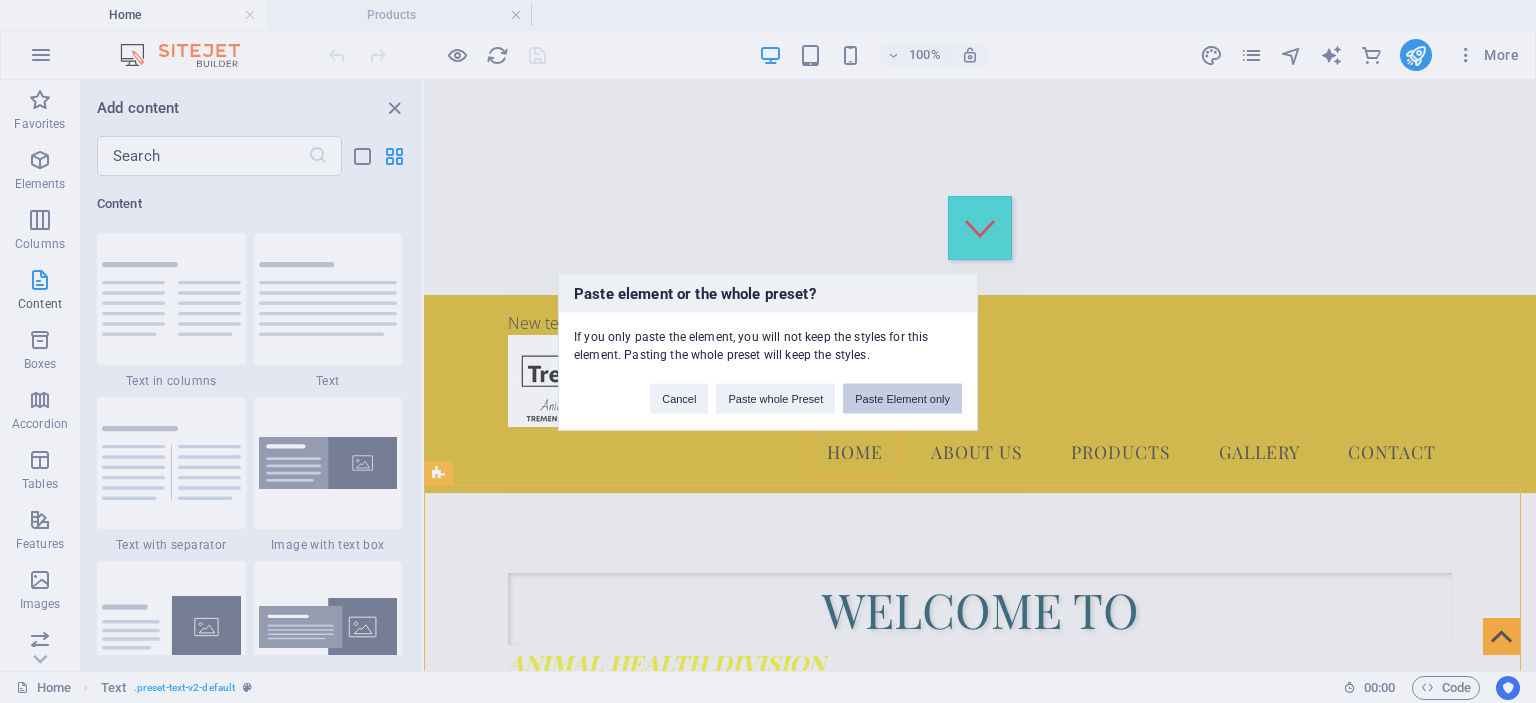 click on "Paste Element only" at bounding box center [902, 398] 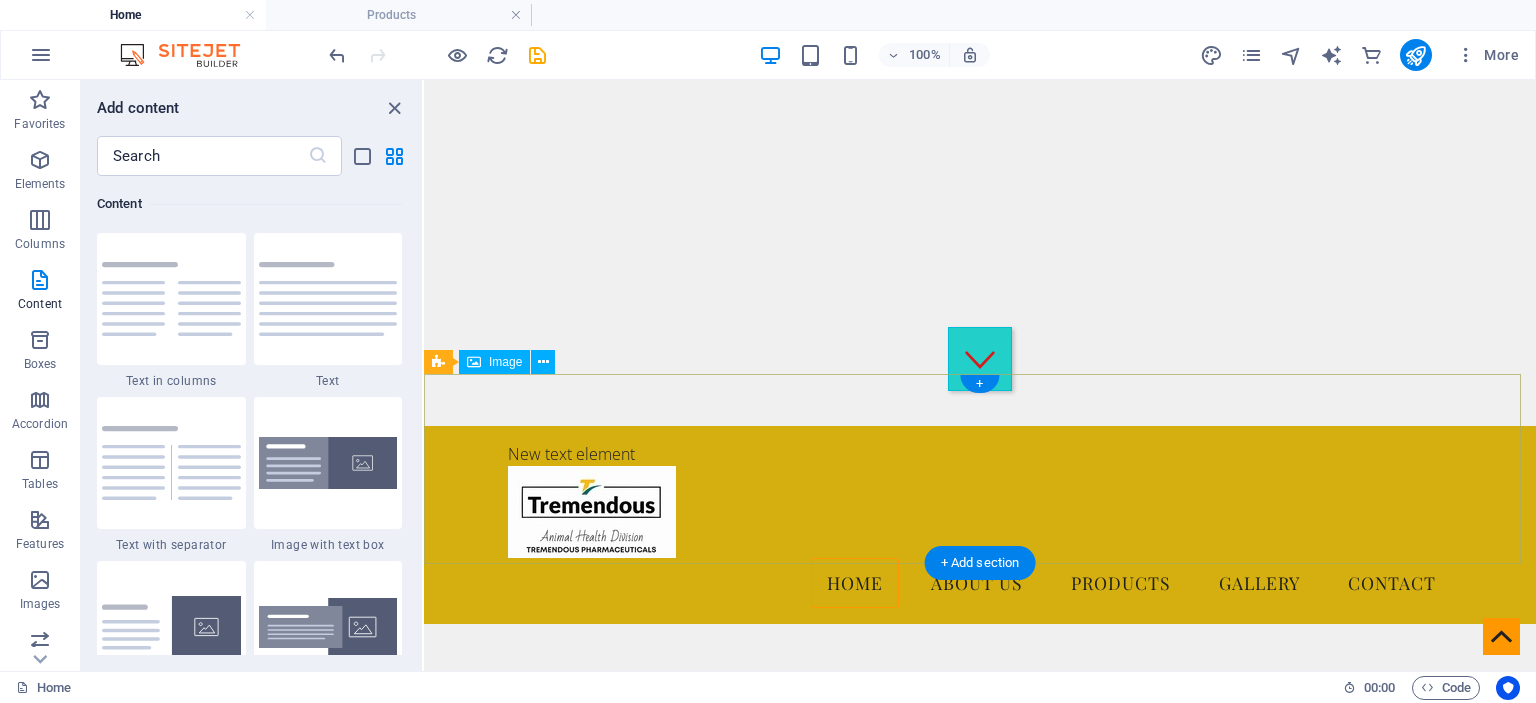 scroll, scrollTop: 400, scrollLeft: 0, axis: vertical 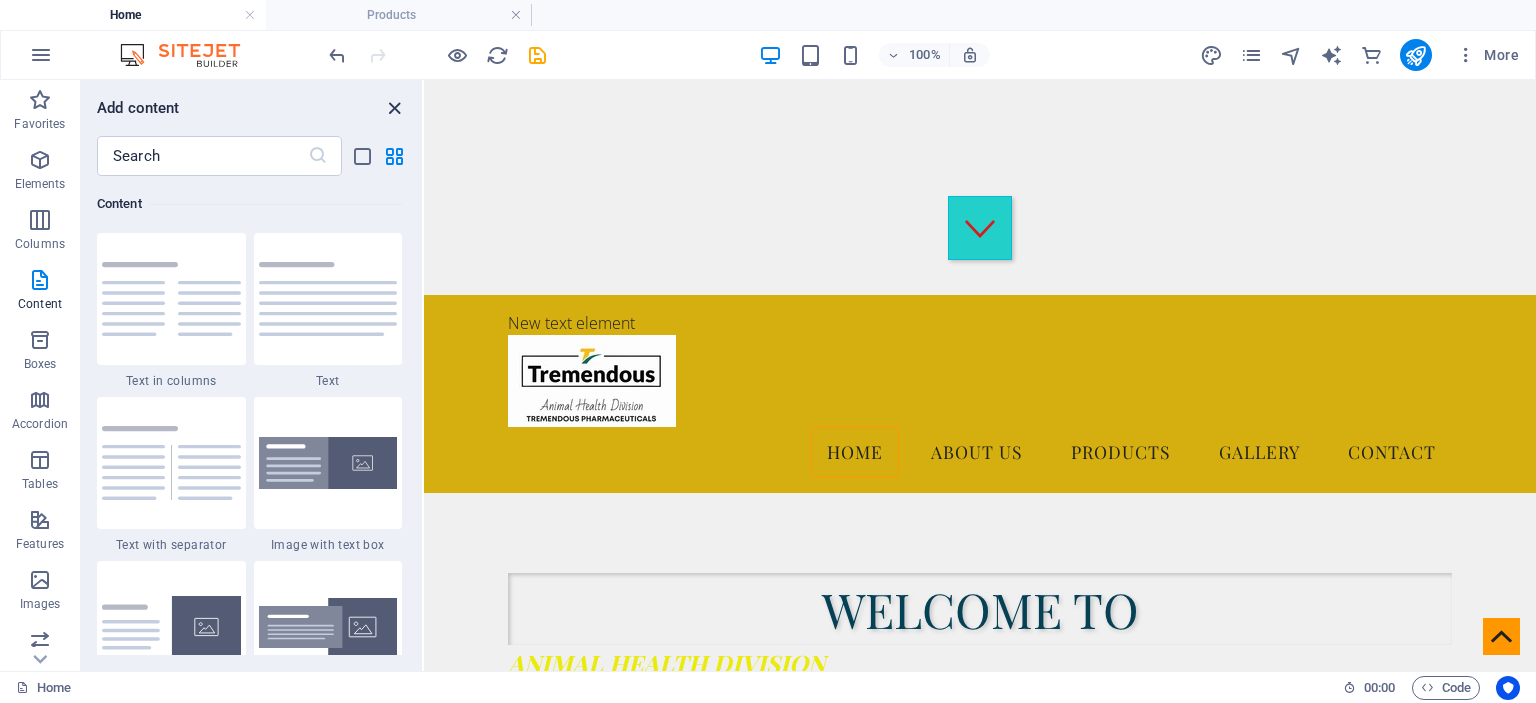 click at bounding box center (394, 108) 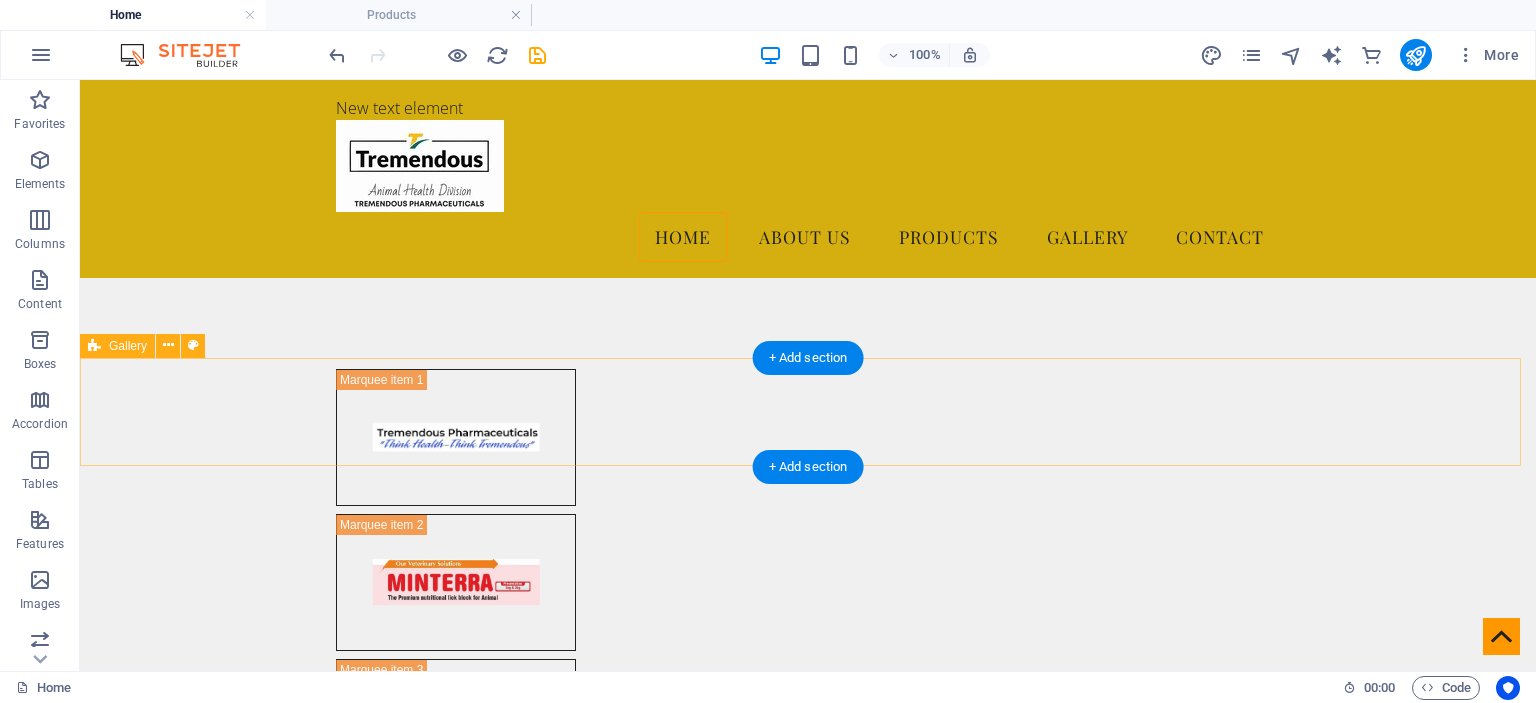 scroll, scrollTop: 2600, scrollLeft: 0, axis: vertical 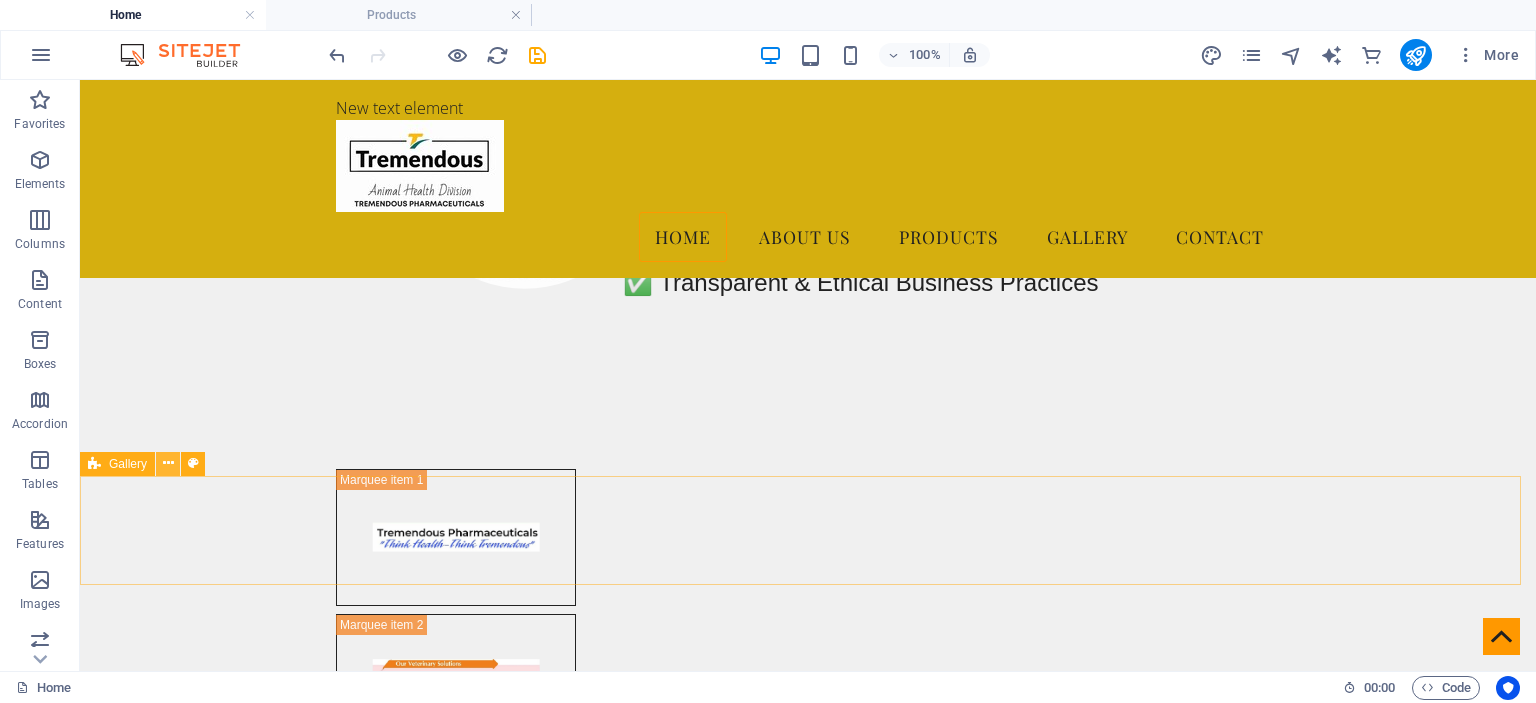 click at bounding box center [168, 463] 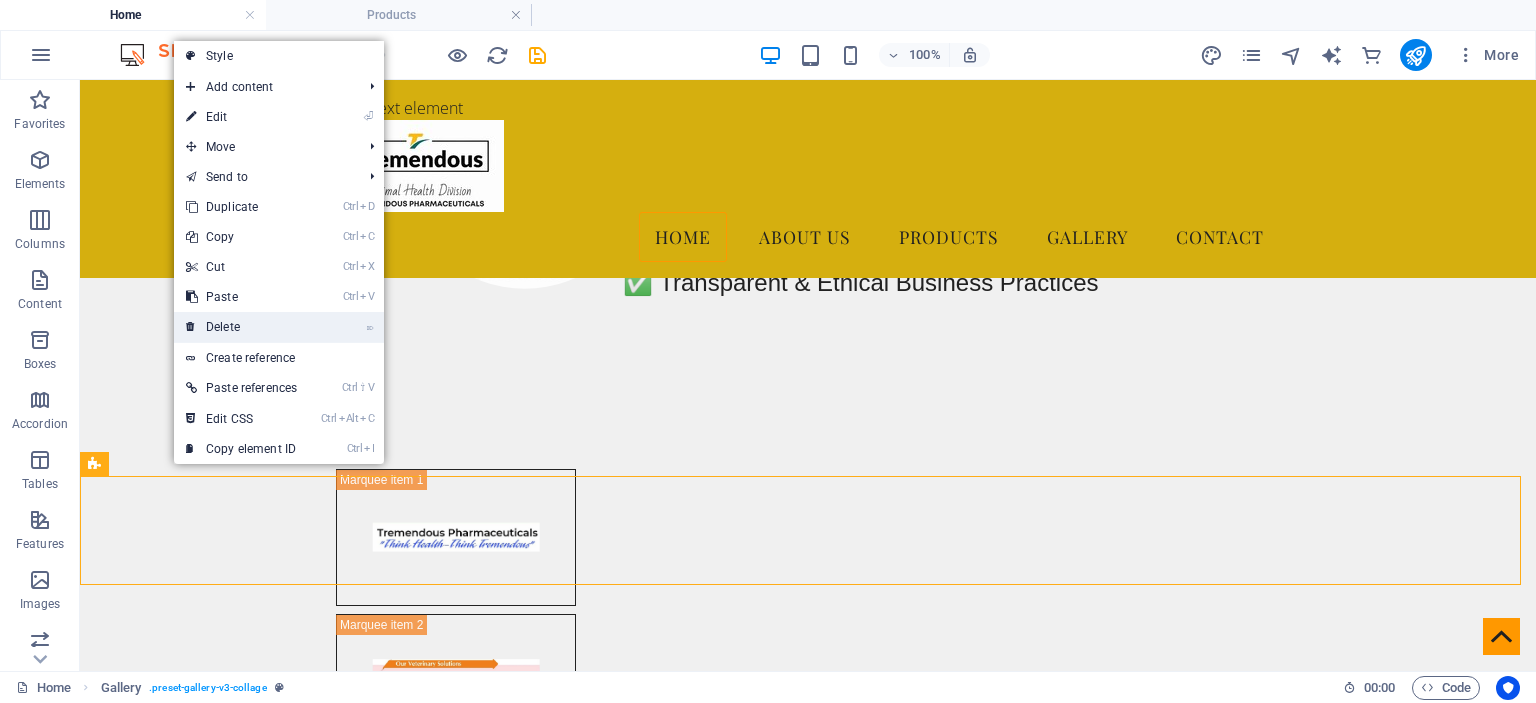 click on "⌦  Delete" at bounding box center (241, 327) 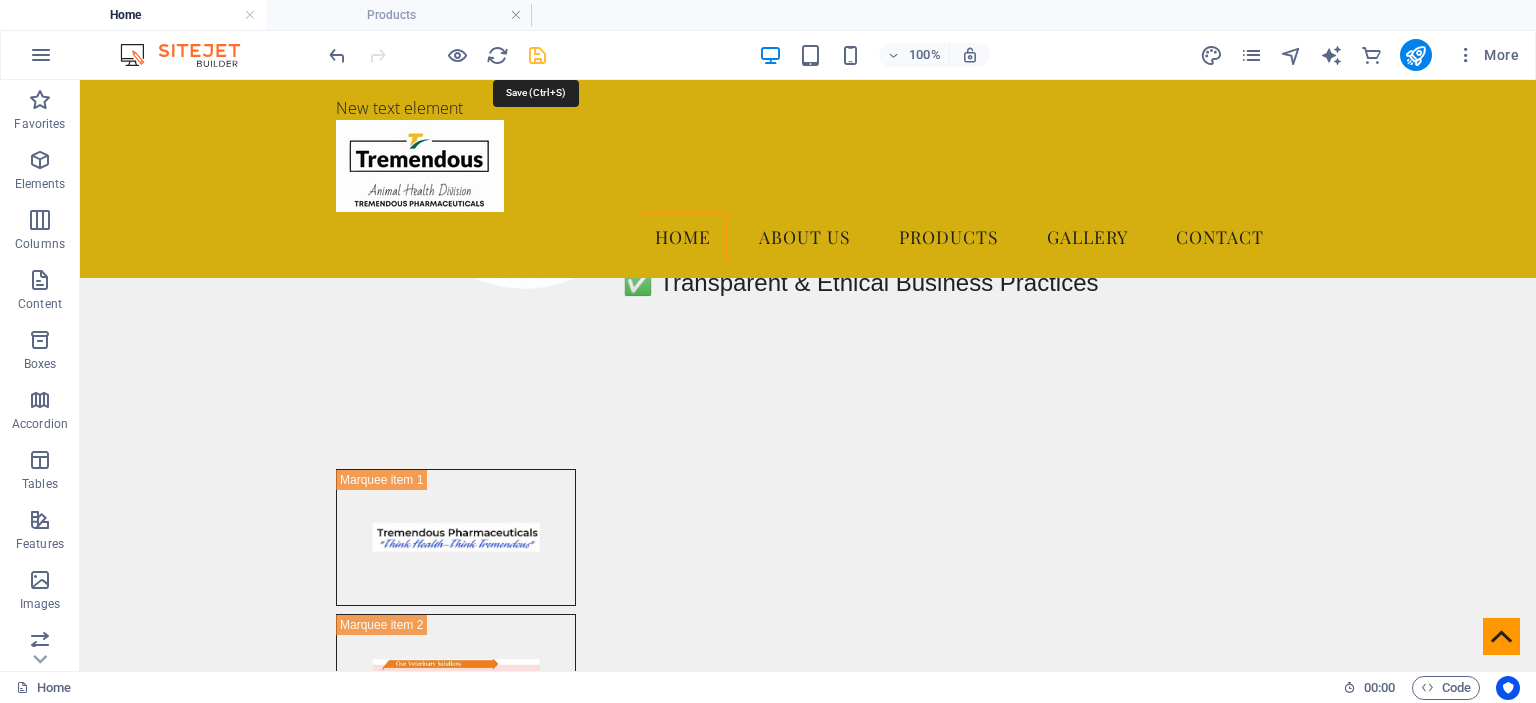 click at bounding box center [537, 55] 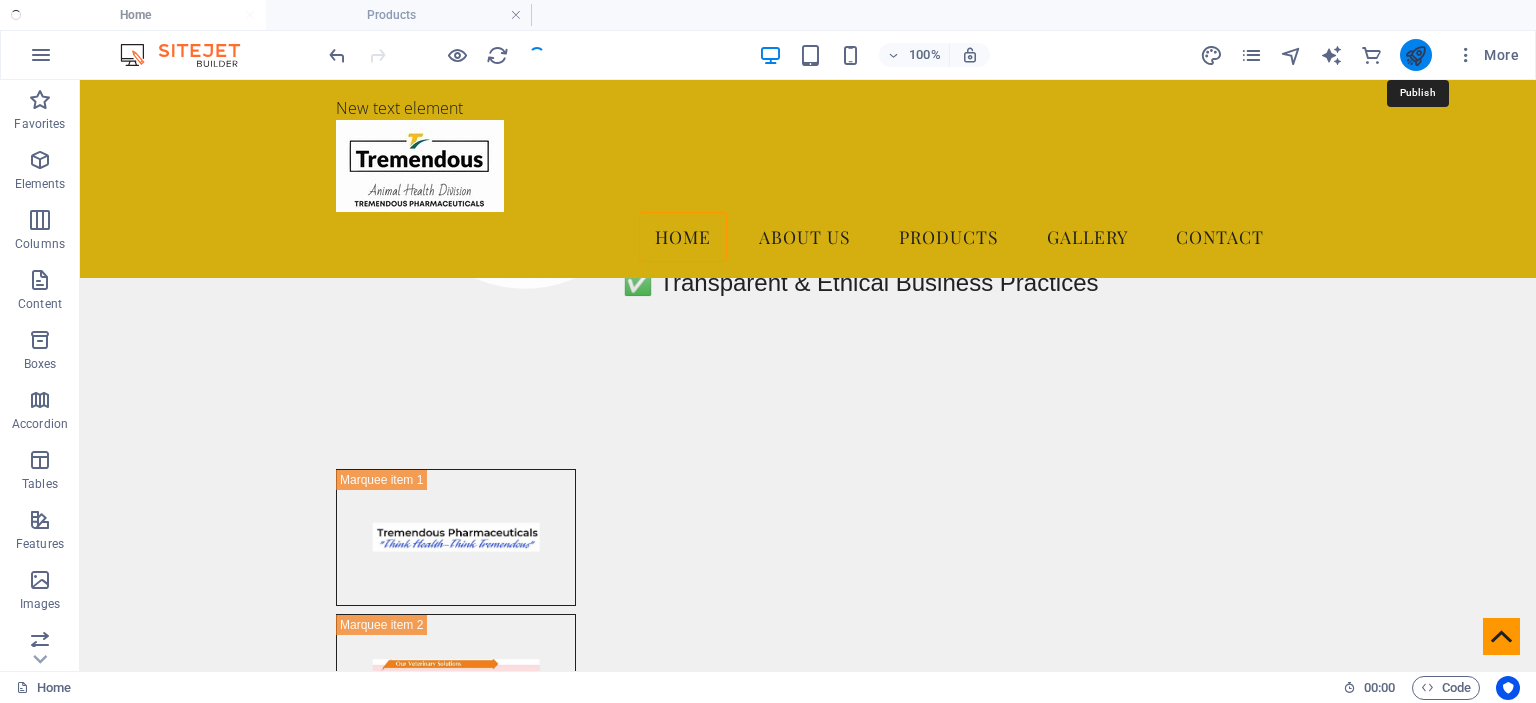 click at bounding box center [1415, 55] 